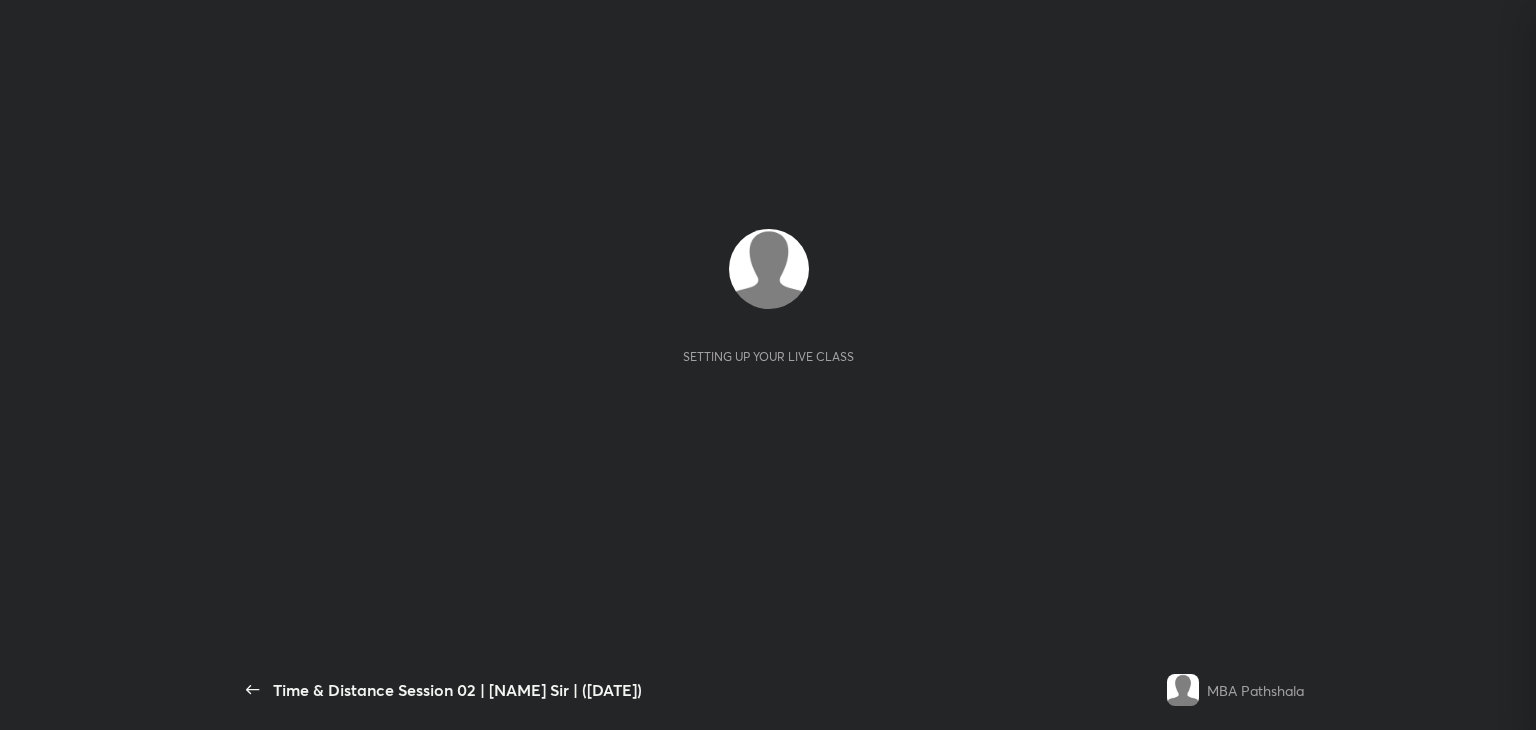 scroll, scrollTop: 0, scrollLeft: 0, axis: both 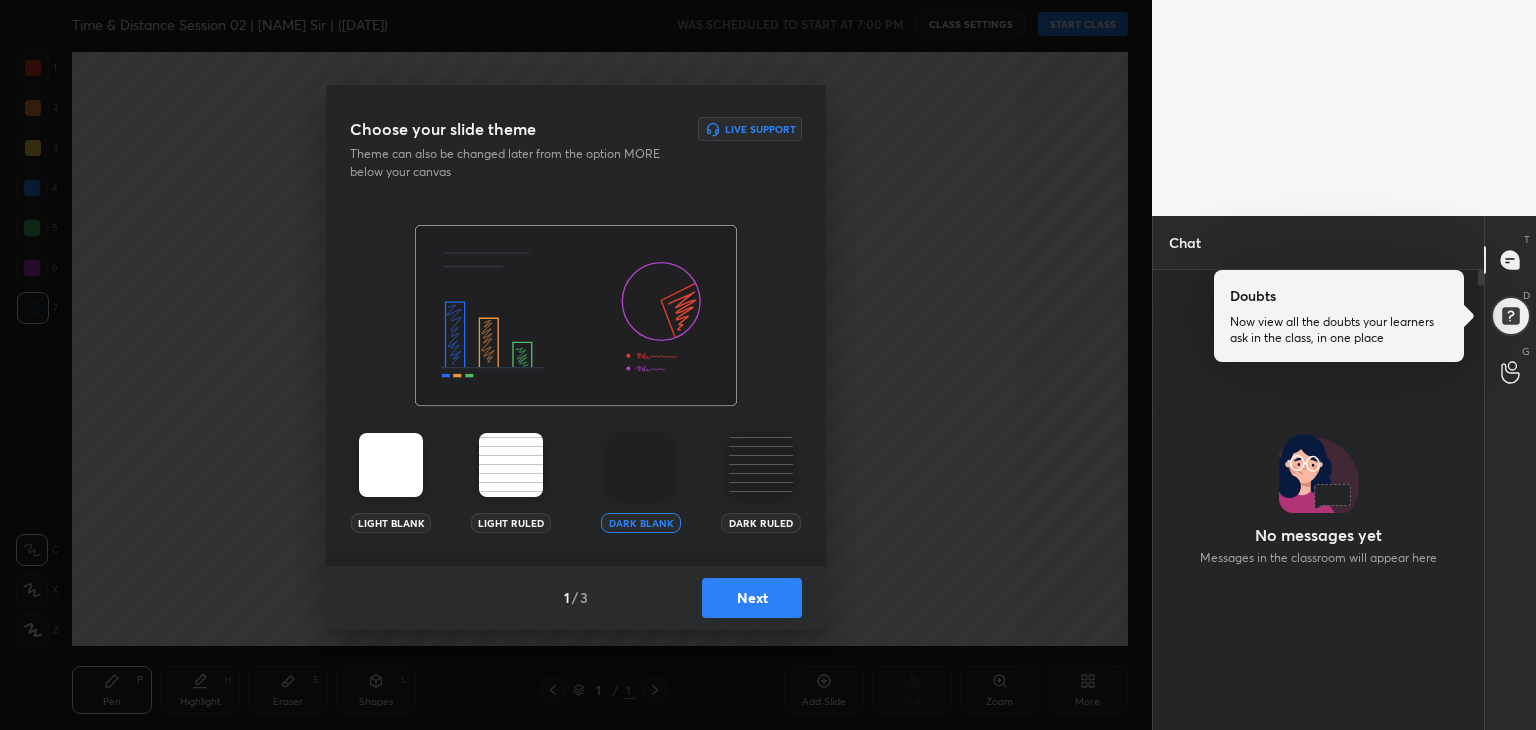 click on "Next" at bounding box center [752, 598] 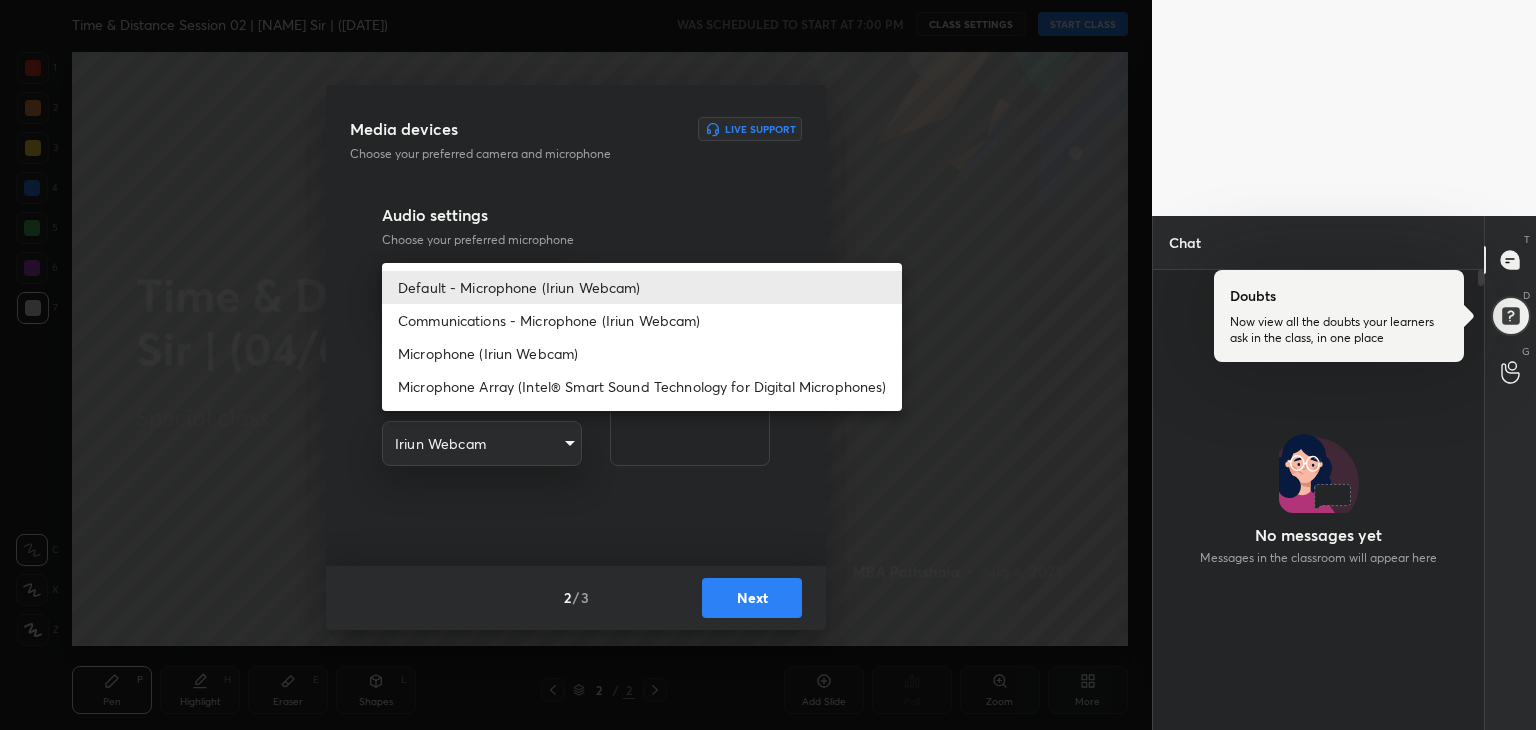 click on "[NUMBER] [NUMBER] [NUMBER] [NUMBER] [NUMBER] [NUMBER] [NUMBER] R O A L C X Z Erase all   C X Z Time & Distance Session 02 | [NAME] Sir | ([DATE]) WAS SCHEDULED TO START AT  [TIME] CLASS SETTINGS START CLASS Setting up your live class Back Time & Distance Session 02 | [NAME] Sir | ([DATE]) MBA Pathshala Pen P Highlight H Eraser E Shapes L [NUMBER] / [NUMBER] Add Slide Poll Zoom More Chat No messages yet Messages in the classroom will appear here JUMP TO LATEST Doubts asked by learners will show up here Raise hand disabled You have disabled Raise hand currently. Enable it to invite learners to speak Enable Guidelines Please maintain decorum while talking to the educator in class. Inappropriate comments, cursing, or self-promotion are not allowed and may lead to a permanent ban from the platform. Got it Can't raise hand Looks like educator just invited you to speak. Please wait before you can raise your hand again. Got it T Messages (T) Doubts Now view all the doubts your learners
ask in the class, in one place D Doubts (D) G Raise Hand (G) Prioritize Iconic learners ​" at bounding box center (768, 365) 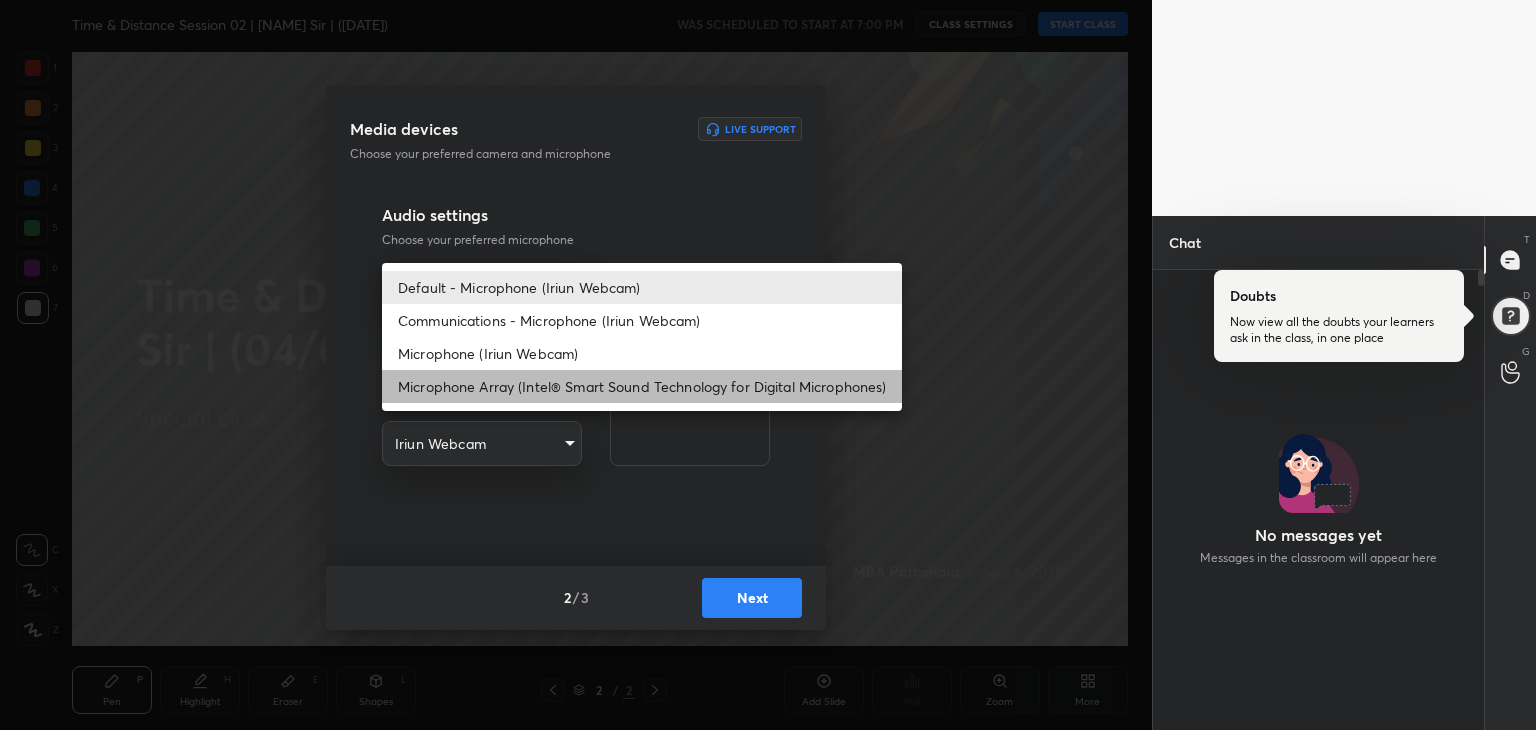 click on "Microphone Array (Intel® Smart Sound Technology for Digital Microphones)" at bounding box center [642, 386] 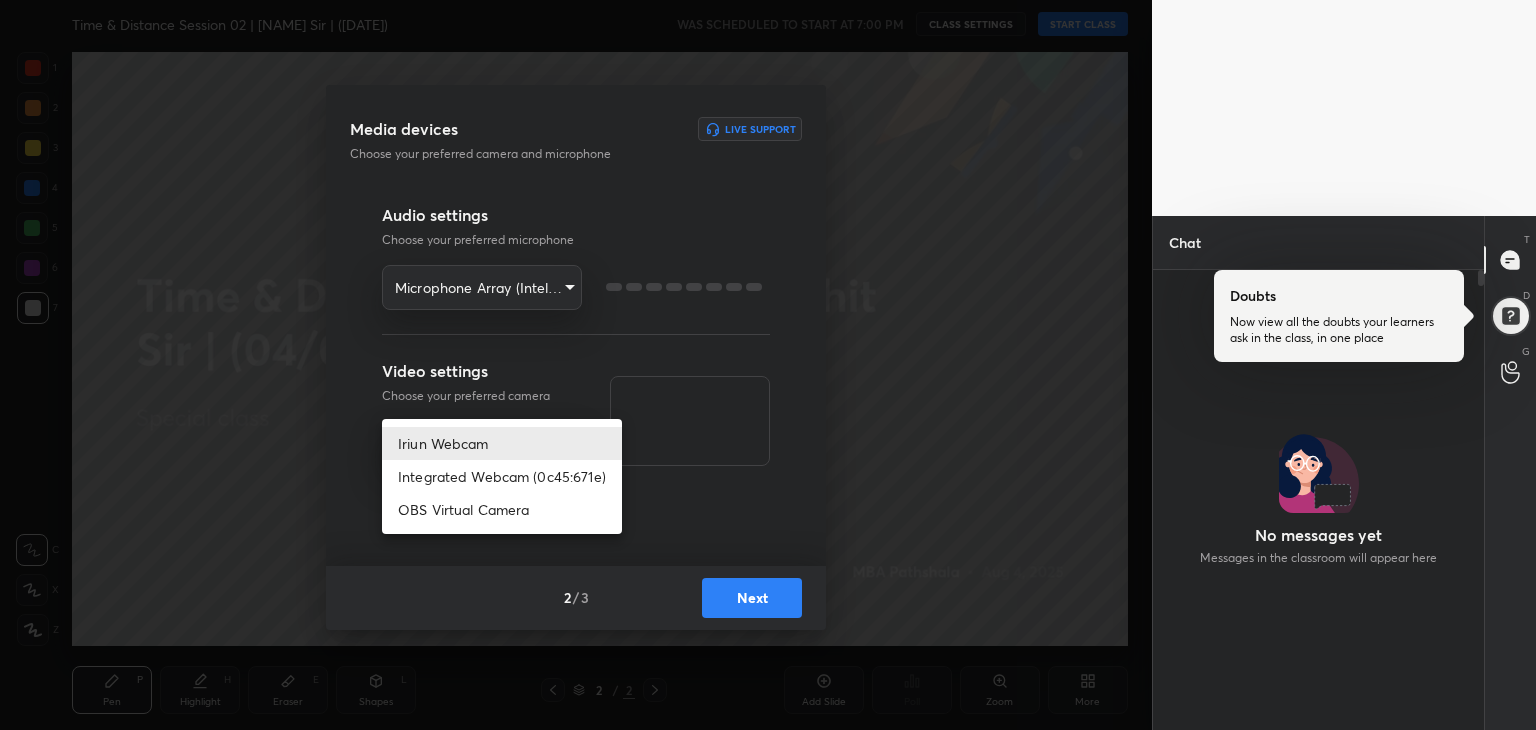 click on "[NUMBER] [NUMBER] [NUMBER] [NUMBER] [NUMBER] [NUMBER] [NUMBER] R O A L C X Z Erase all   C X Z Time & Distance Session 02 | [NAME] Sir | ([DATE]) WAS SCHEDULED TO START AT  [TIME] CLASS SETTINGS START CLASS Setting up your live class Back Time & Distance Session 02 | [NAME] Sir | ([DATE]) MBA Pathshala Pen P Highlight H Eraser E Shapes L [NUMBER] / [NUMBER] Add Slide Poll Zoom More Chat No messages yet Messages in the classroom will appear here JUMP TO LATEST Doubts asked by learners will show up here Raise hand disabled You have disabled Raise hand currently. Enable it to invite learners to speak Enable Guidelines Please maintain decorum while talking to the educator in class. Inappropriate comments, cursing, or self-promotion are not allowed and may lead to a permanent ban from the platform. Got it Can't raise hand Looks like educator just invited you to speak. Please wait before you can raise your hand again. Got it T Messages (T) Doubts Now view all the doubts your learners
ask in the class, in one place D Doubts (D) G Raise Hand (G) Prioritize Iconic learners ​" at bounding box center [768, 365] 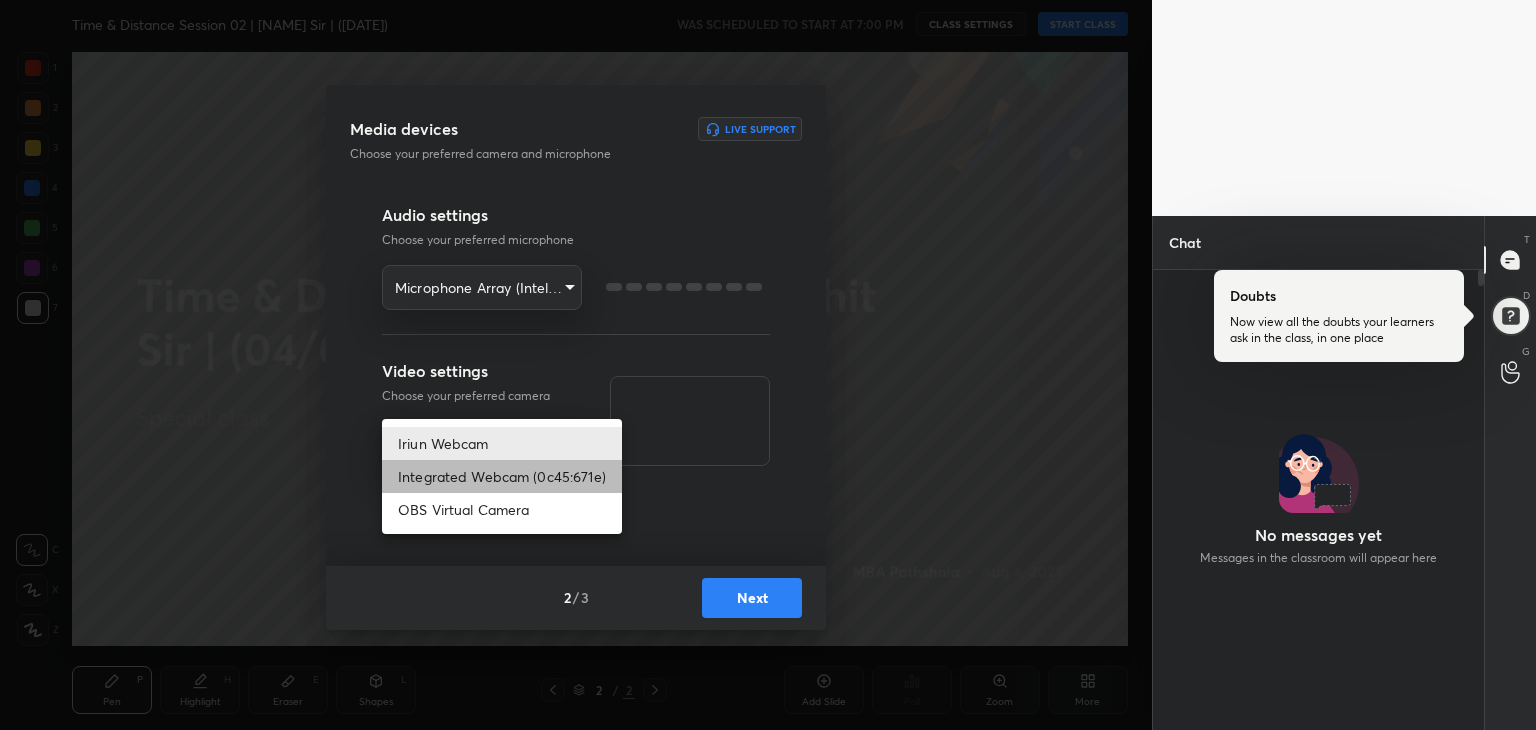 click on "Integrated Webcam (0c45:671e)" at bounding box center [502, 476] 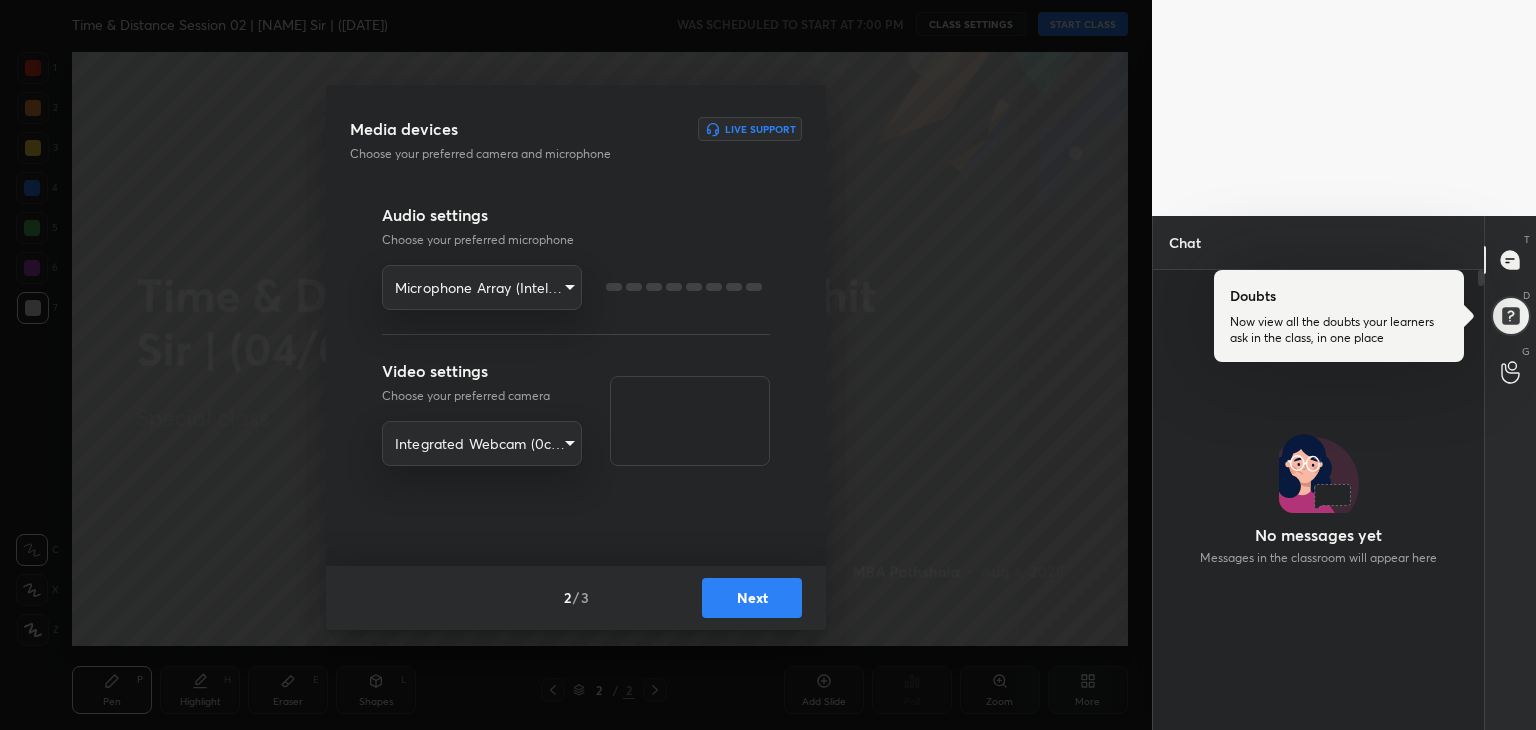 click on "Next" at bounding box center [752, 598] 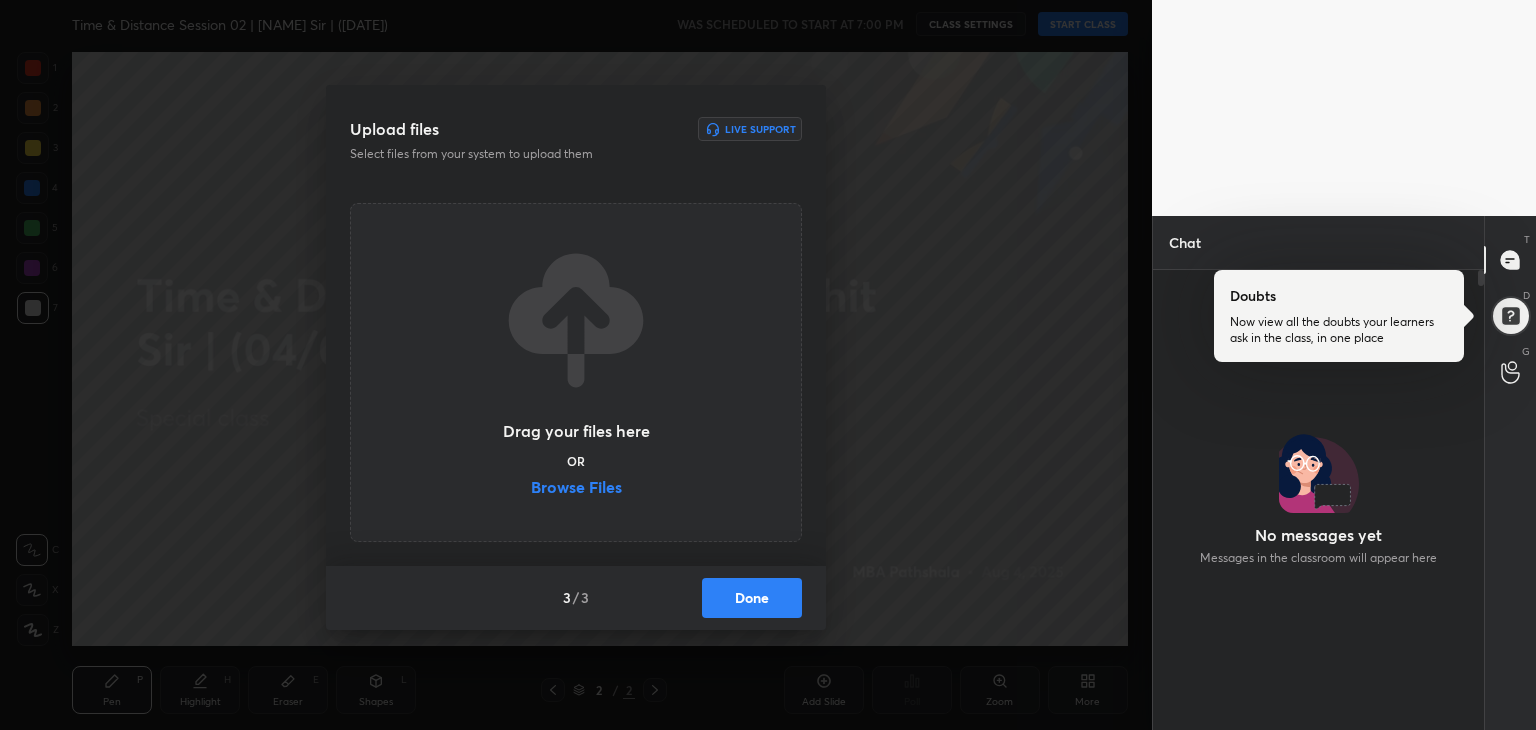 click on "Browse Files" at bounding box center [576, 489] 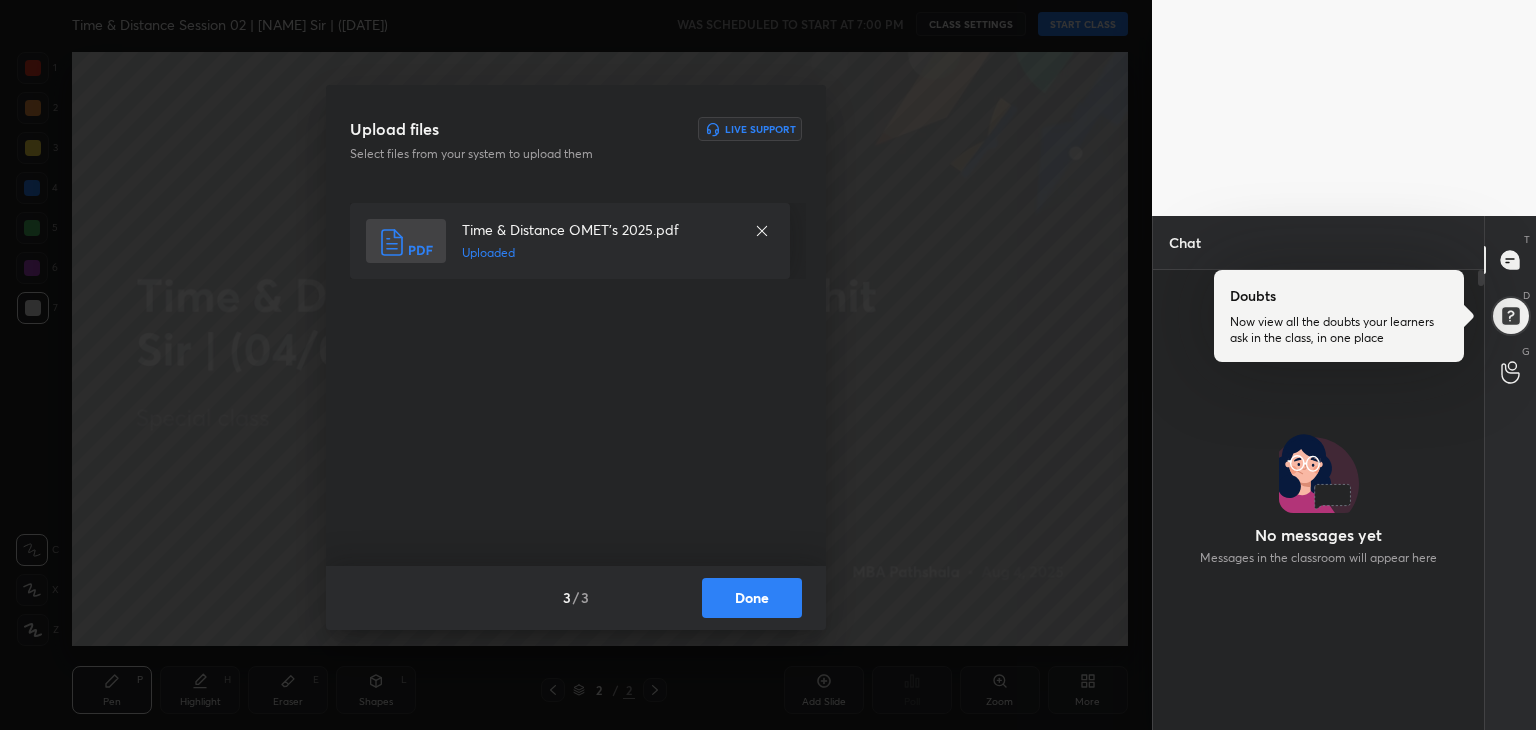 click on "Done" at bounding box center [752, 598] 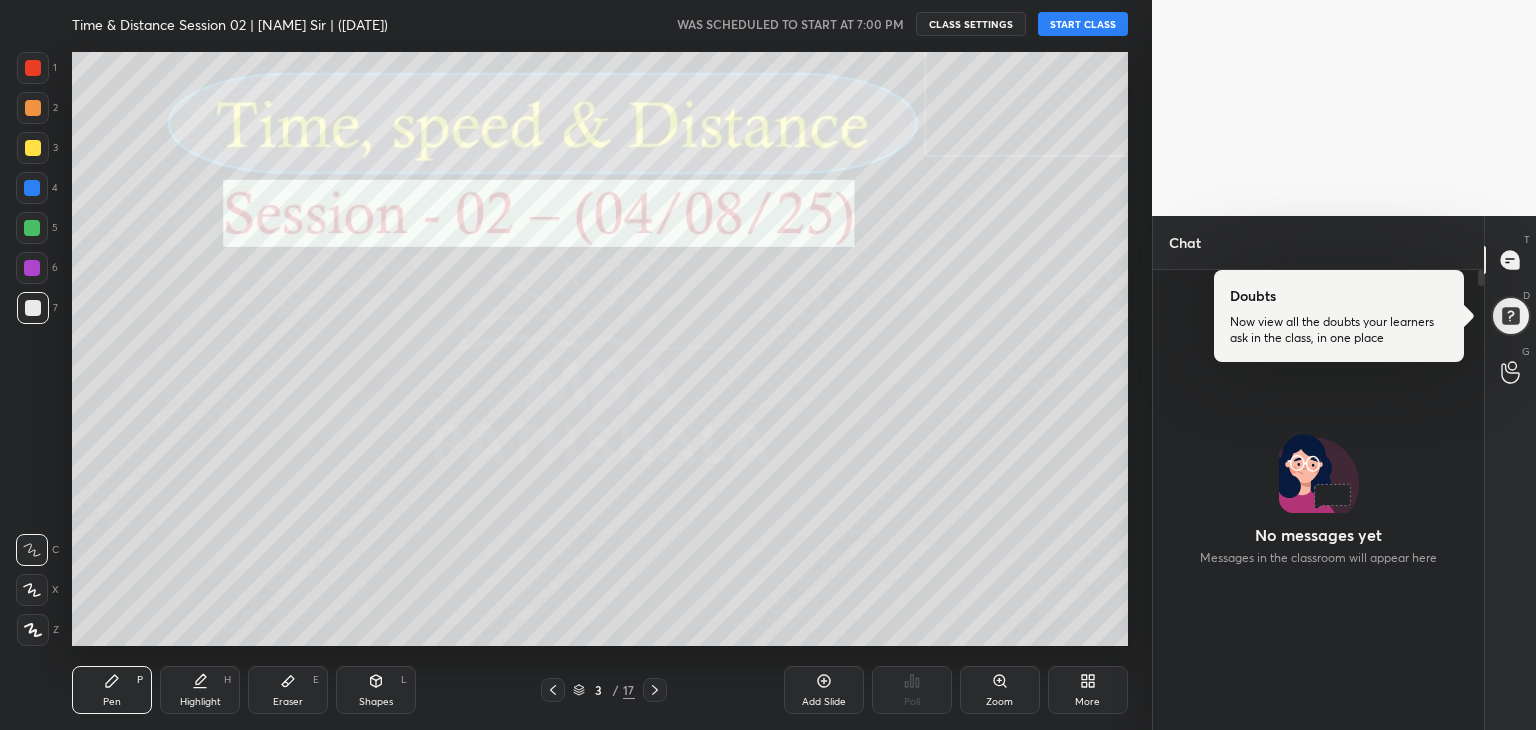 click on "START CLASS" at bounding box center [1083, 24] 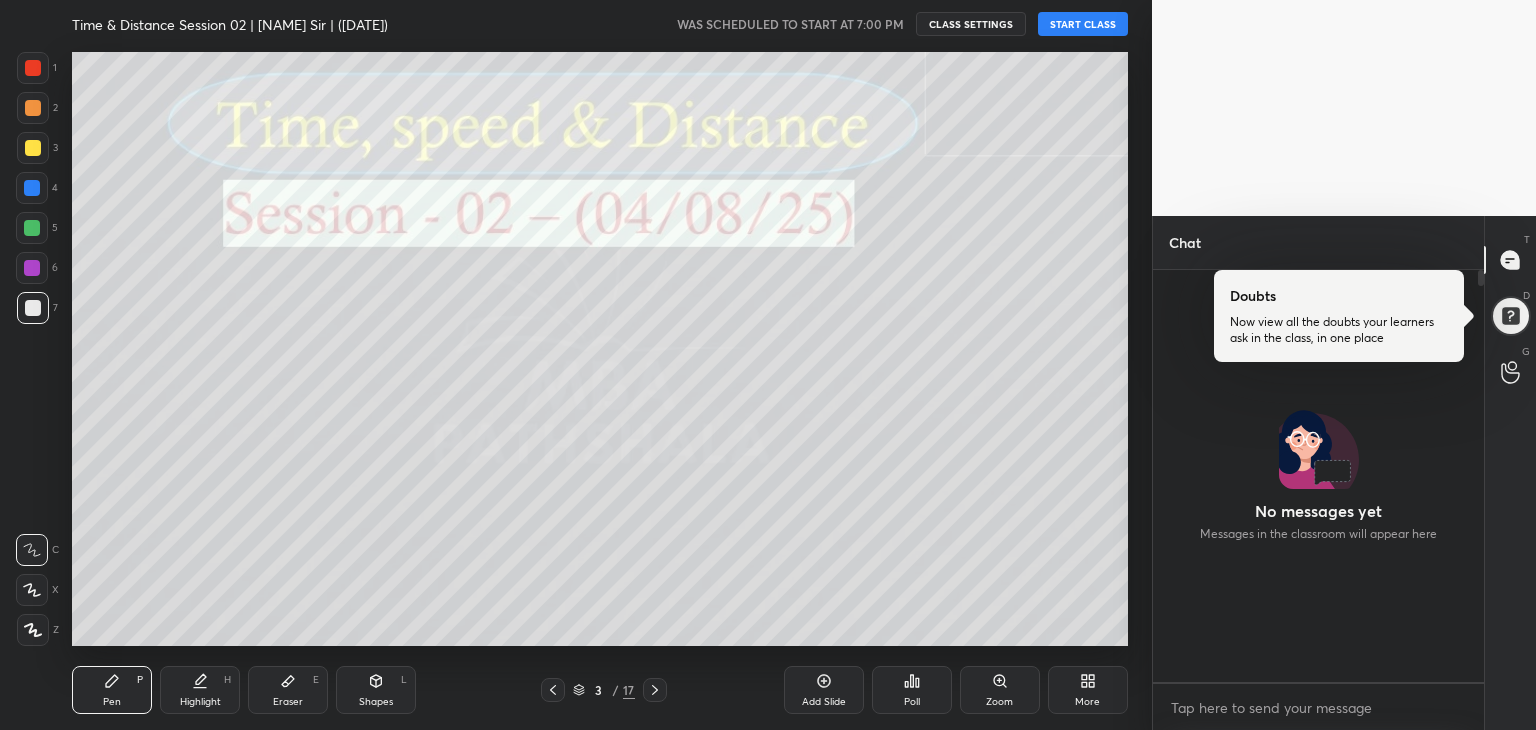 scroll, scrollTop: 406, scrollLeft: 325, axis: both 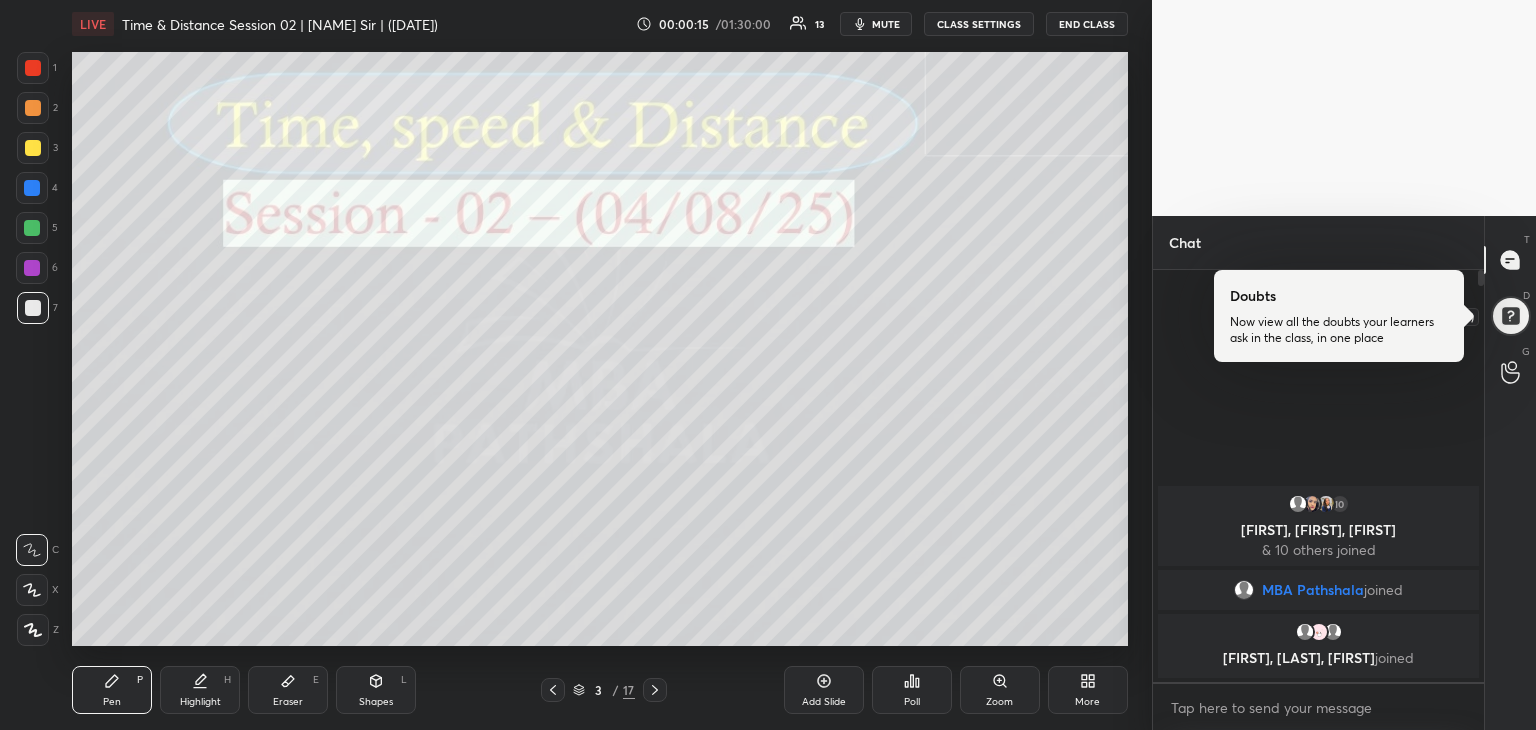 click at bounding box center (1511, 316) 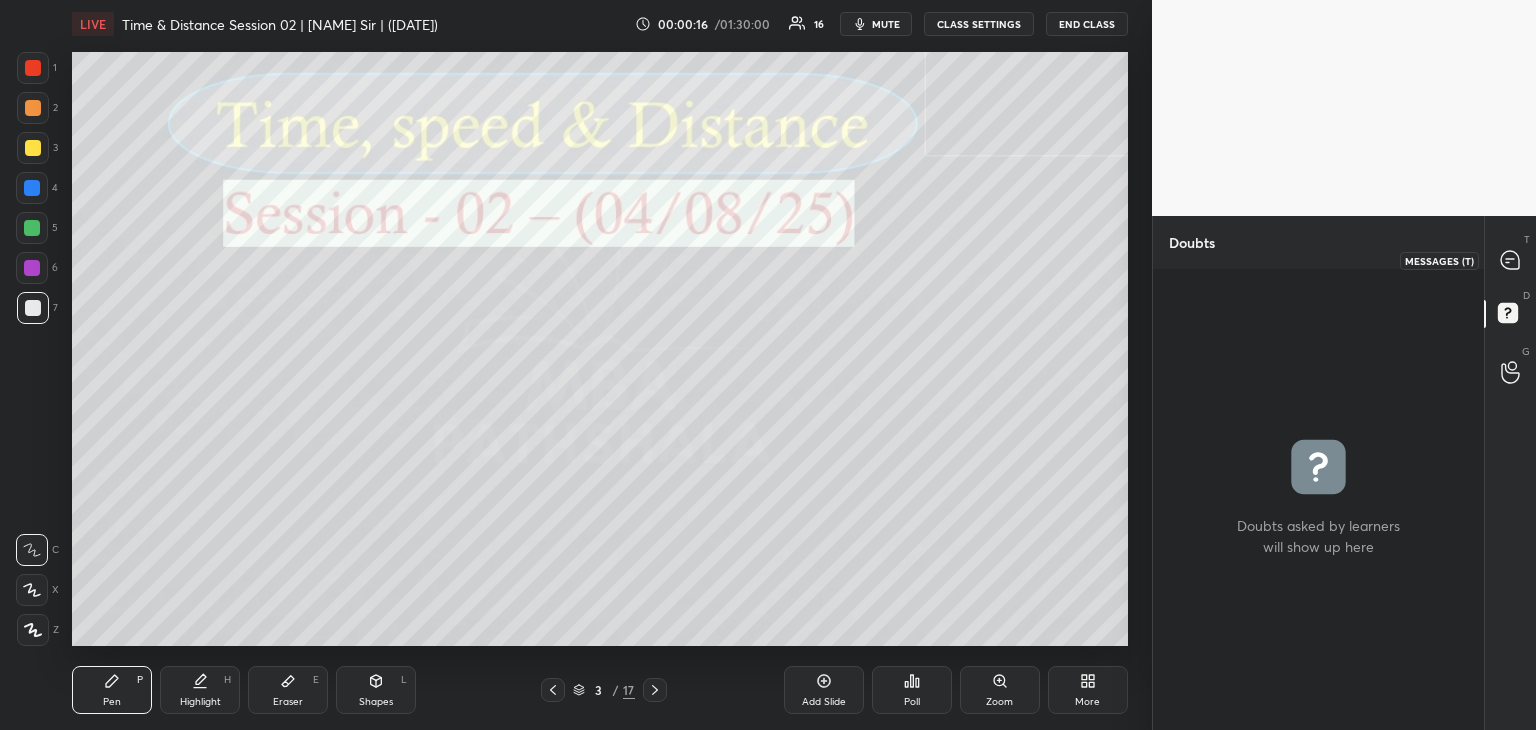 click 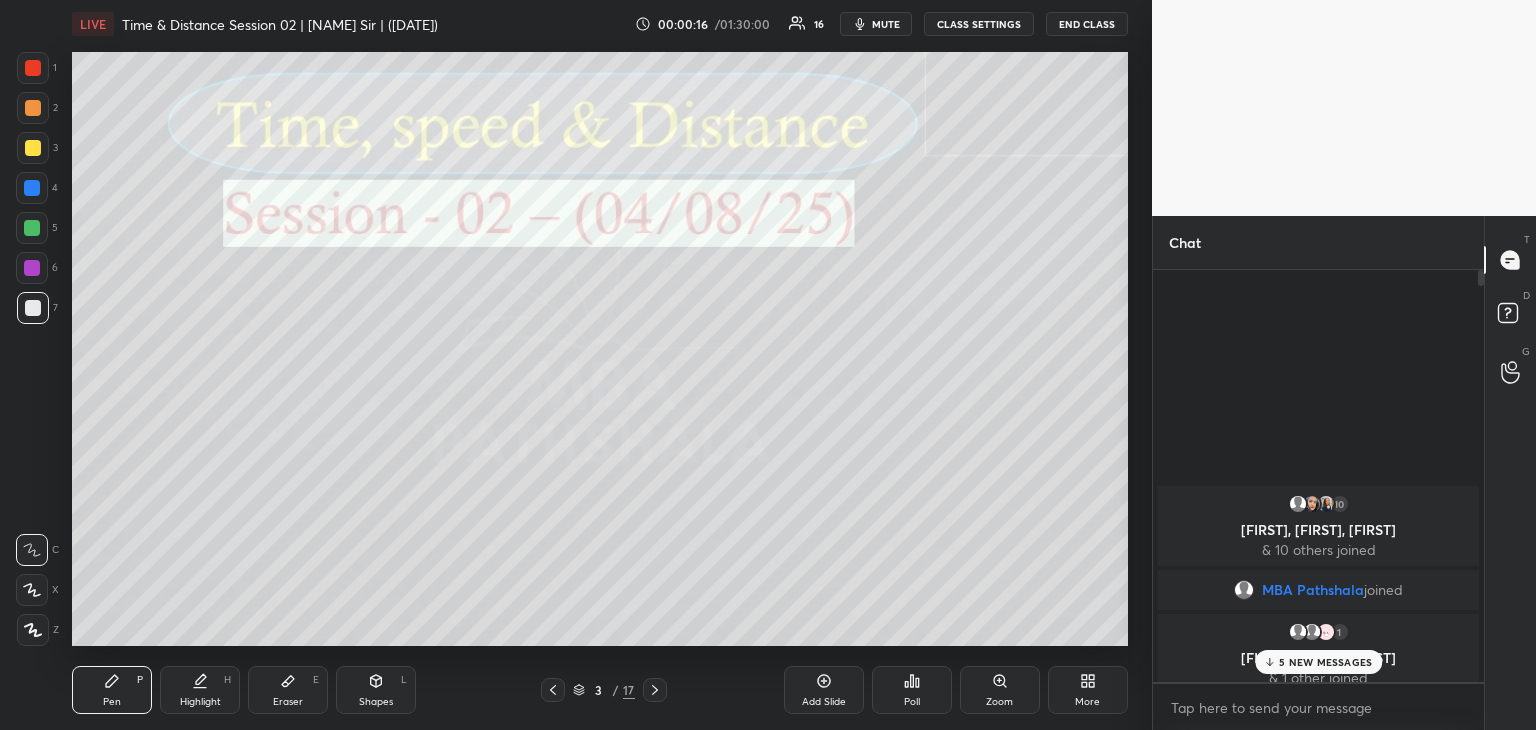 scroll, scrollTop: 5, scrollLeft: 6, axis: both 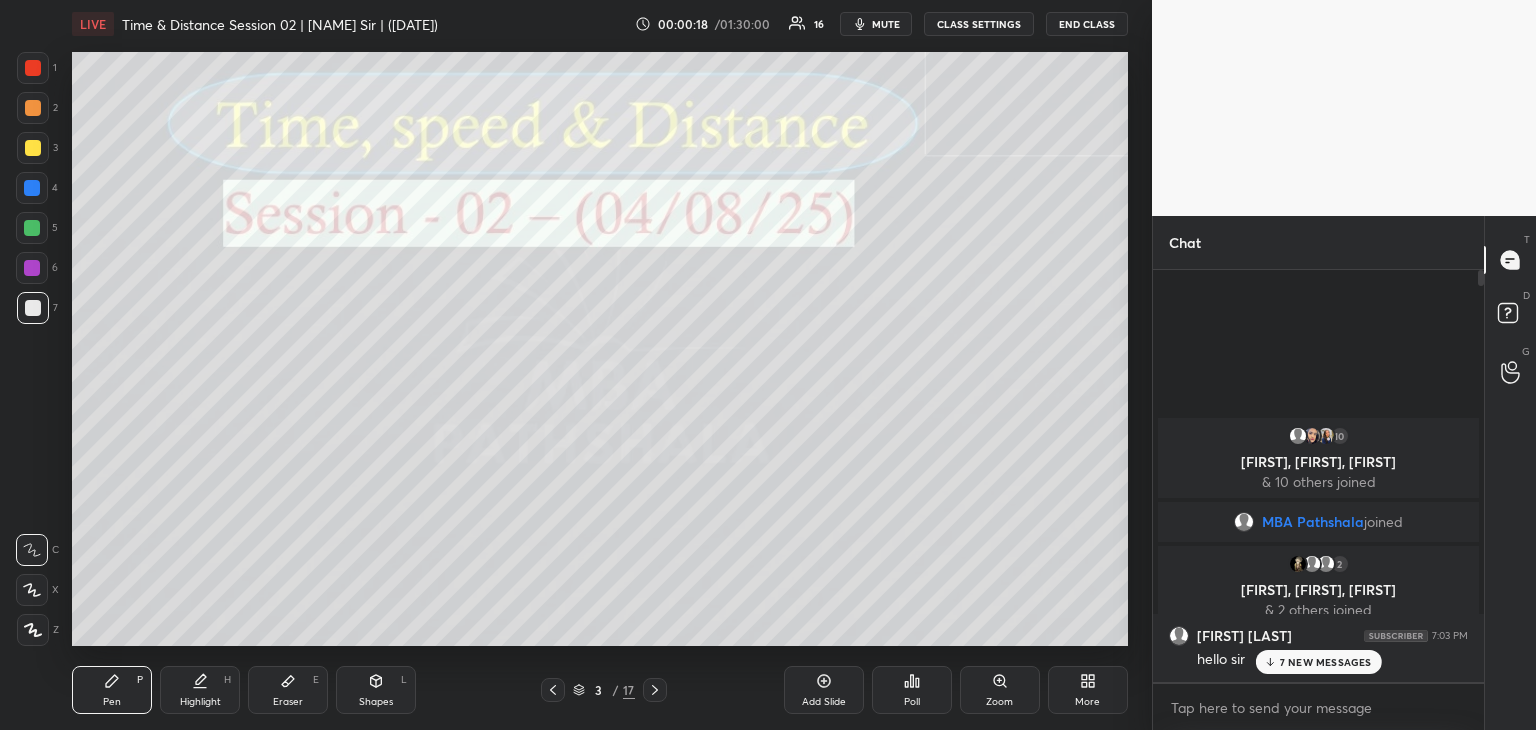 click on "7 NEW MESSAGES" at bounding box center (1318, 662) 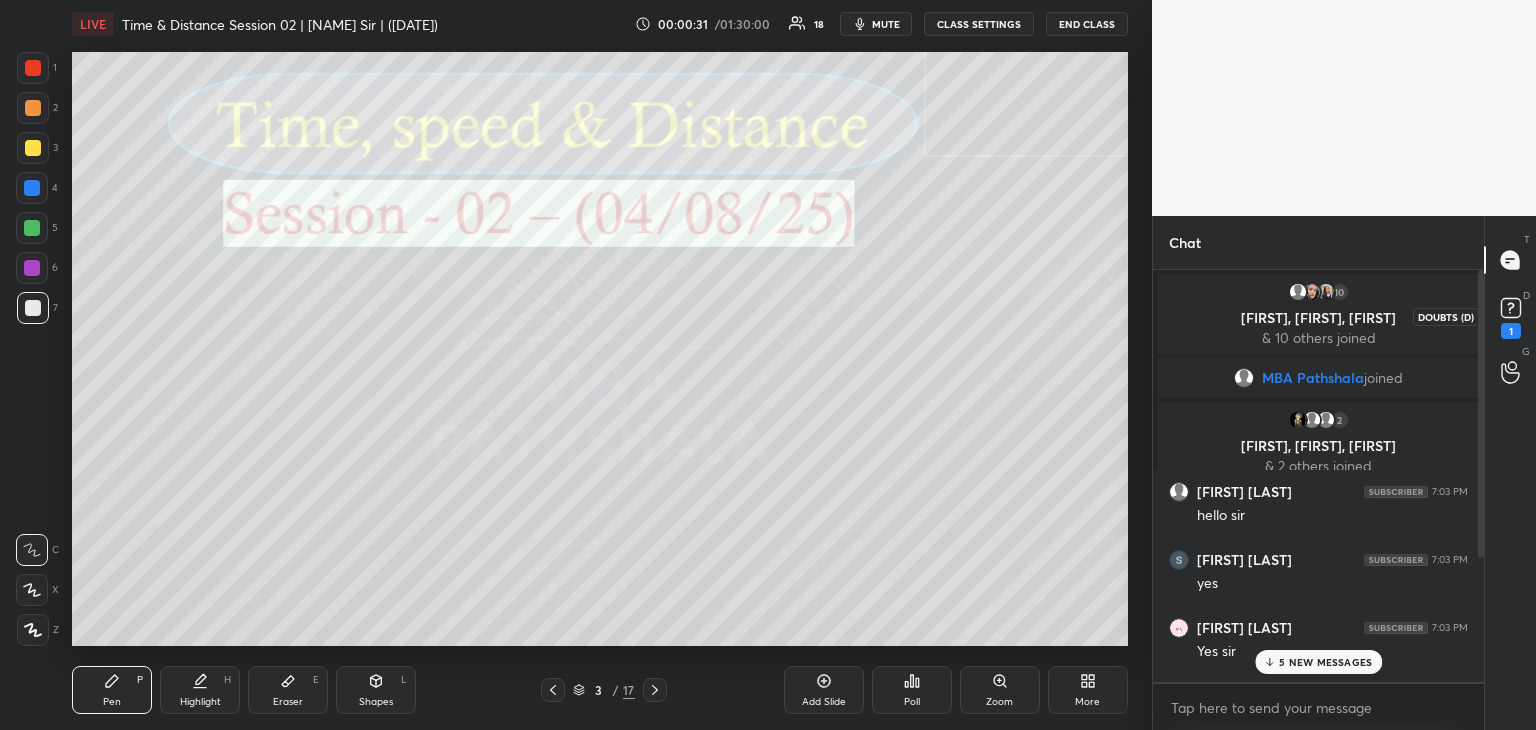 click 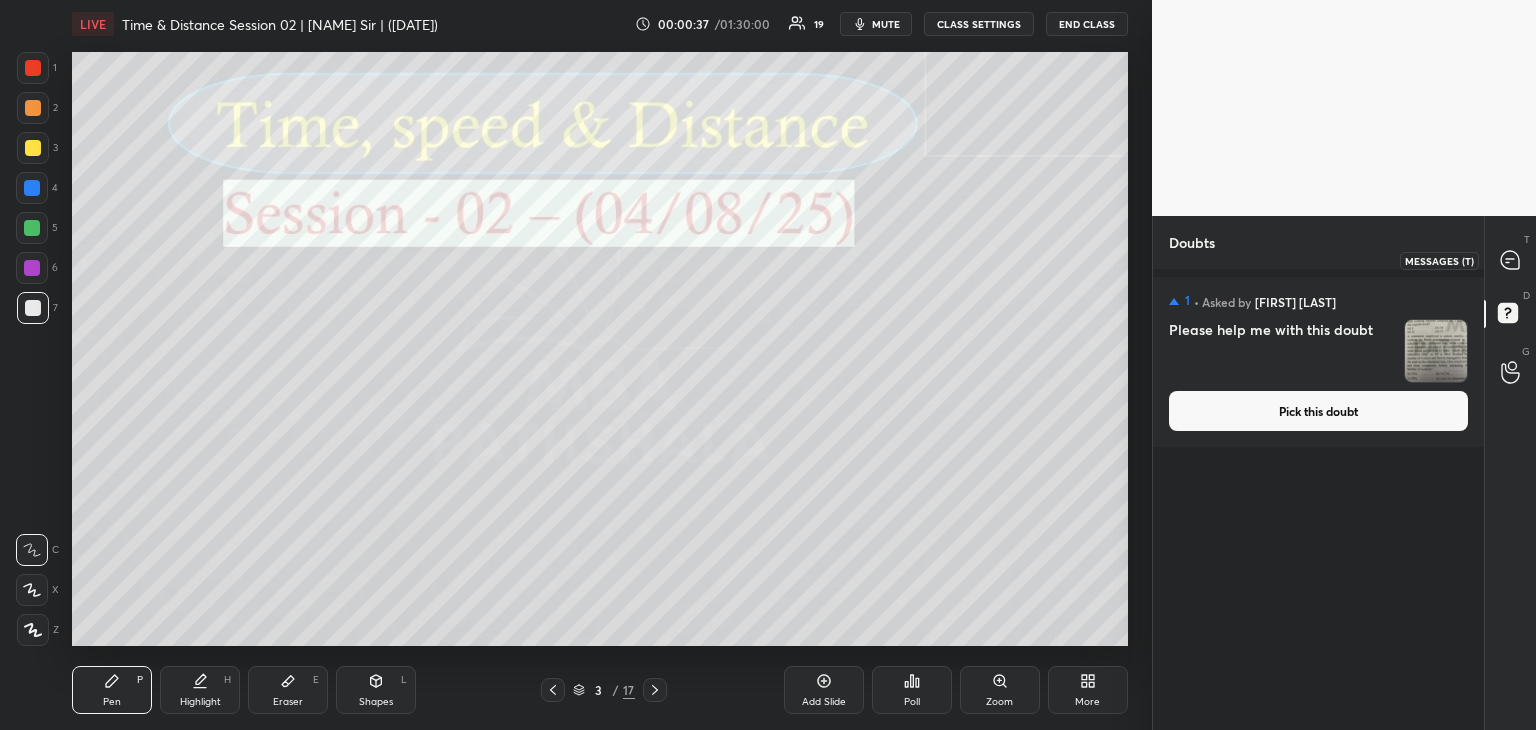 click 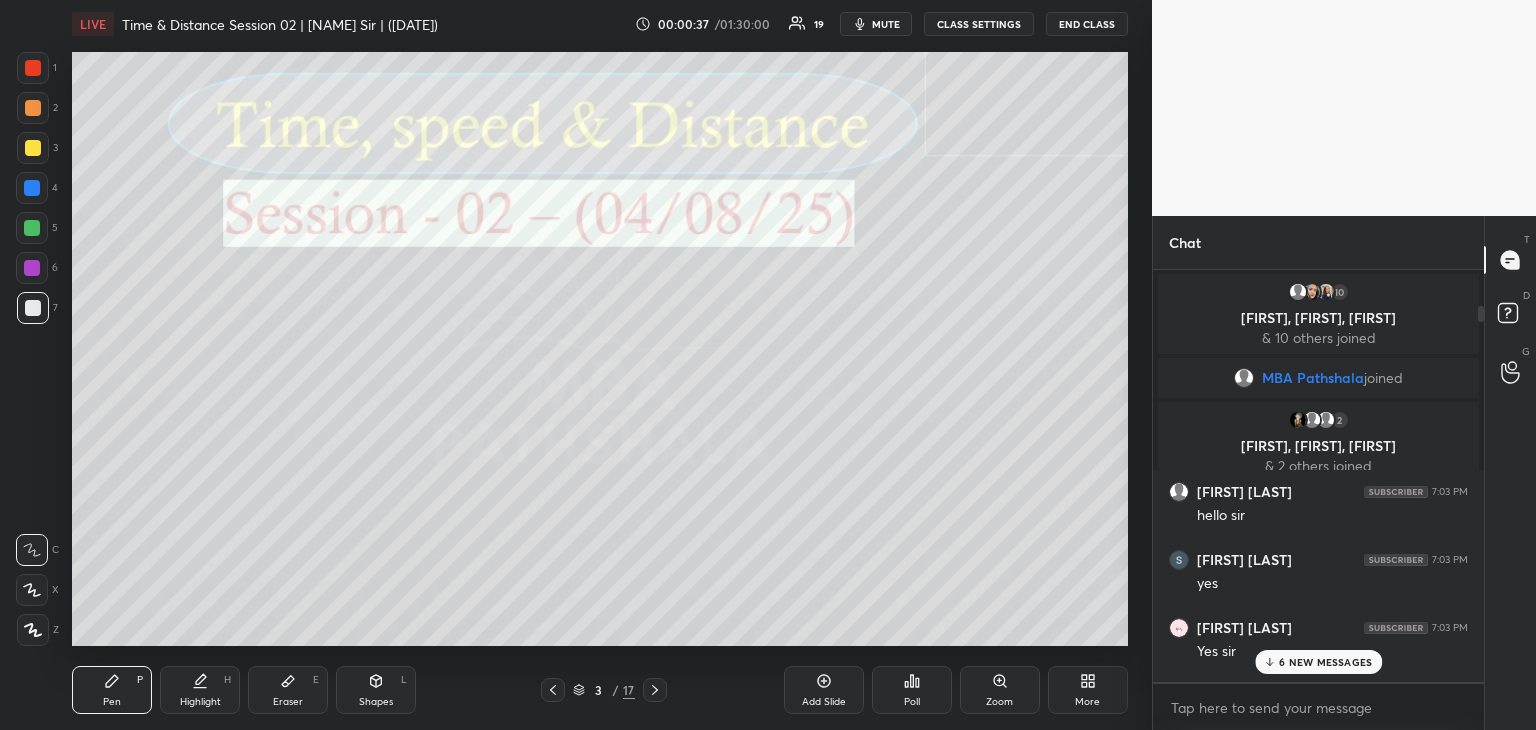 scroll, scrollTop: 60, scrollLeft: 0, axis: vertical 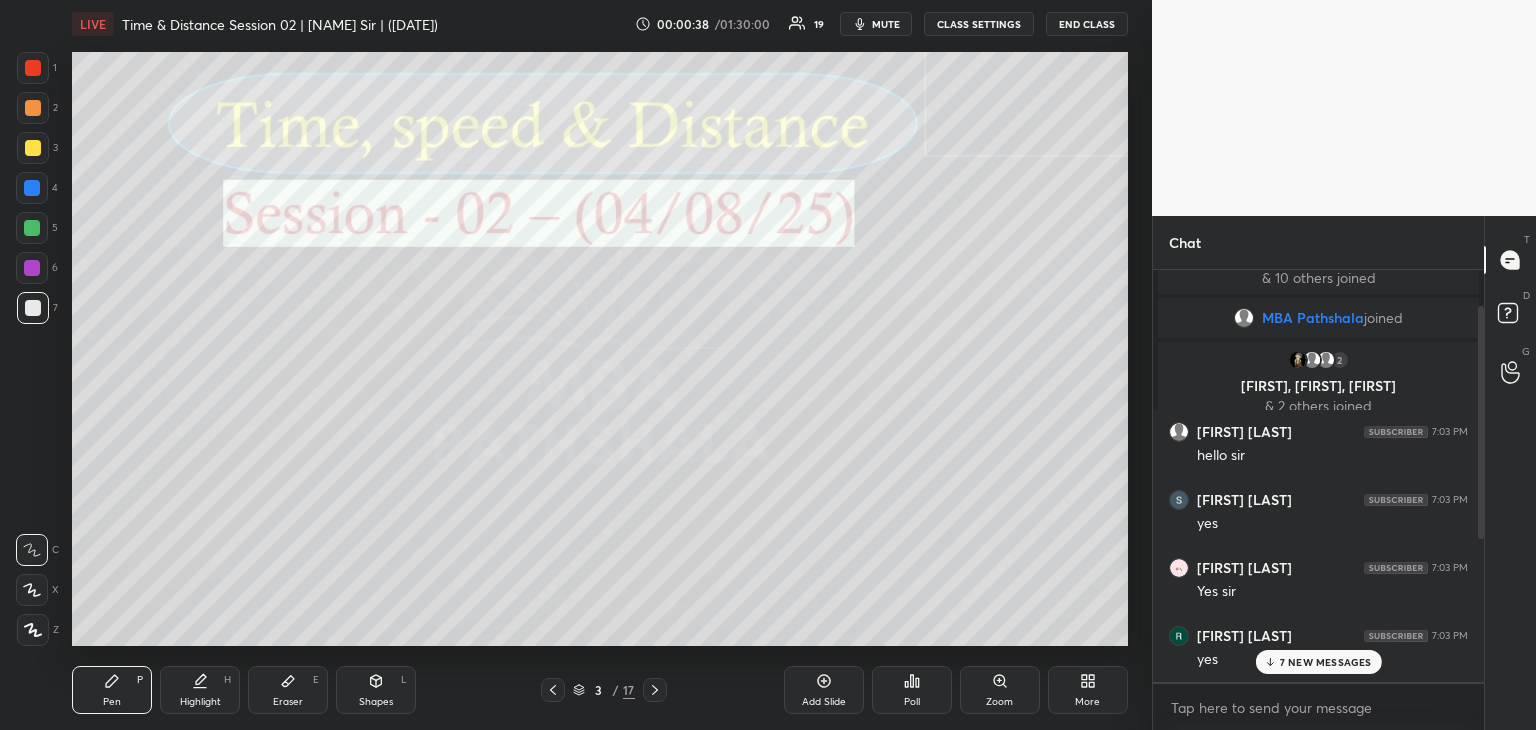 click on "7 NEW MESSAGES" at bounding box center [1318, 662] 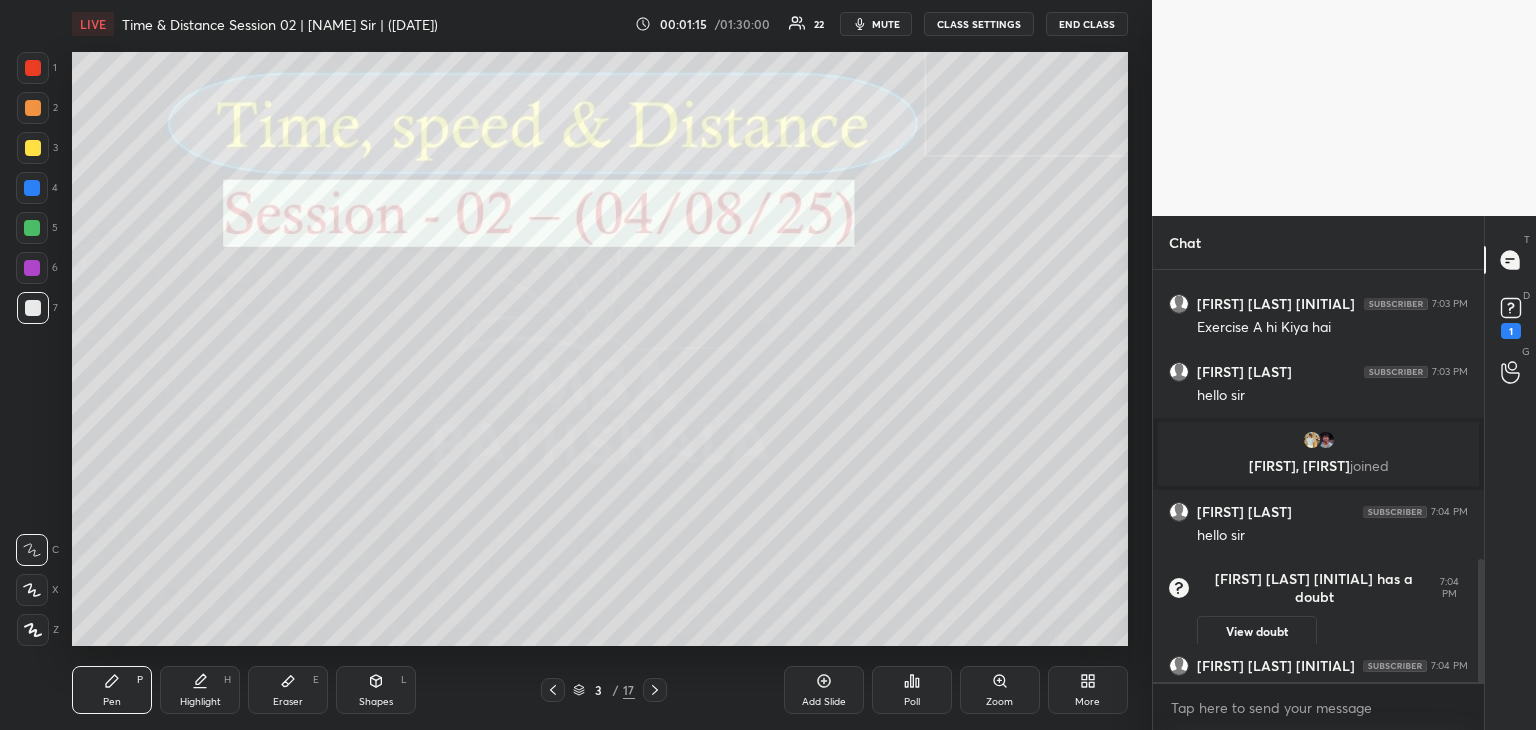 scroll, scrollTop: 970, scrollLeft: 0, axis: vertical 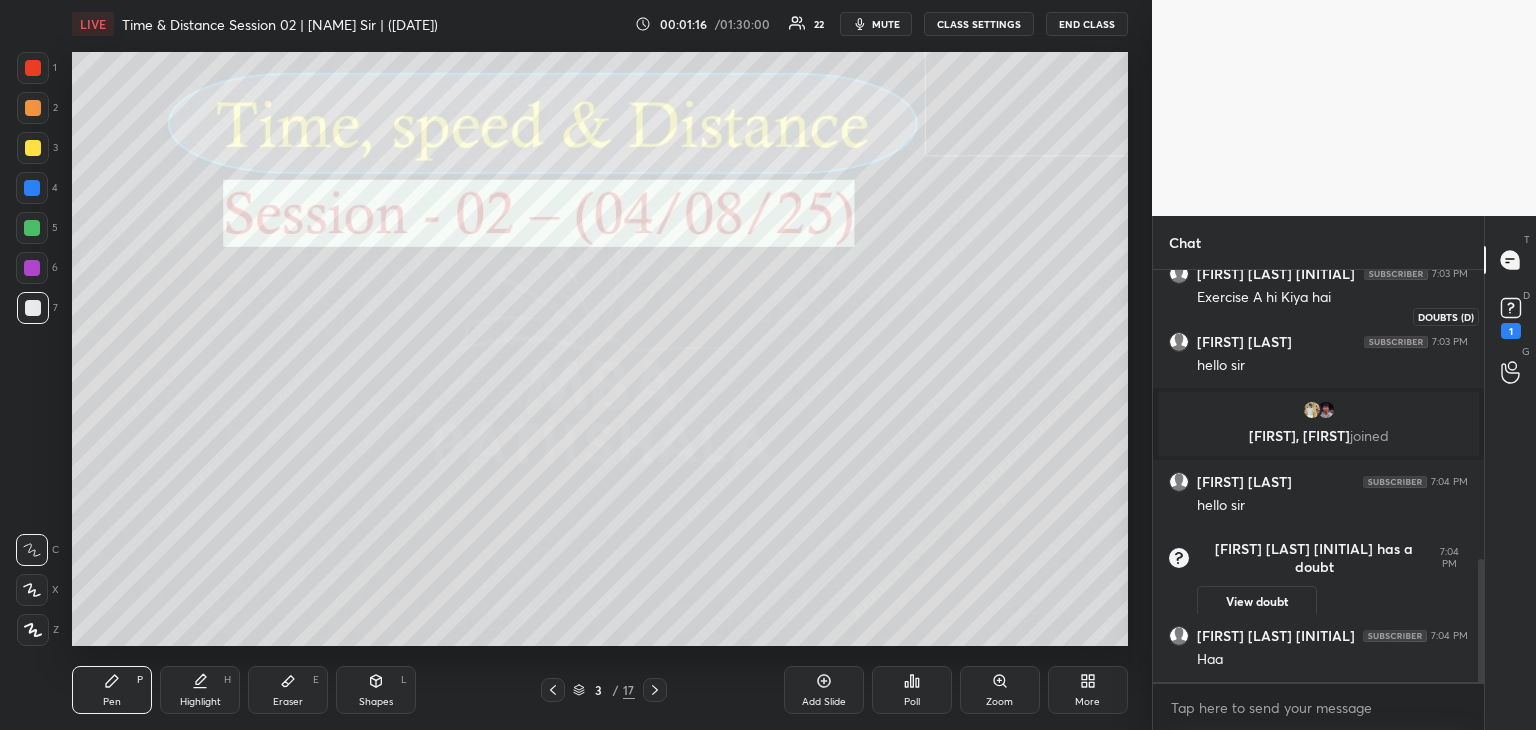 click 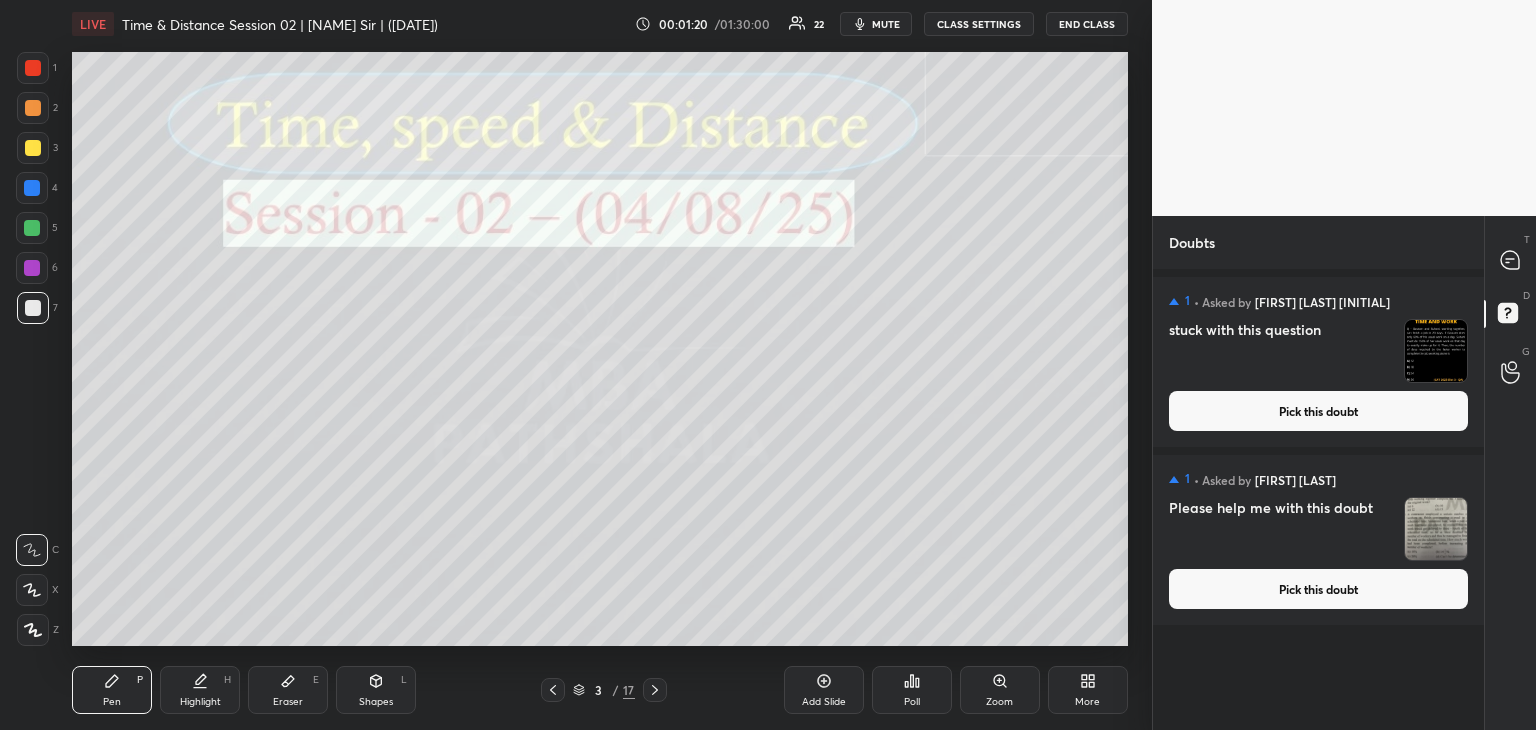 click on "Pick this doubt" at bounding box center [1318, 411] 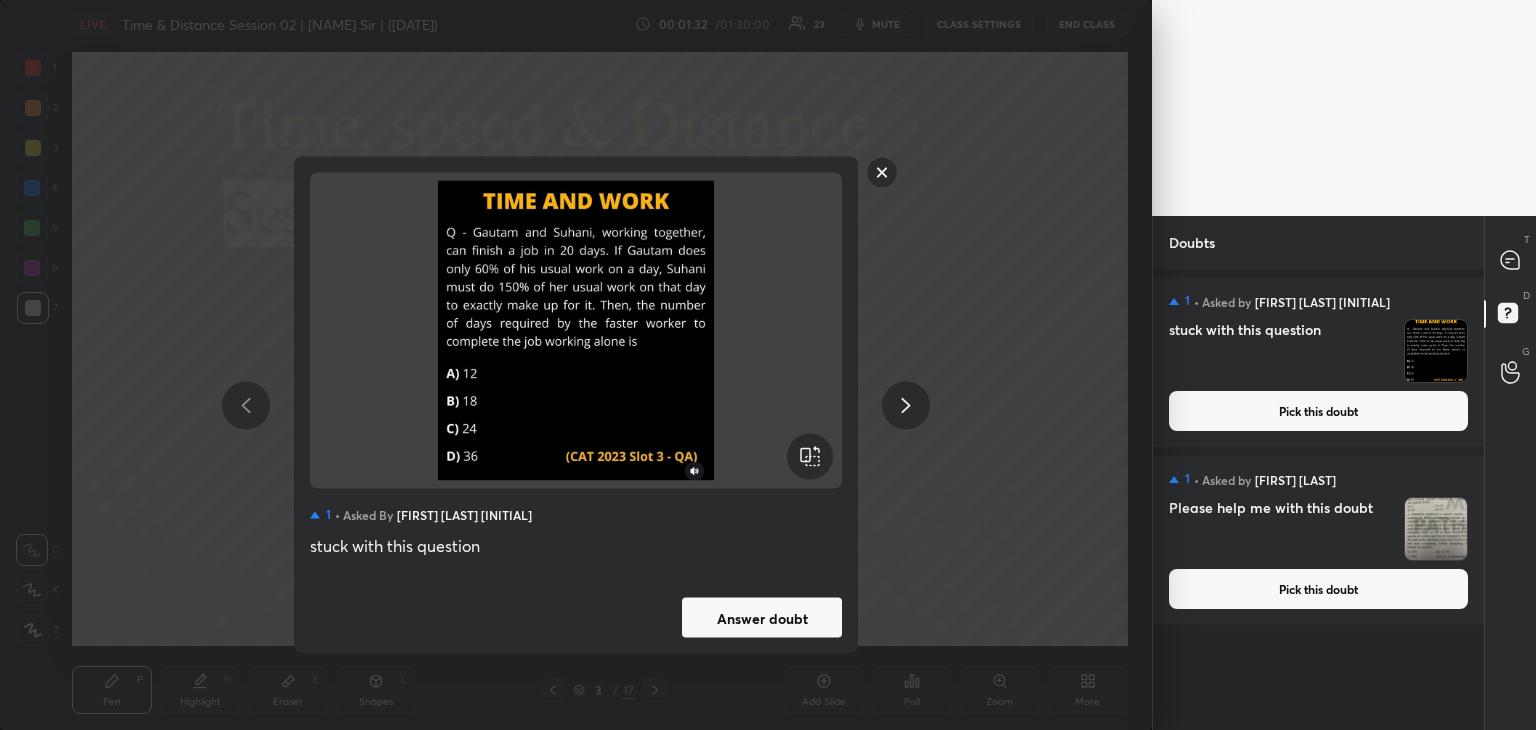 click 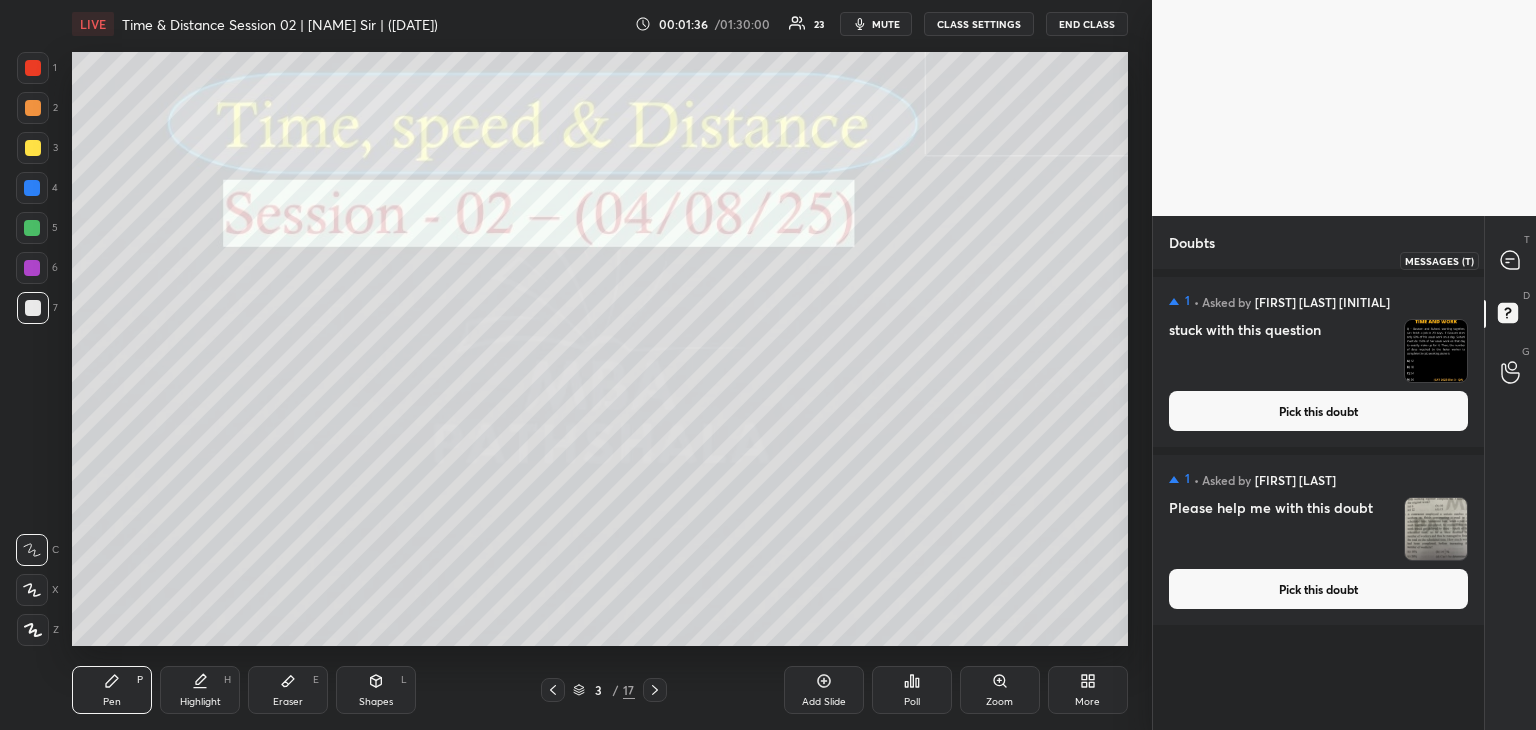 click 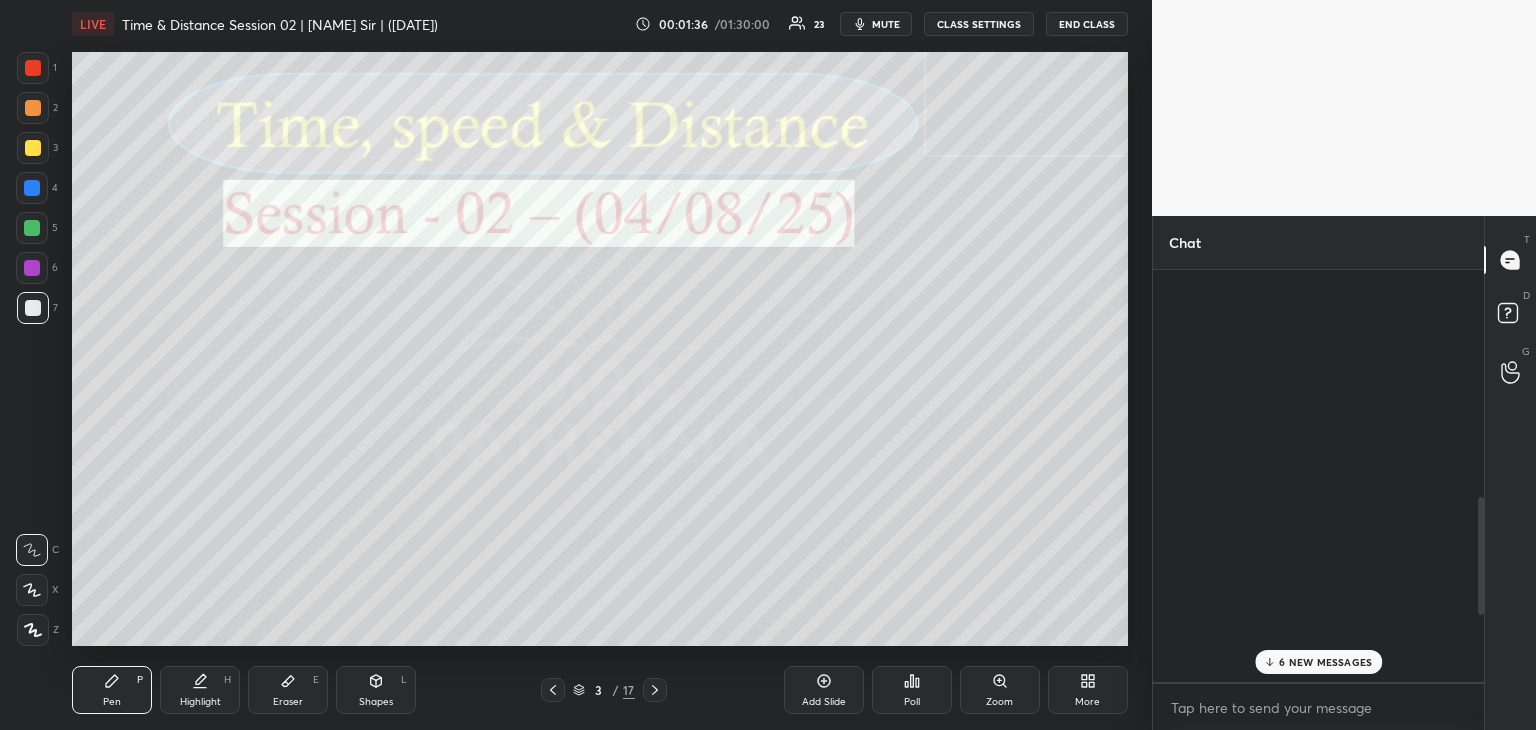 scroll, scrollTop: 1008, scrollLeft: 0, axis: vertical 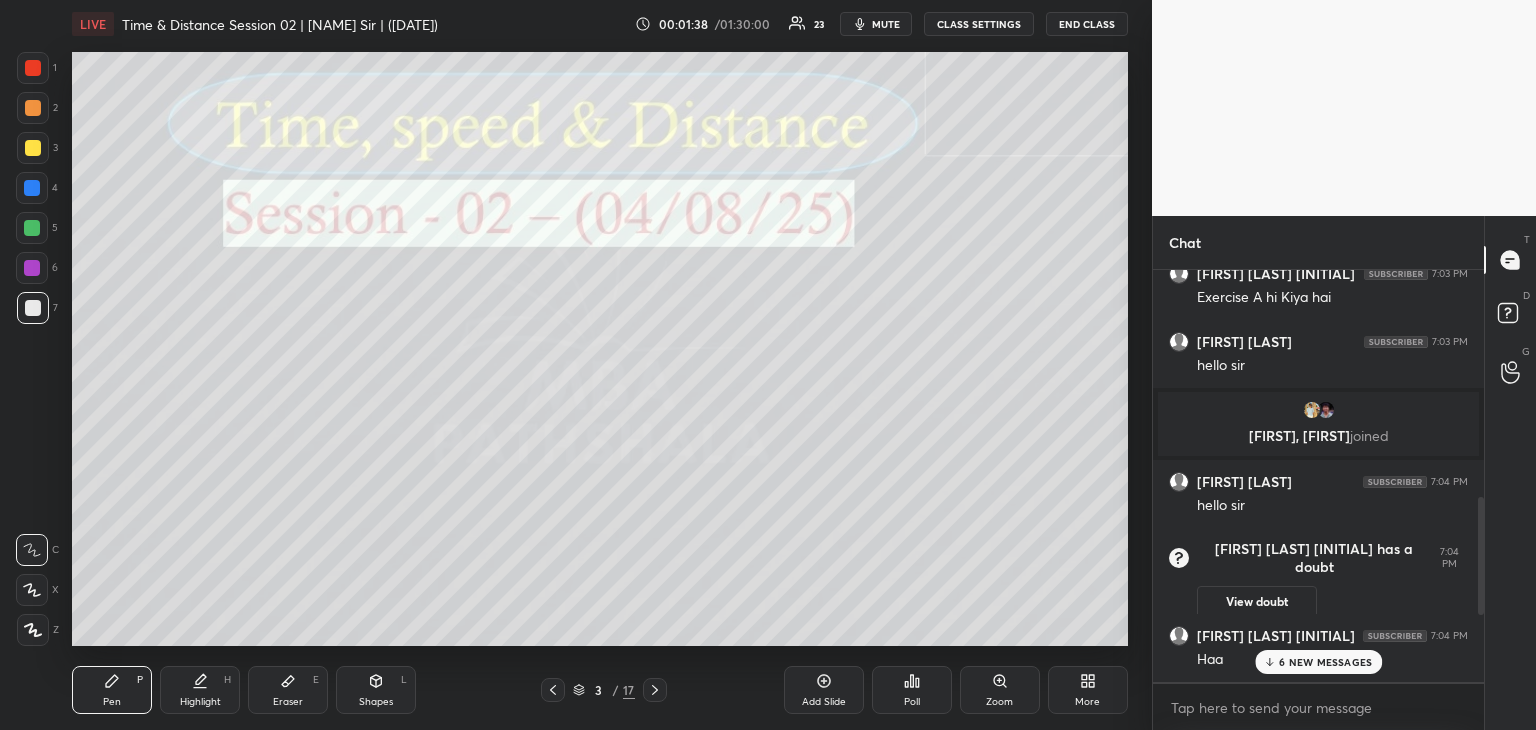click on "6 NEW MESSAGES" at bounding box center (1325, 662) 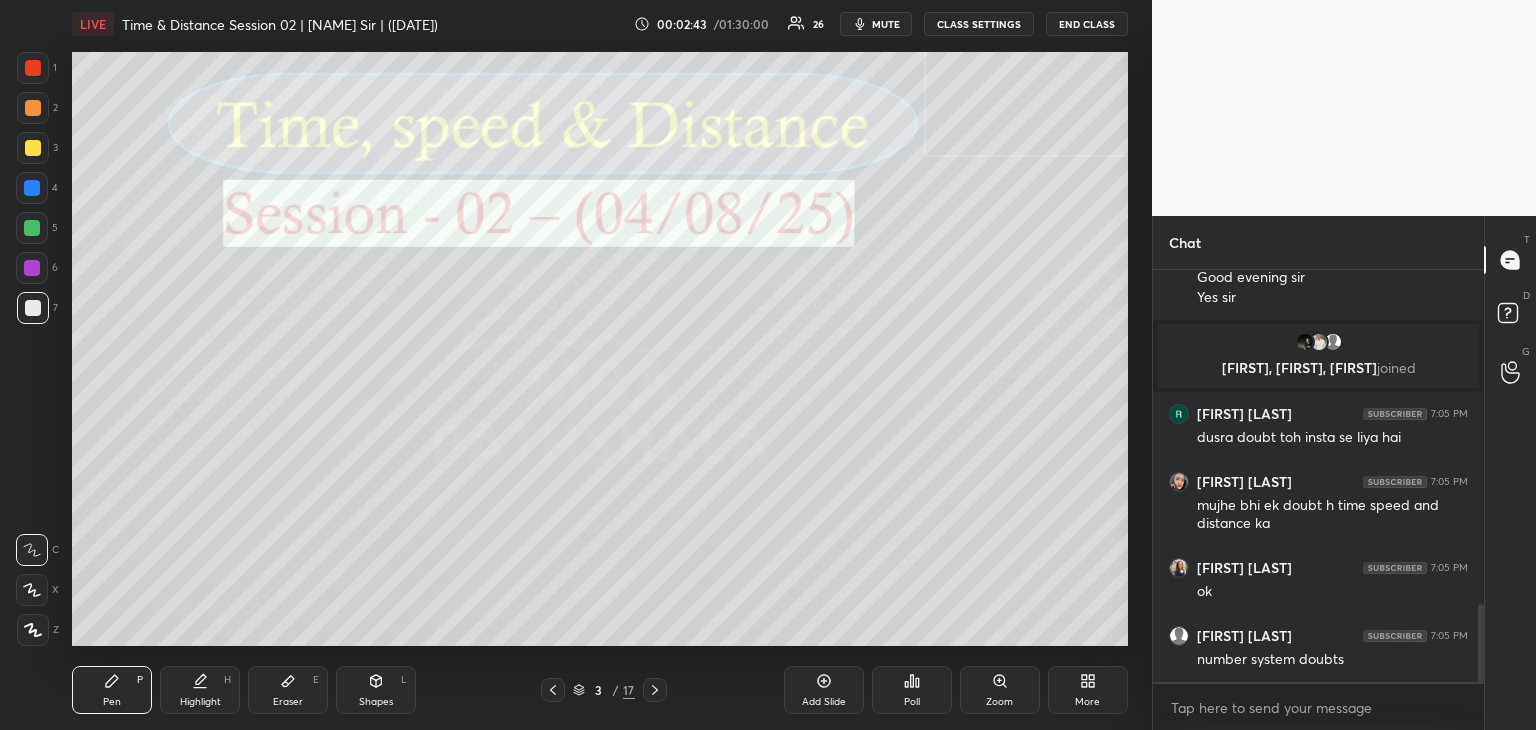 scroll, scrollTop: 1836, scrollLeft: 0, axis: vertical 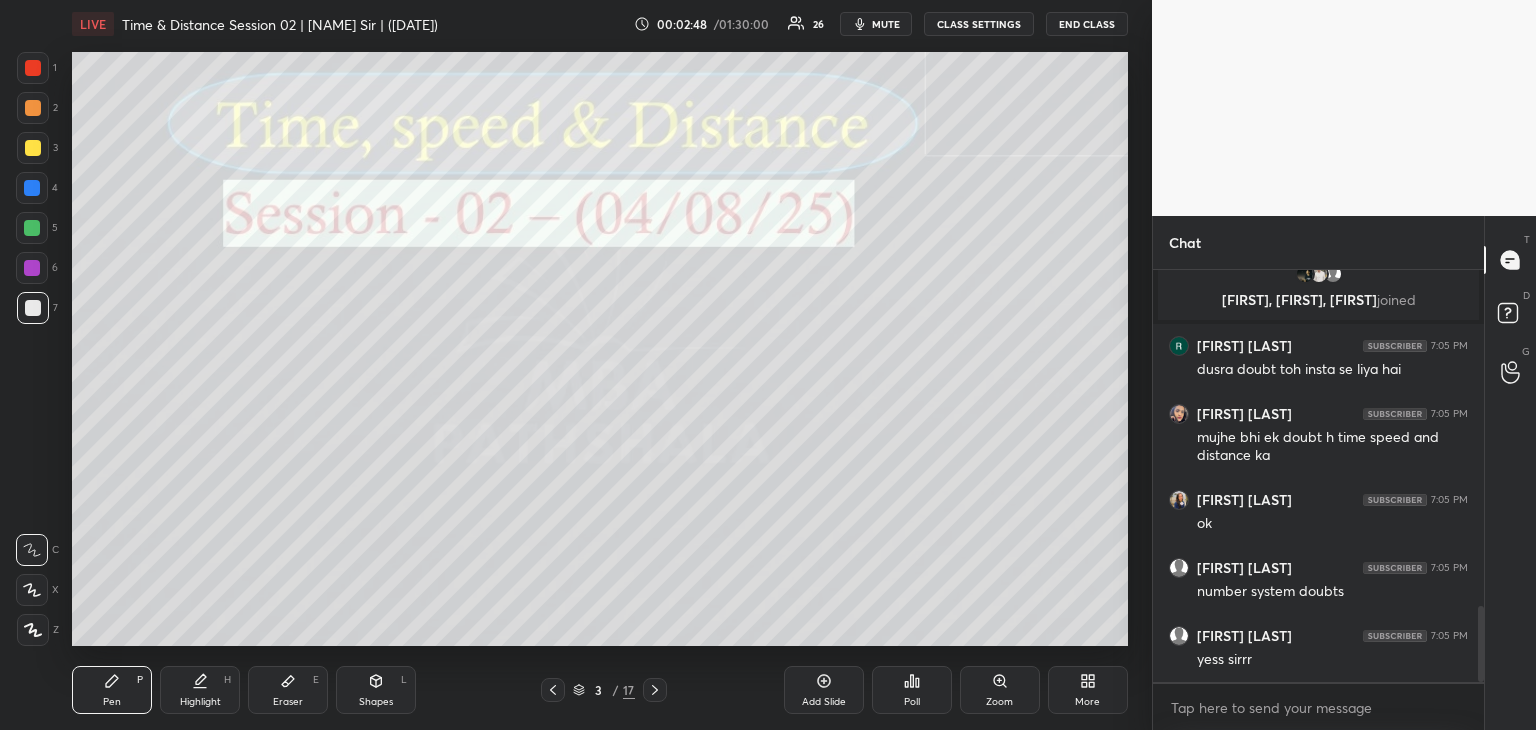 click on "[FIRST] [LAST] [TIME] ok" at bounding box center [1318, 512] 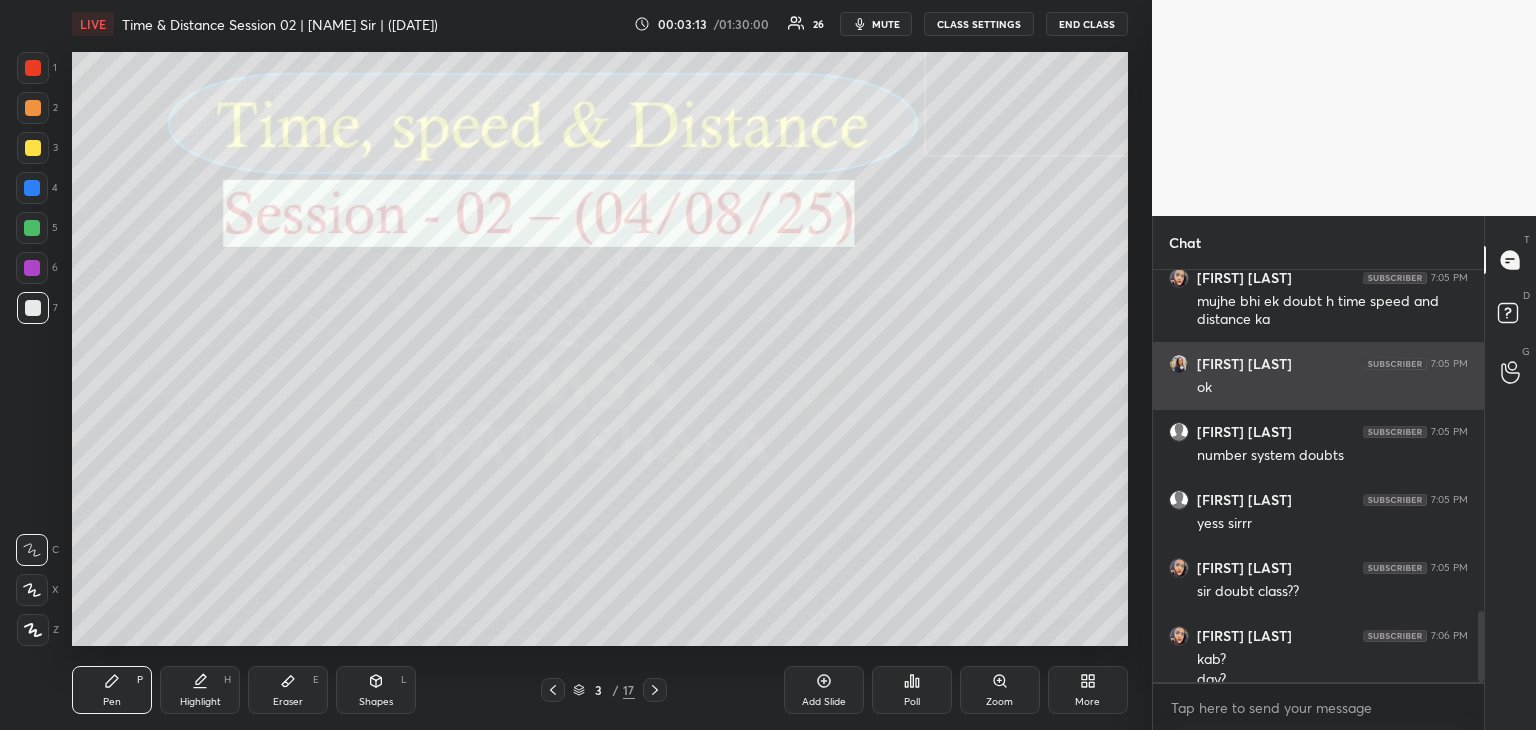 scroll, scrollTop: 1992, scrollLeft: 0, axis: vertical 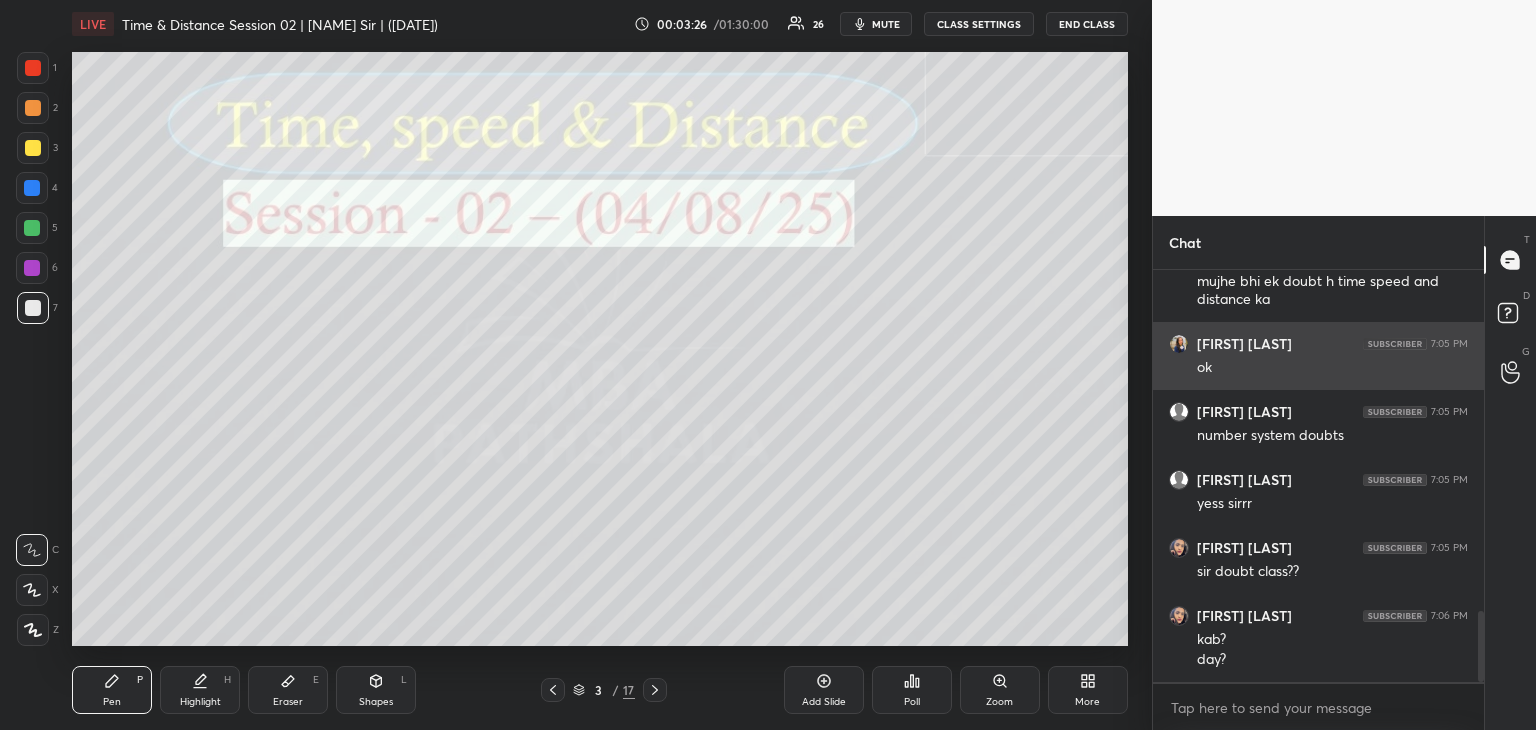 click on "[FIRST] [LAST] [TIME] dusra doubt toh insta se liya hai [FIRST] [LAST] [TIME] mujhe bhi ek doubt h time speed and distance ka [FIRST] [LAST] [TIME] ok [FIRST] [LAST] [TIME] number system doubts [FIRST] [LAST] [TIME] yess sirrr [FIRST] [LAST] [TIME] sir doubt class?? [FIRST] [LAST] [TIME] kab? day?" at bounding box center (1318, 476) 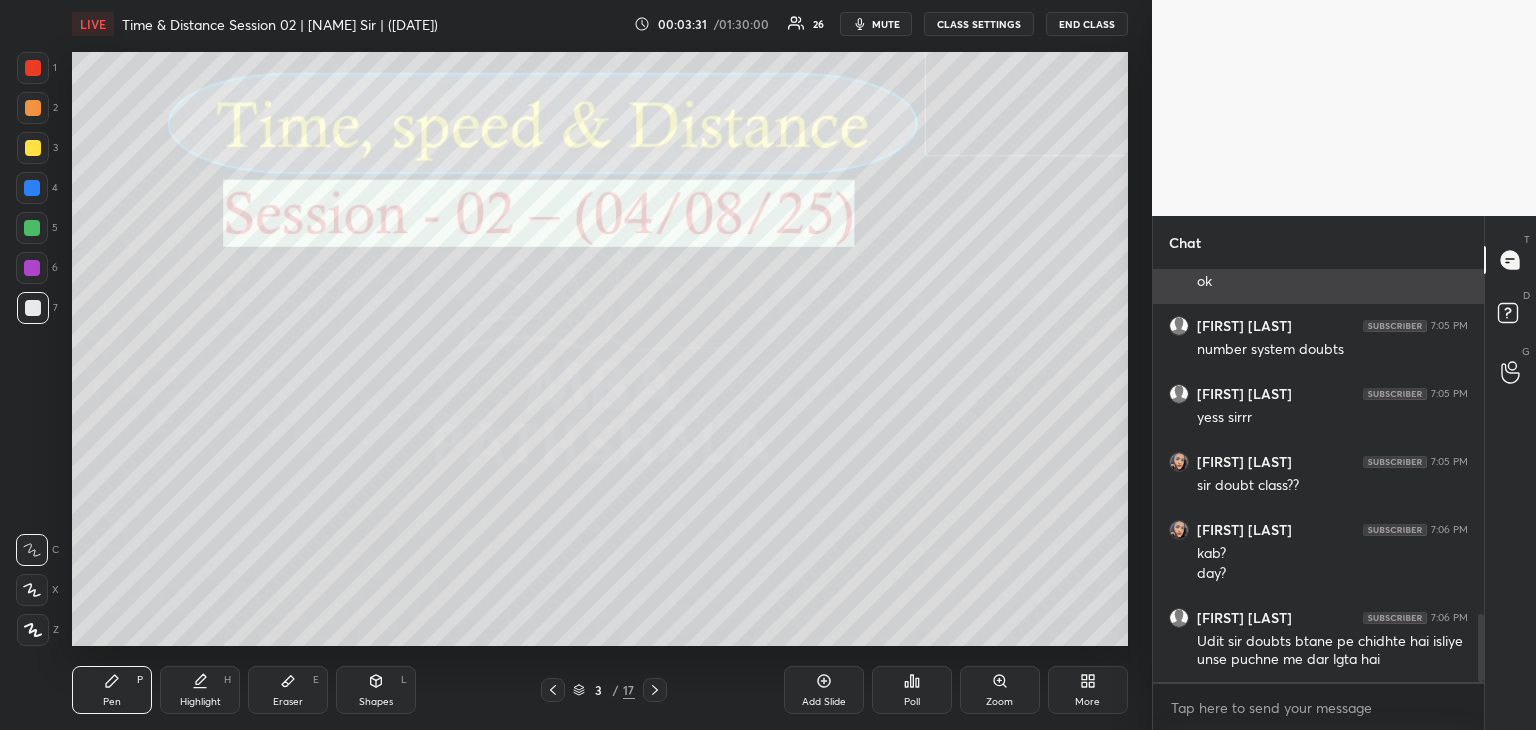 click on "kab?" at bounding box center [1332, 554] 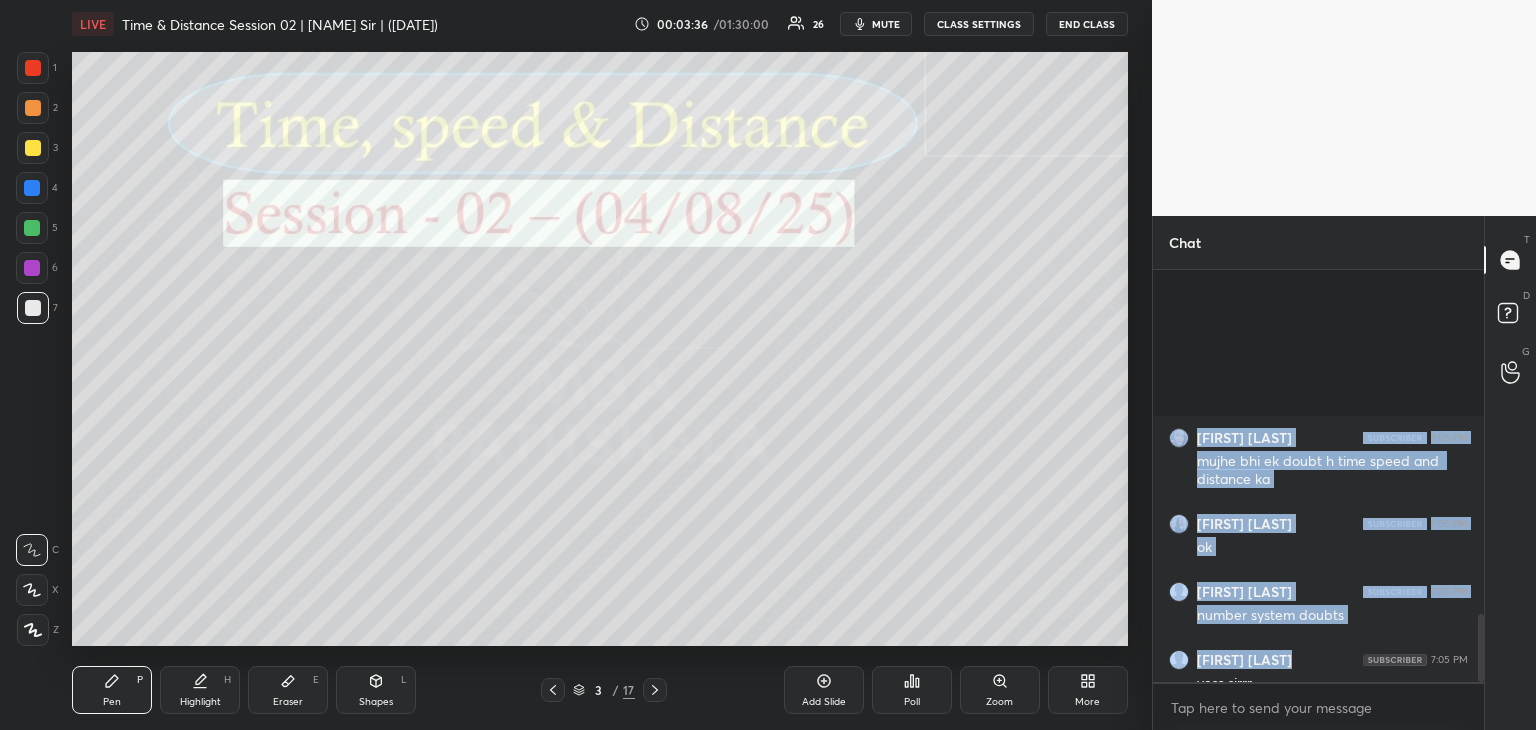 drag, startPoint x: 1308, startPoint y: 389, endPoint x: 1293, endPoint y: 240, distance: 149.75313 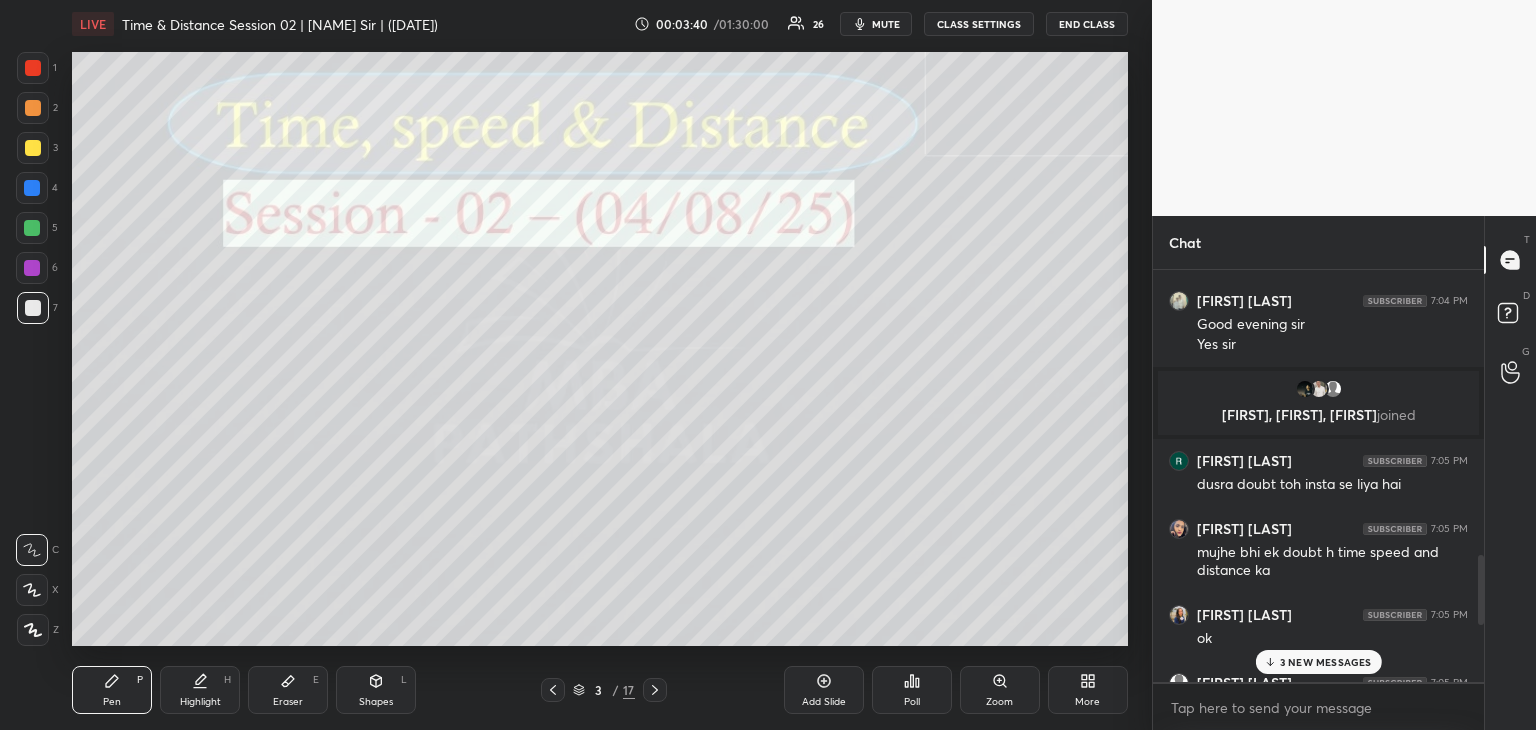 click on "3 NEW MESSAGES" at bounding box center (1326, 662) 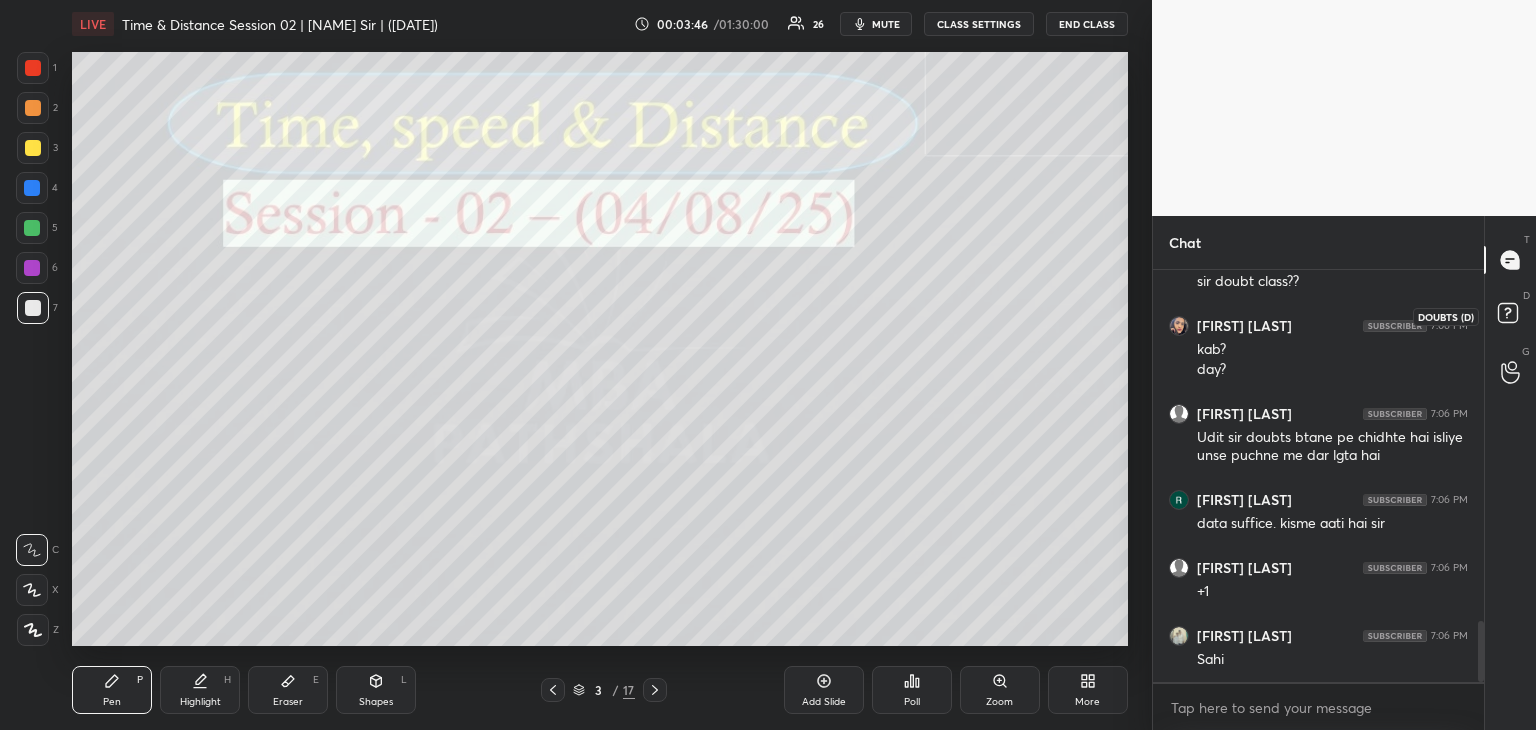 scroll, scrollTop: 2354, scrollLeft: 0, axis: vertical 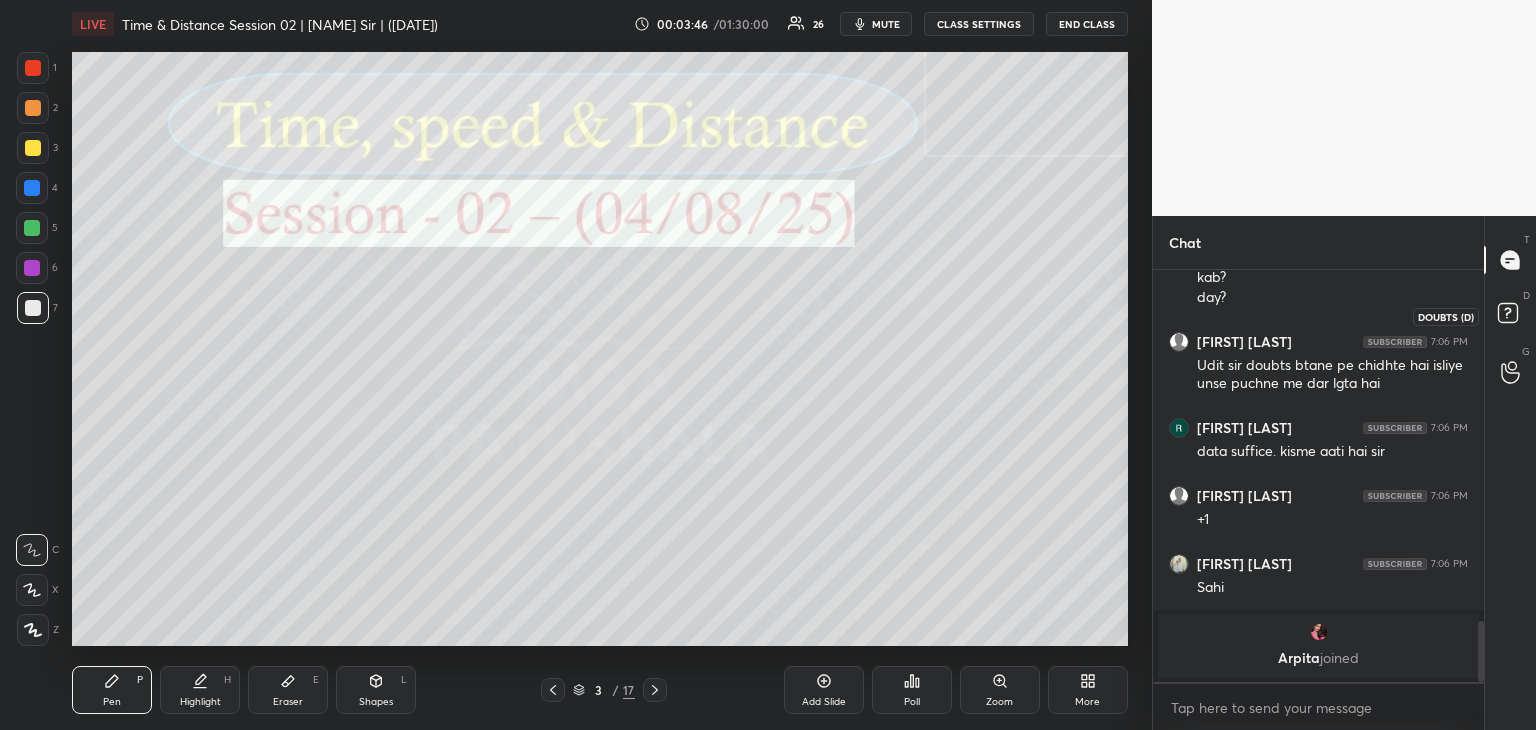 click 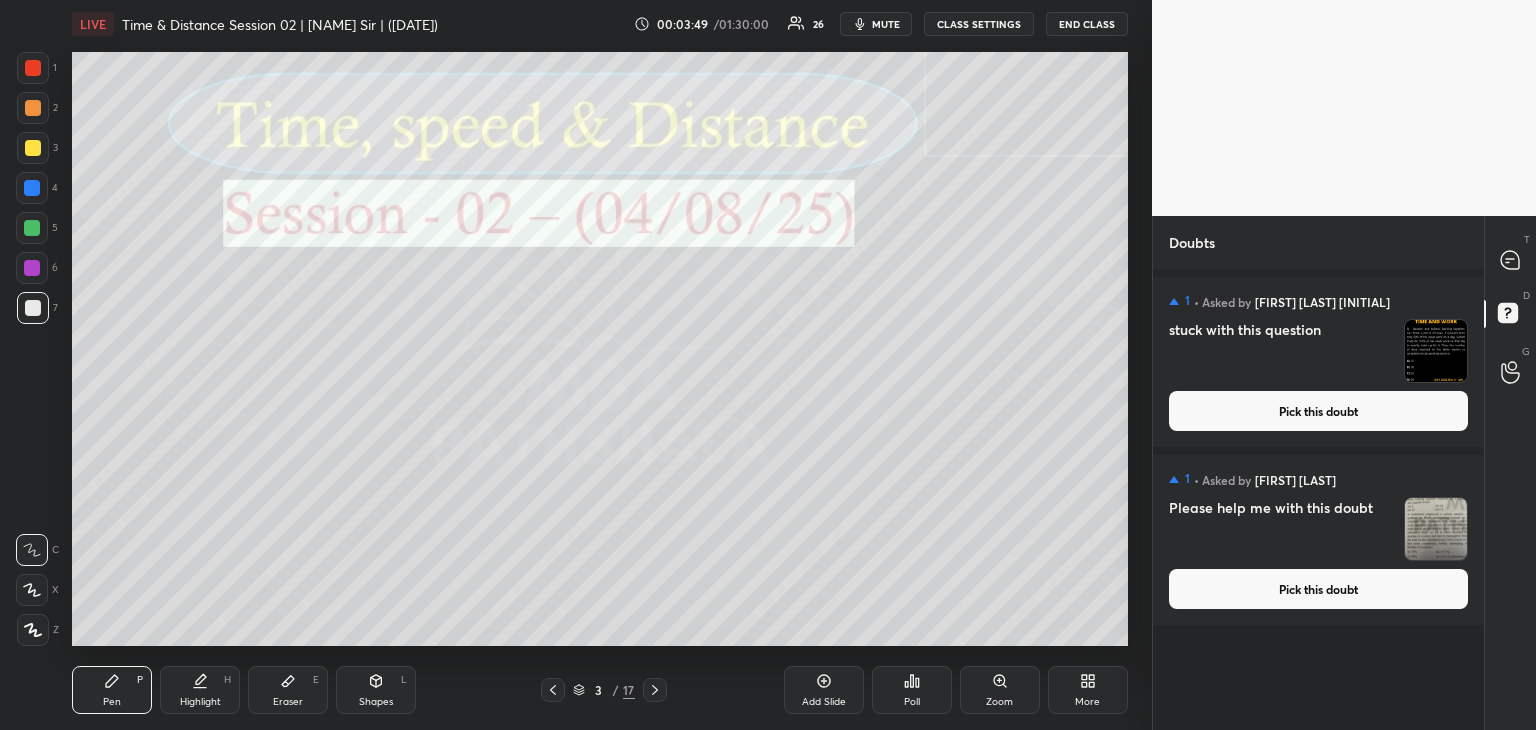 click on "Pick this doubt" at bounding box center [1318, 411] 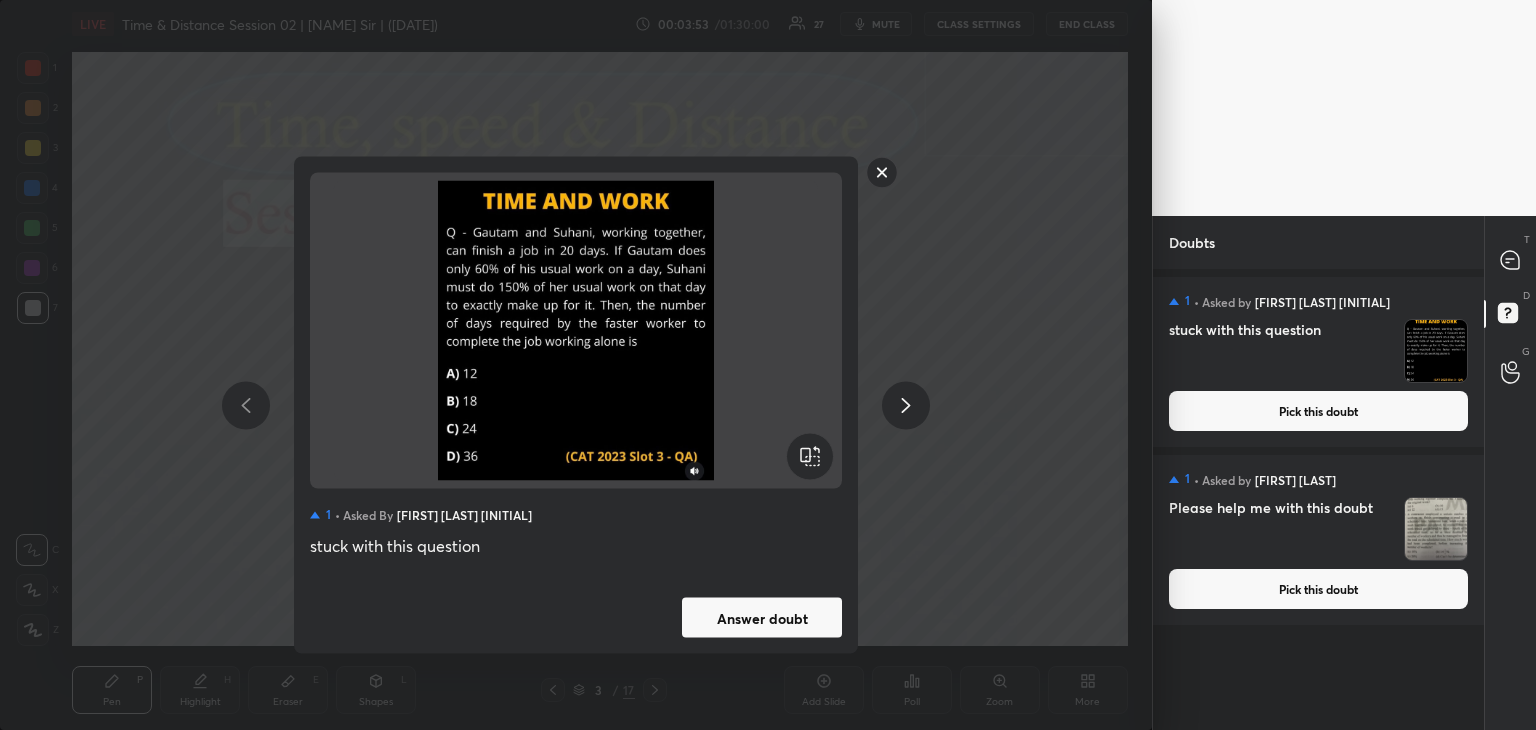 click 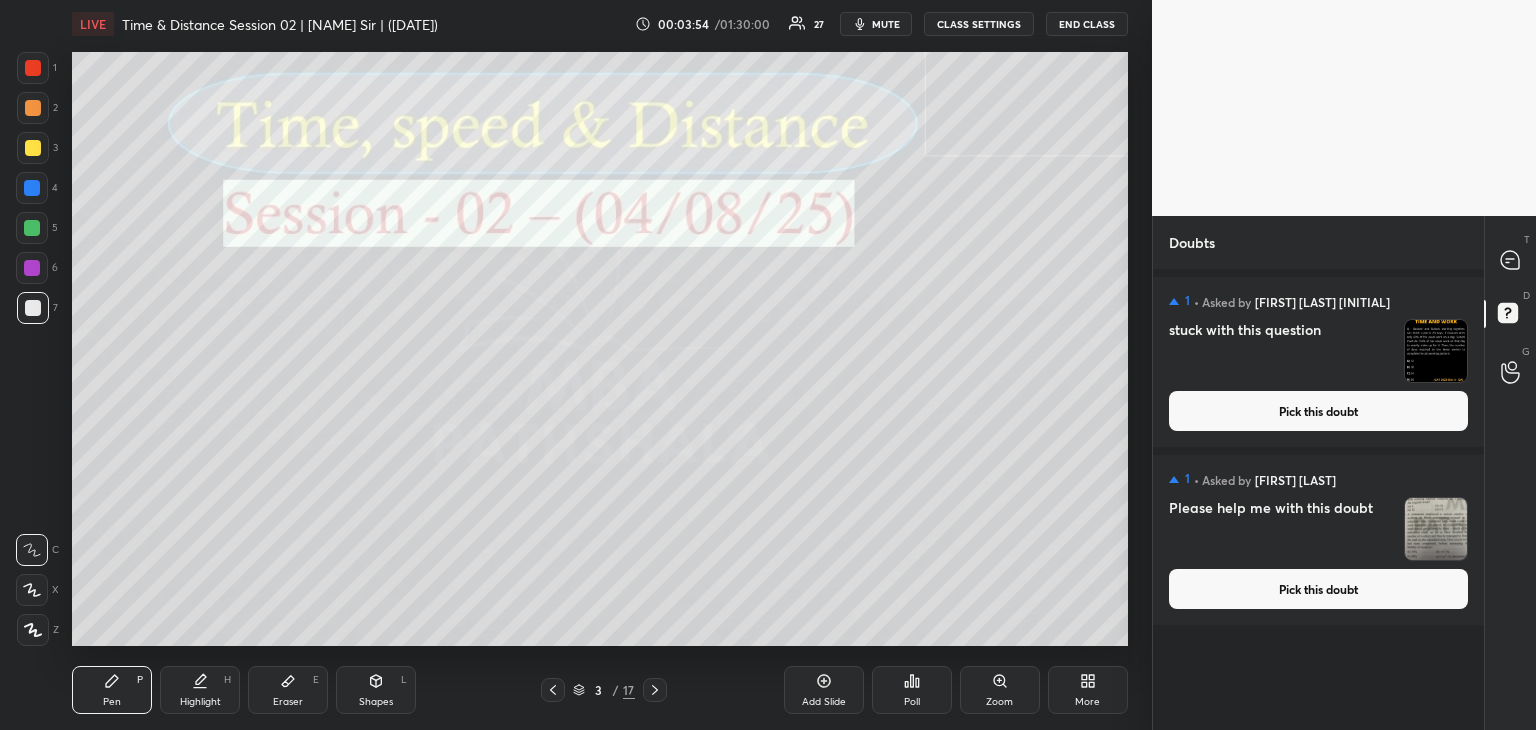 click 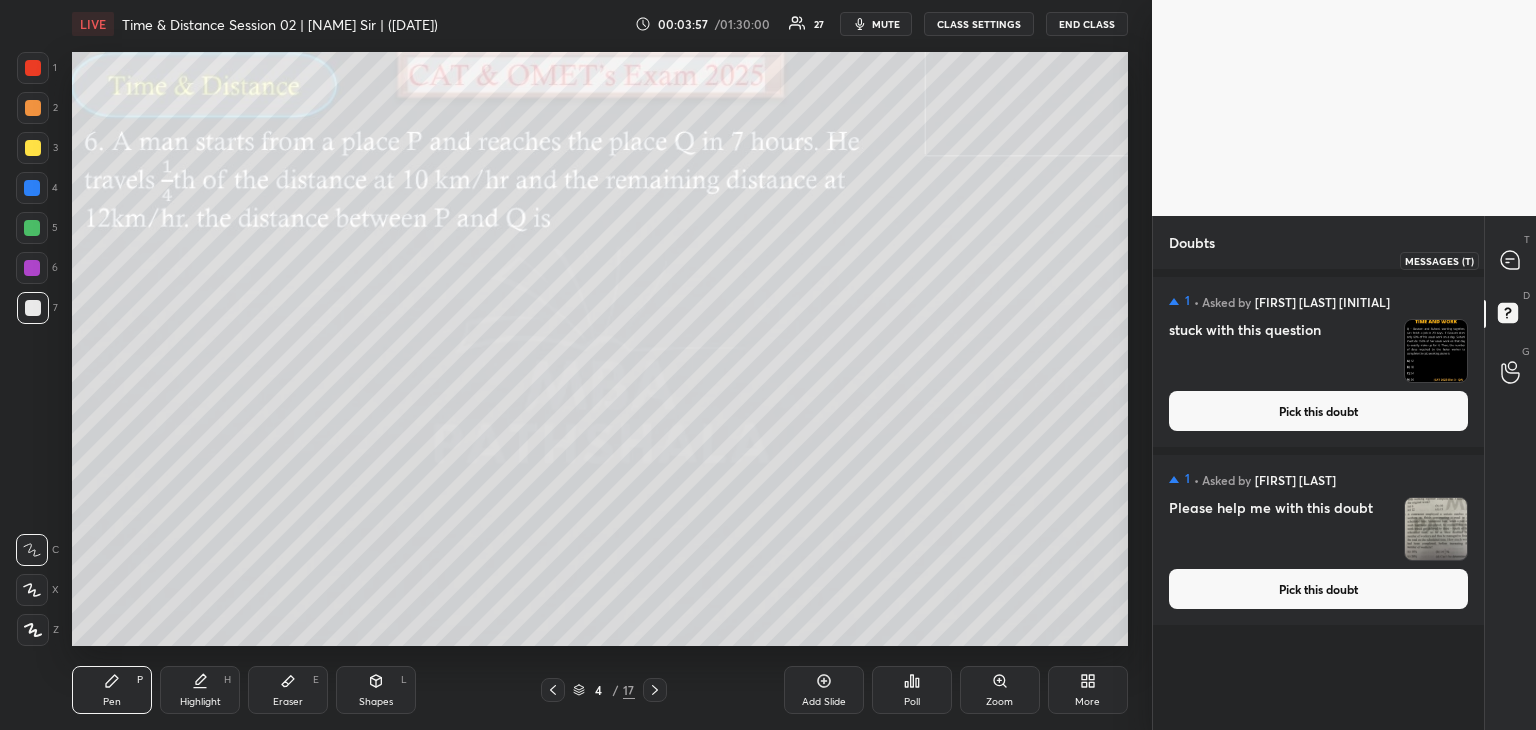 click 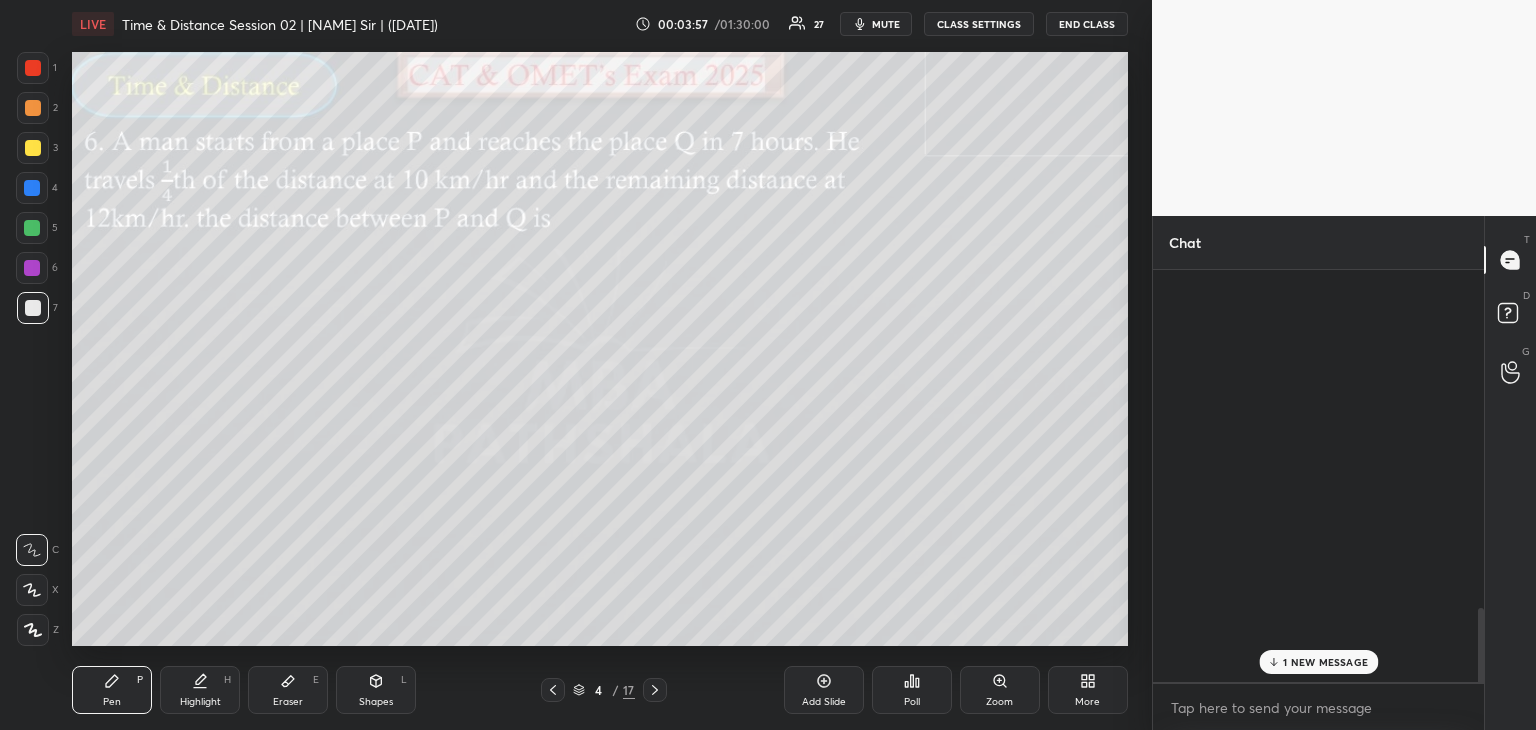 scroll, scrollTop: 2176, scrollLeft: 0, axis: vertical 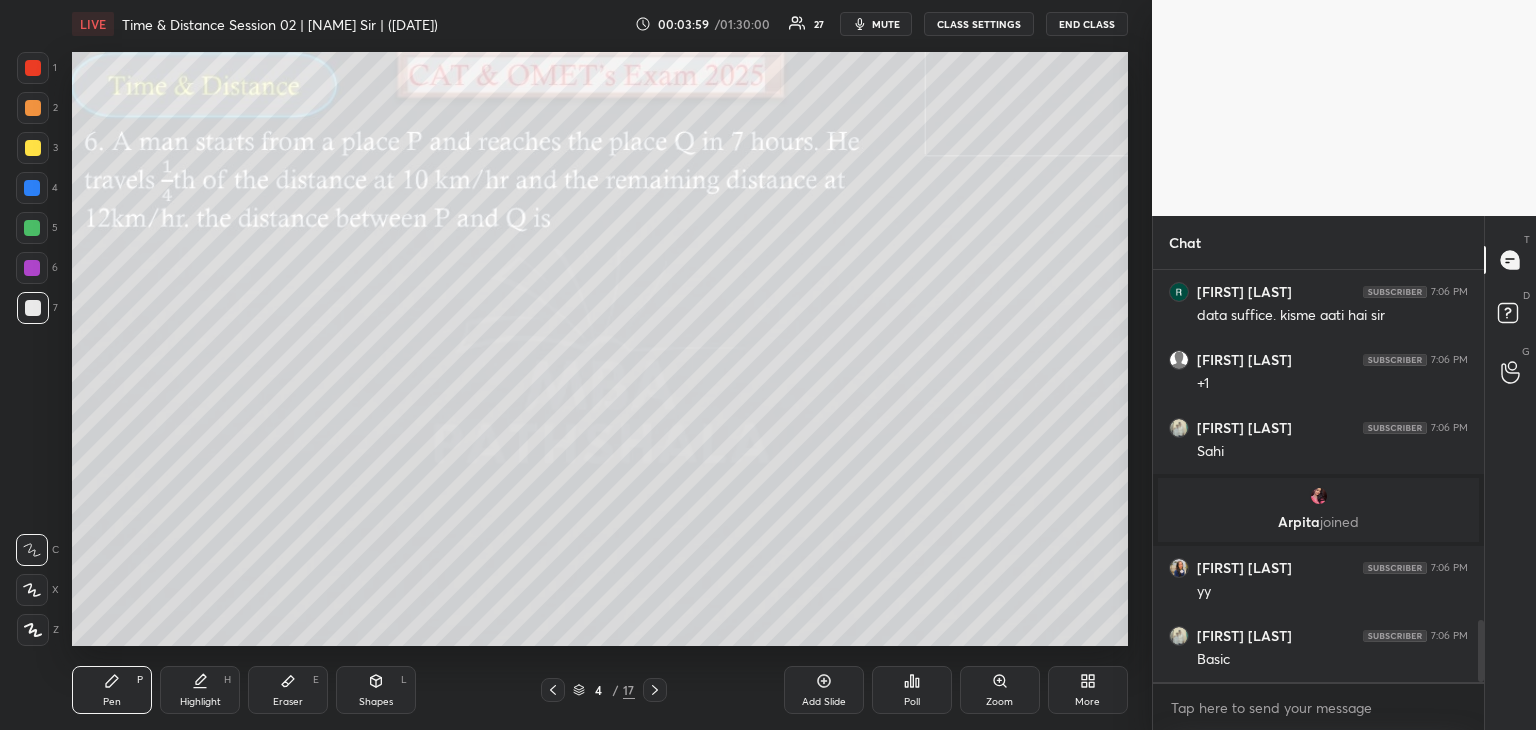 click on "Basic" at bounding box center (1332, 660) 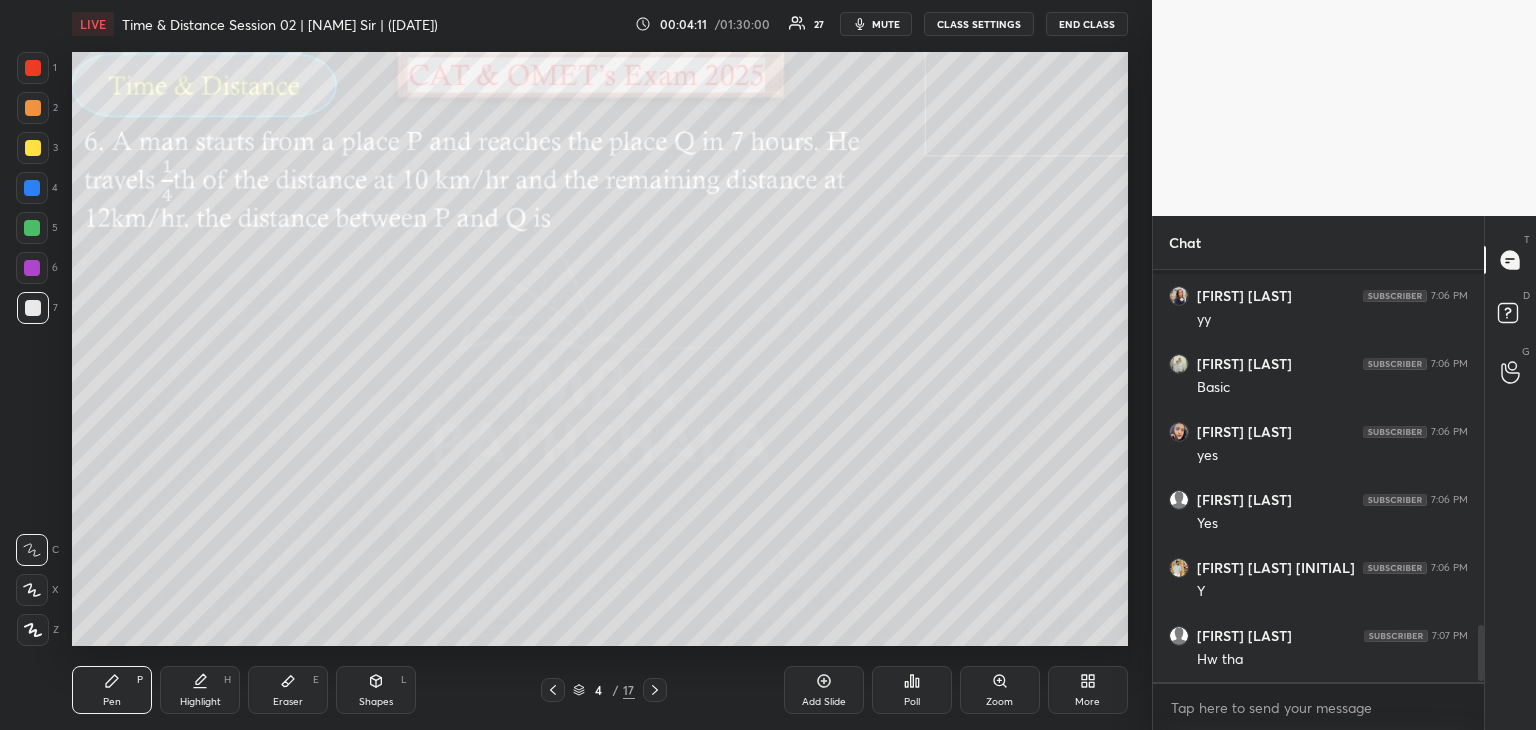 scroll, scrollTop: 2652, scrollLeft: 0, axis: vertical 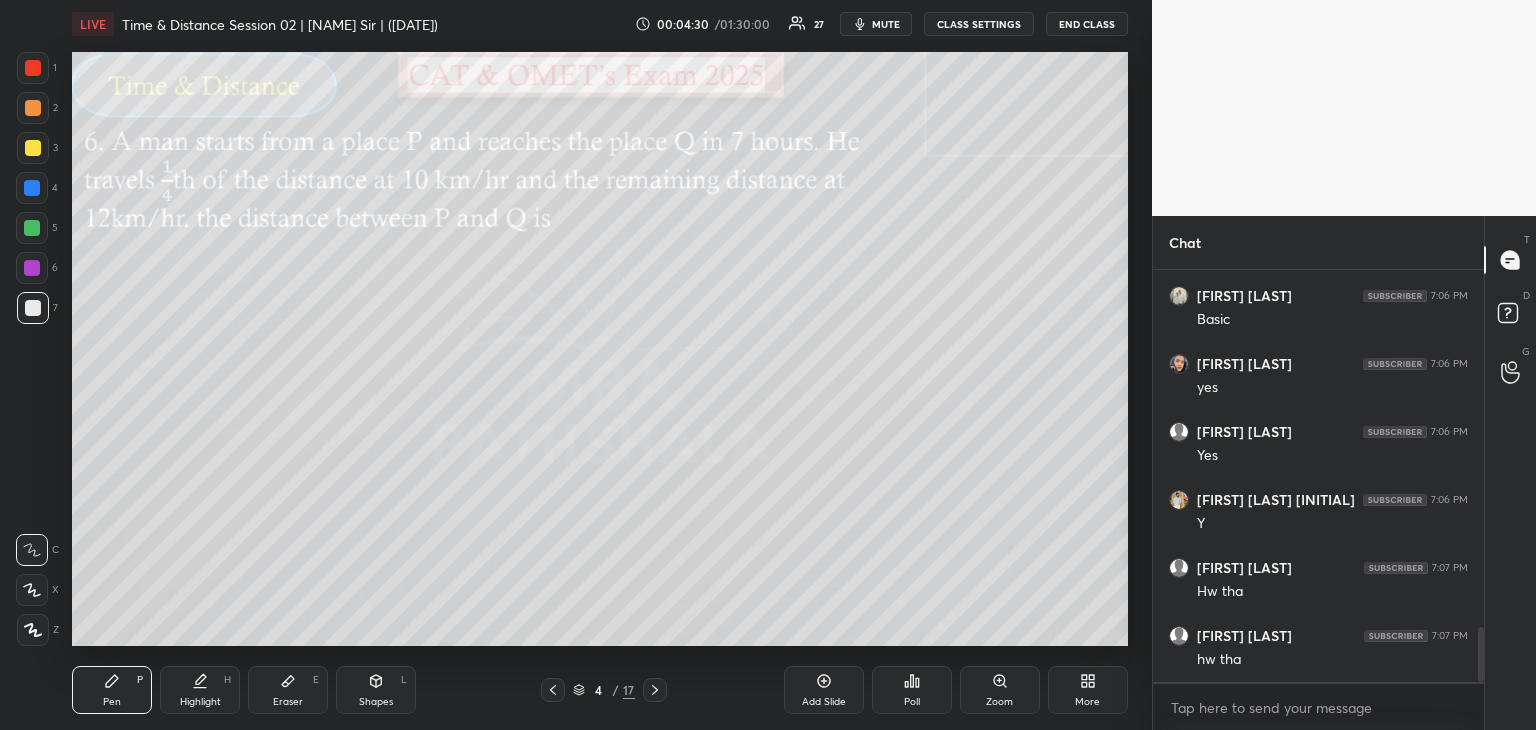 click at bounding box center (33, 108) 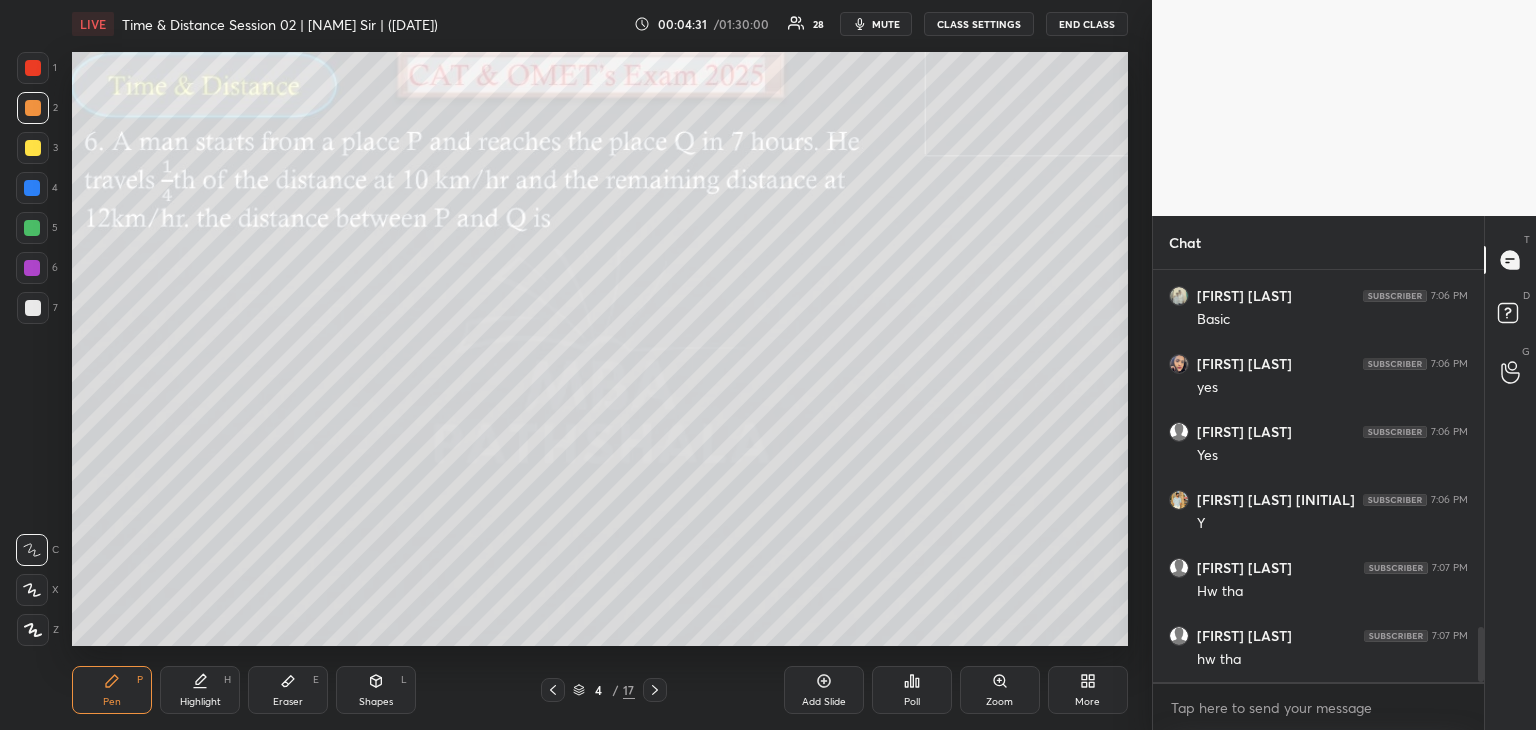 scroll, scrollTop: 2724, scrollLeft: 0, axis: vertical 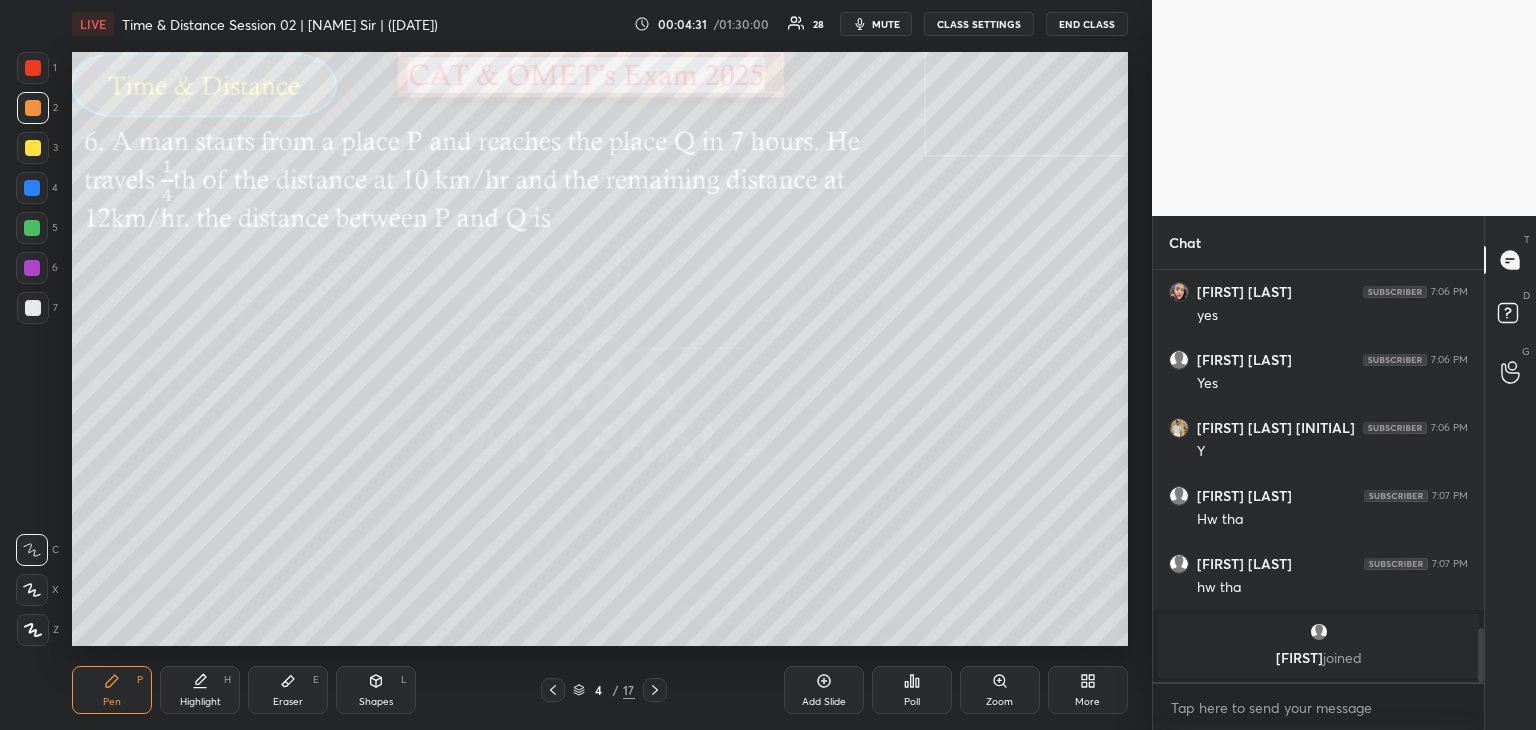 click 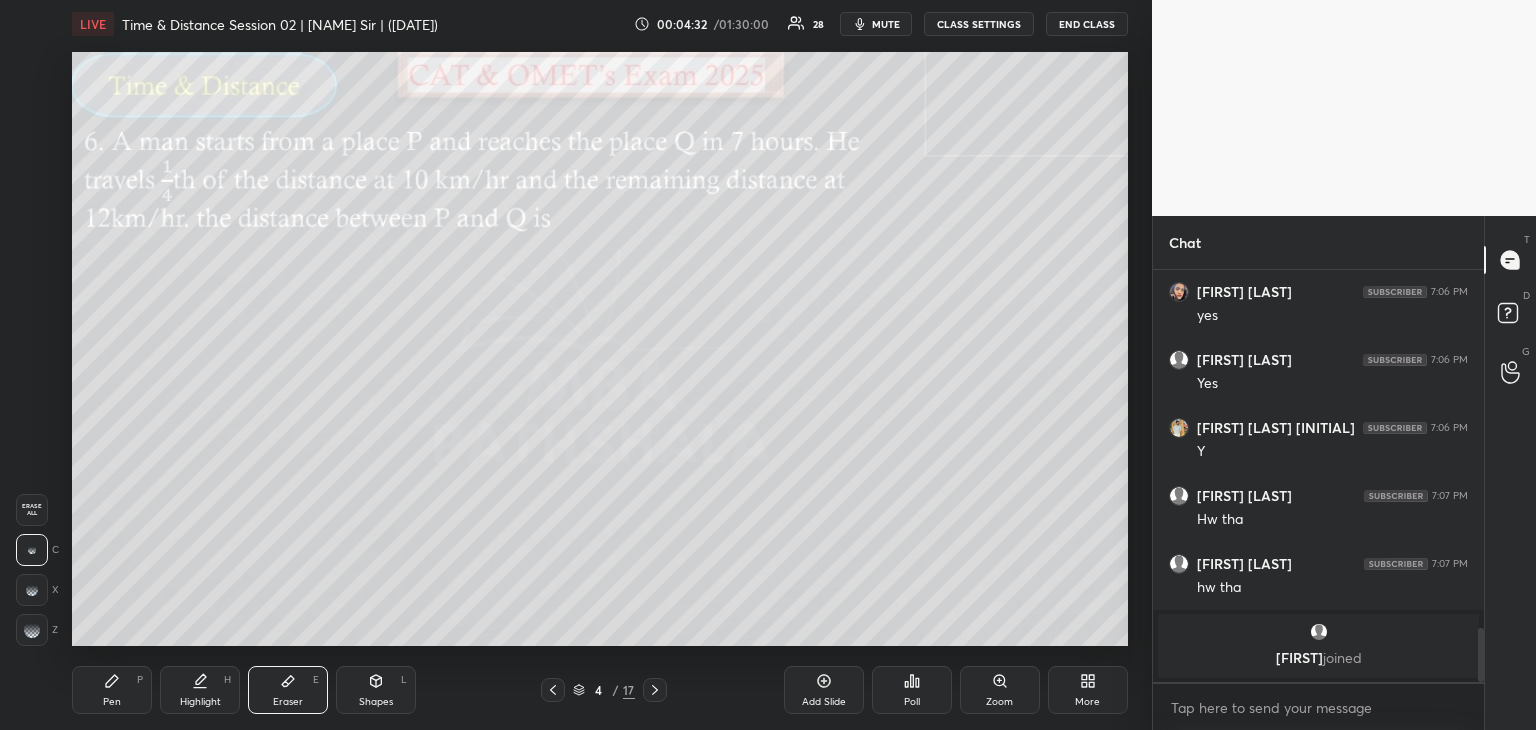 click at bounding box center (32, 630) 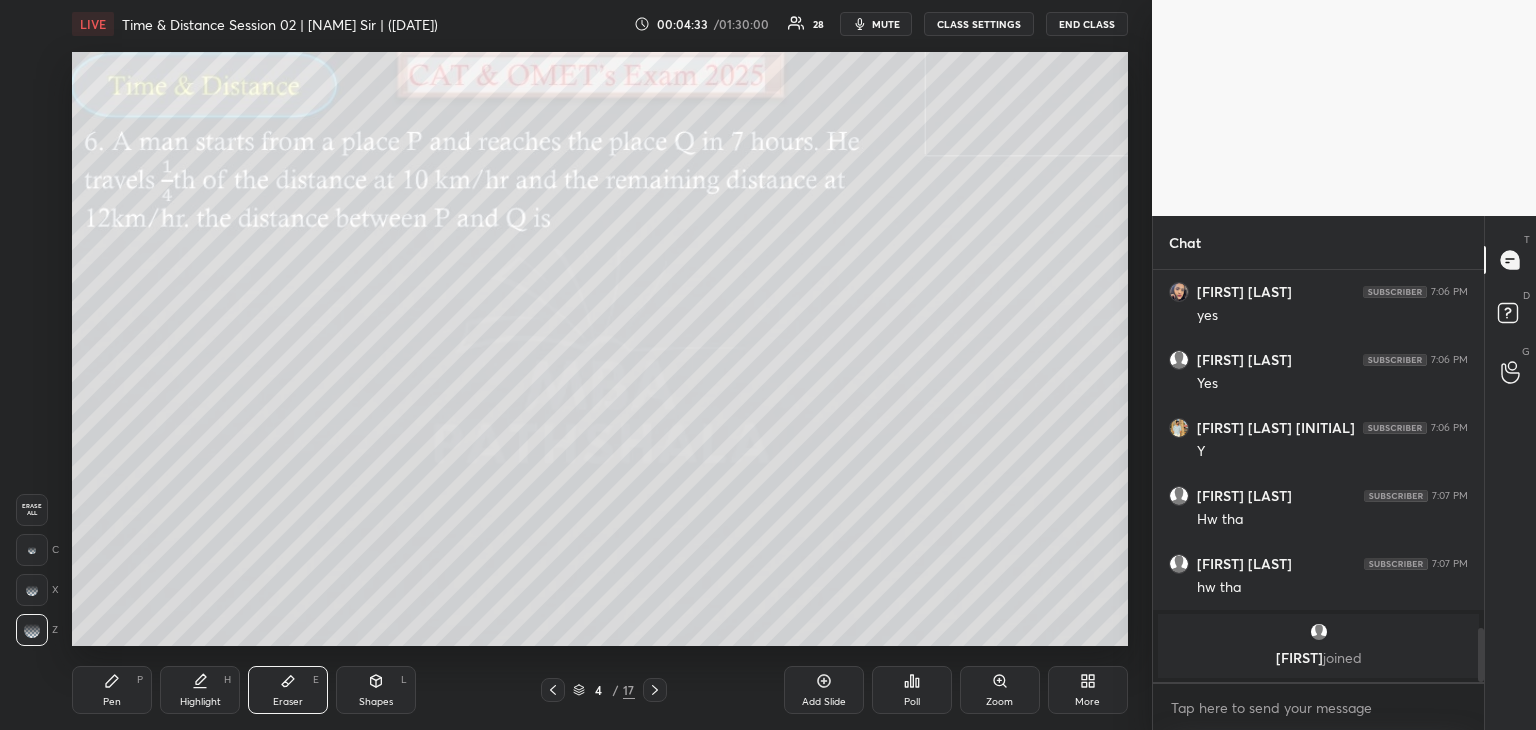 click on "Pen P" at bounding box center [112, 690] 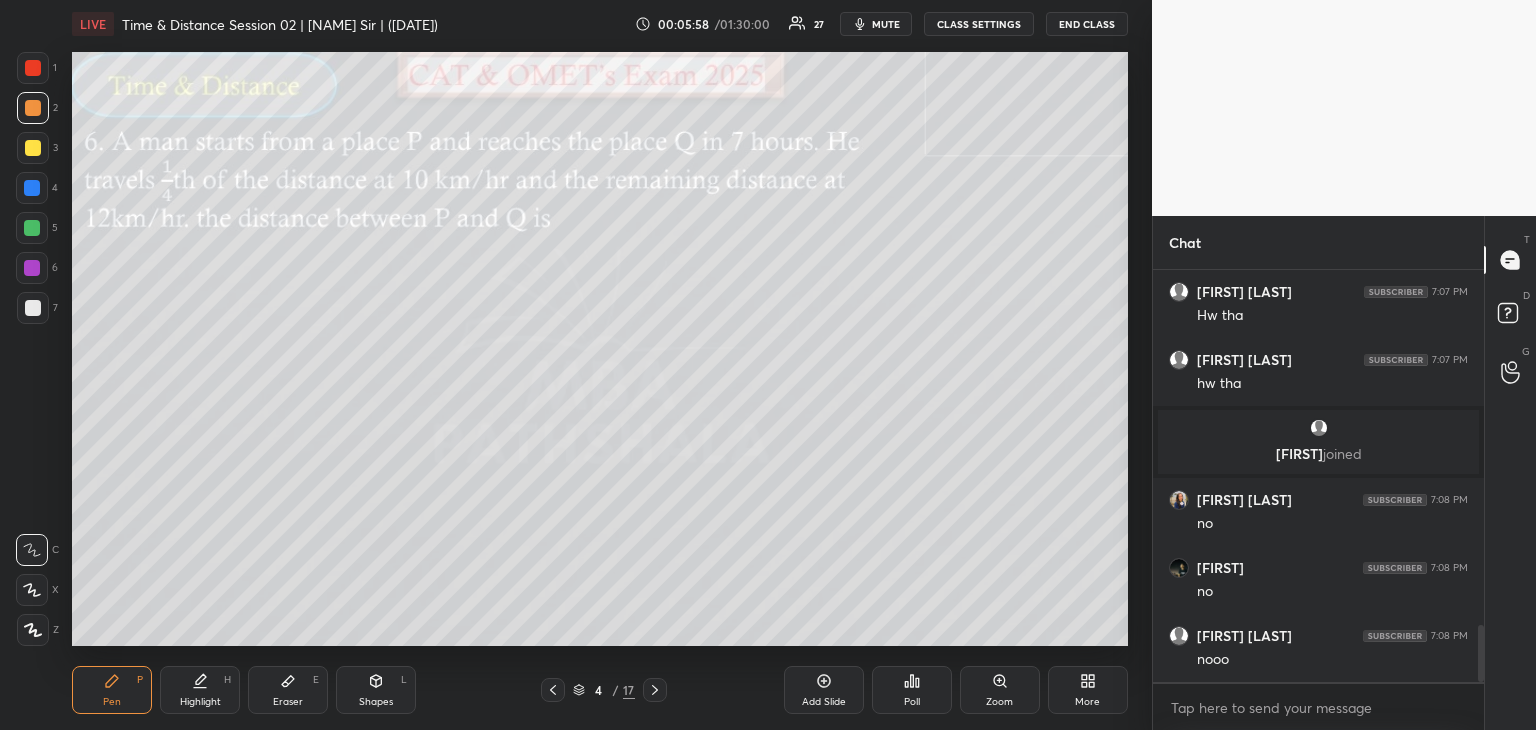 scroll, scrollTop: 2630, scrollLeft: 0, axis: vertical 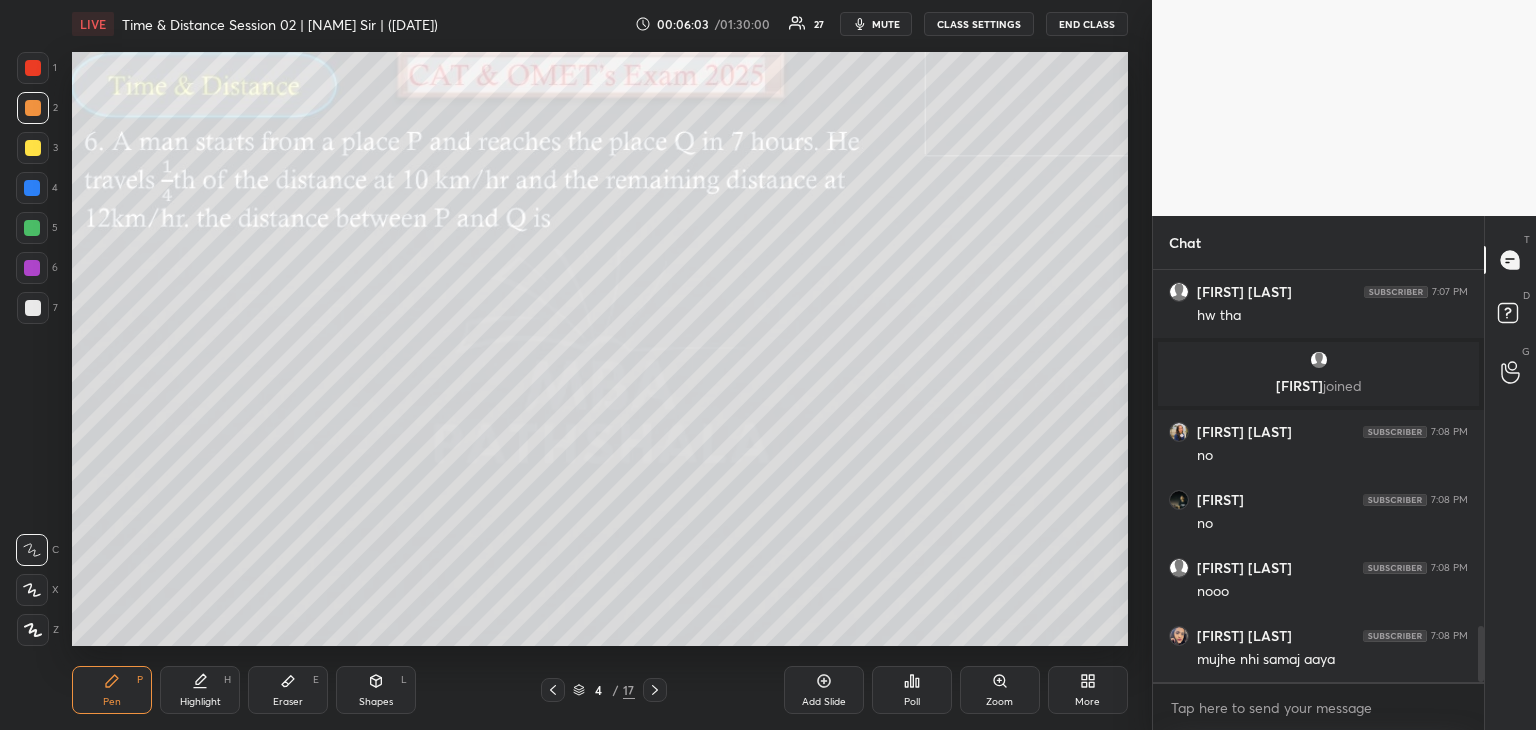 click 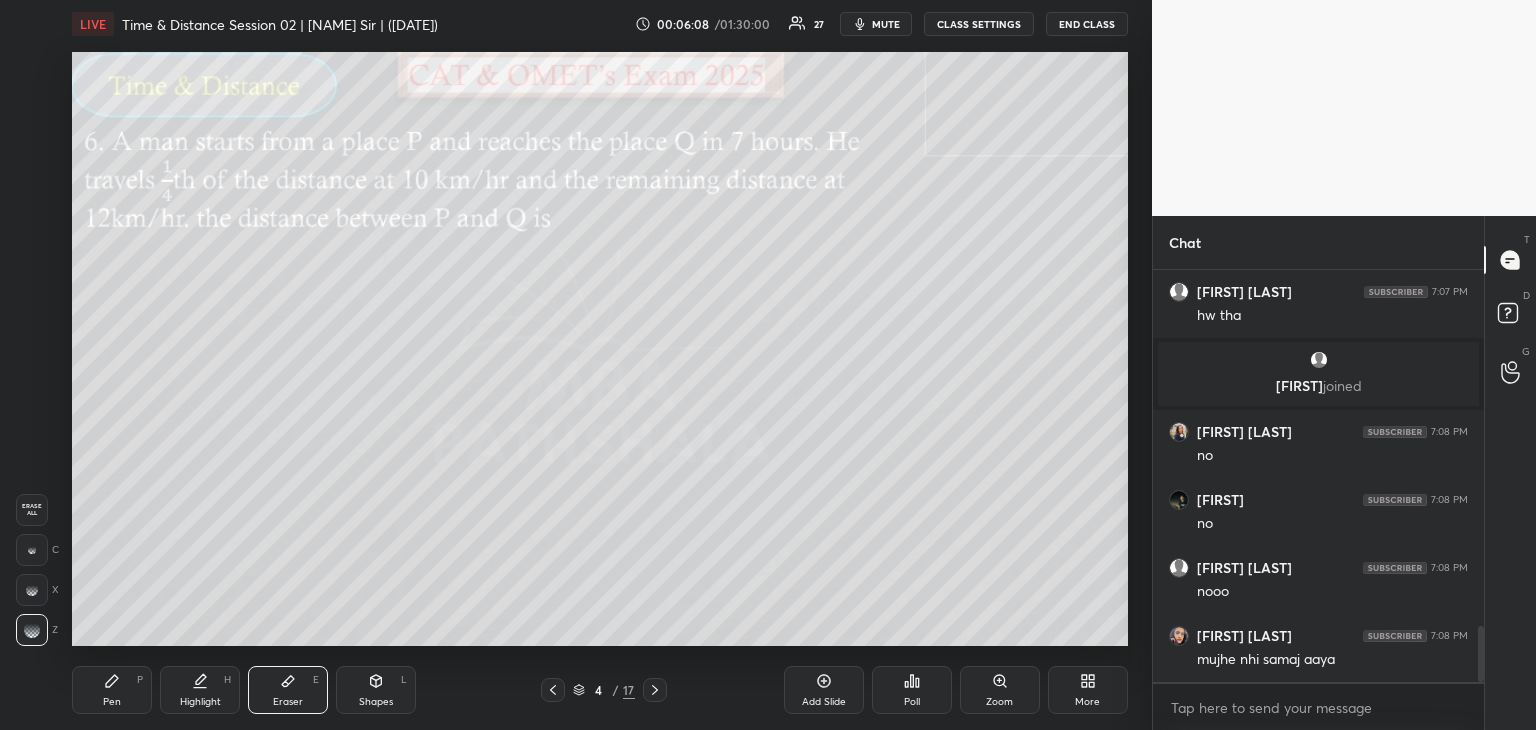 click on "Pen P" at bounding box center (112, 690) 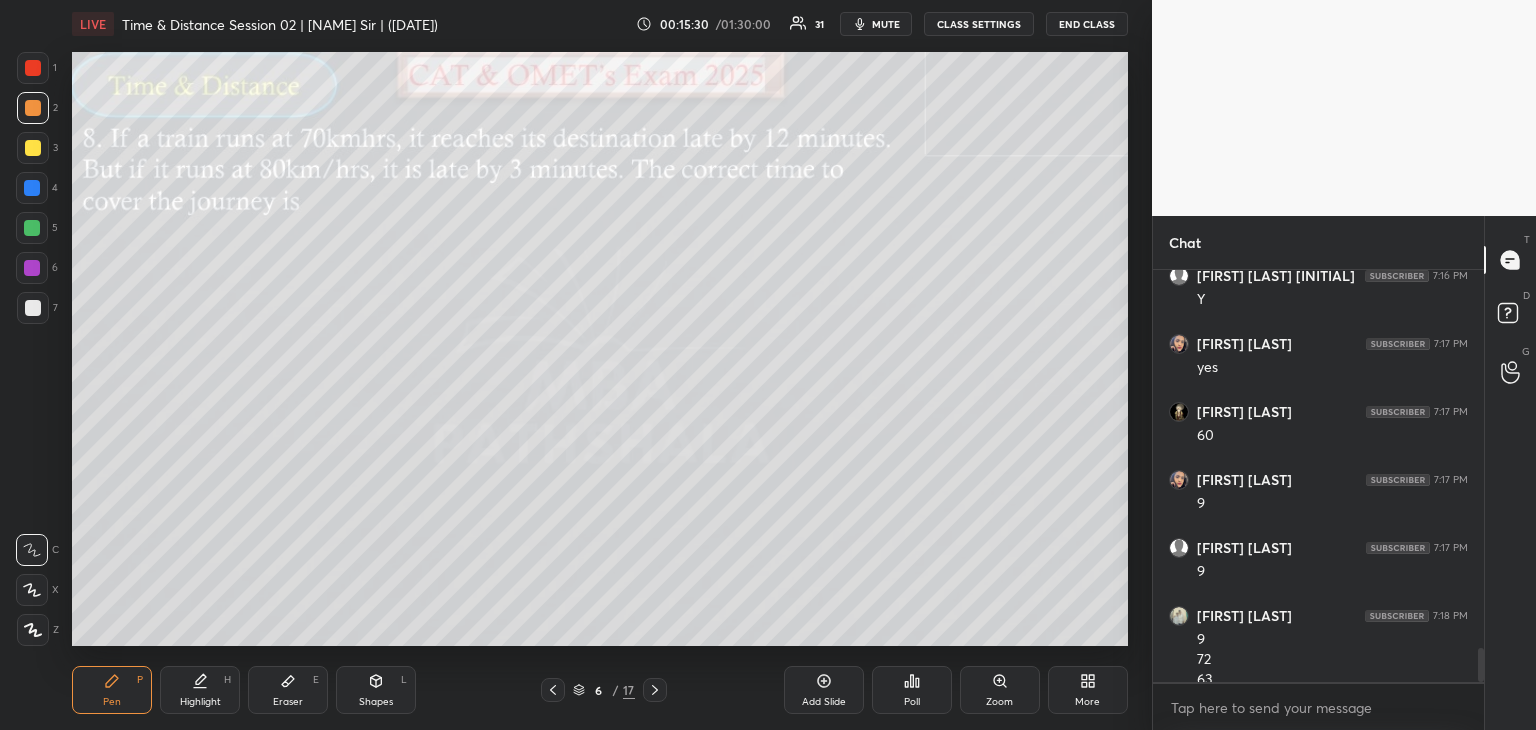 scroll, scrollTop: 4554, scrollLeft: 0, axis: vertical 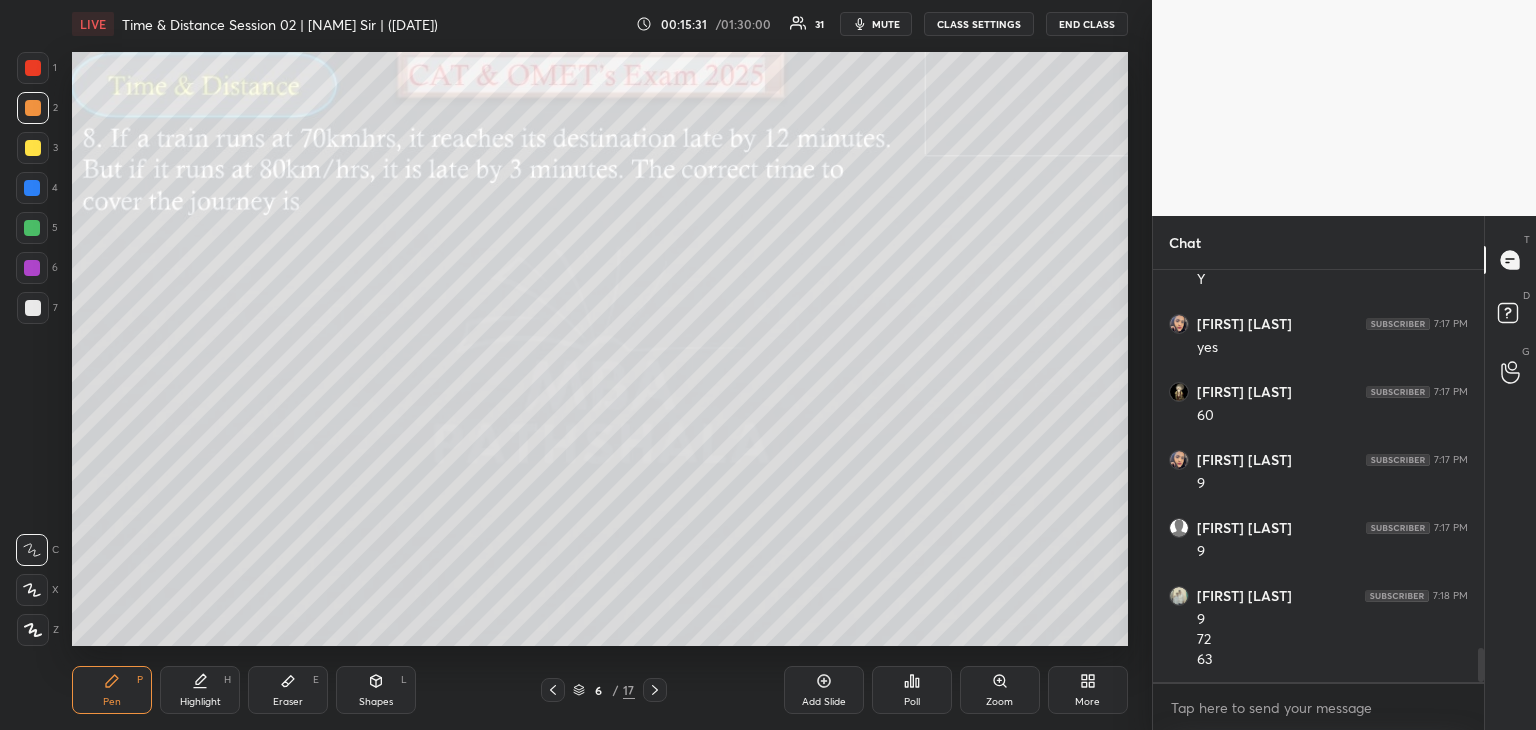 click at bounding box center (32, 228) 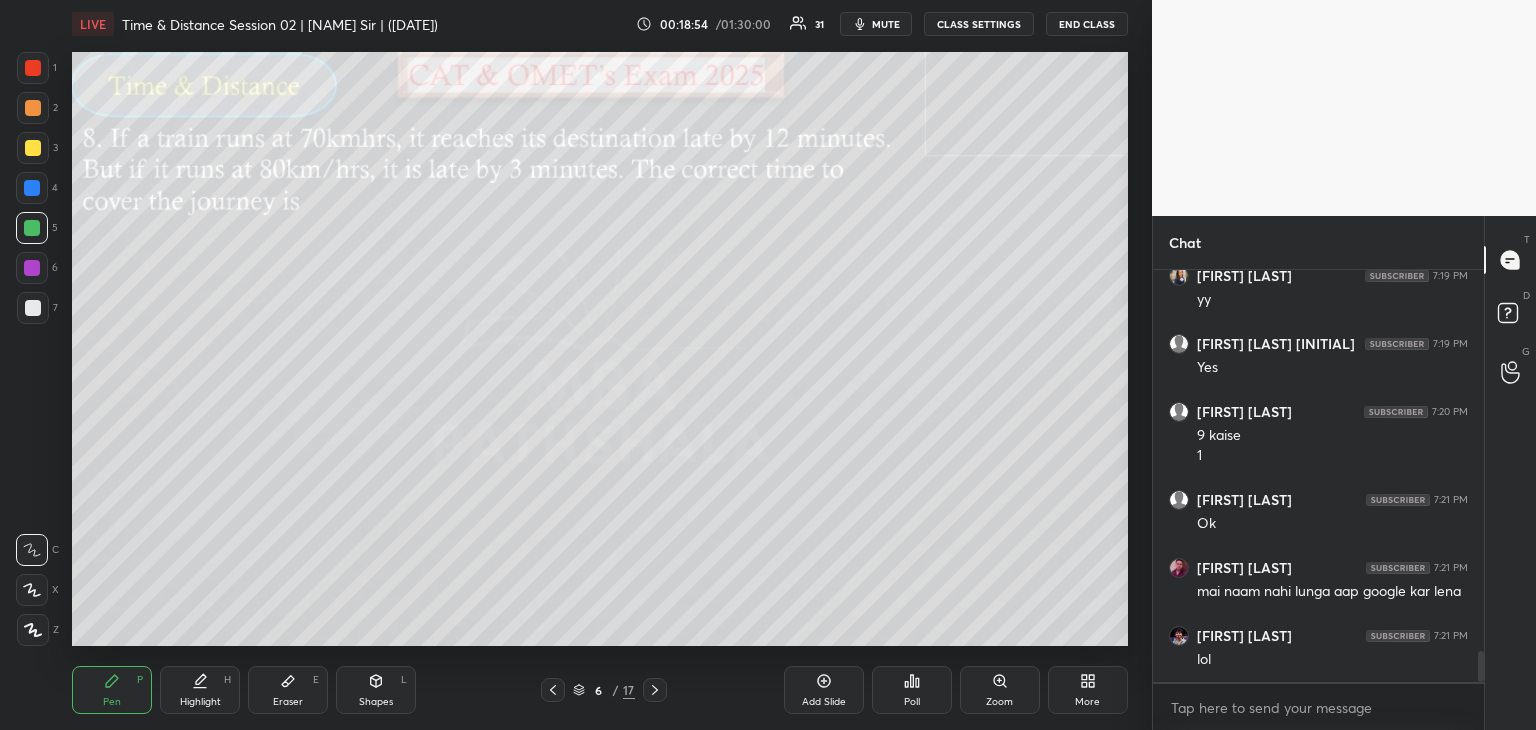 scroll, scrollTop: 5068, scrollLeft: 0, axis: vertical 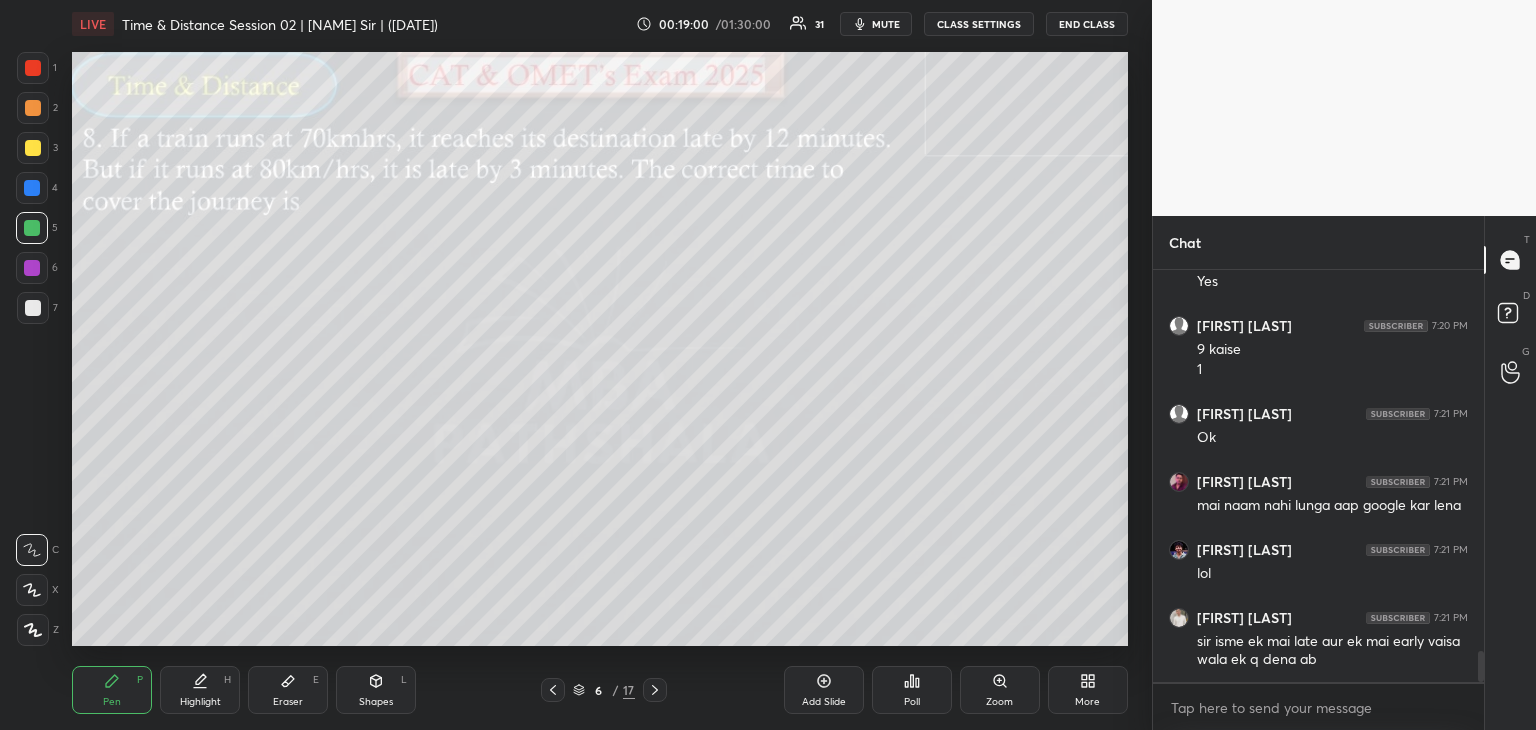 click on "Add Slide" at bounding box center [824, 690] 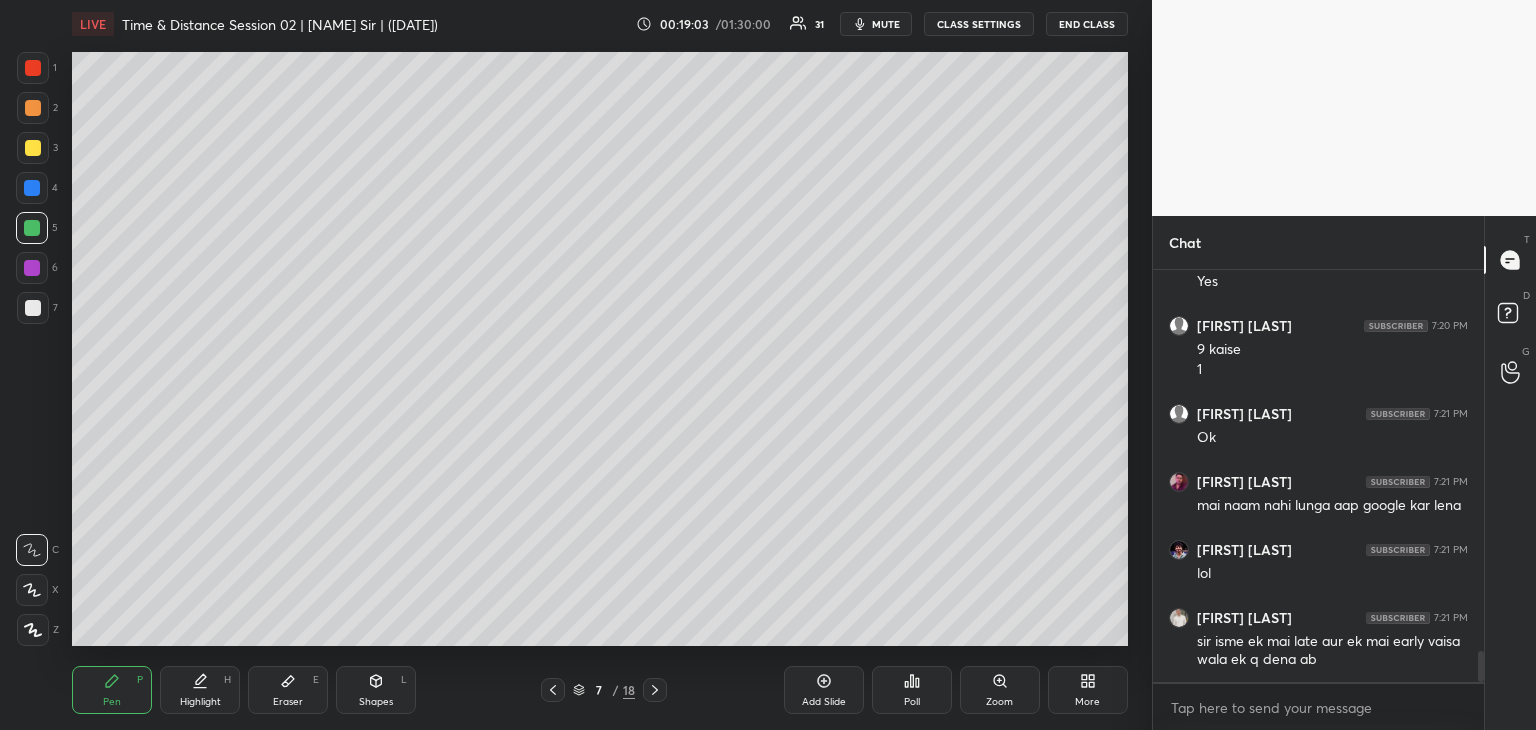 click 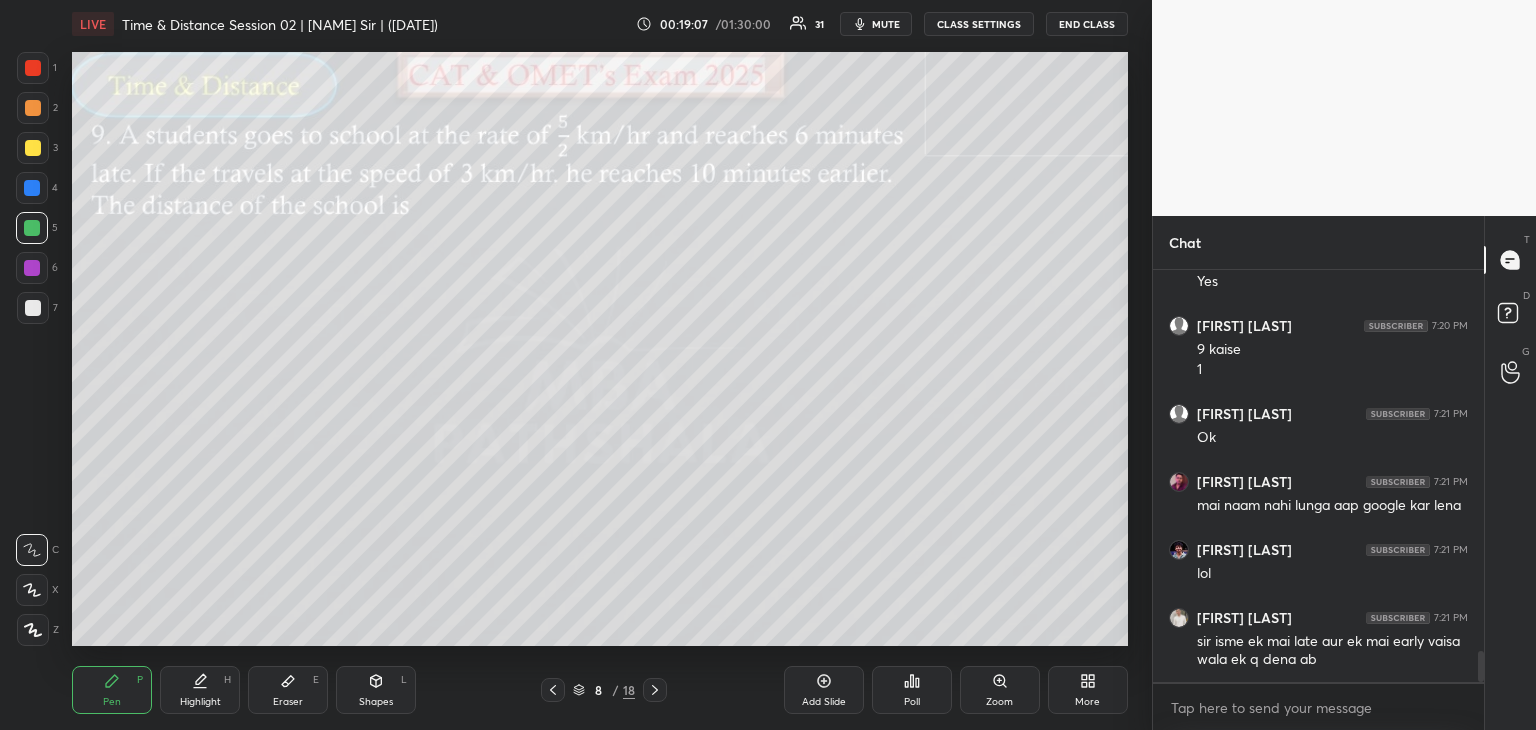 click at bounding box center [553, 690] 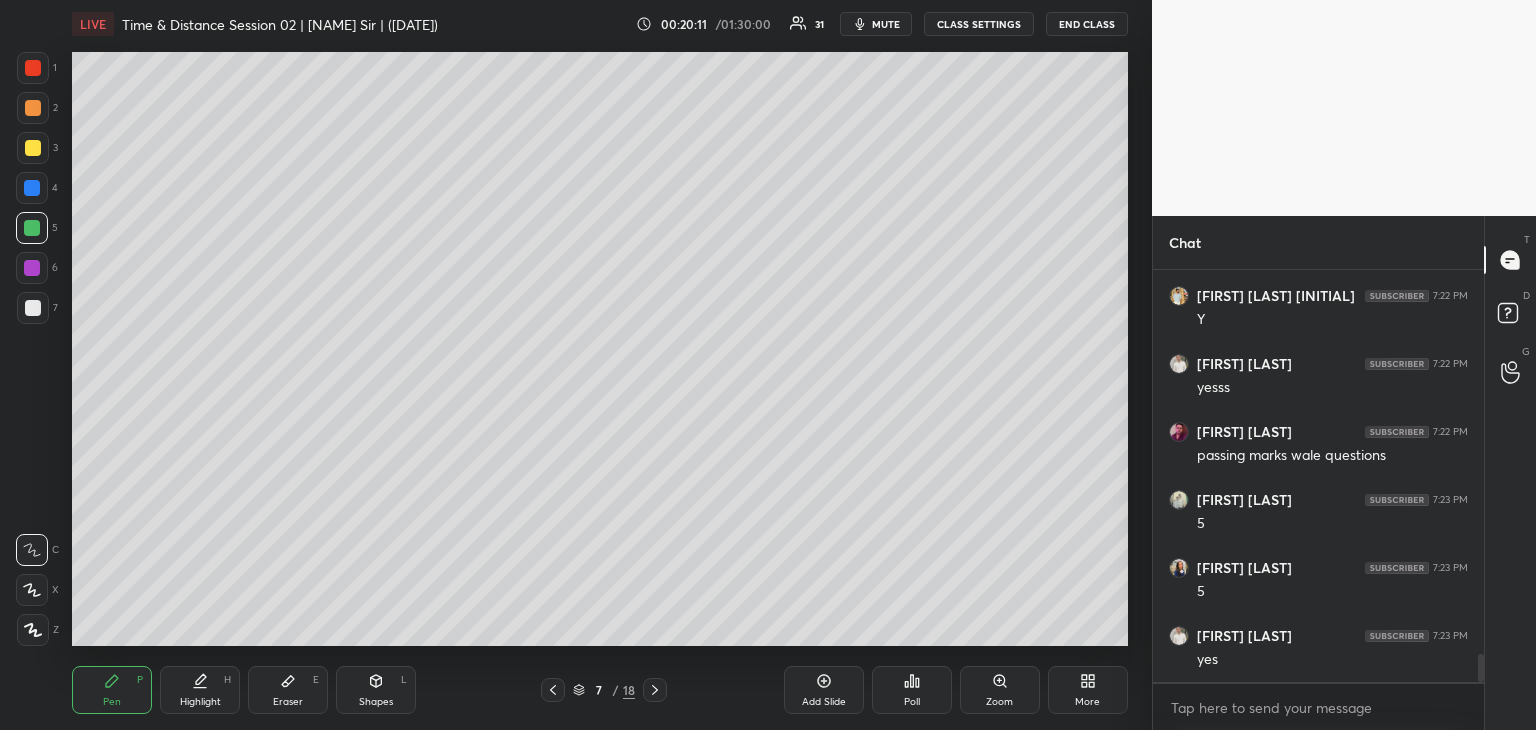 scroll, scrollTop: 5748, scrollLeft: 0, axis: vertical 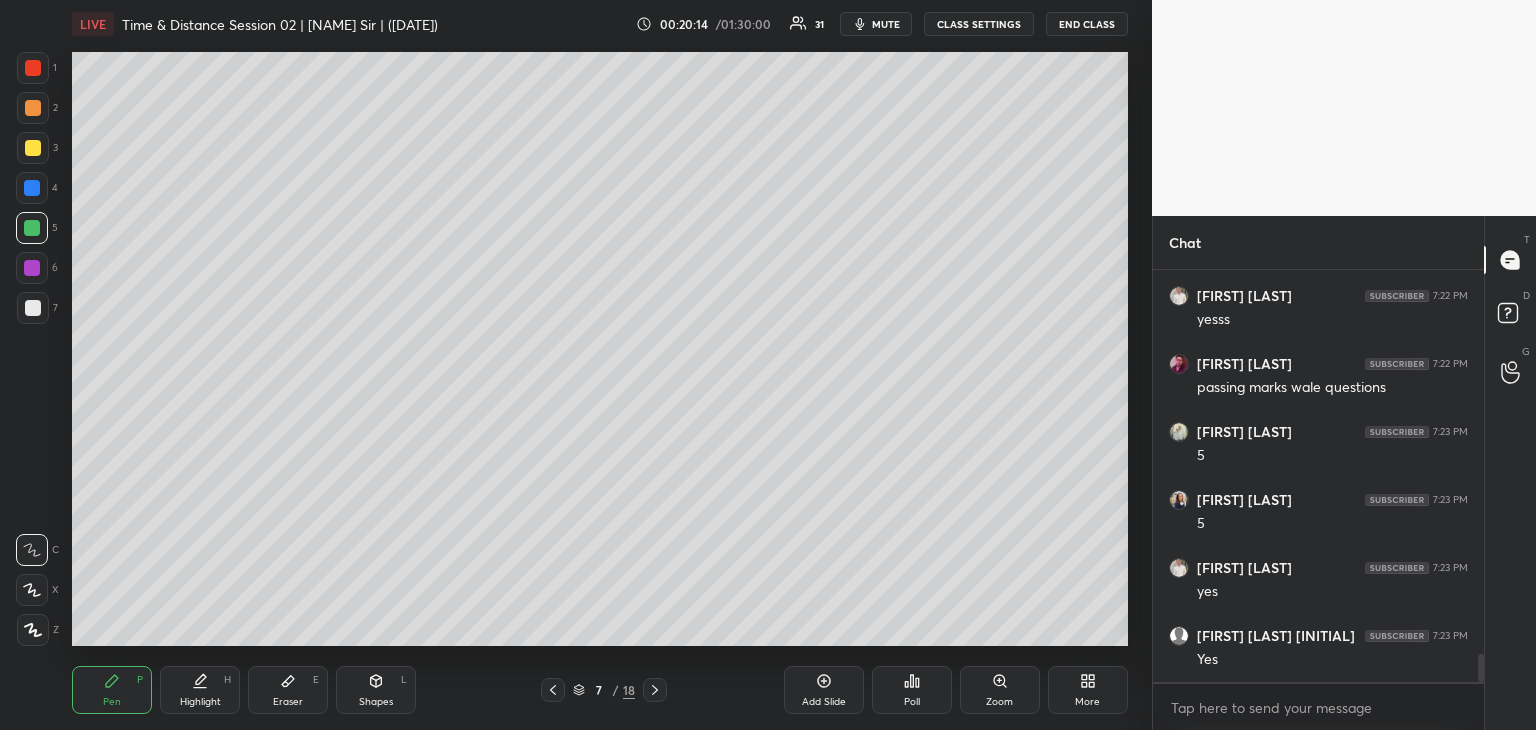 click 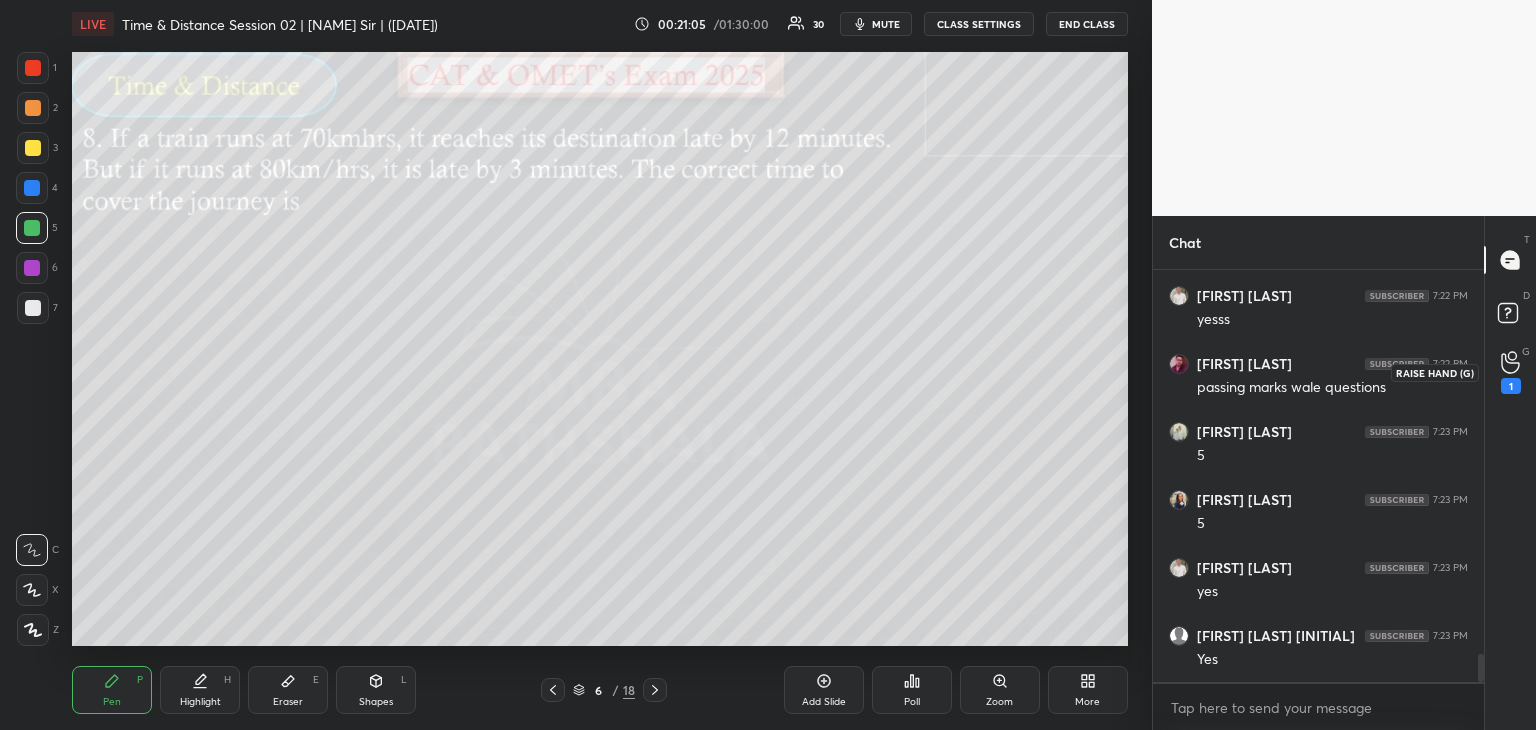 click 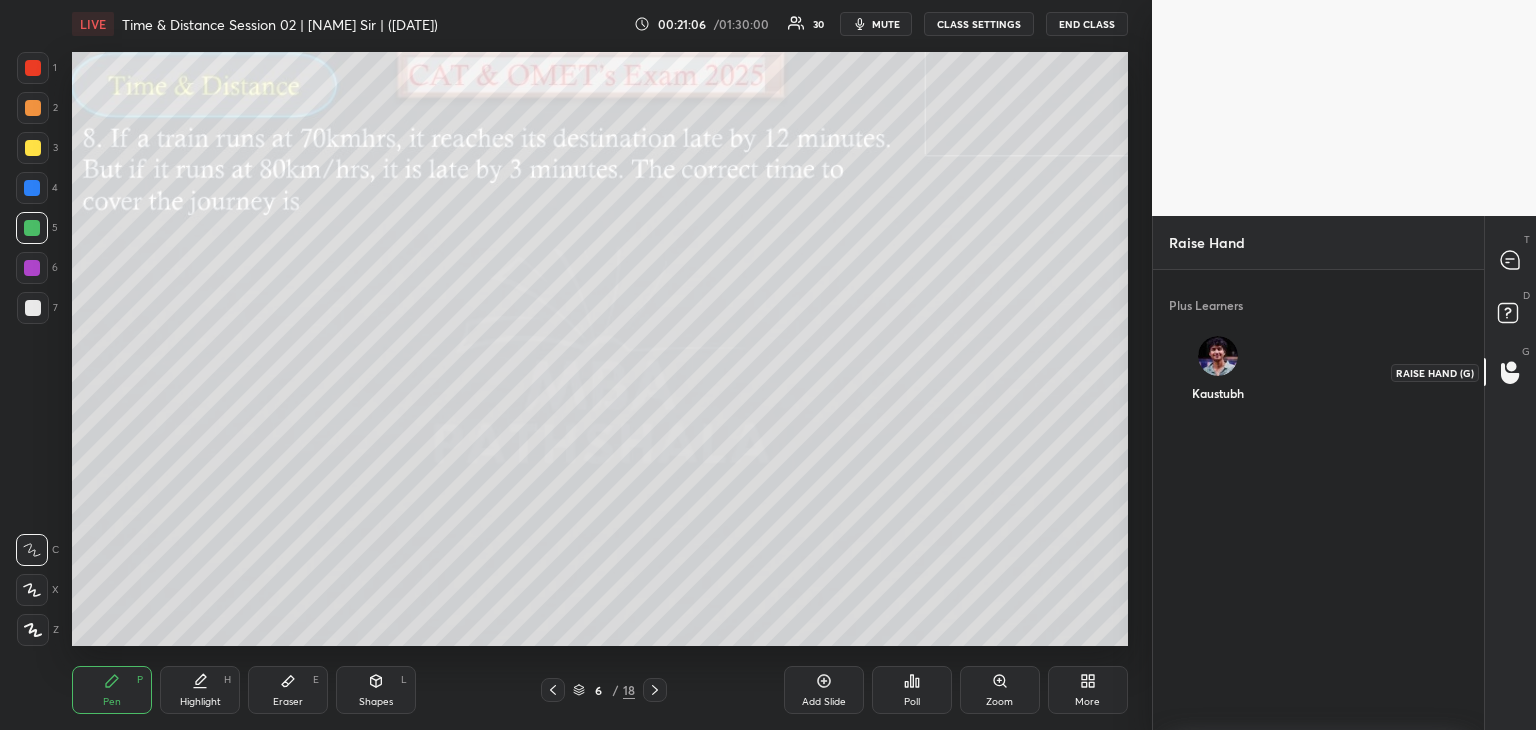 scroll, scrollTop: 454, scrollLeft: 325, axis: both 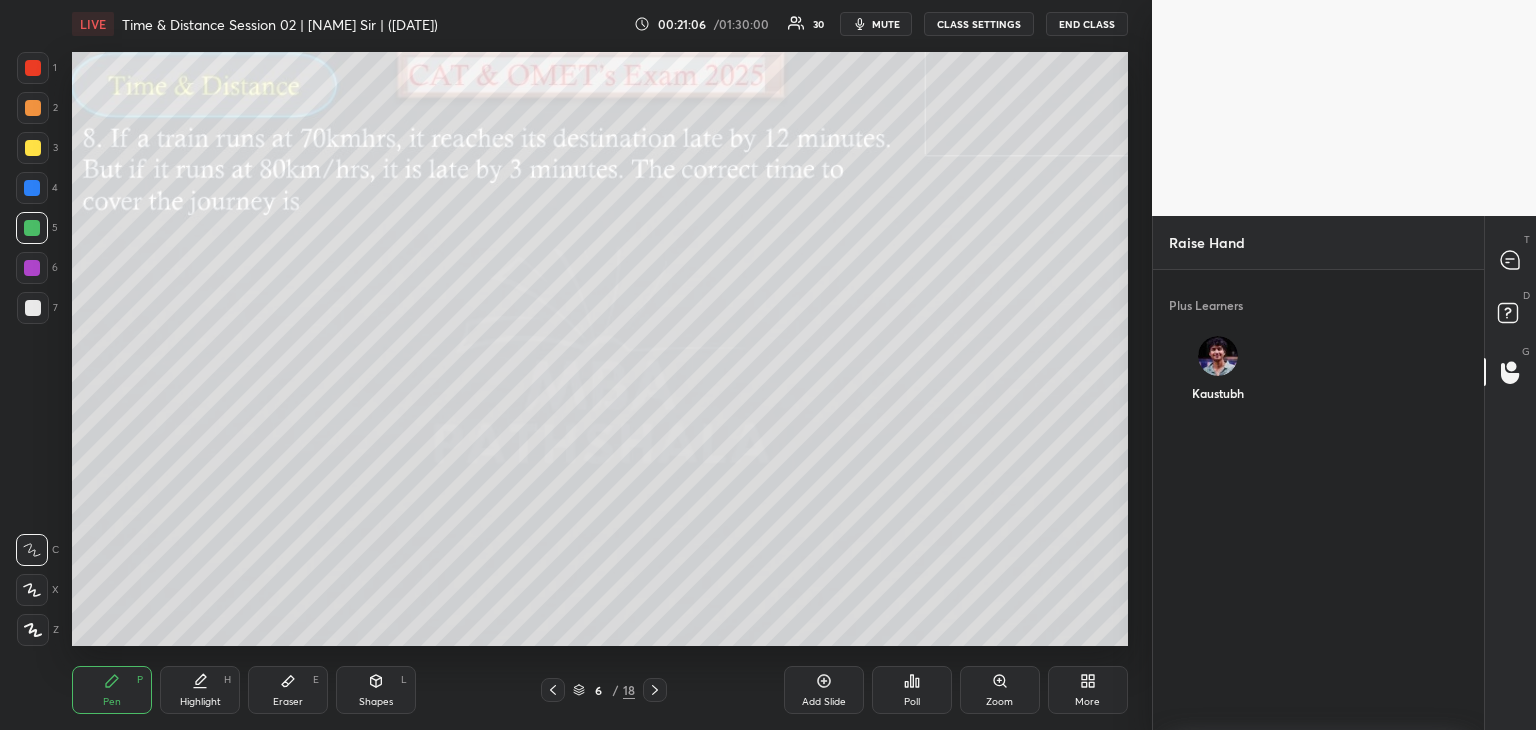 click at bounding box center (1218, 356) 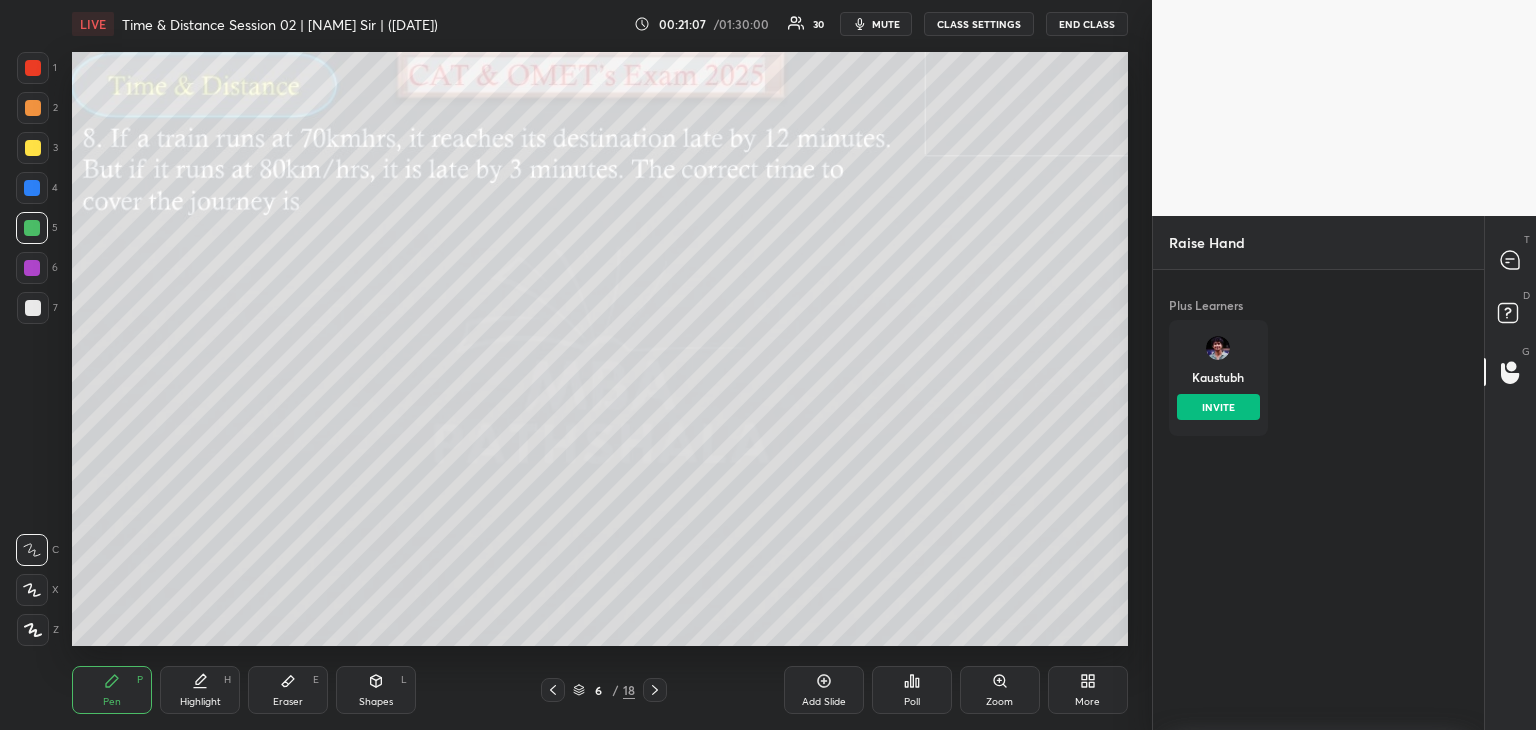 click on "INVITE" at bounding box center [1218, 407] 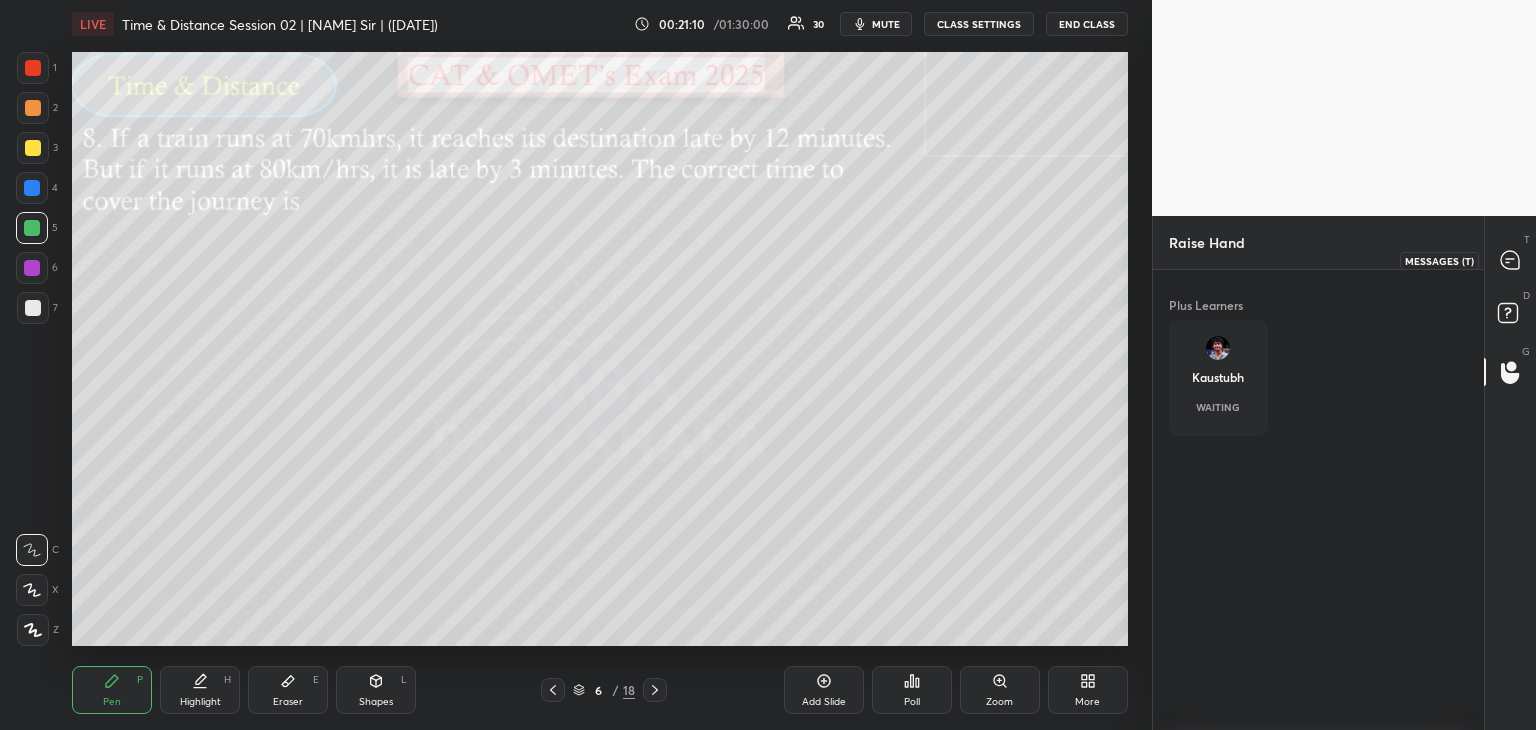 click 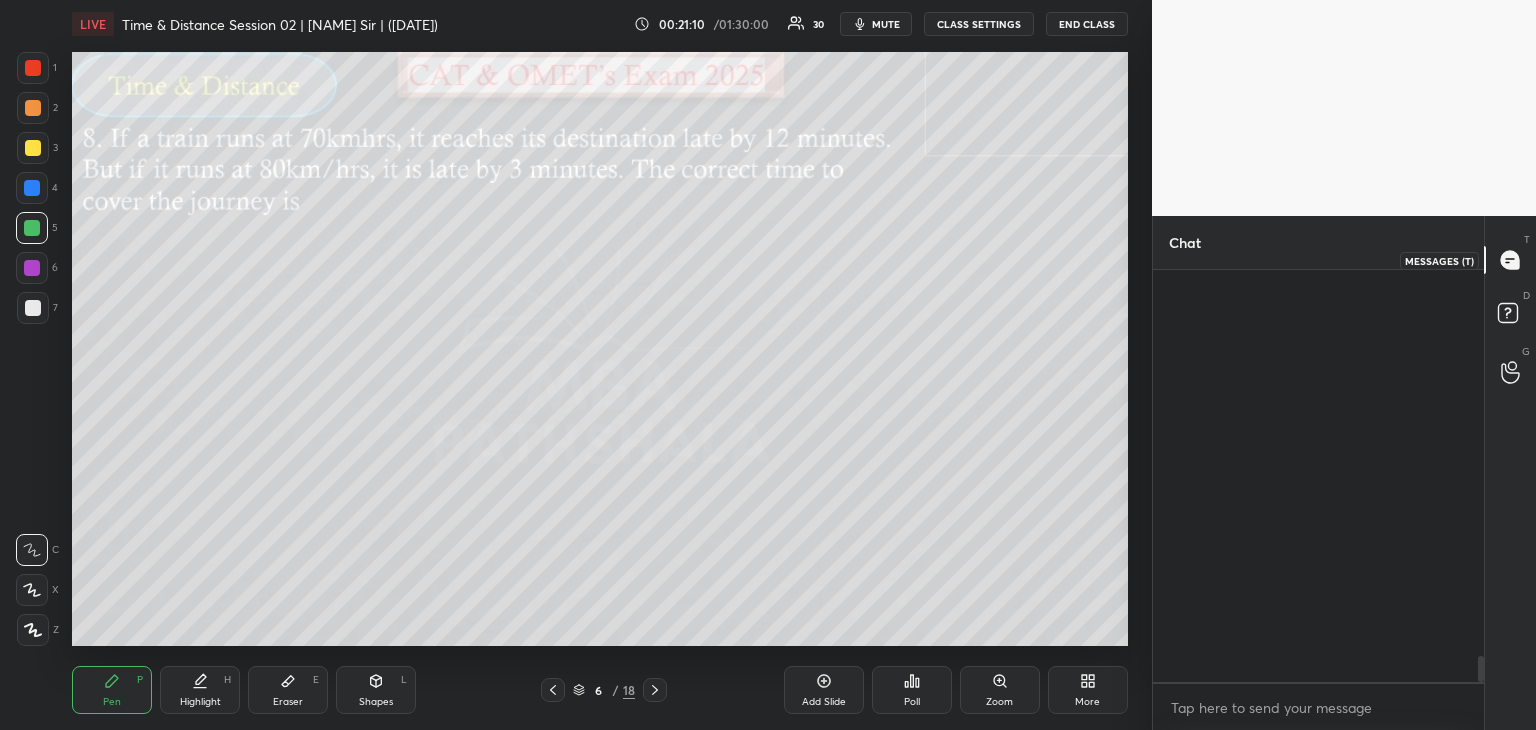 scroll, scrollTop: 6150, scrollLeft: 0, axis: vertical 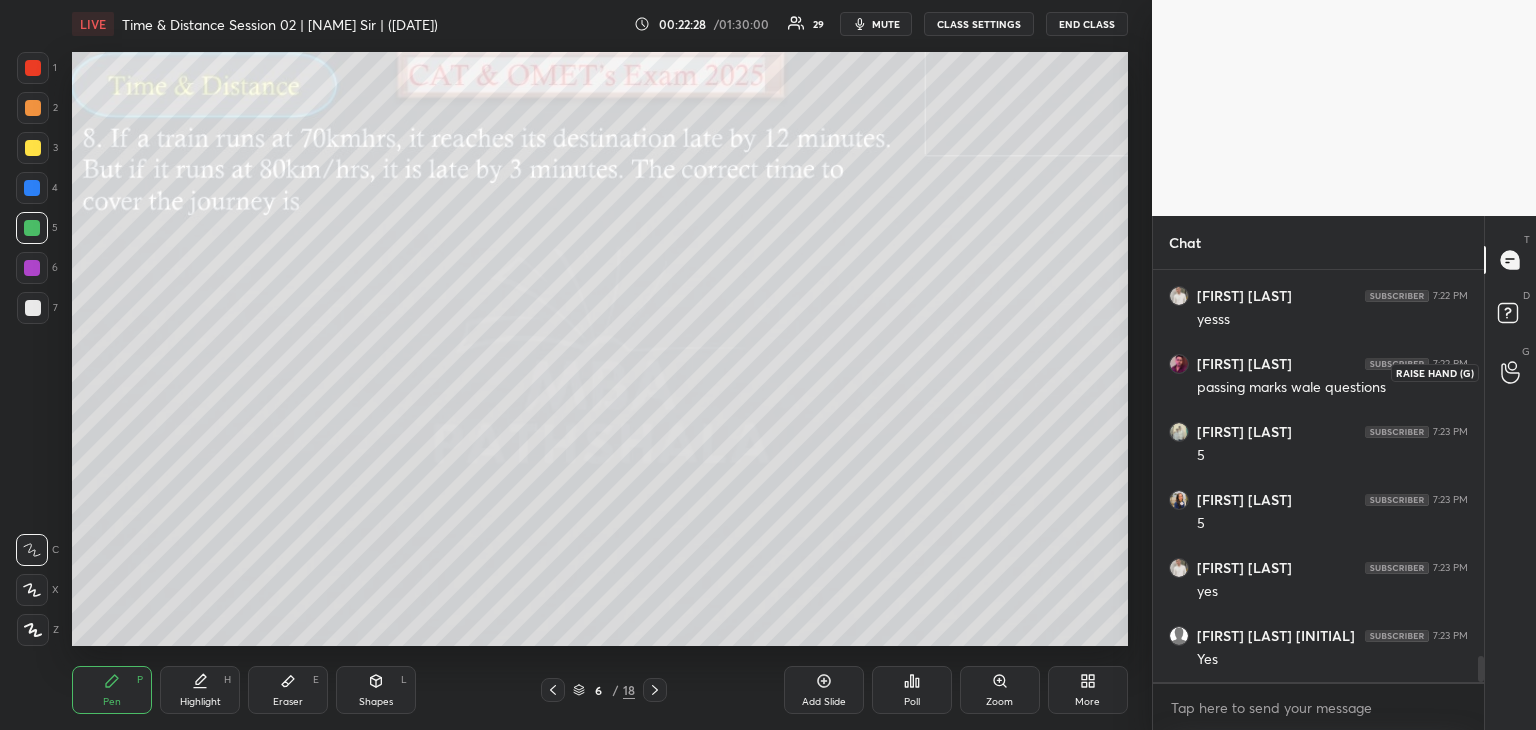 click 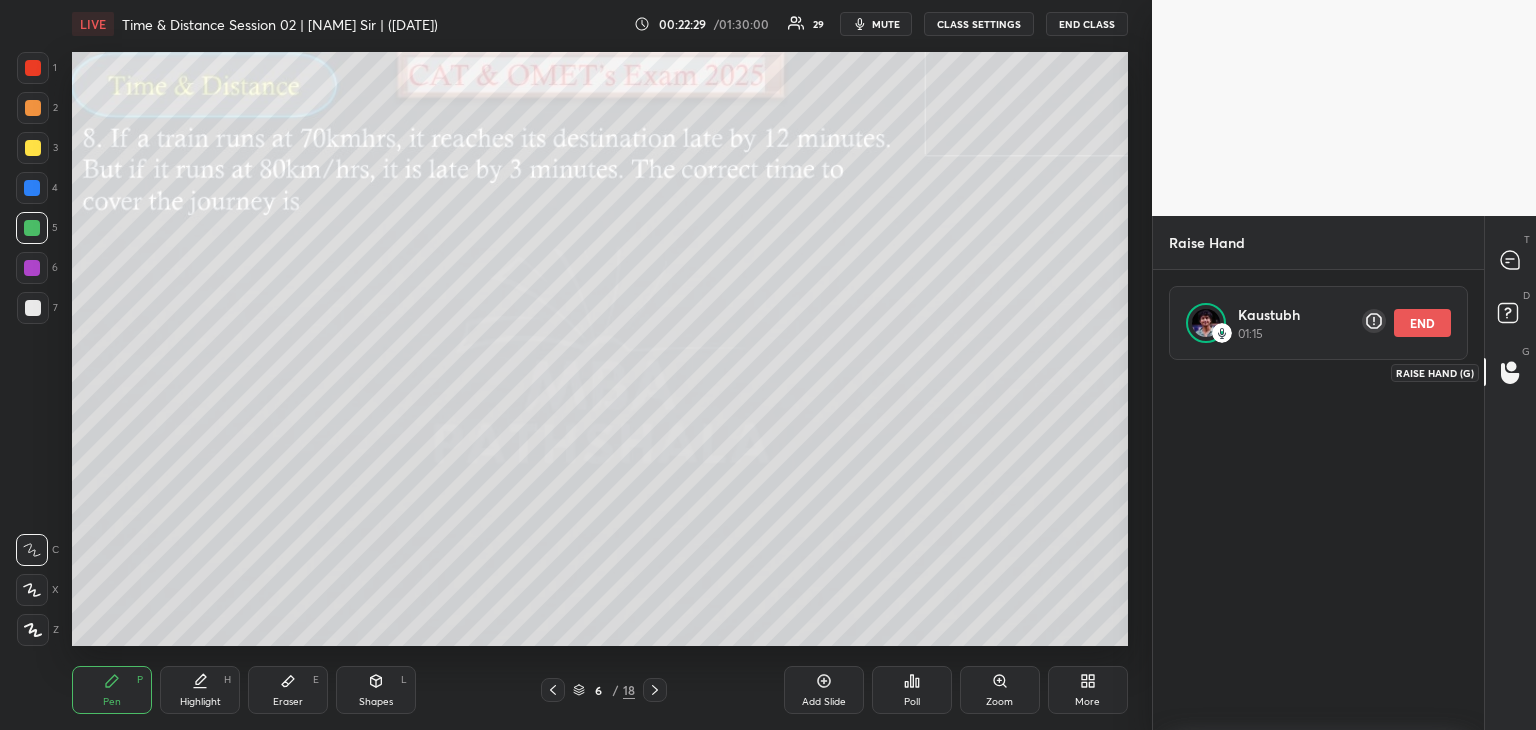 scroll, scrollTop: 364, scrollLeft: 325, axis: both 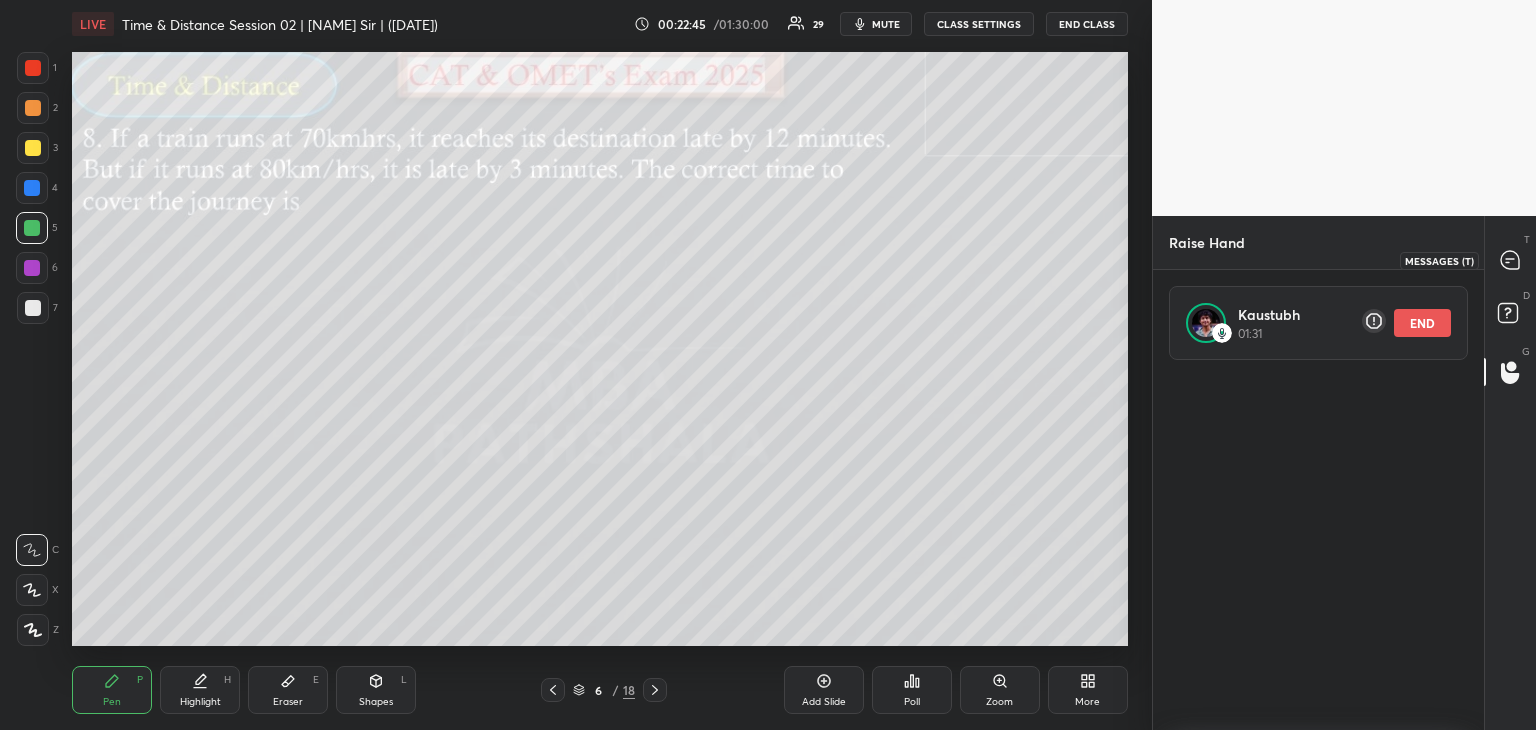 click 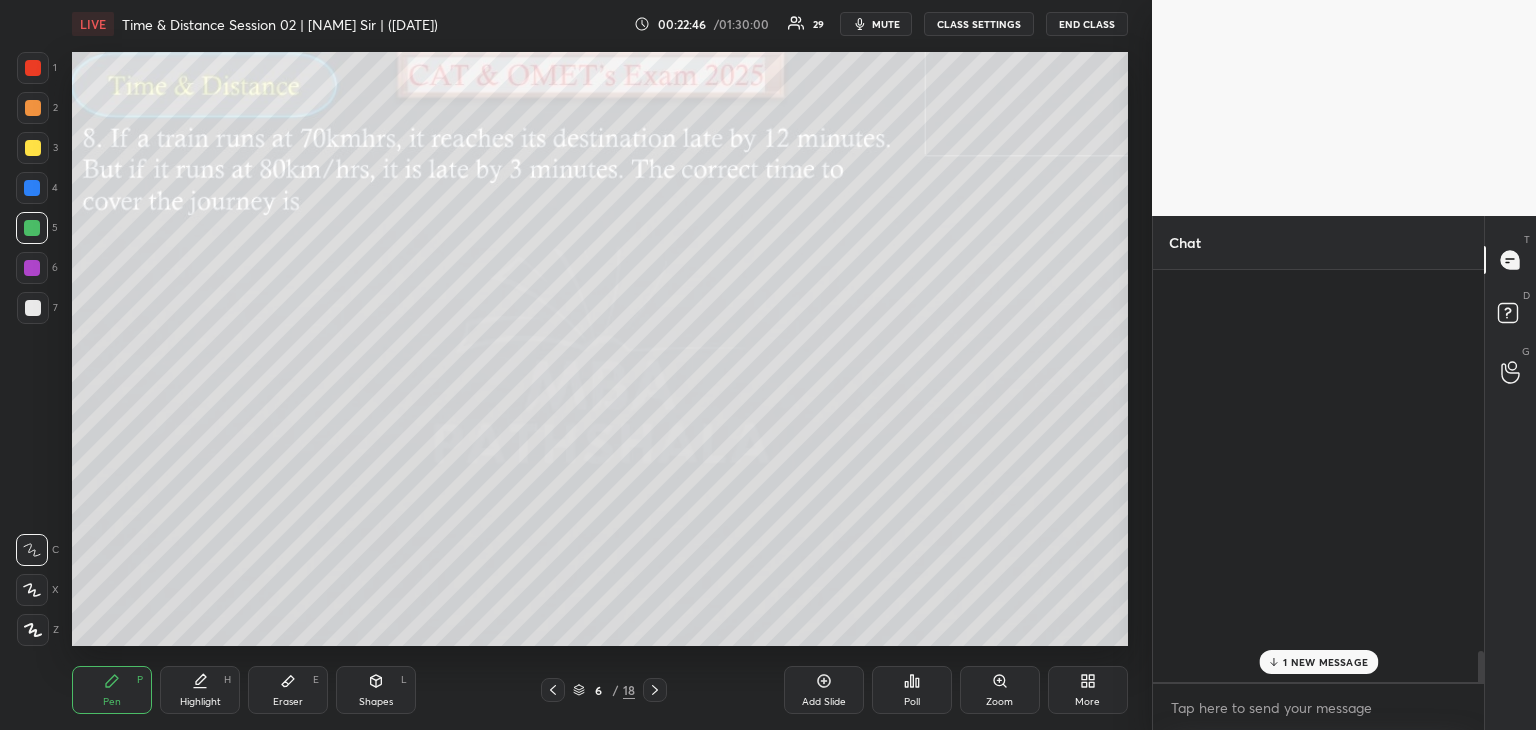 scroll, scrollTop: 6150, scrollLeft: 0, axis: vertical 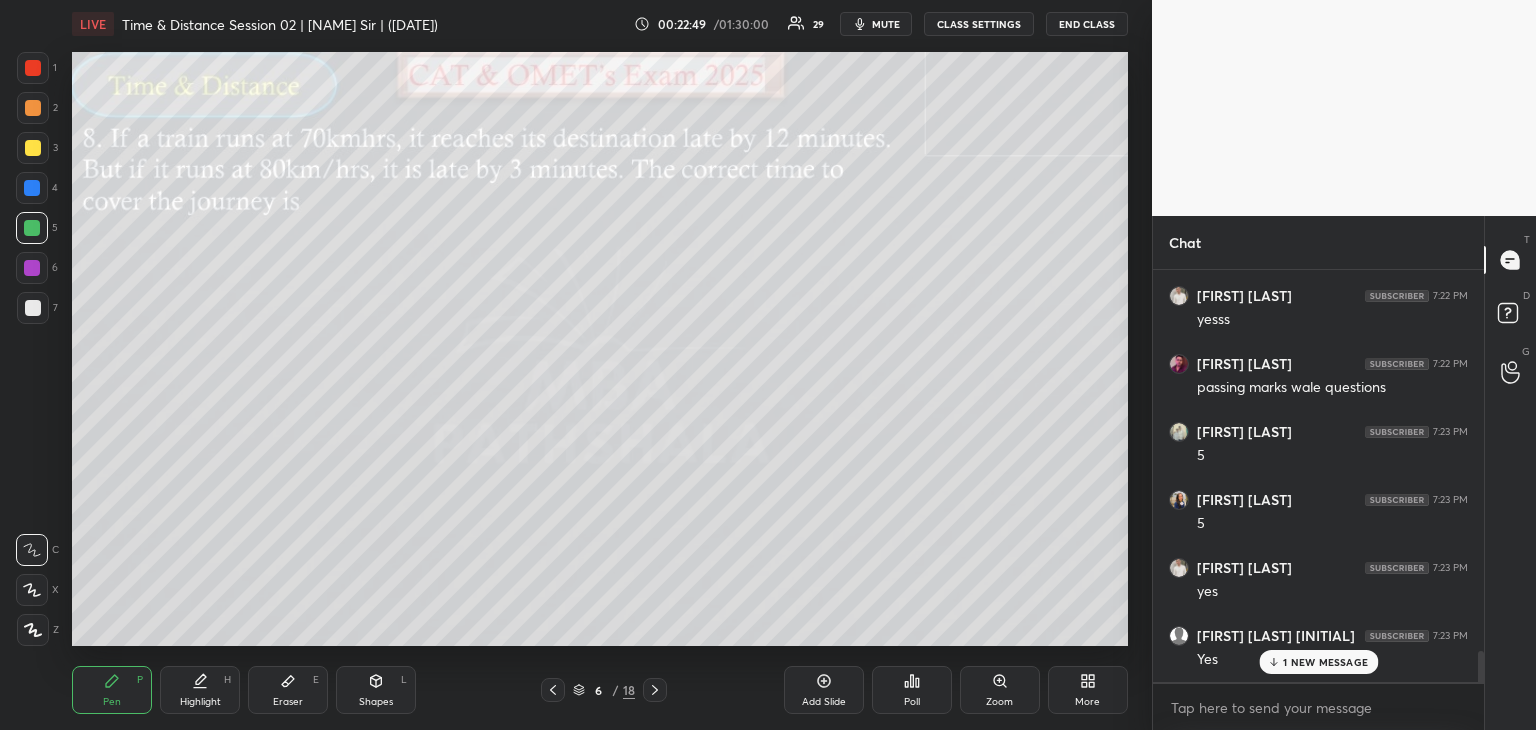 click on "1 NEW MESSAGE" at bounding box center (1325, 662) 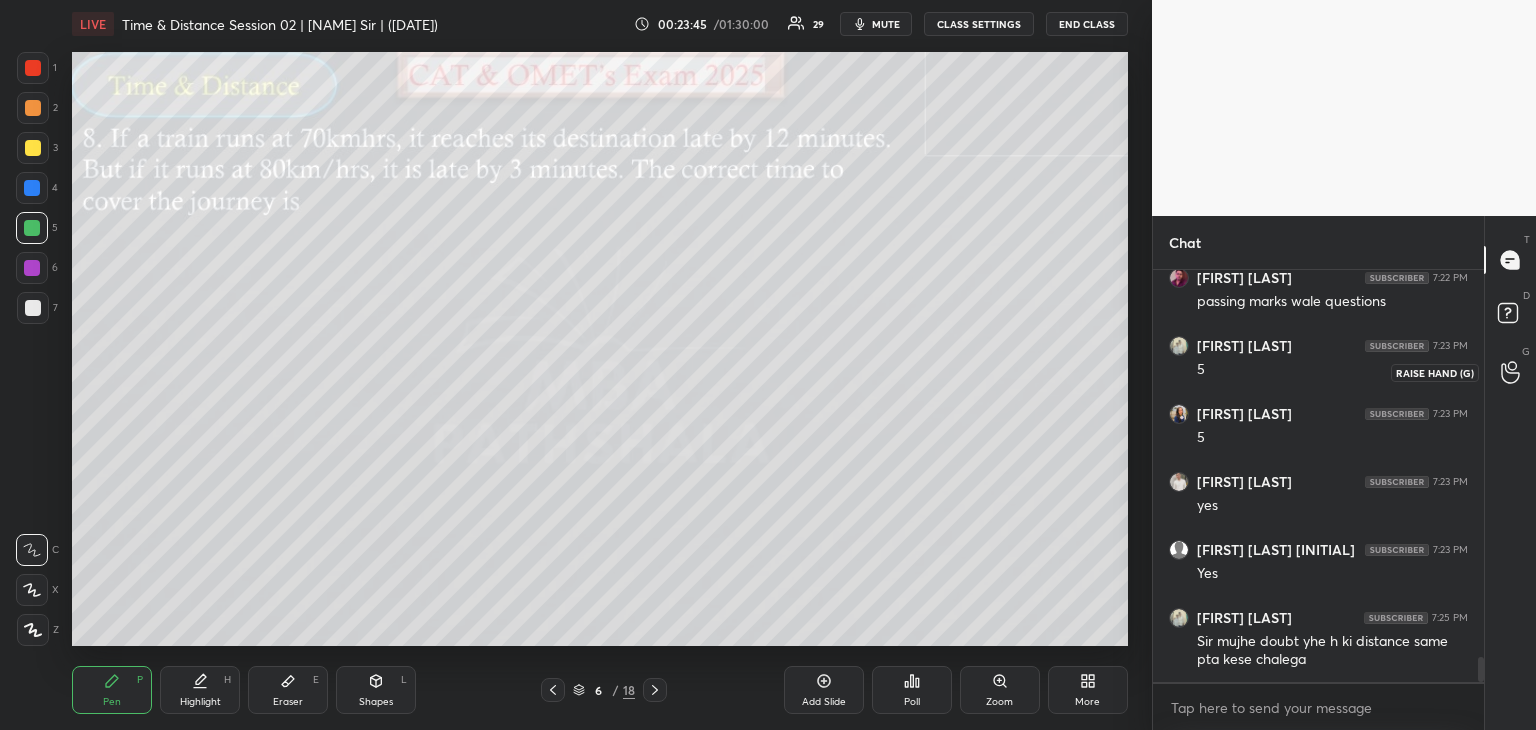scroll, scrollTop: 6322, scrollLeft: 0, axis: vertical 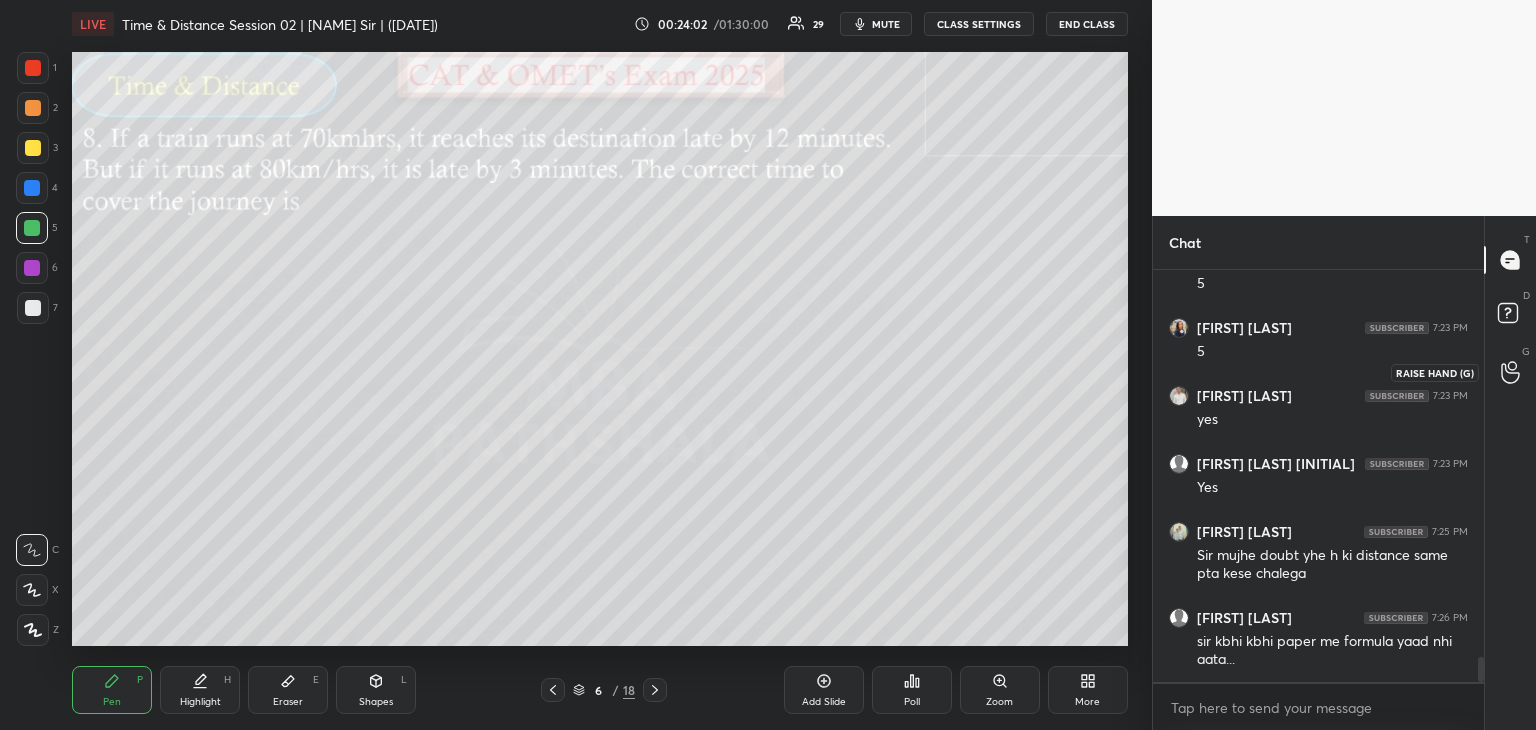 click at bounding box center (1511, 372) 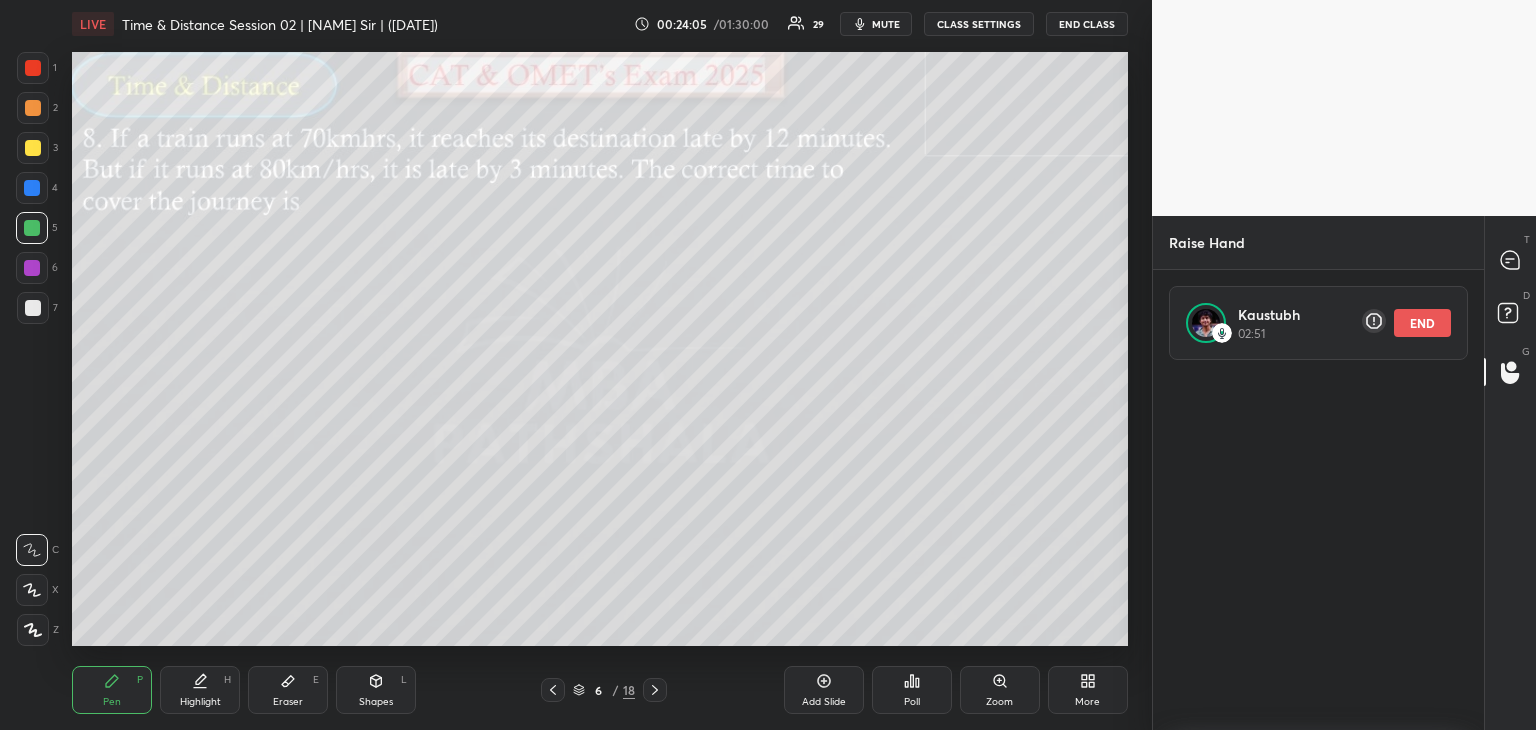click on "END" at bounding box center [1422, 323] 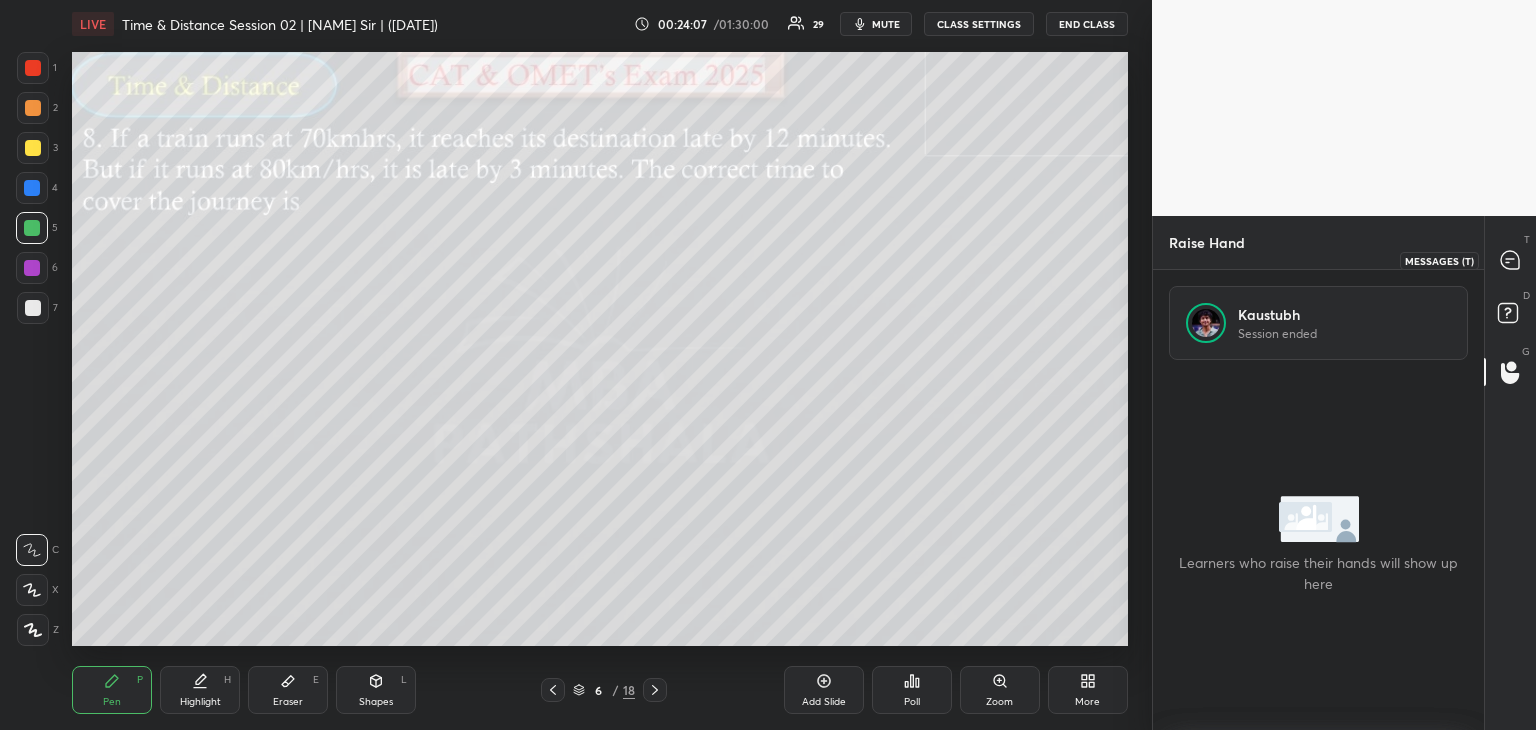 click at bounding box center [1511, 260] 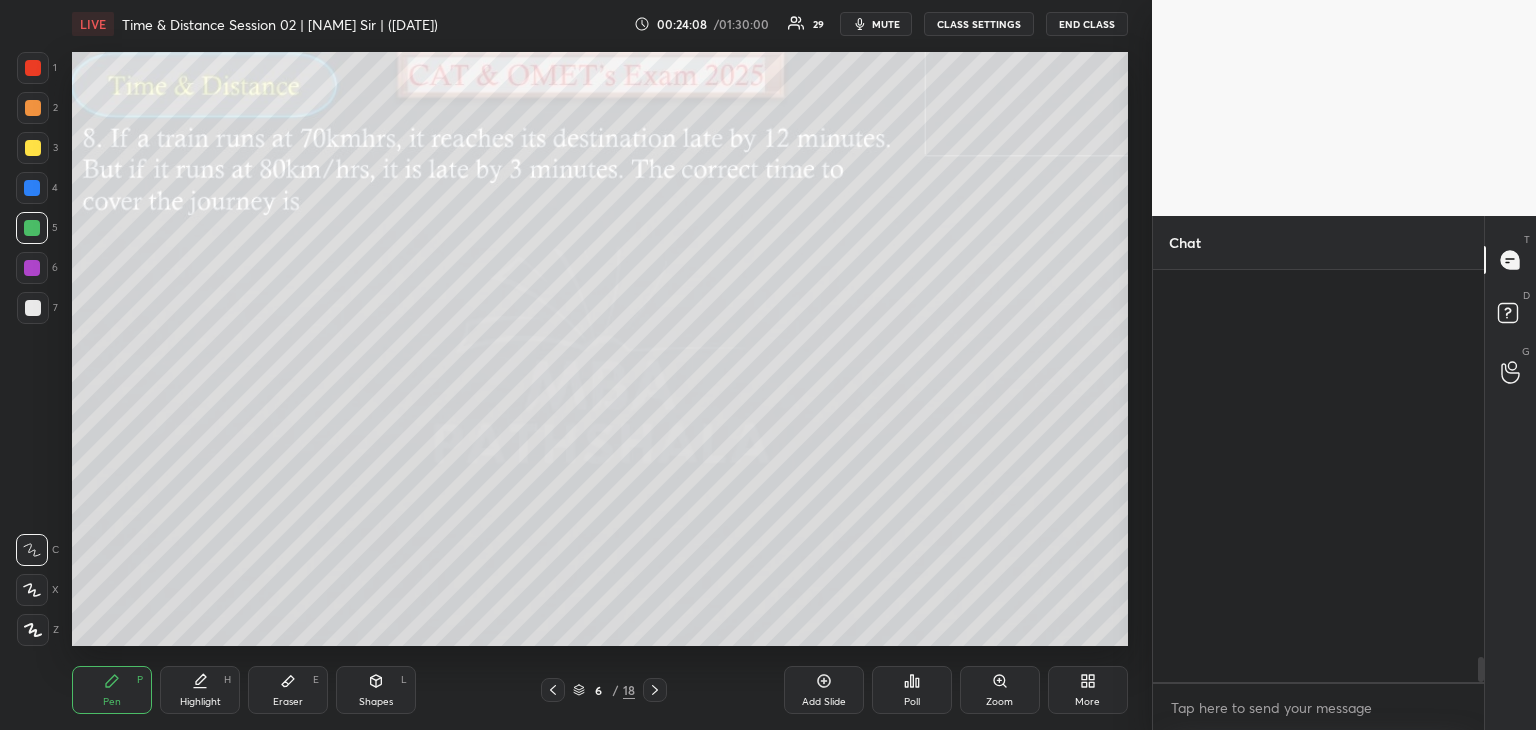 scroll, scrollTop: 6322, scrollLeft: 0, axis: vertical 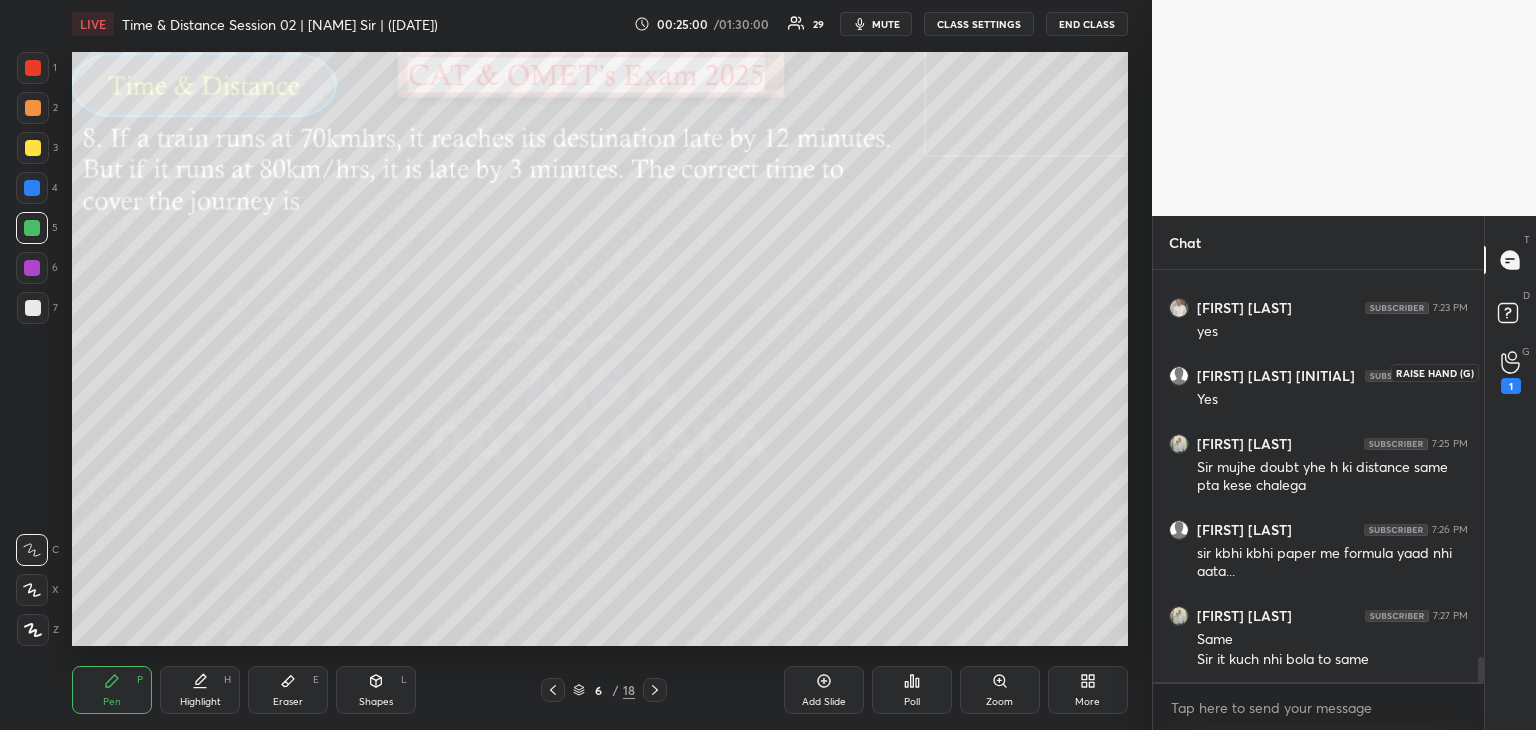 click 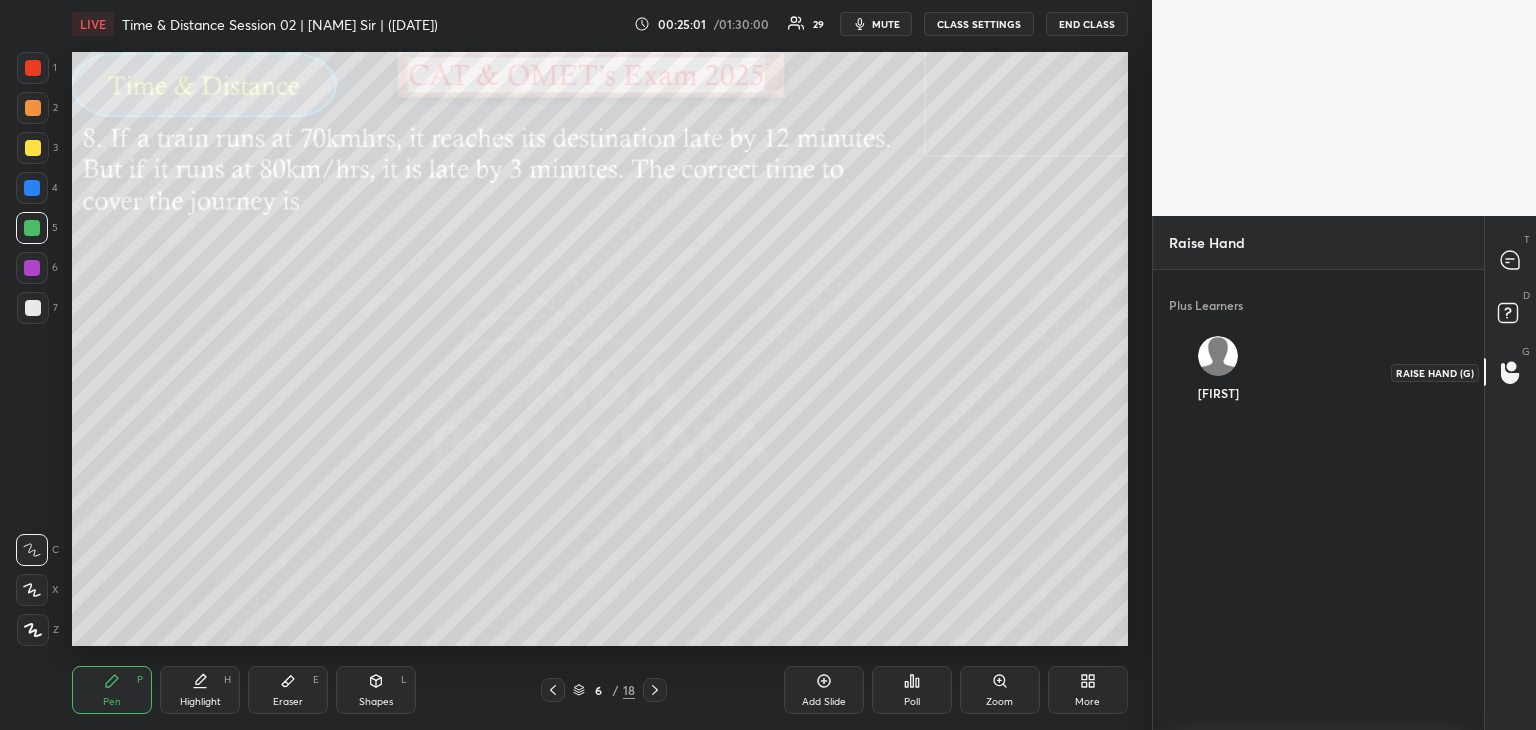 scroll, scrollTop: 454, scrollLeft: 325, axis: both 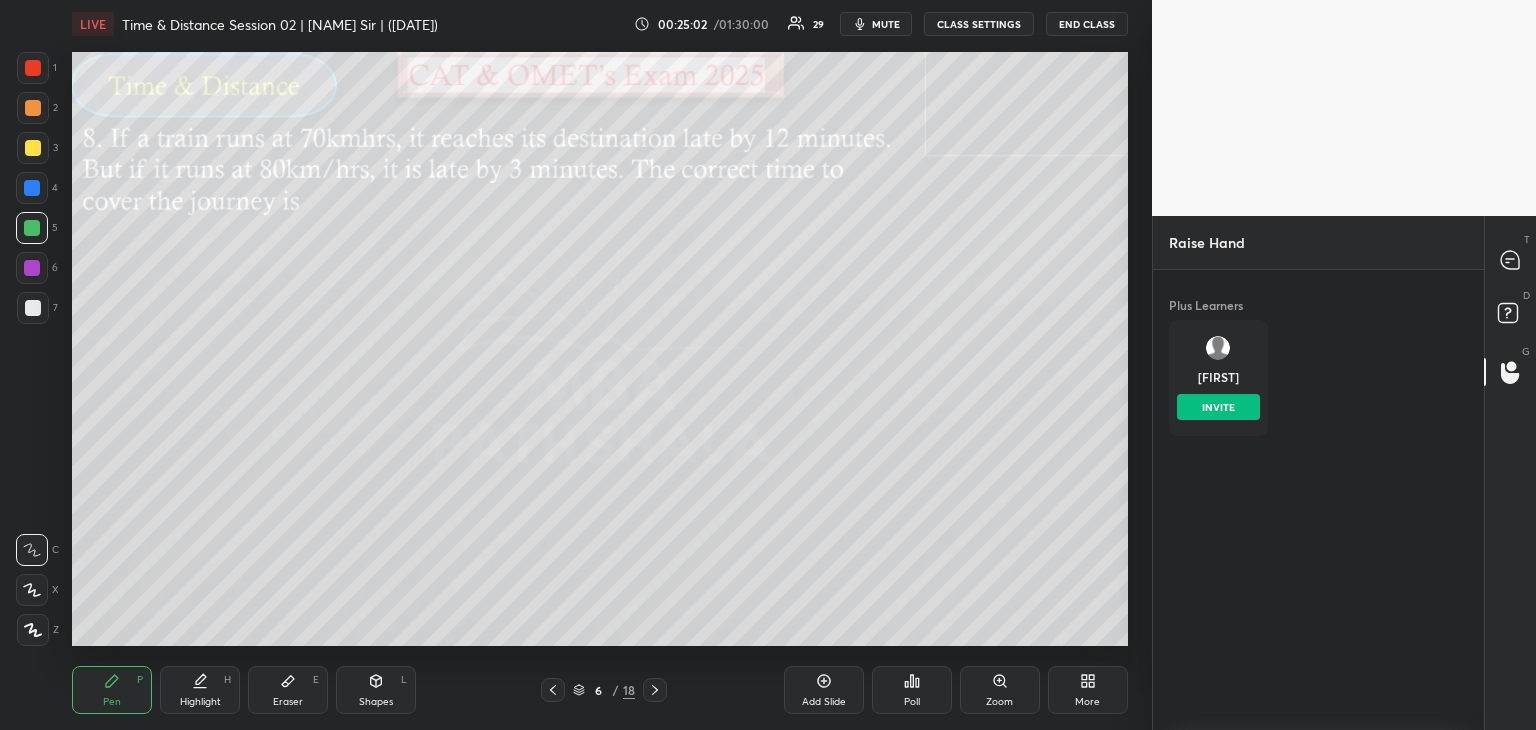 click on "[FIRST] INVITE" at bounding box center (1218, 378) 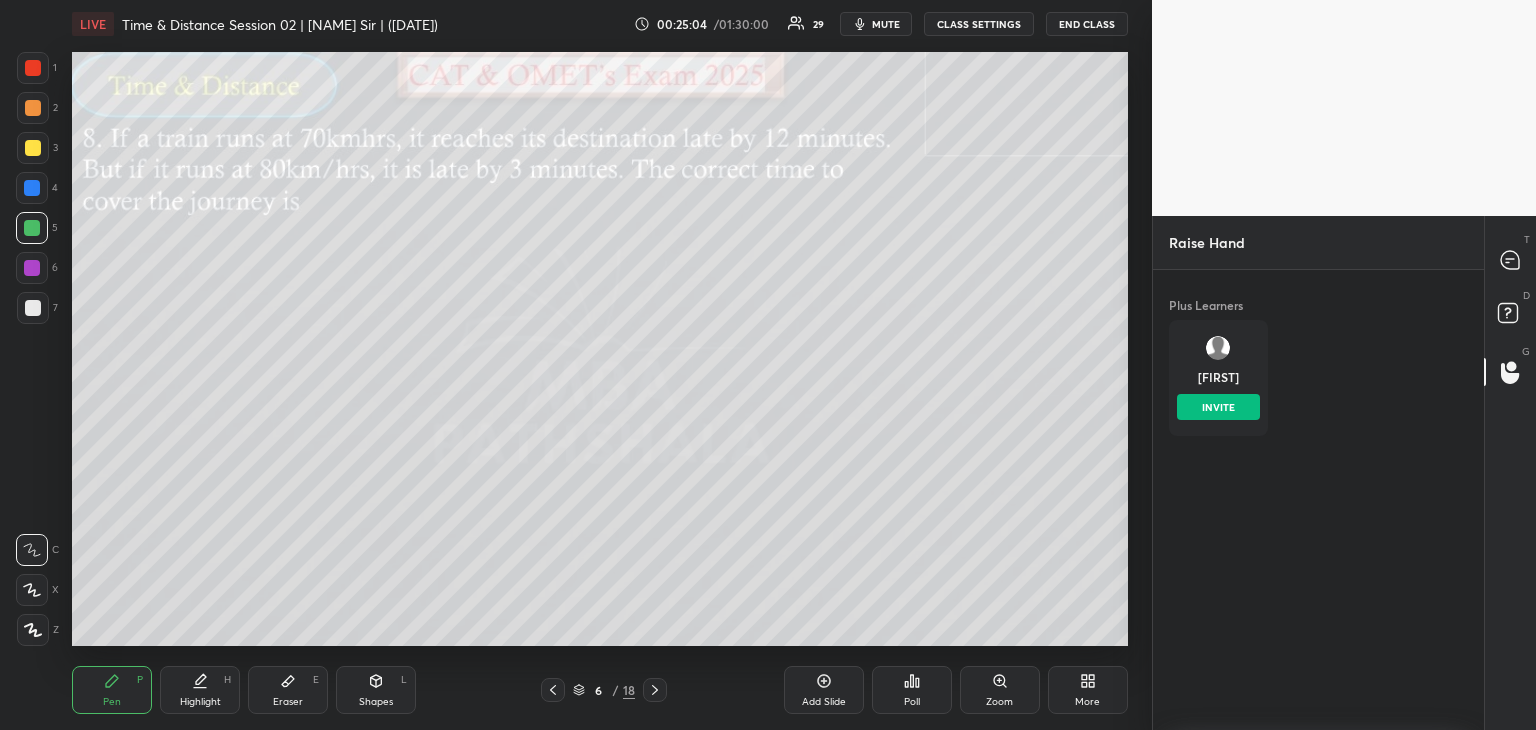 click on "INVITE" at bounding box center (1218, 407) 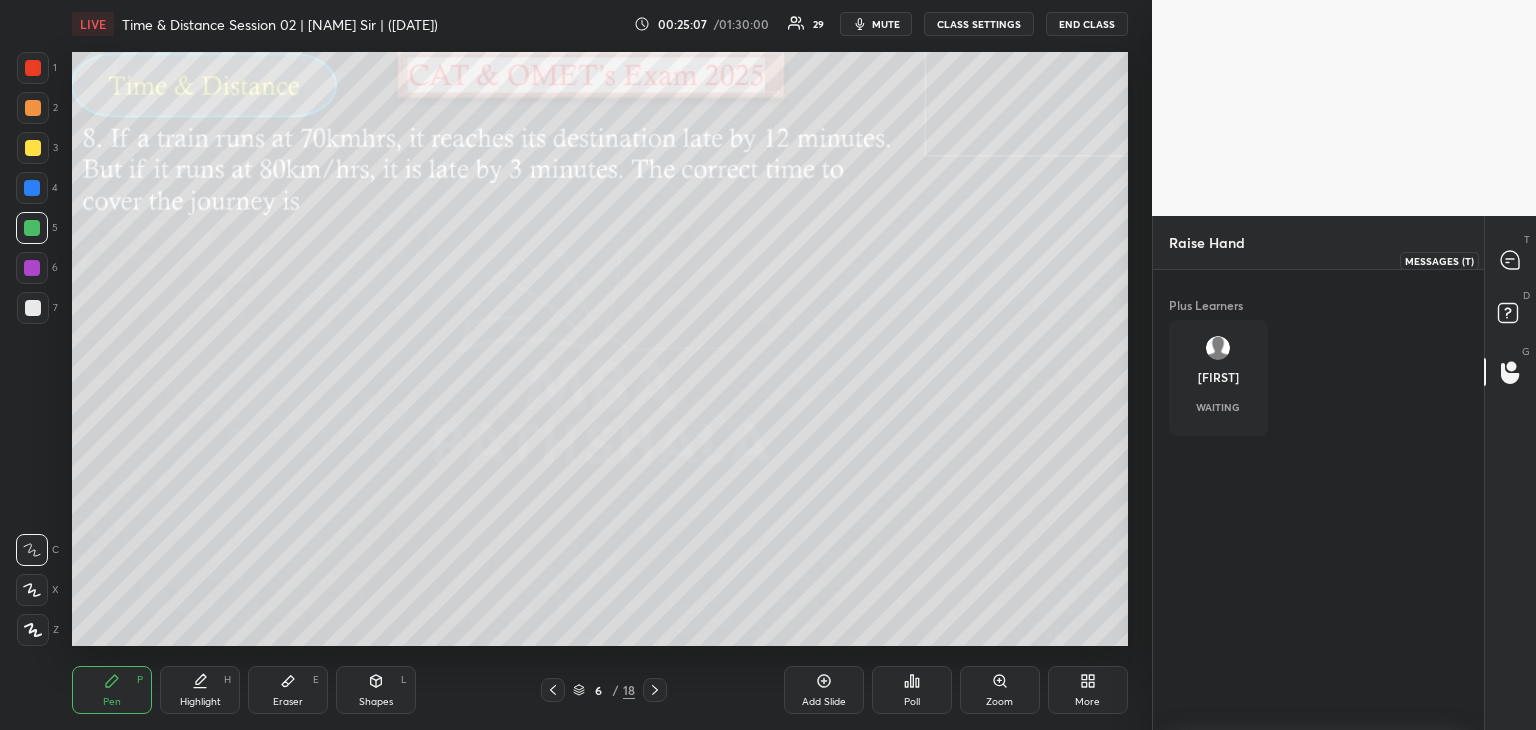 click 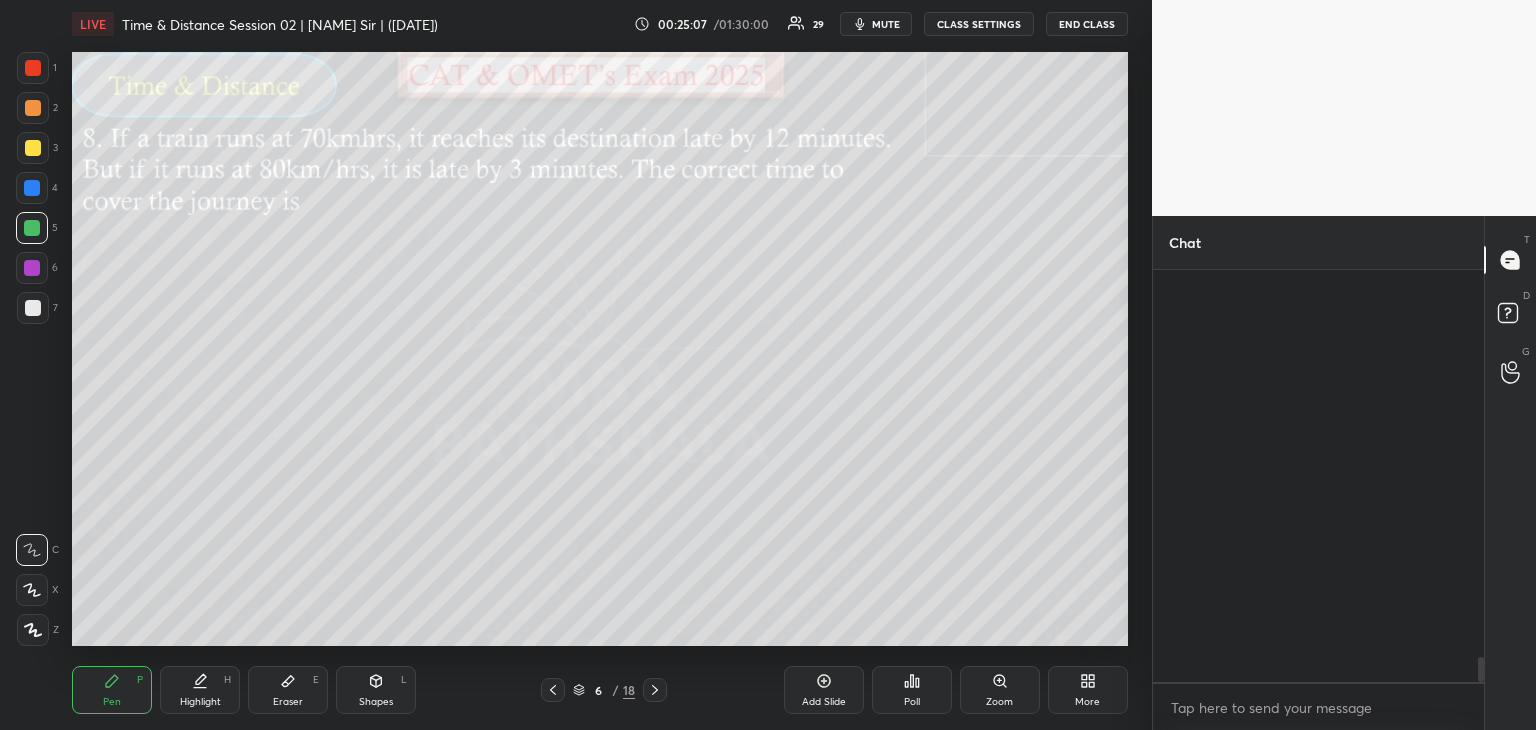 scroll, scrollTop: 6410, scrollLeft: 0, axis: vertical 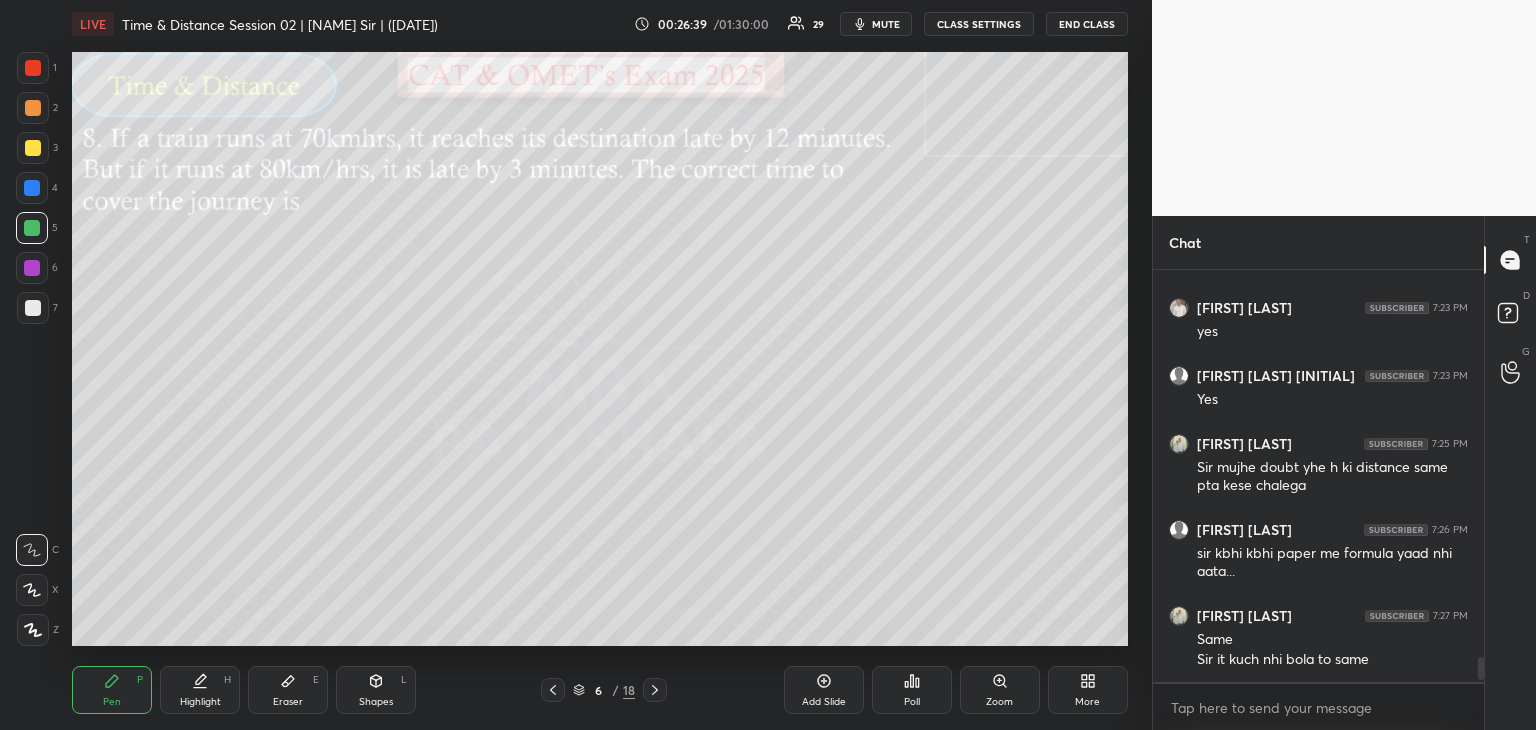 click at bounding box center [33, 148] 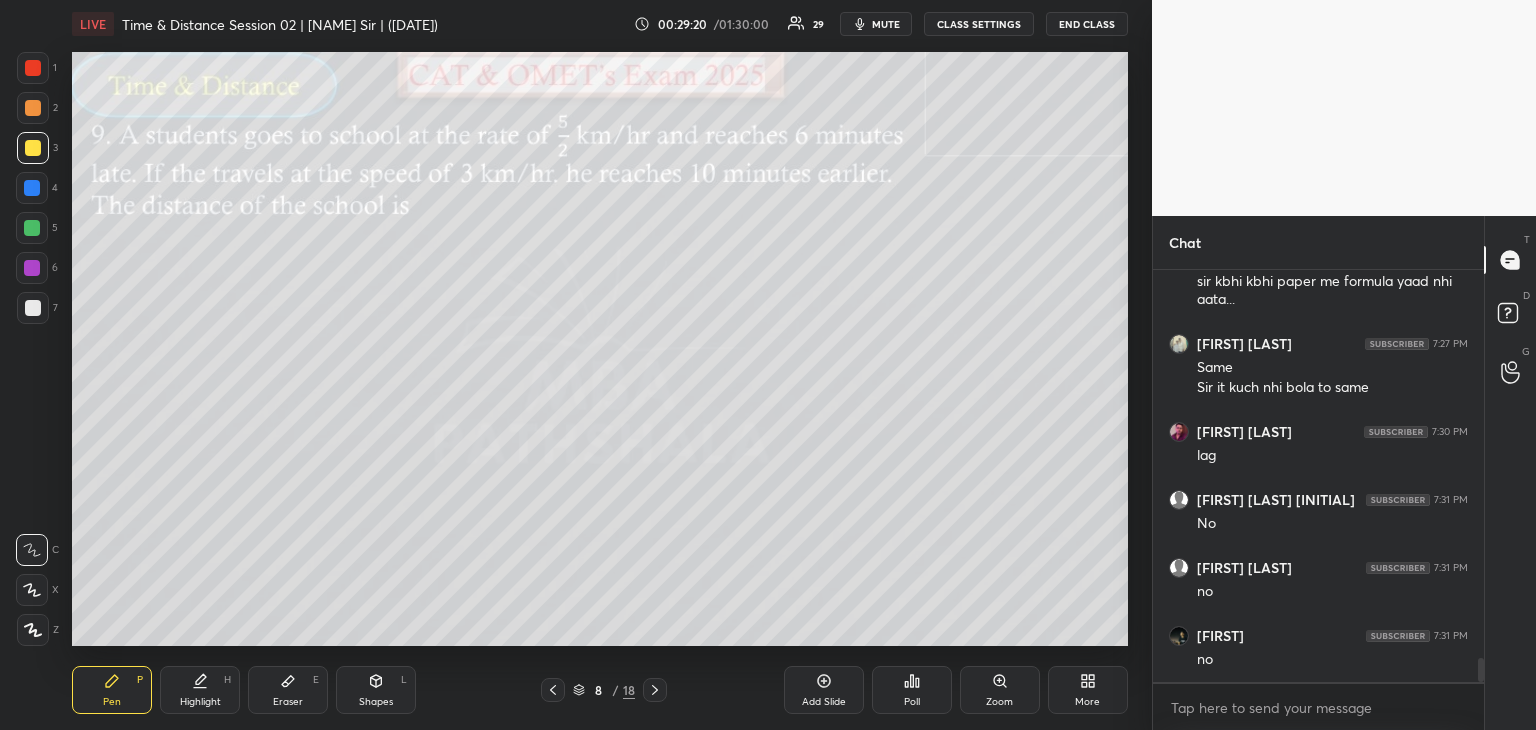 scroll, scrollTop: 6750, scrollLeft: 0, axis: vertical 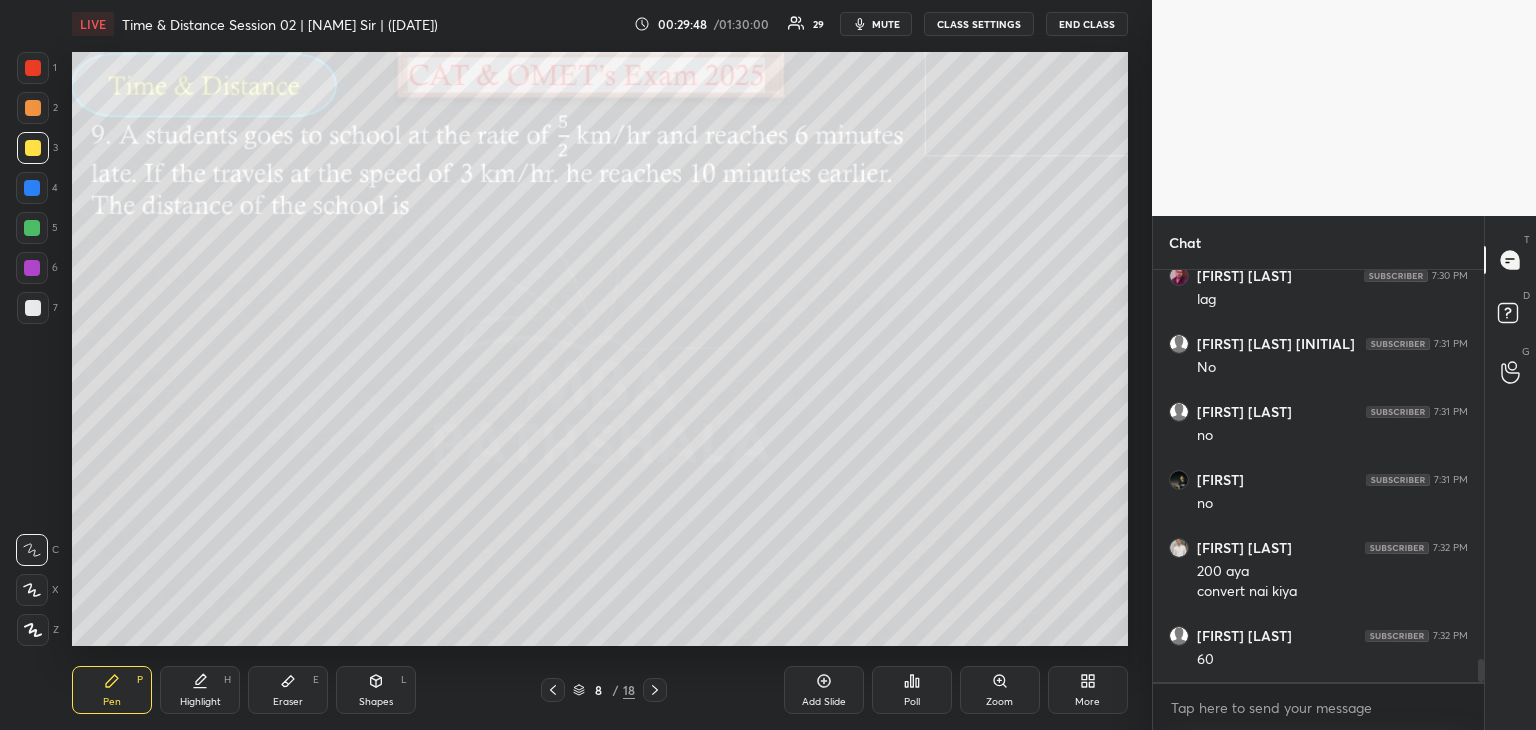 click at bounding box center [33, 108] 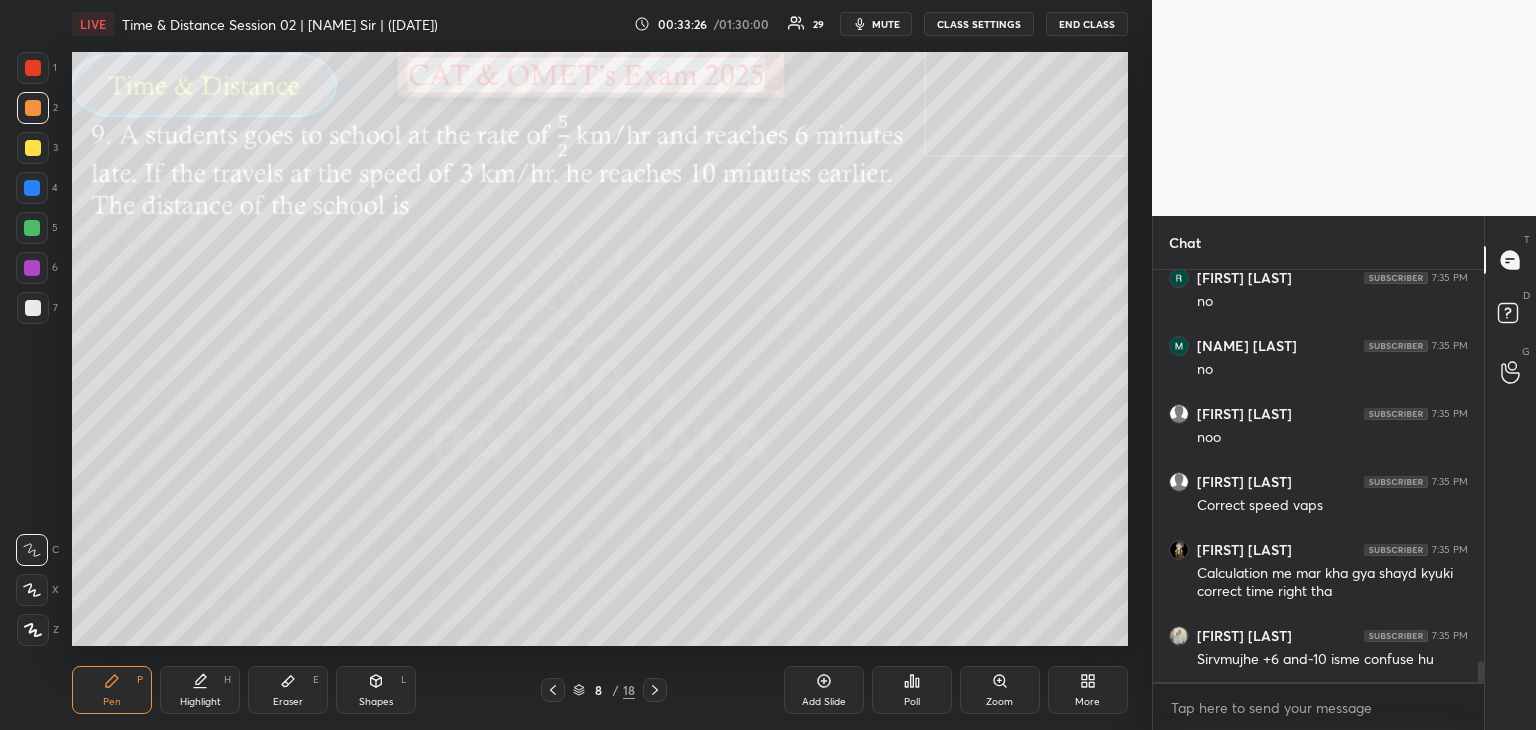 scroll, scrollTop: 7916, scrollLeft: 0, axis: vertical 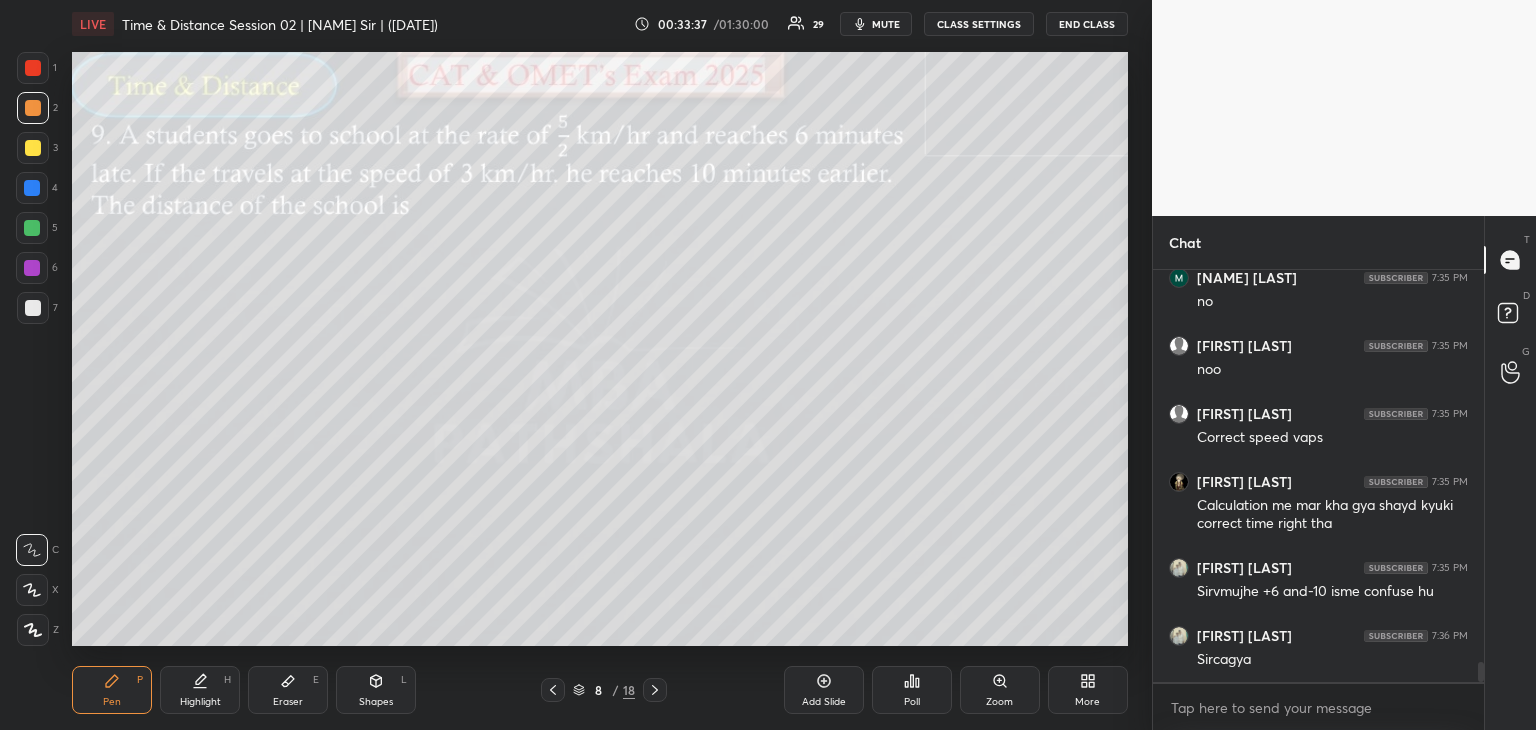click 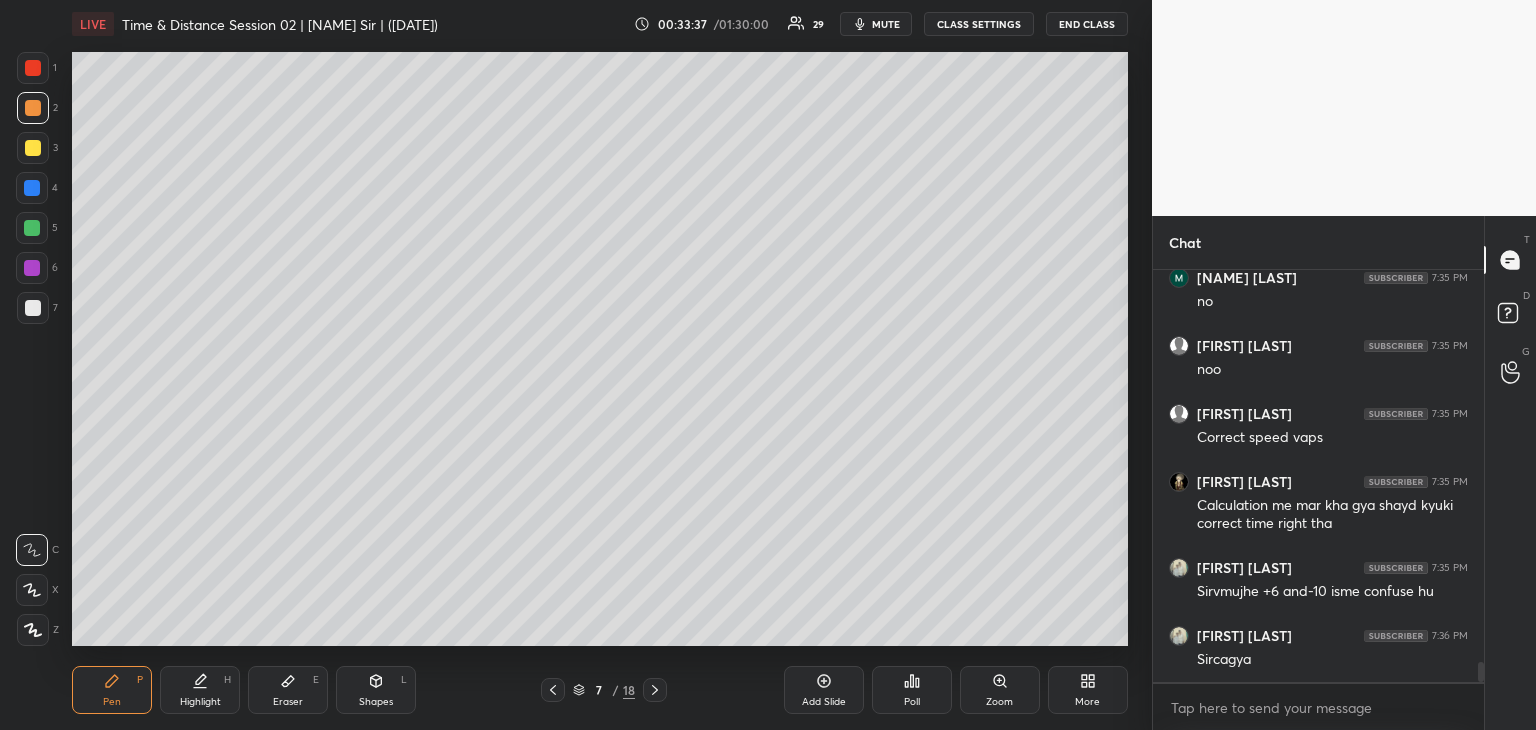 click 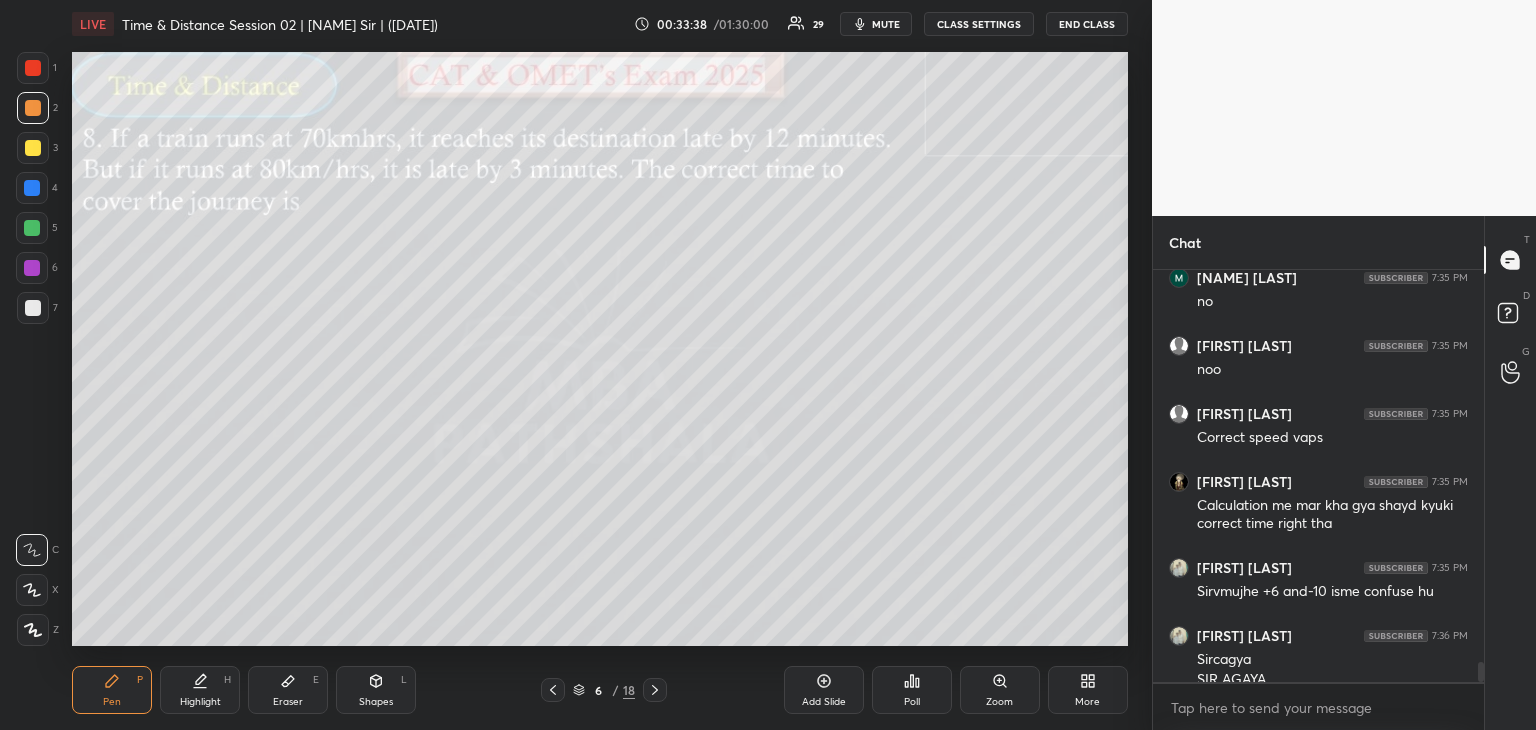 scroll, scrollTop: 7936, scrollLeft: 0, axis: vertical 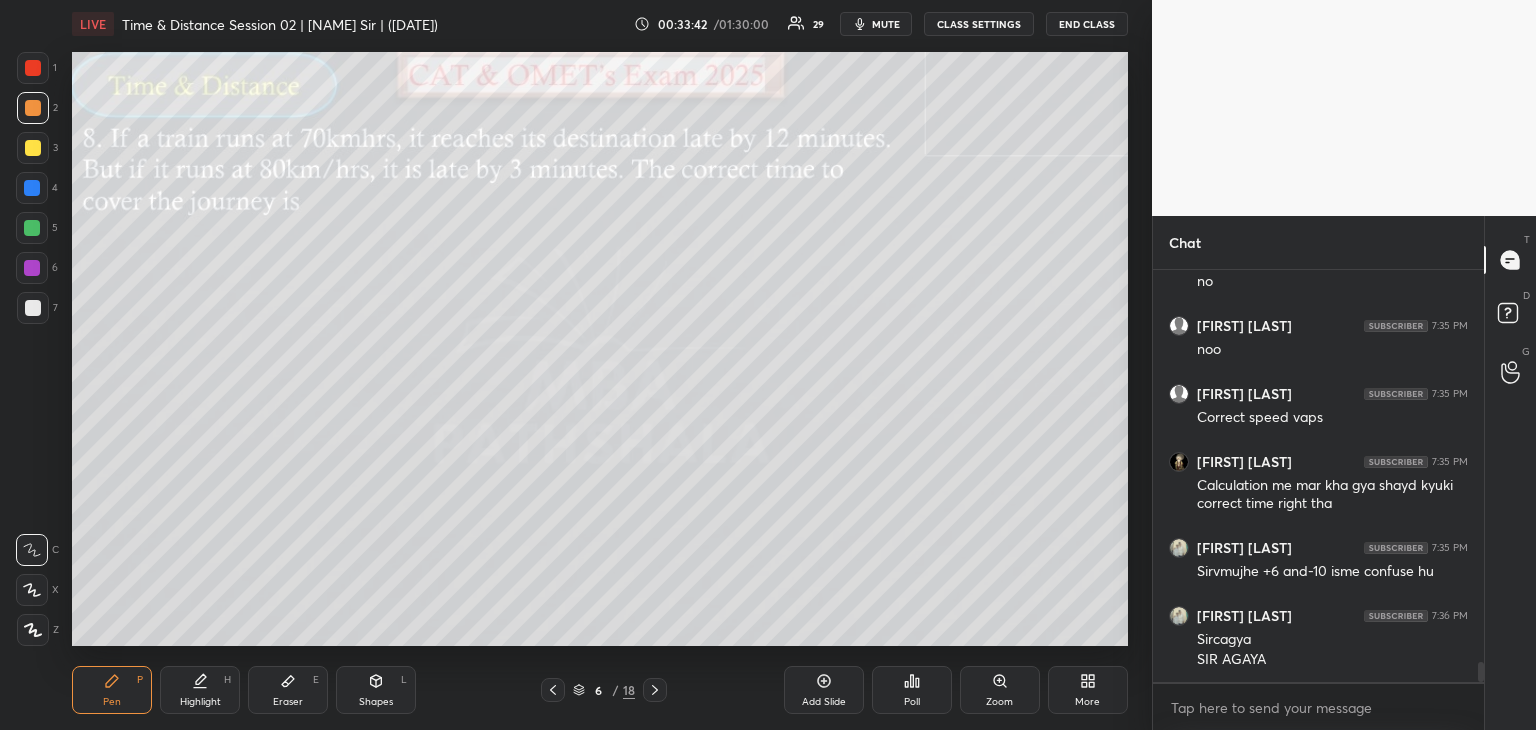 click 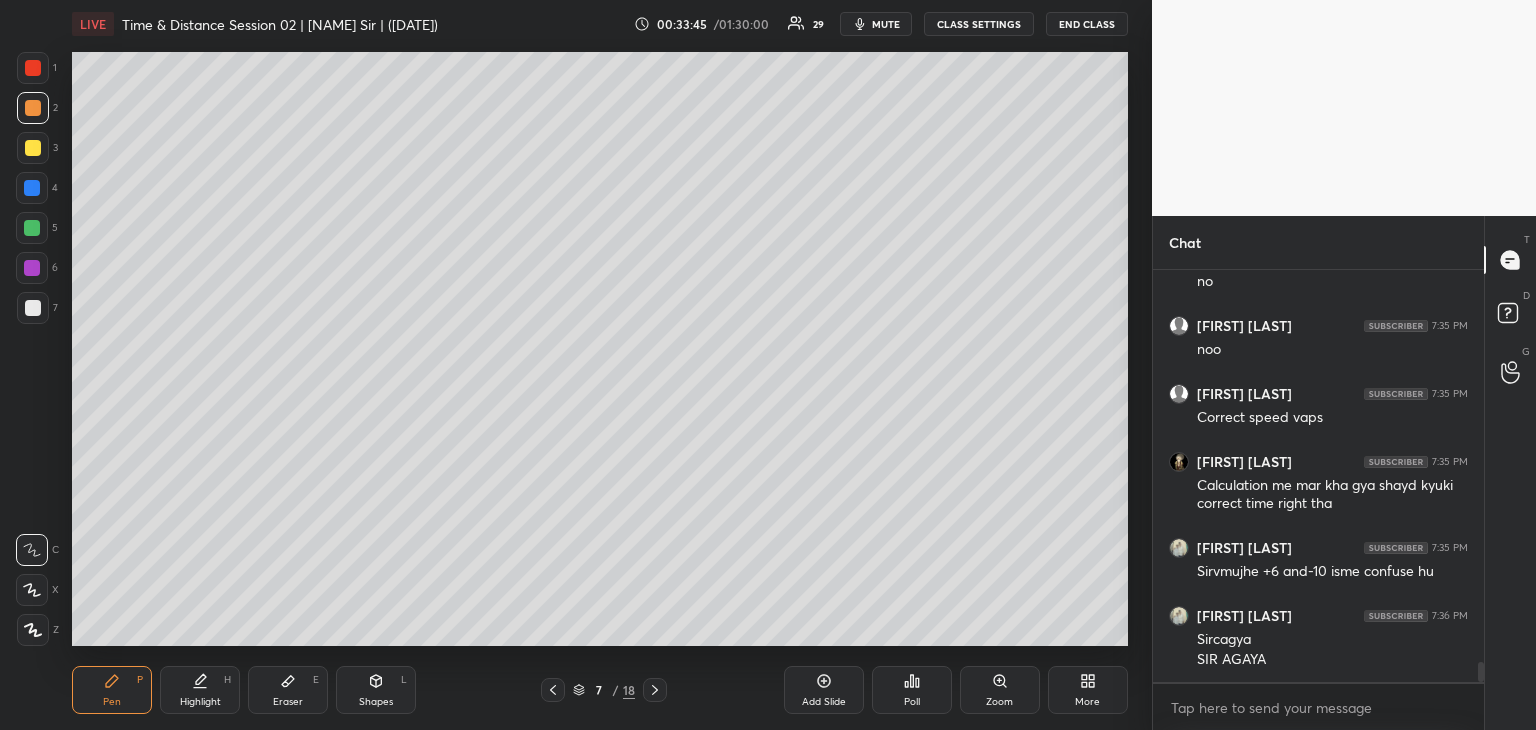 scroll, scrollTop: 8022, scrollLeft: 0, axis: vertical 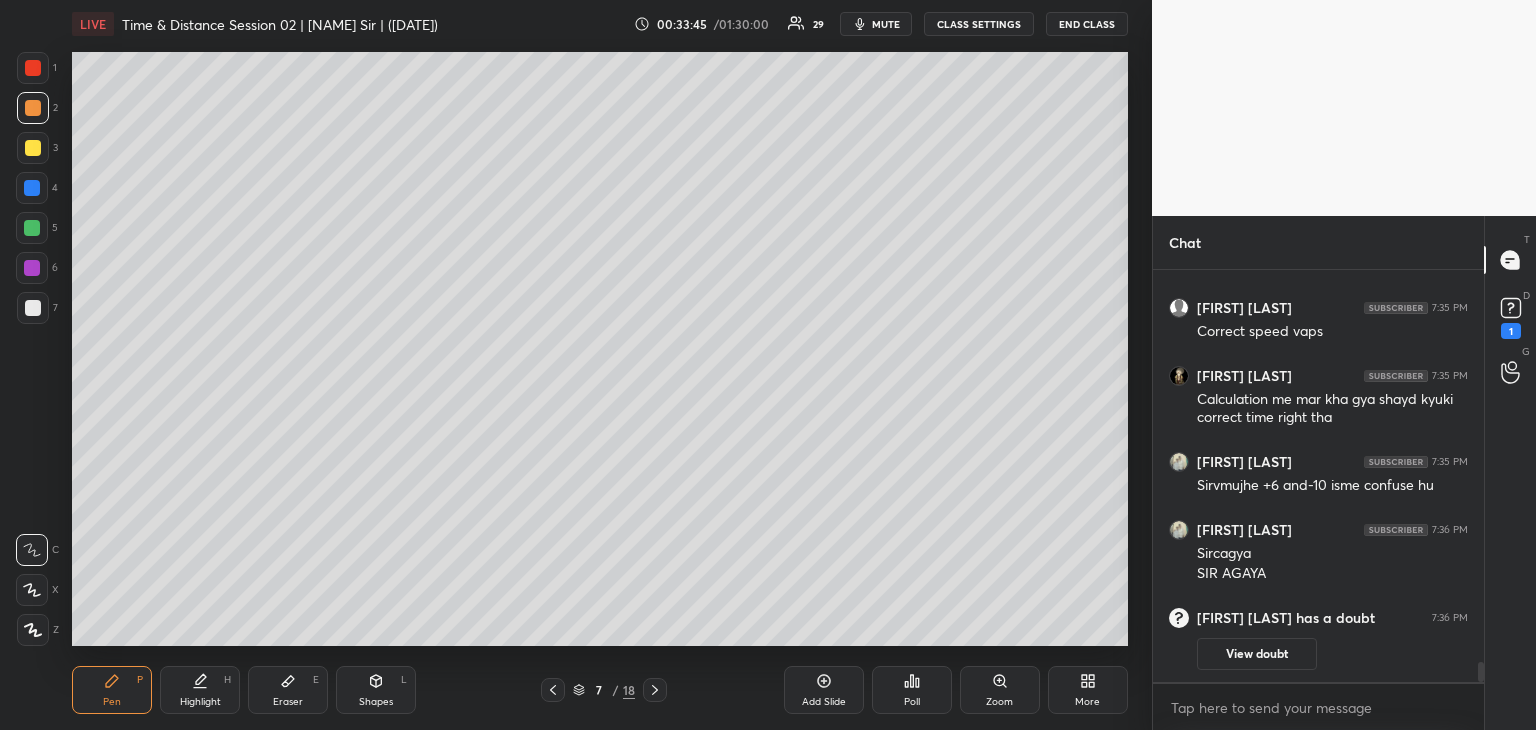 click 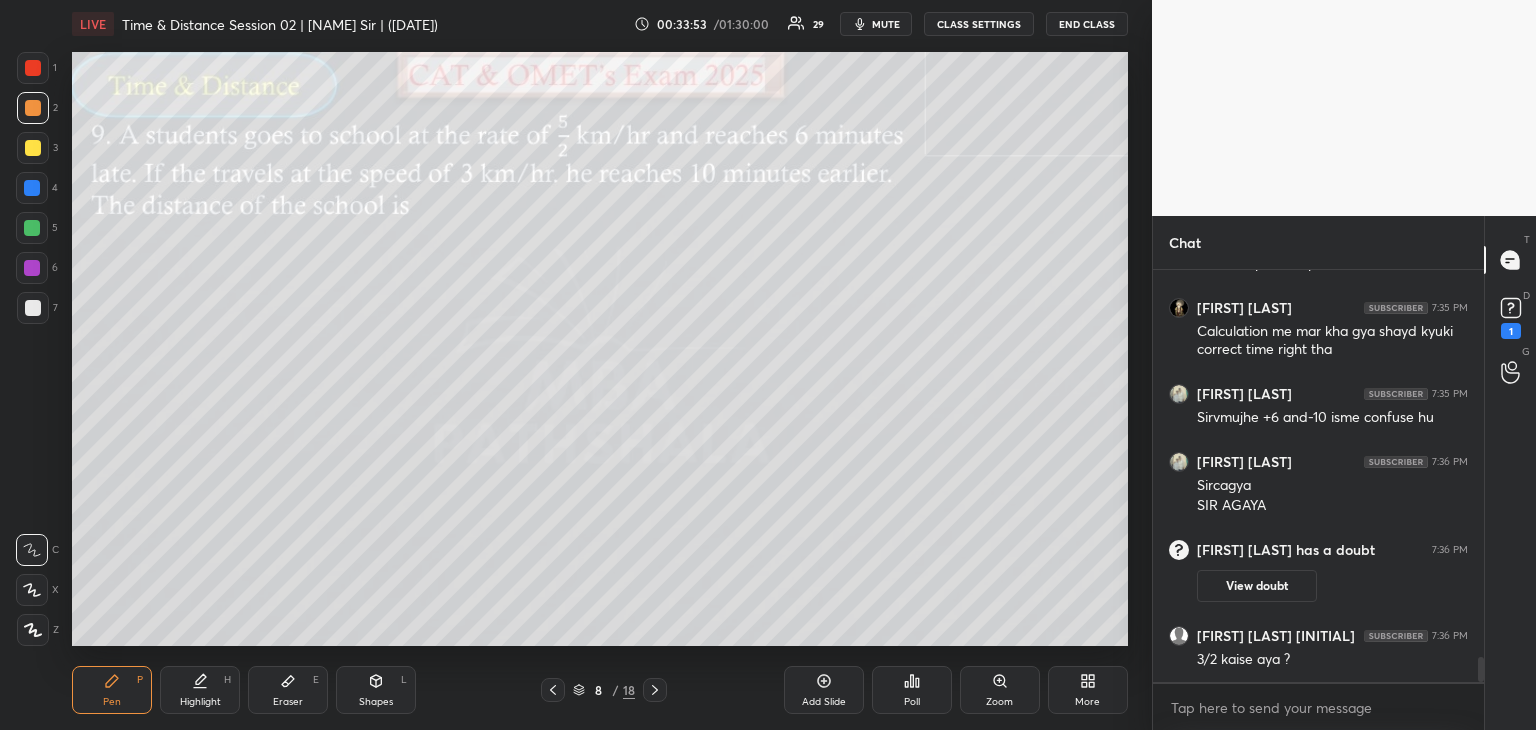 scroll, scrollTop: 6382, scrollLeft: 0, axis: vertical 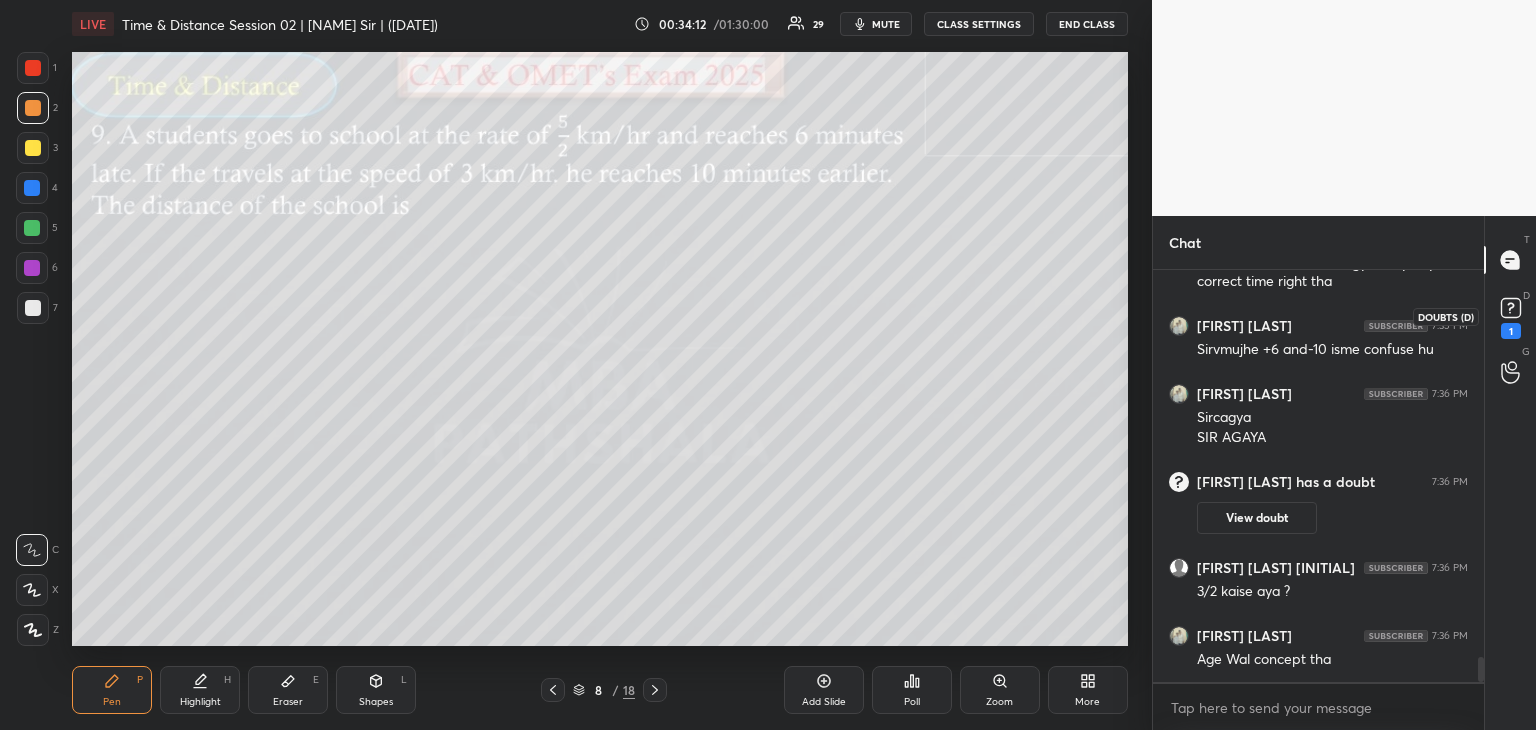 click 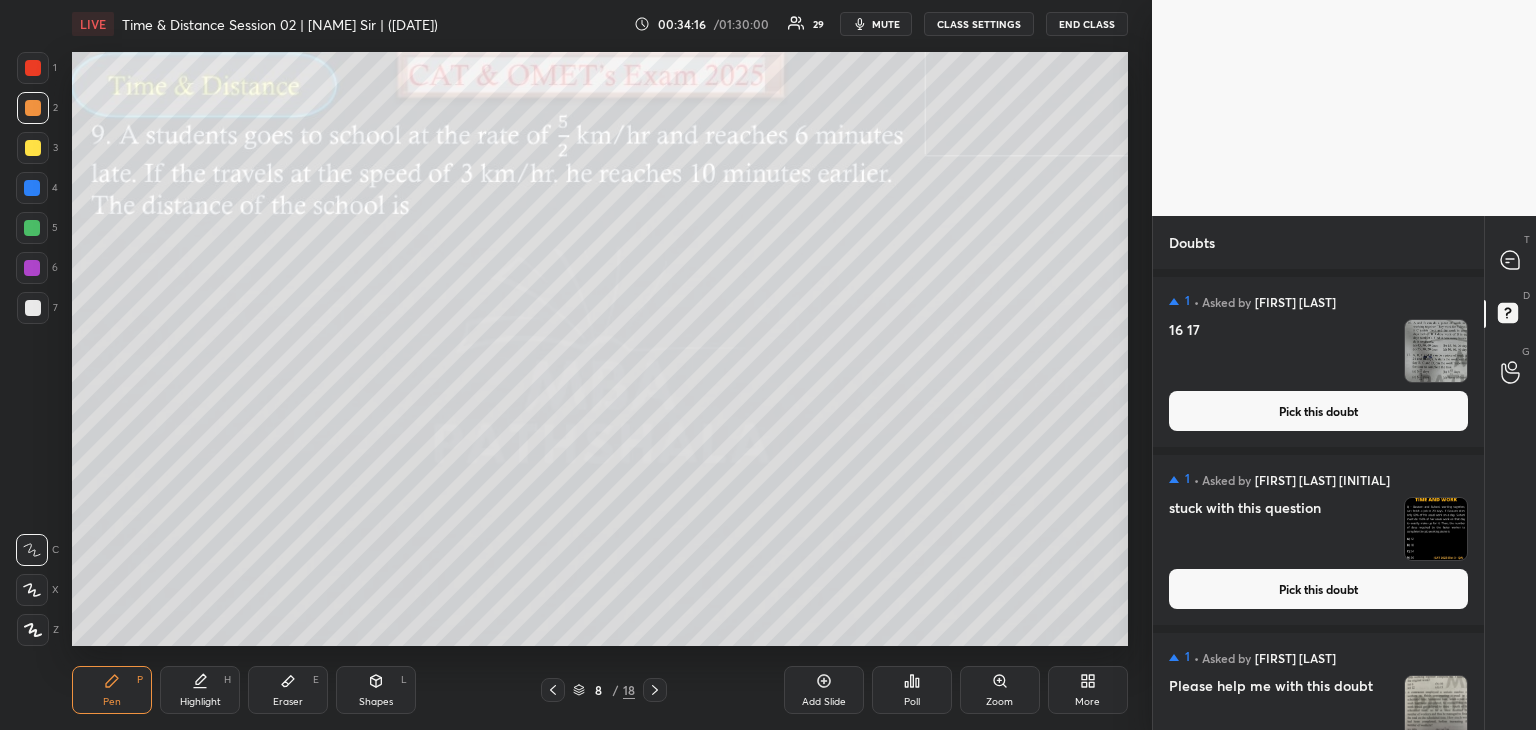 click on "Pick this doubt" at bounding box center (1318, 411) 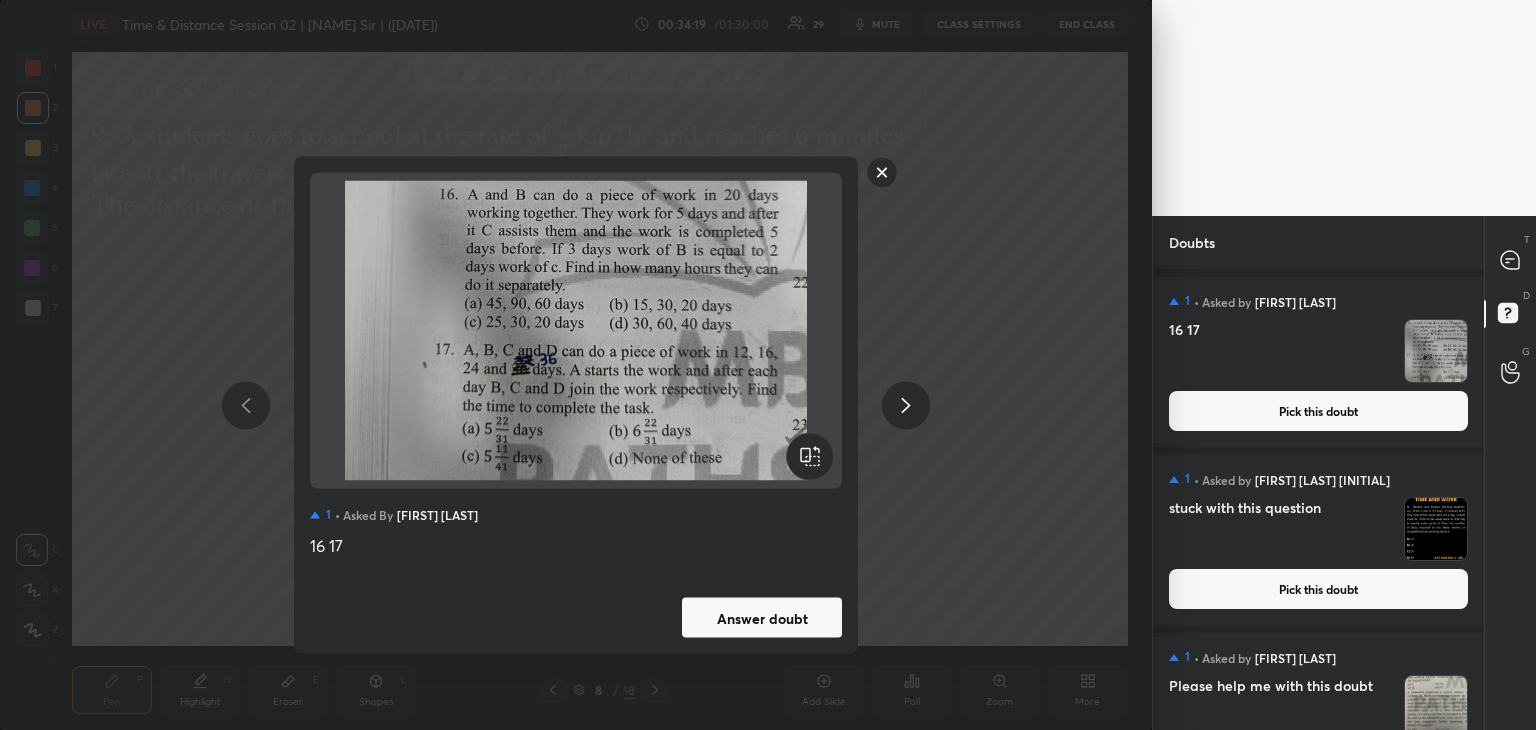 click 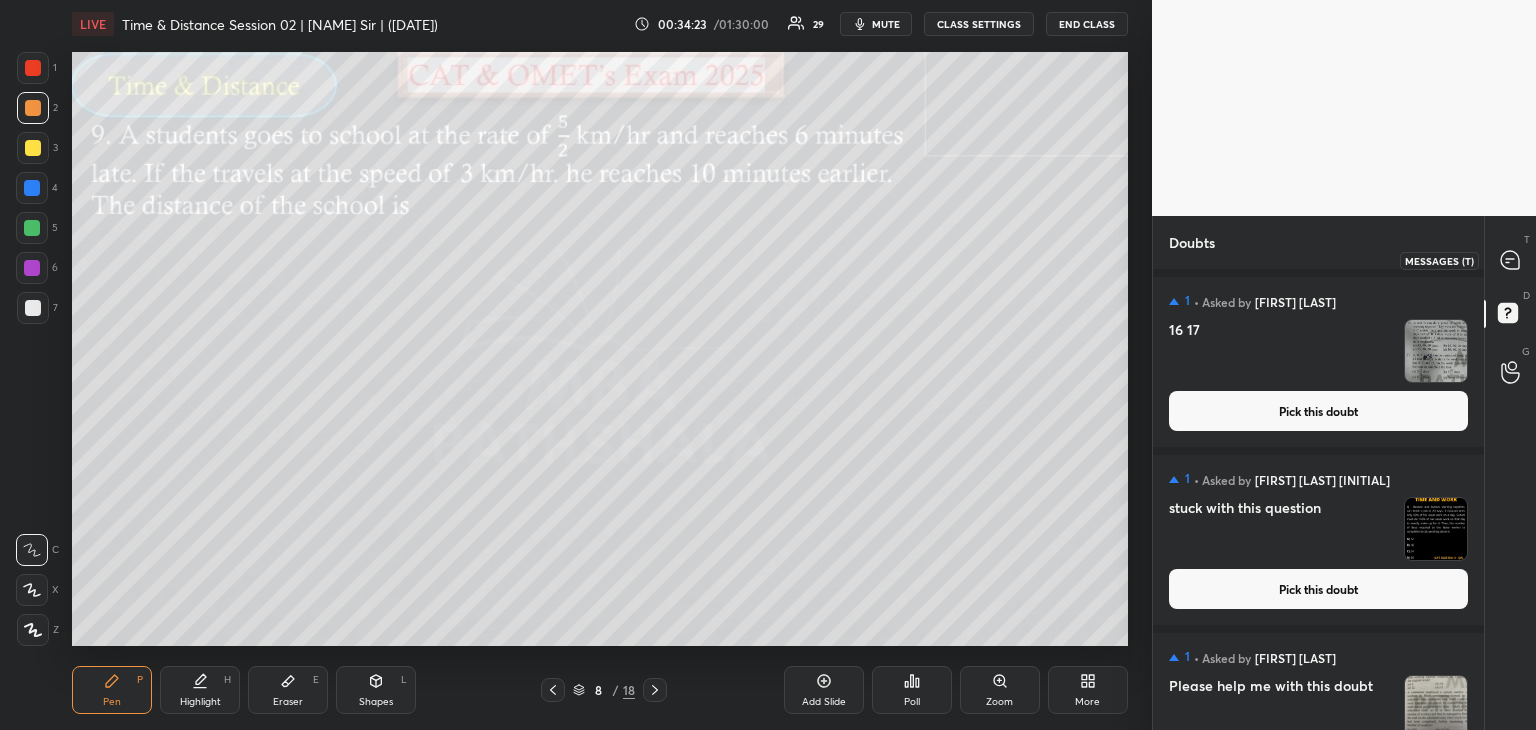 click 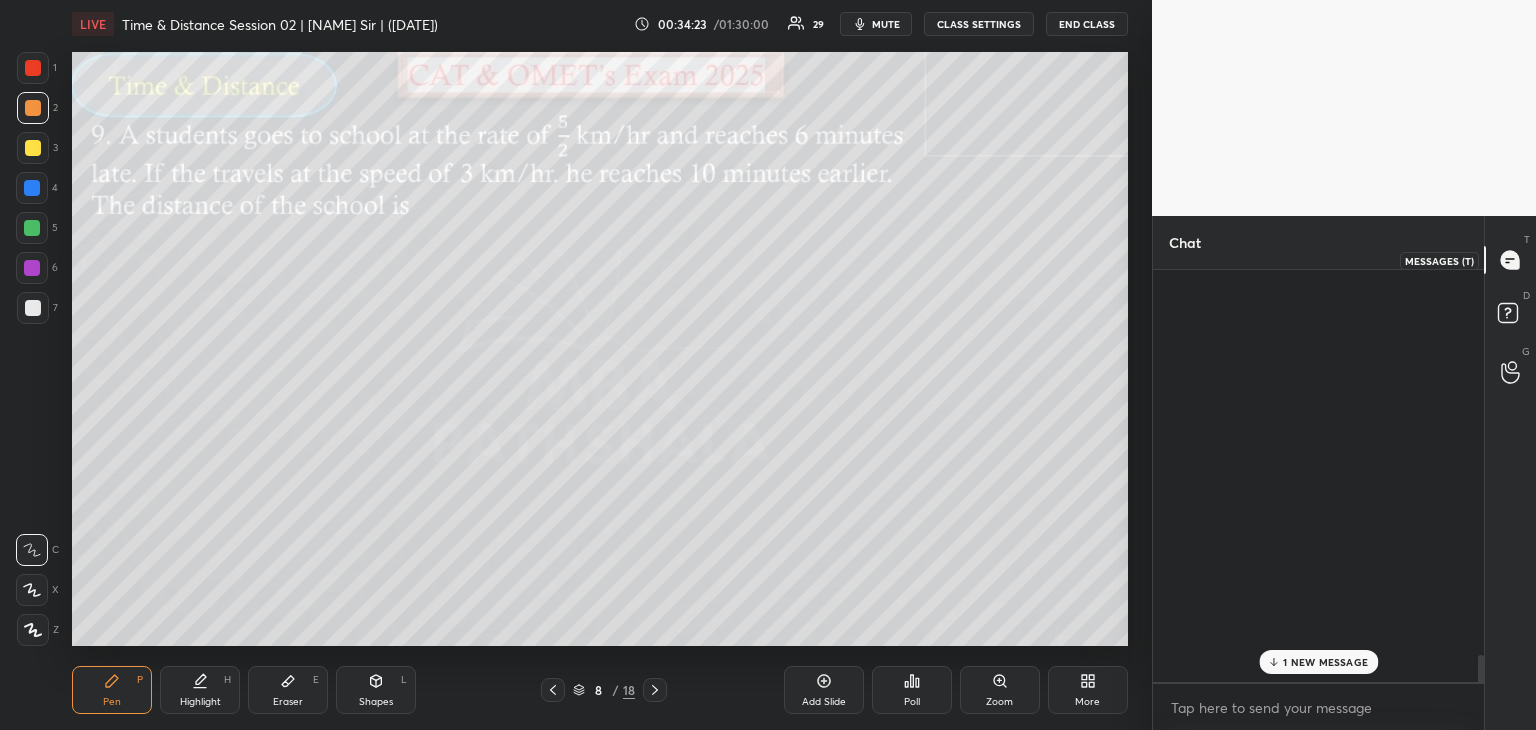 scroll, scrollTop: 6784, scrollLeft: 0, axis: vertical 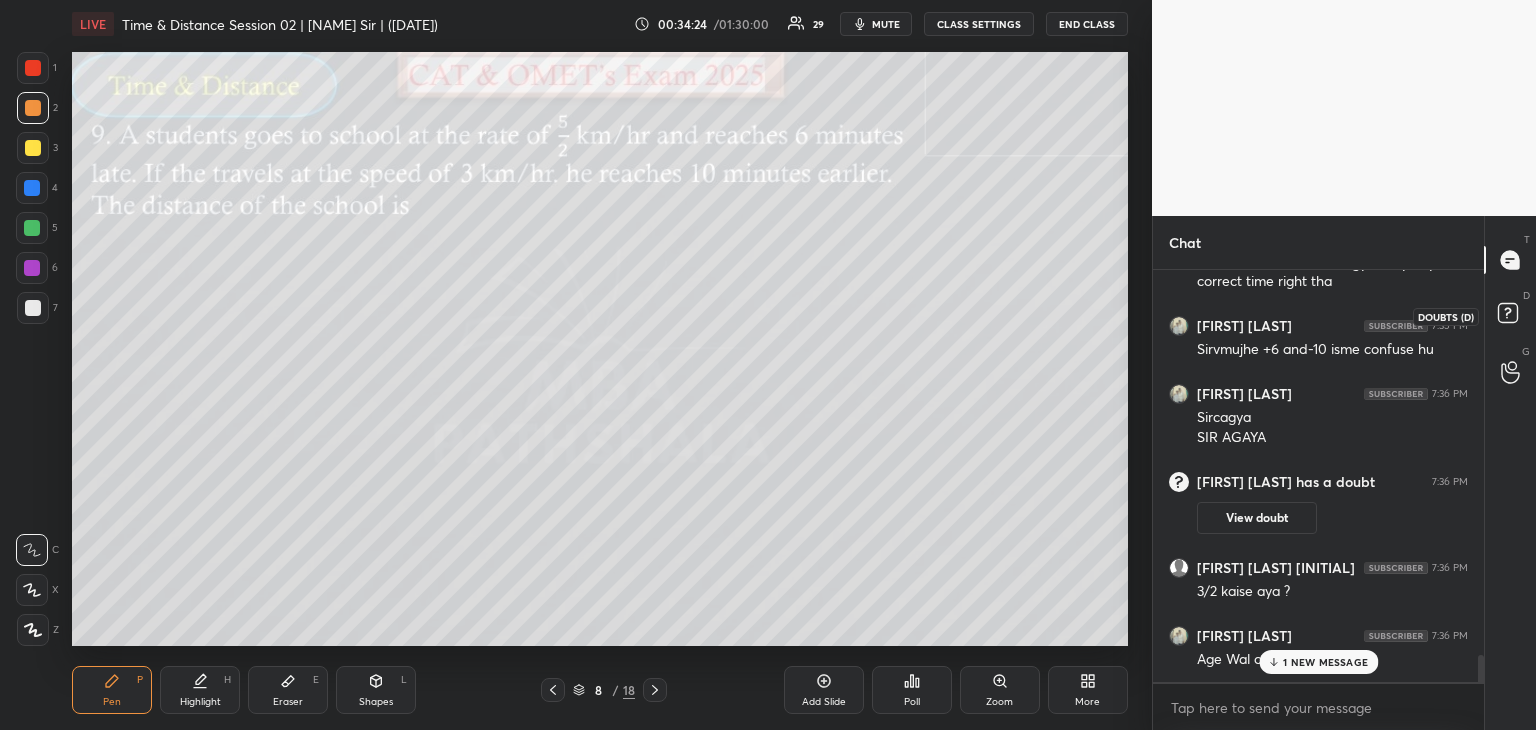 click 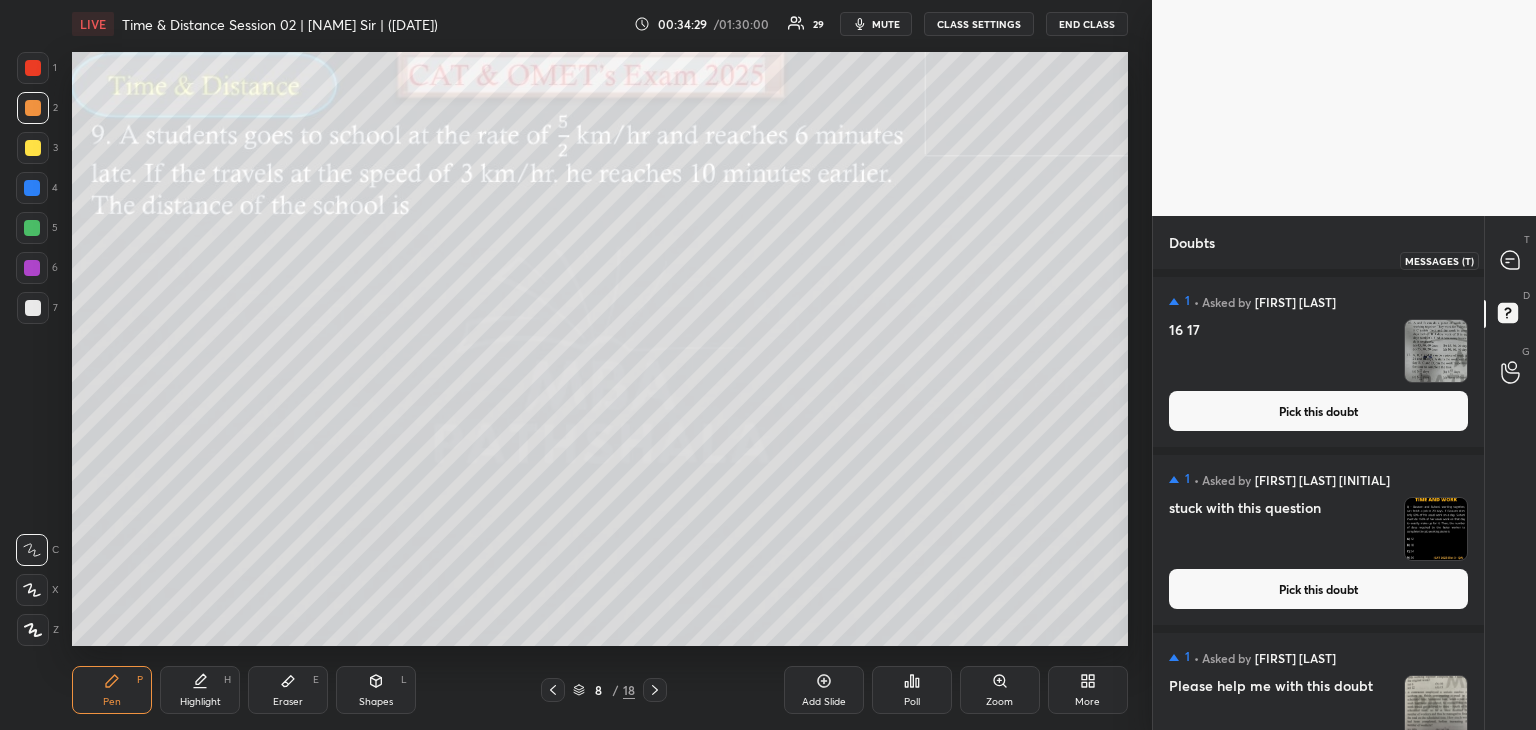 click 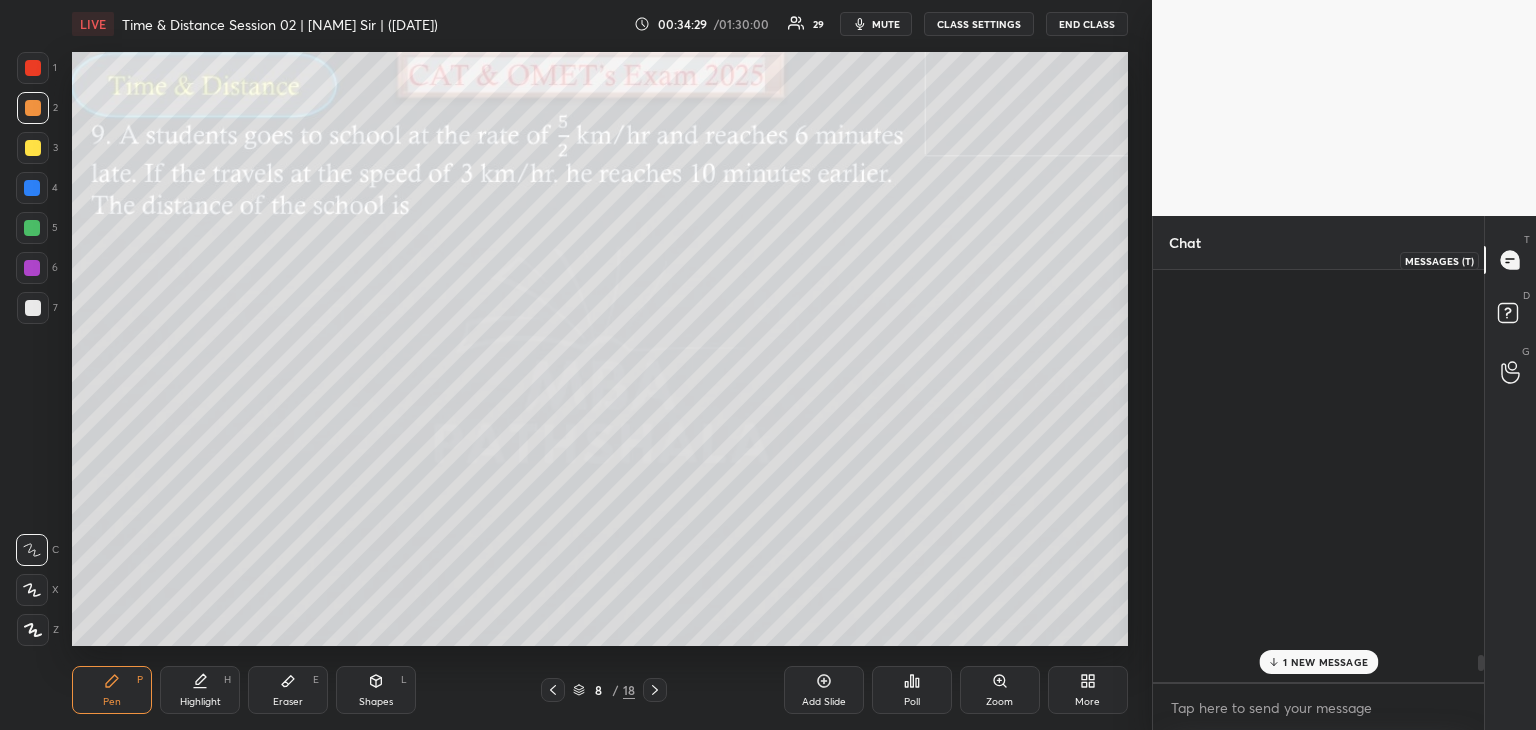 scroll, scrollTop: 6784, scrollLeft: 0, axis: vertical 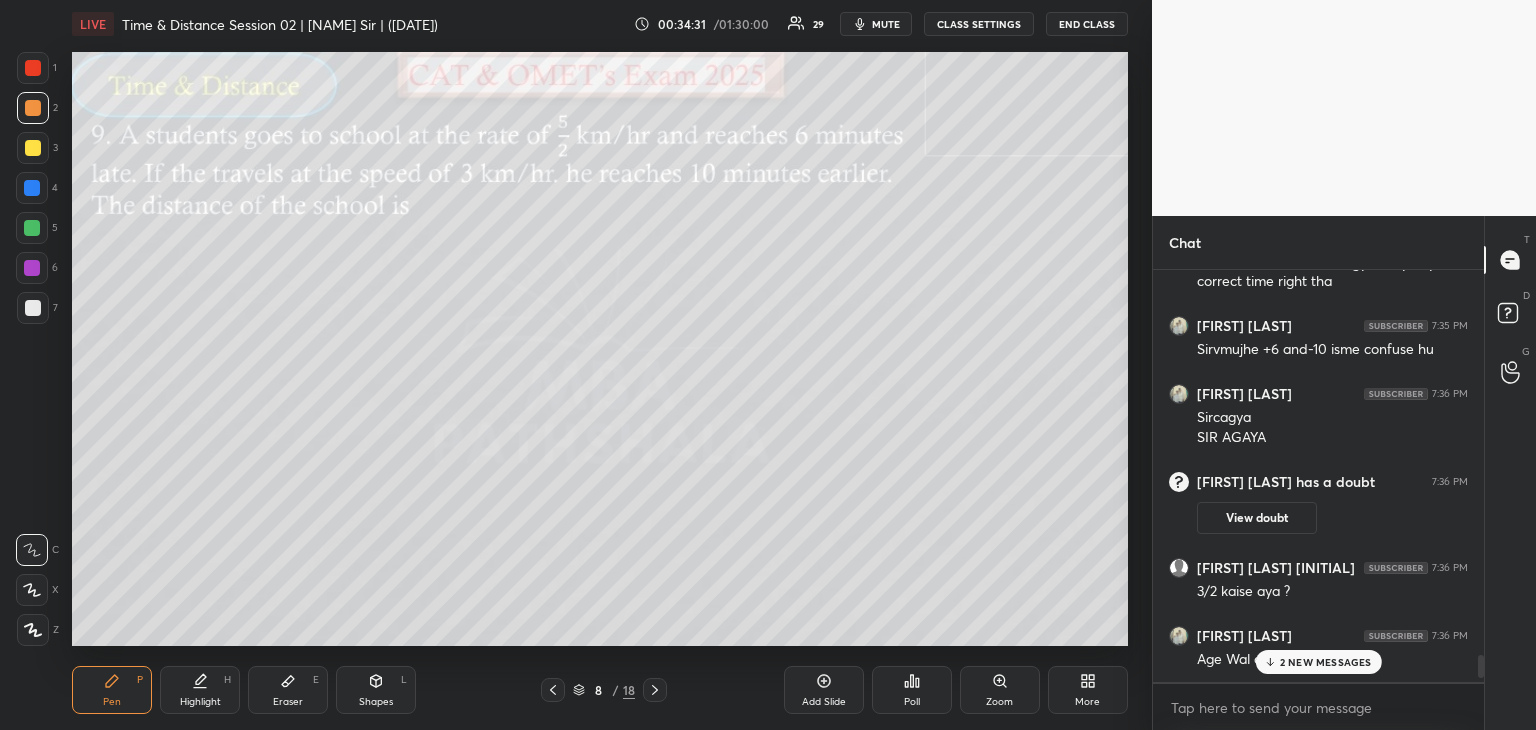 click on "2 NEW MESSAGES" at bounding box center [1326, 662] 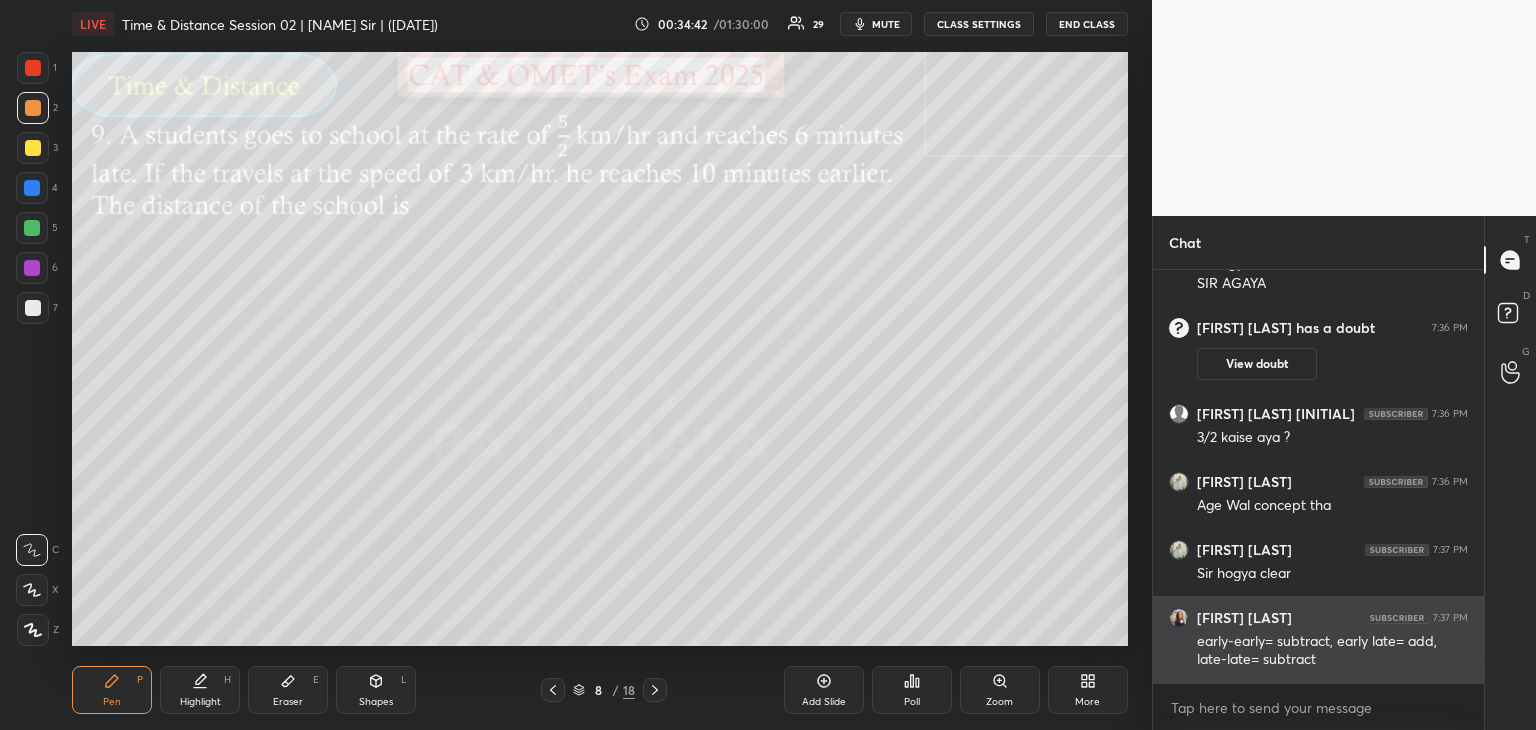 scroll, scrollTop: 6958, scrollLeft: 0, axis: vertical 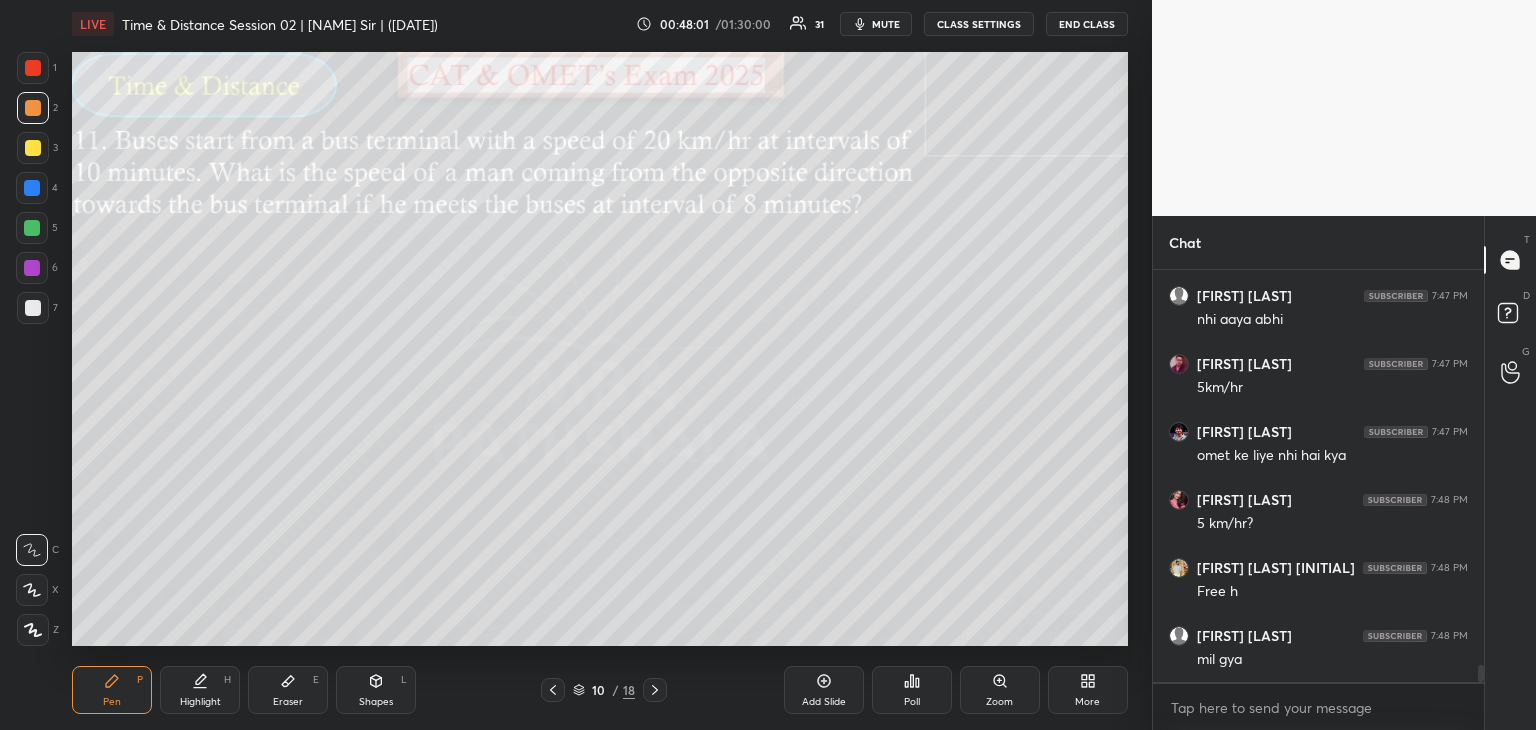 click on "Eraser E" at bounding box center [288, 690] 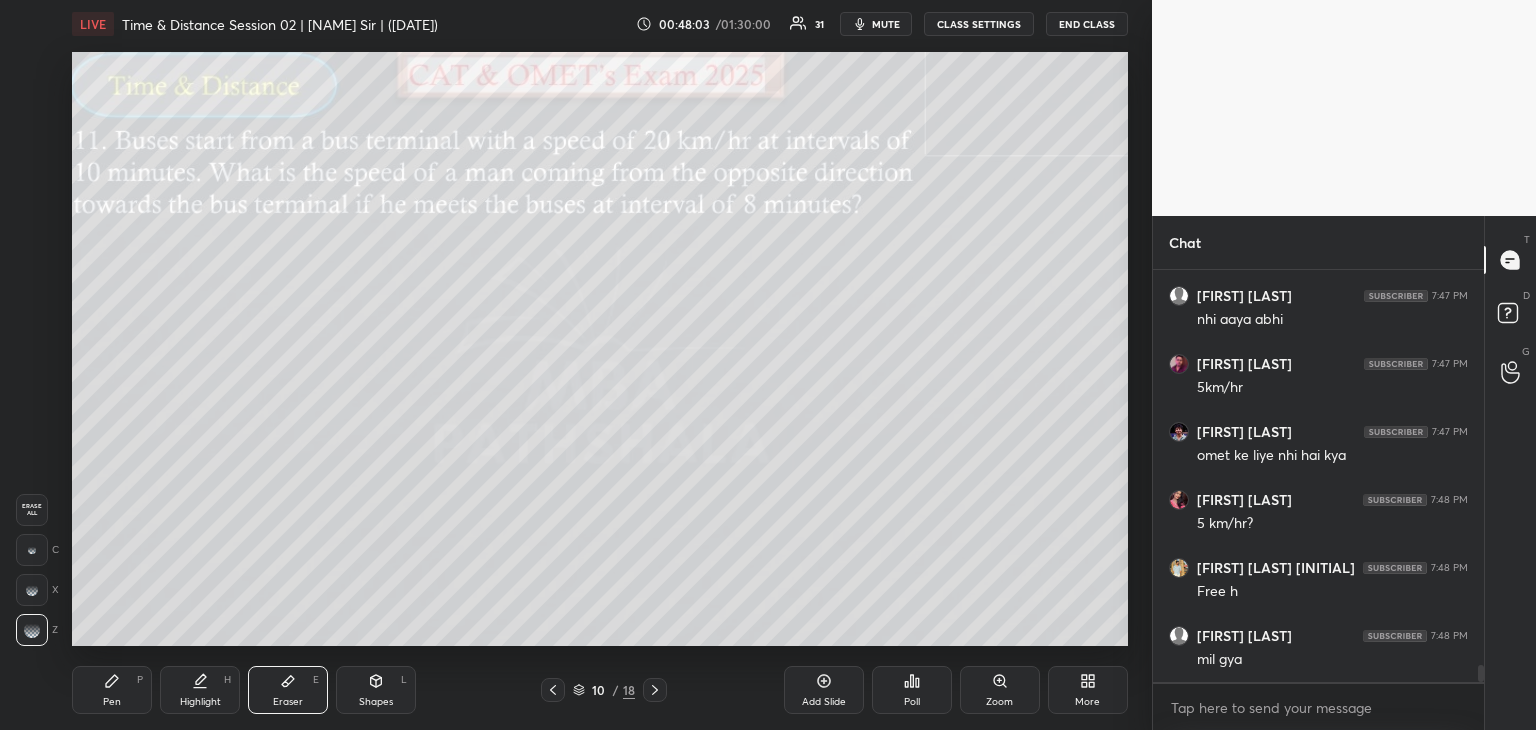 click 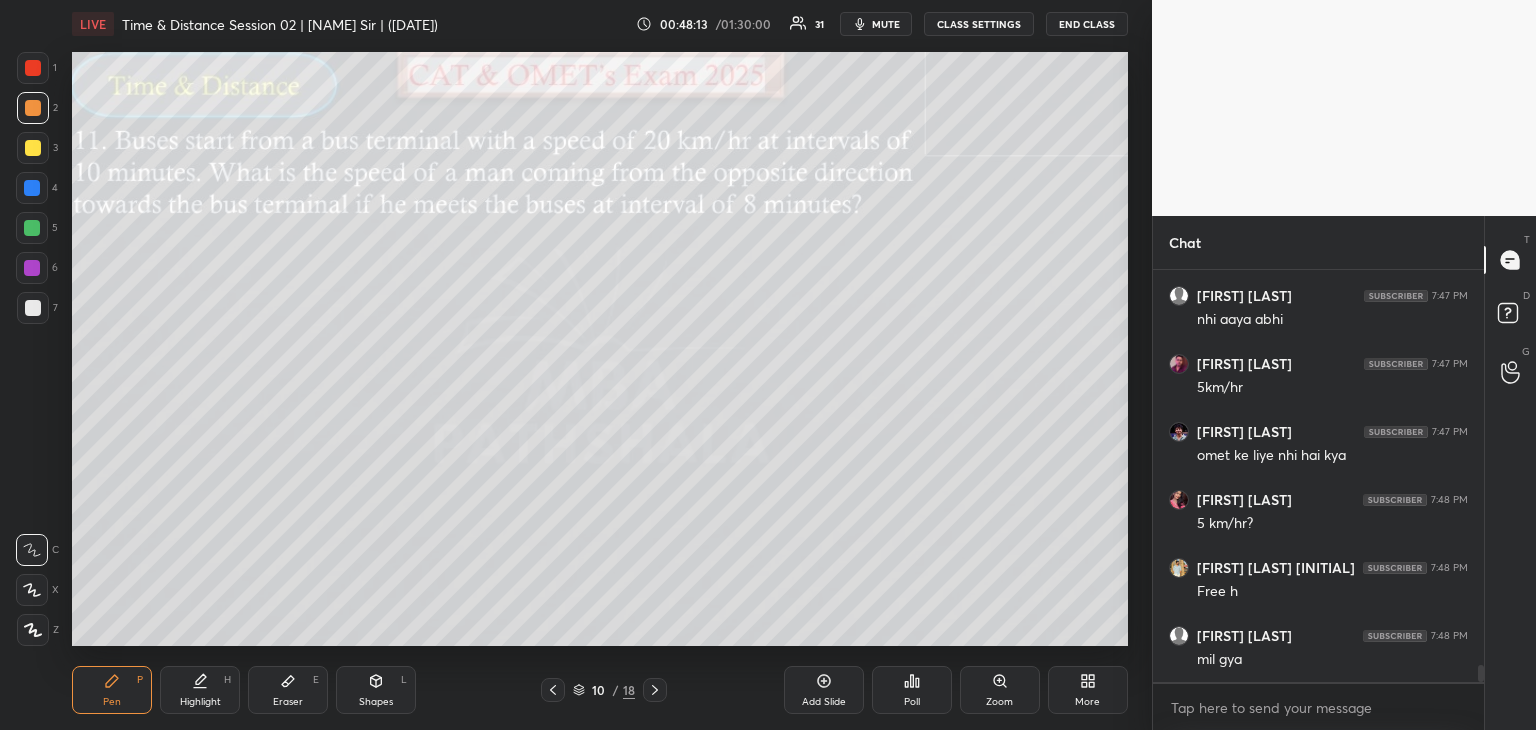 click on "Setting up your live class Poll for   secs No correct answer Start poll" at bounding box center (600, 349) 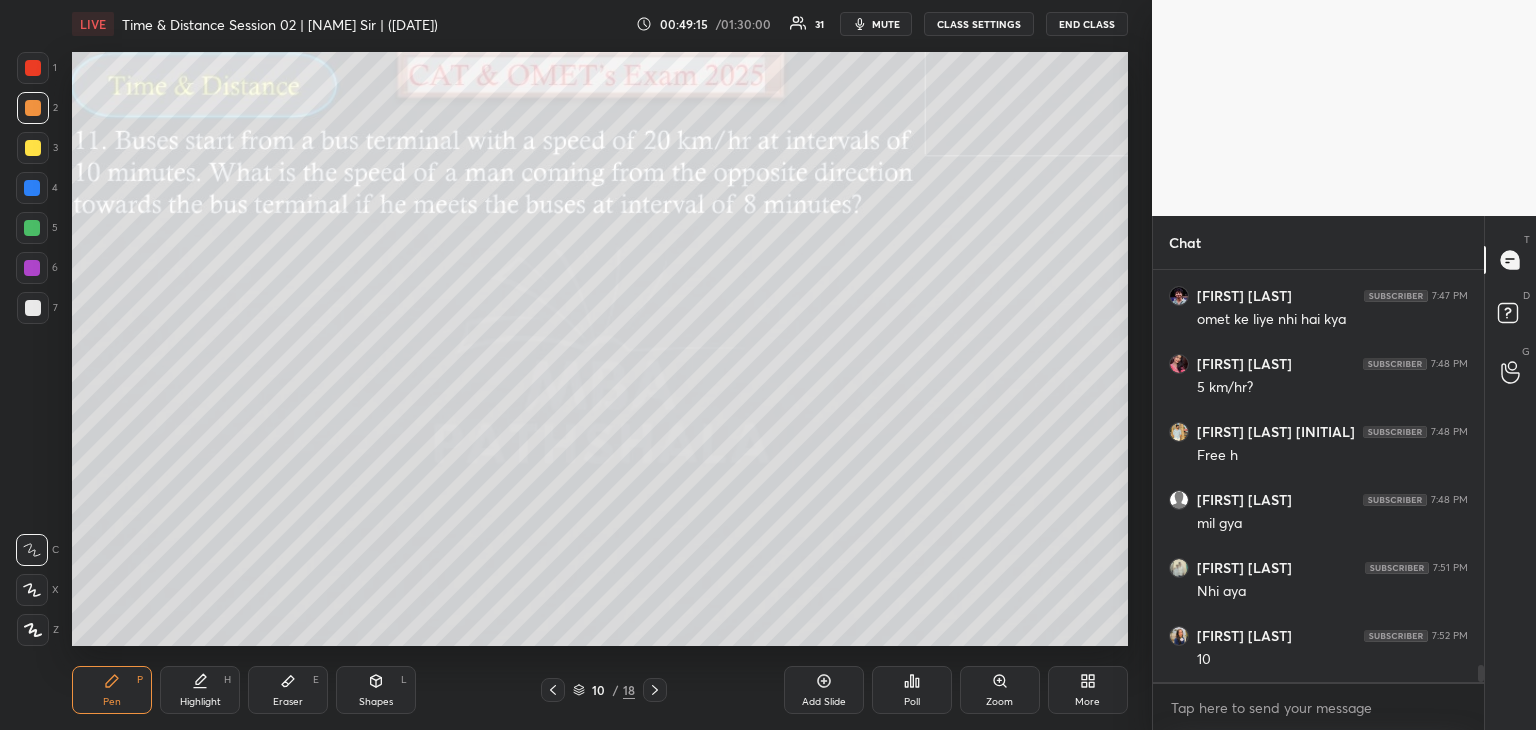 scroll, scrollTop: 9796, scrollLeft: 0, axis: vertical 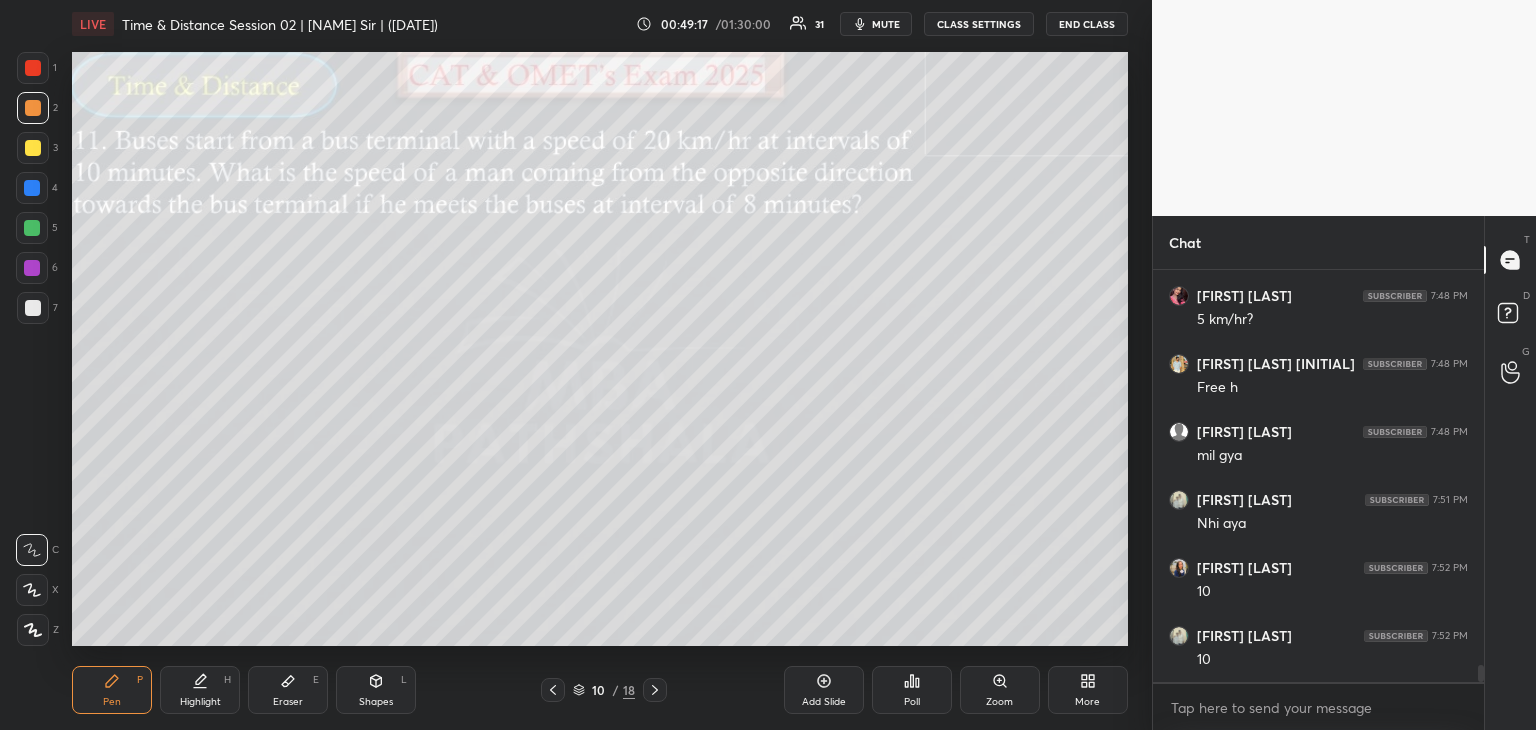click at bounding box center [33, 148] 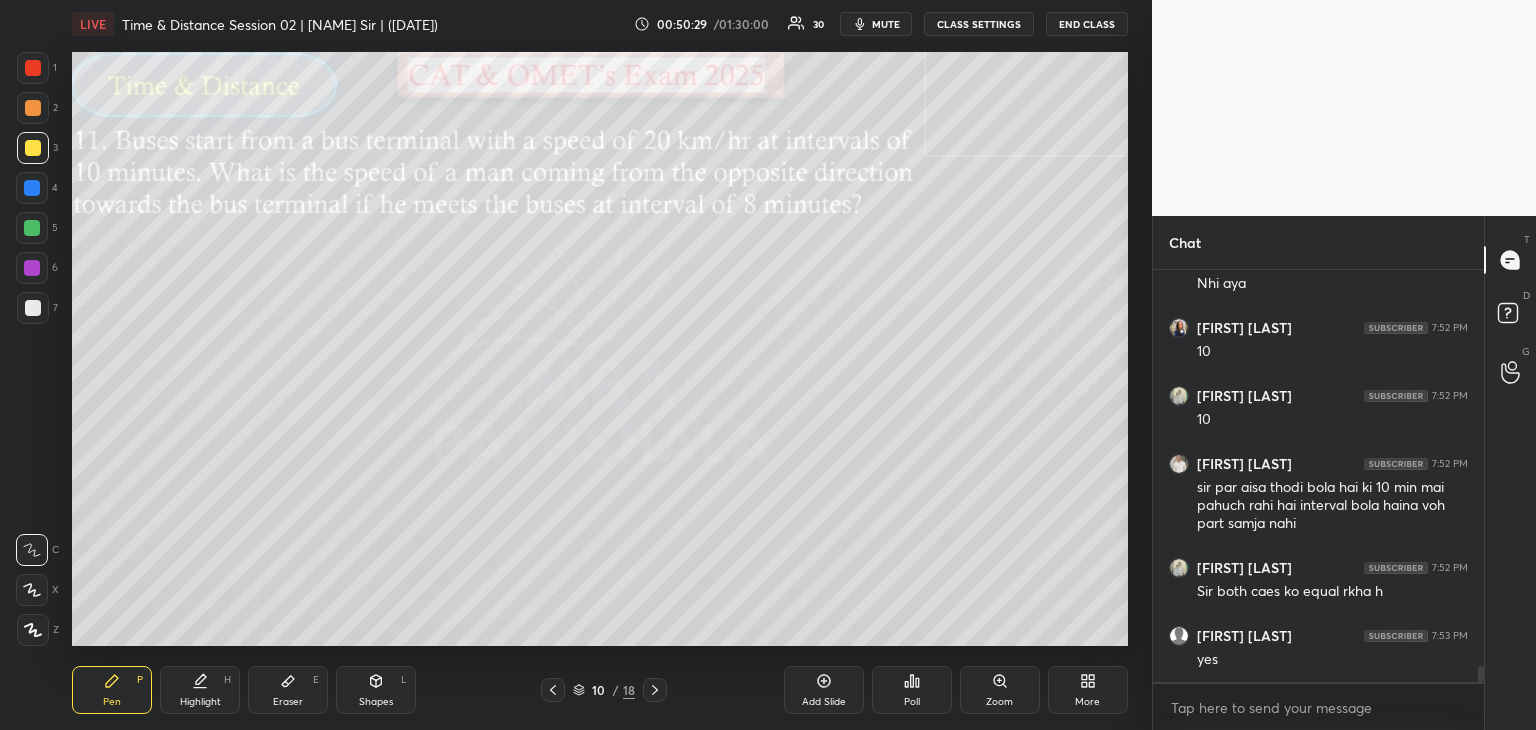 scroll, scrollTop: 10104, scrollLeft: 0, axis: vertical 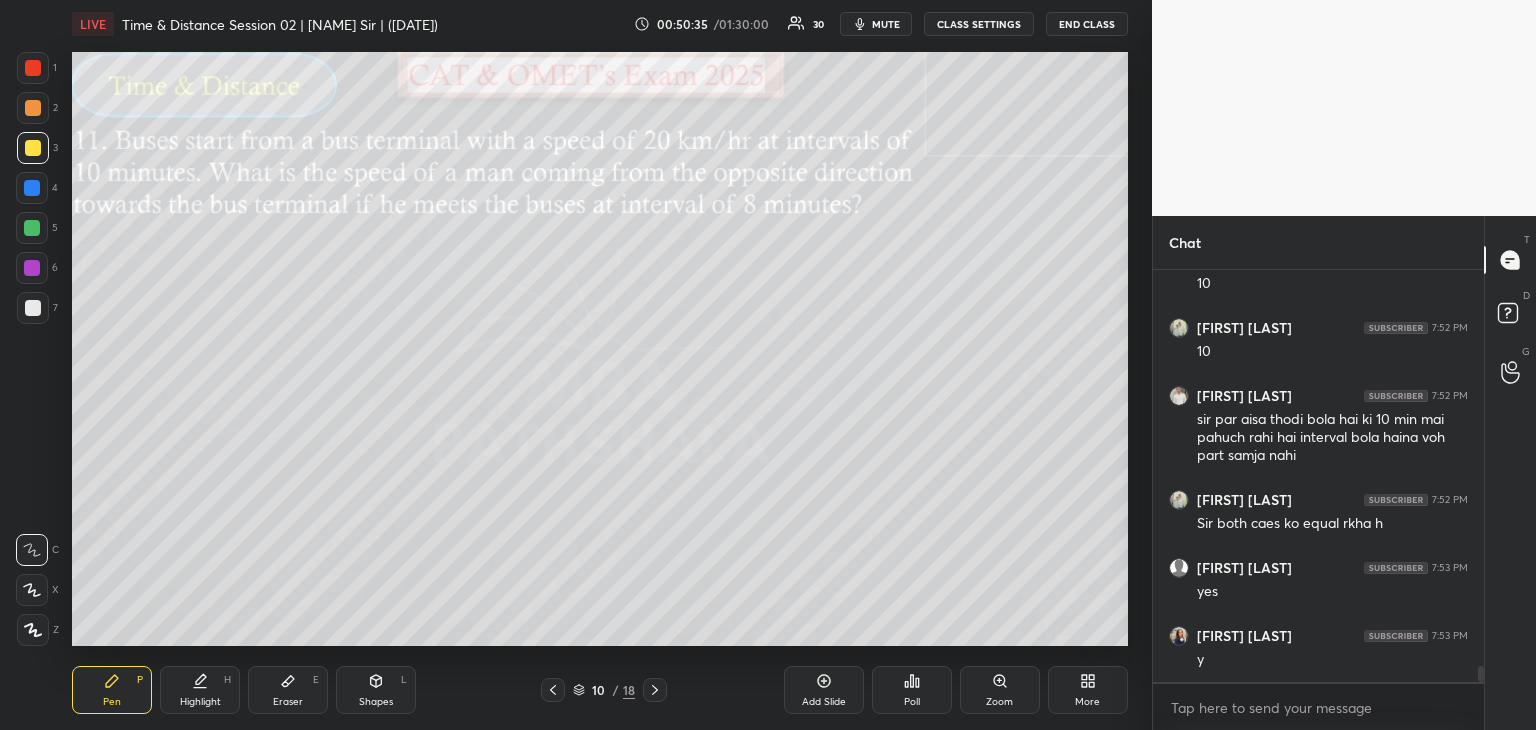 click on "Eraser E" at bounding box center [288, 690] 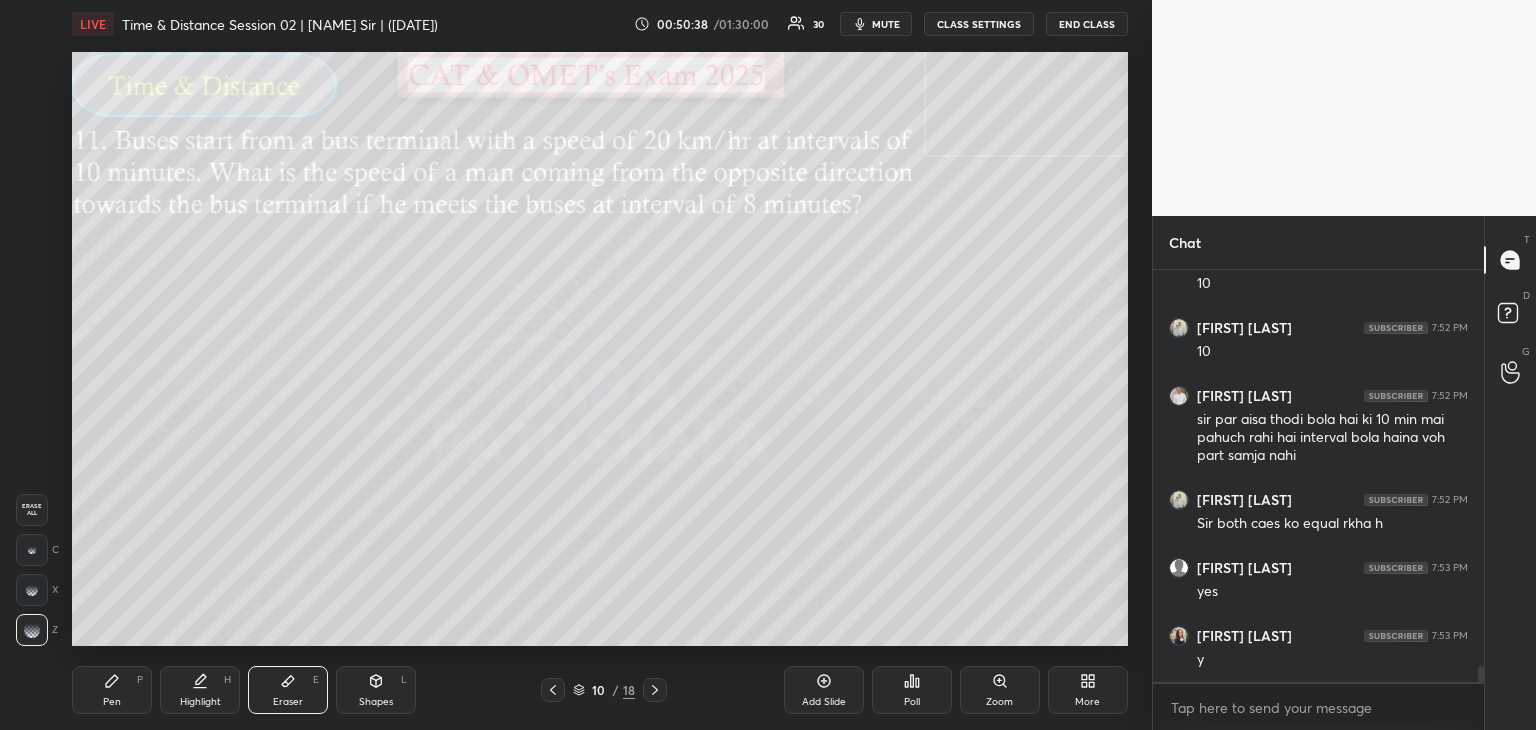 click on "Pen P" at bounding box center (112, 690) 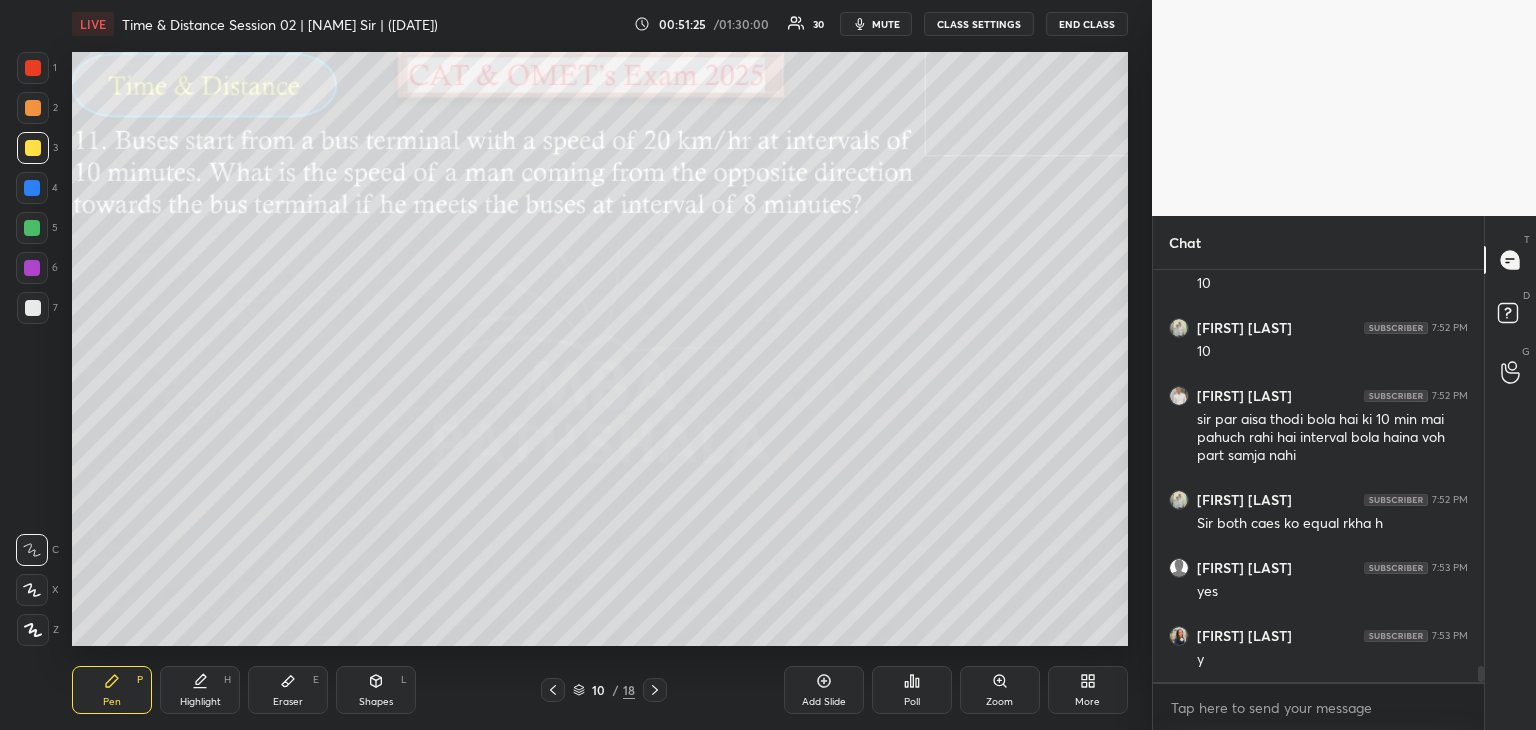 scroll, scrollTop: 10172, scrollLeft: 0, axis: vertical 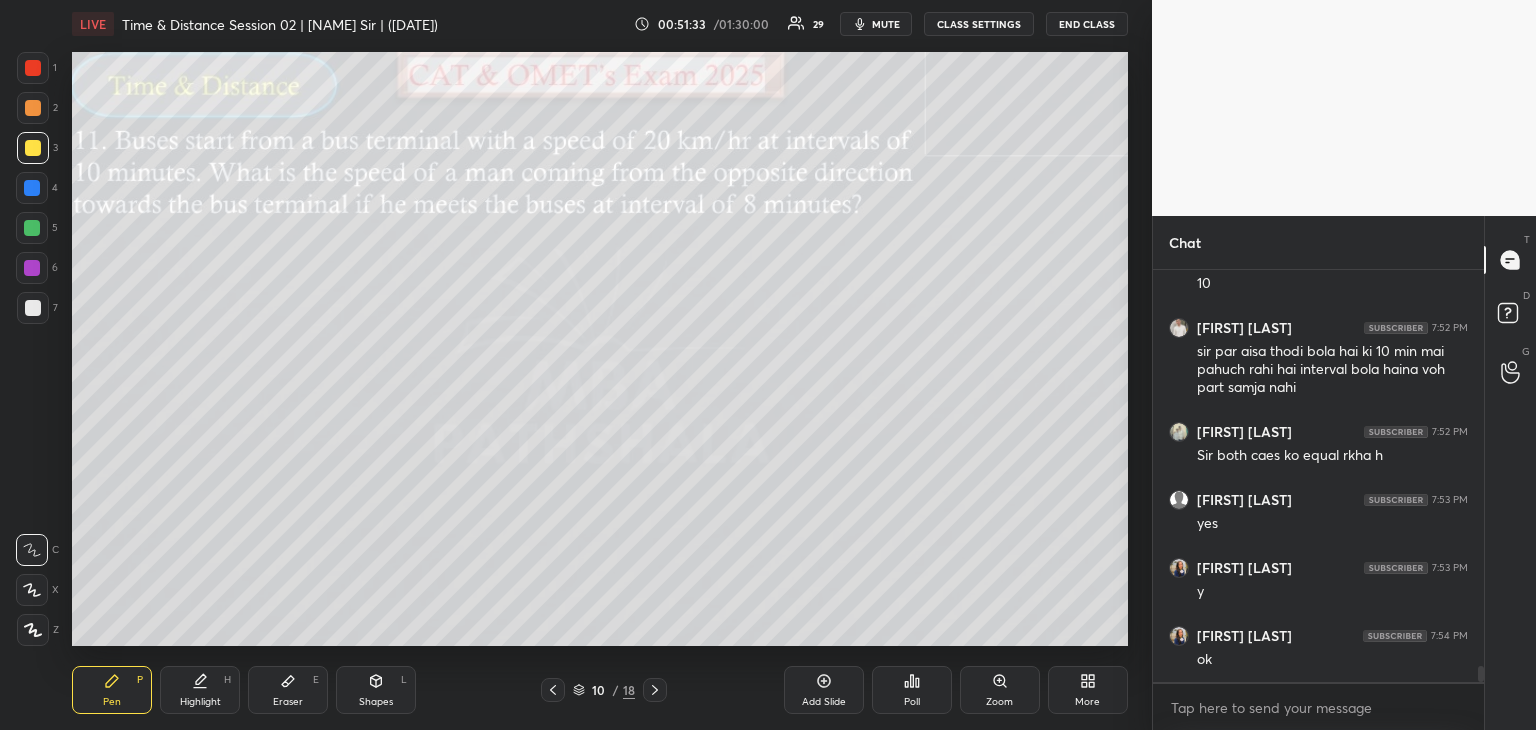 click on "Eraser E" at bounding box center (288, 690) 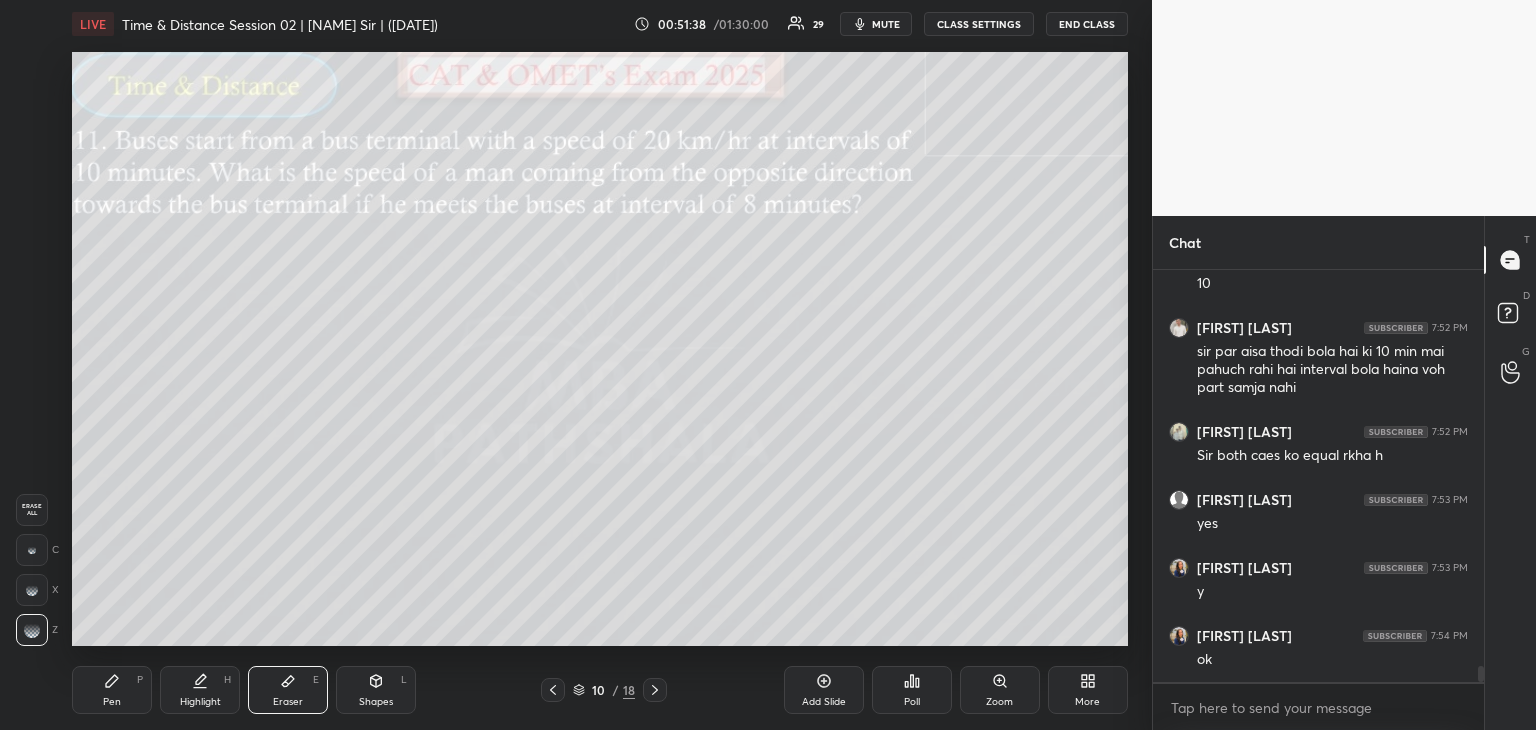 click 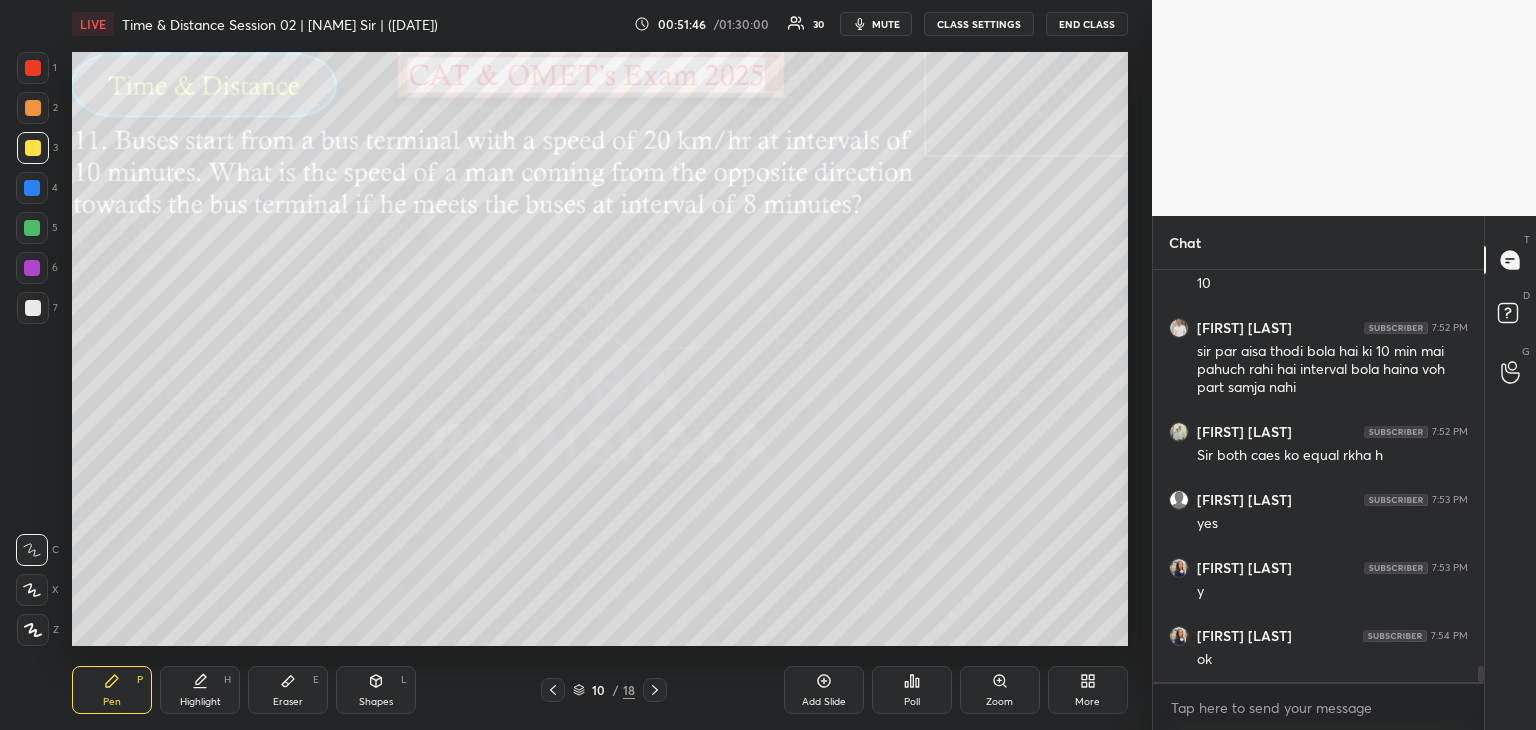click at bounding box center (33, 108) 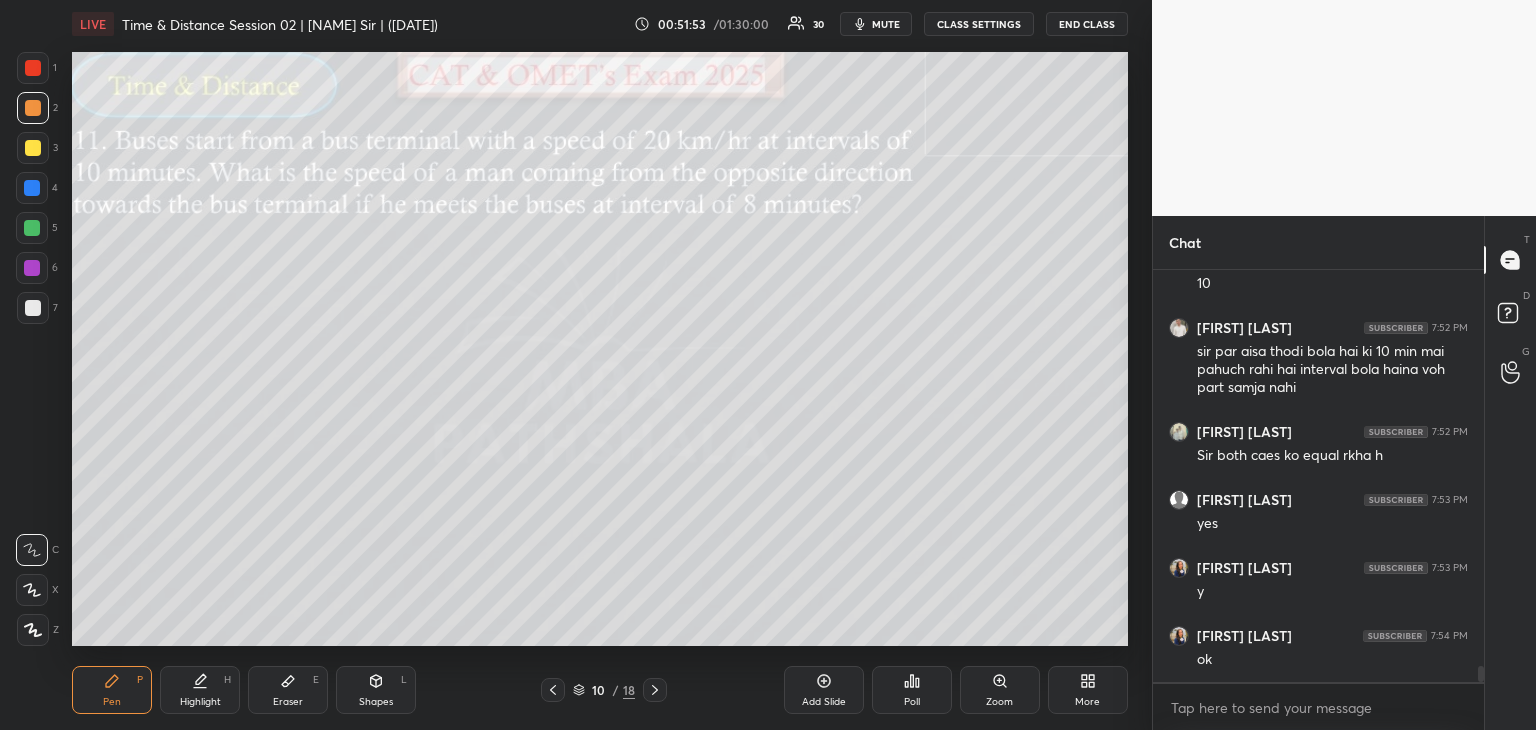 click on "Eraser E" at bounding box center [288, 690] 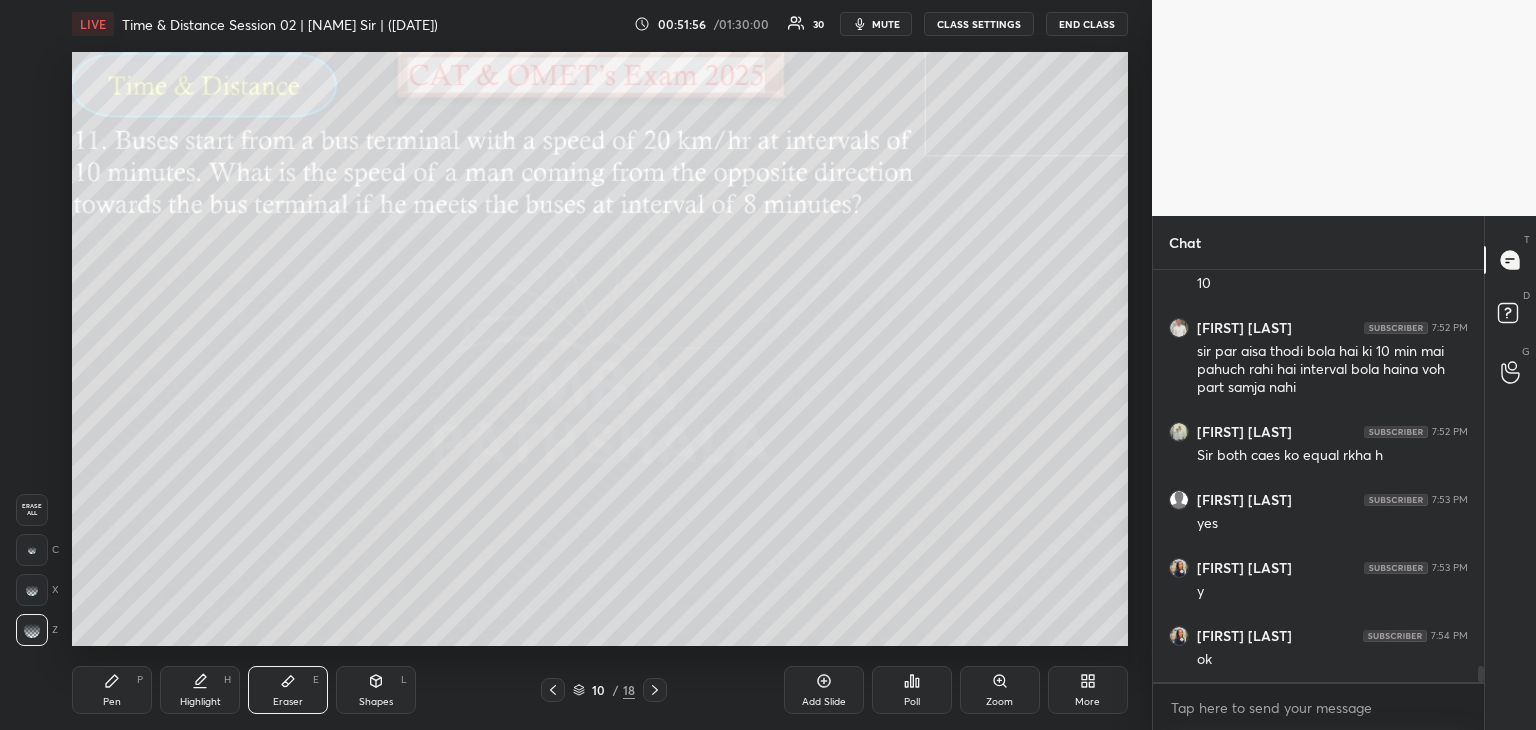 click 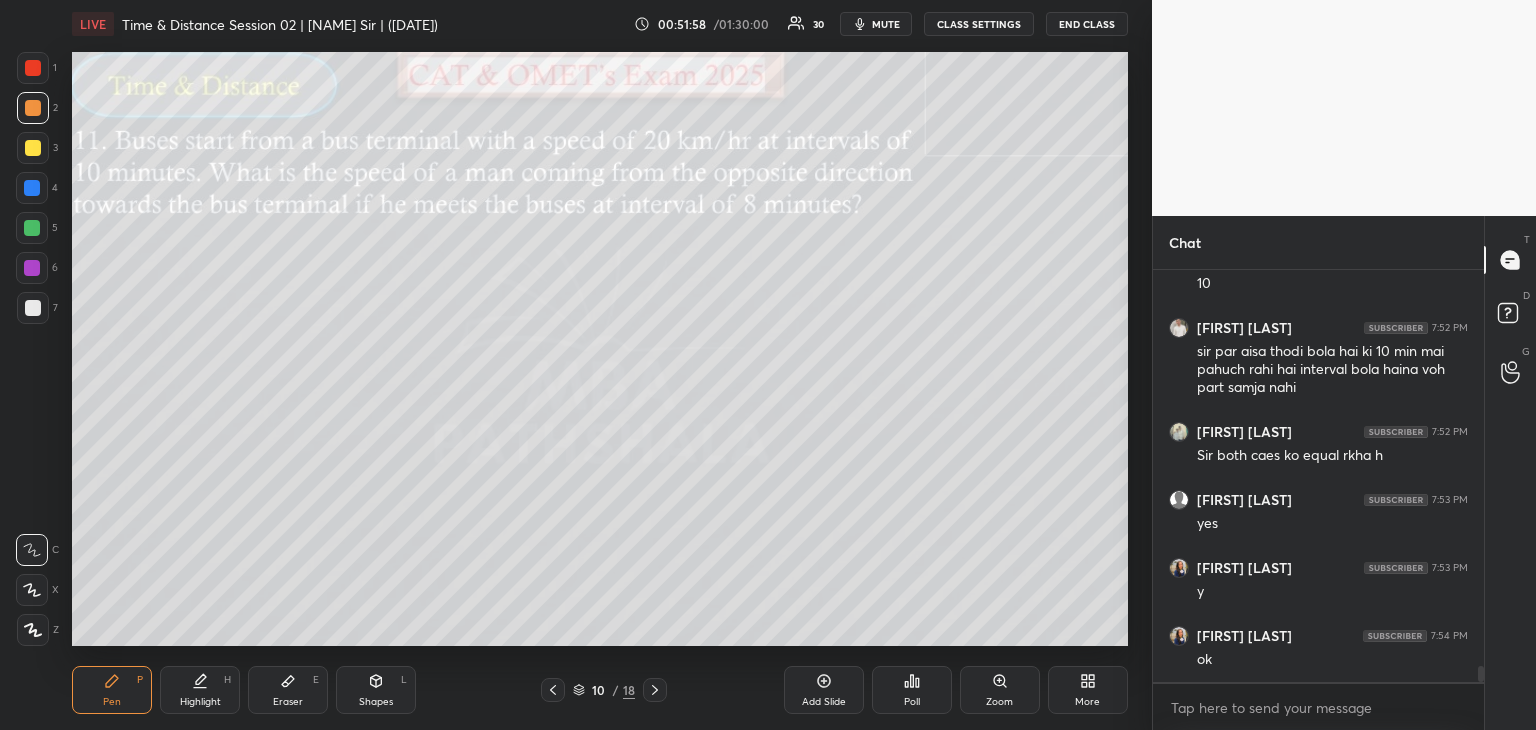 click at bounding box center [33, 148] 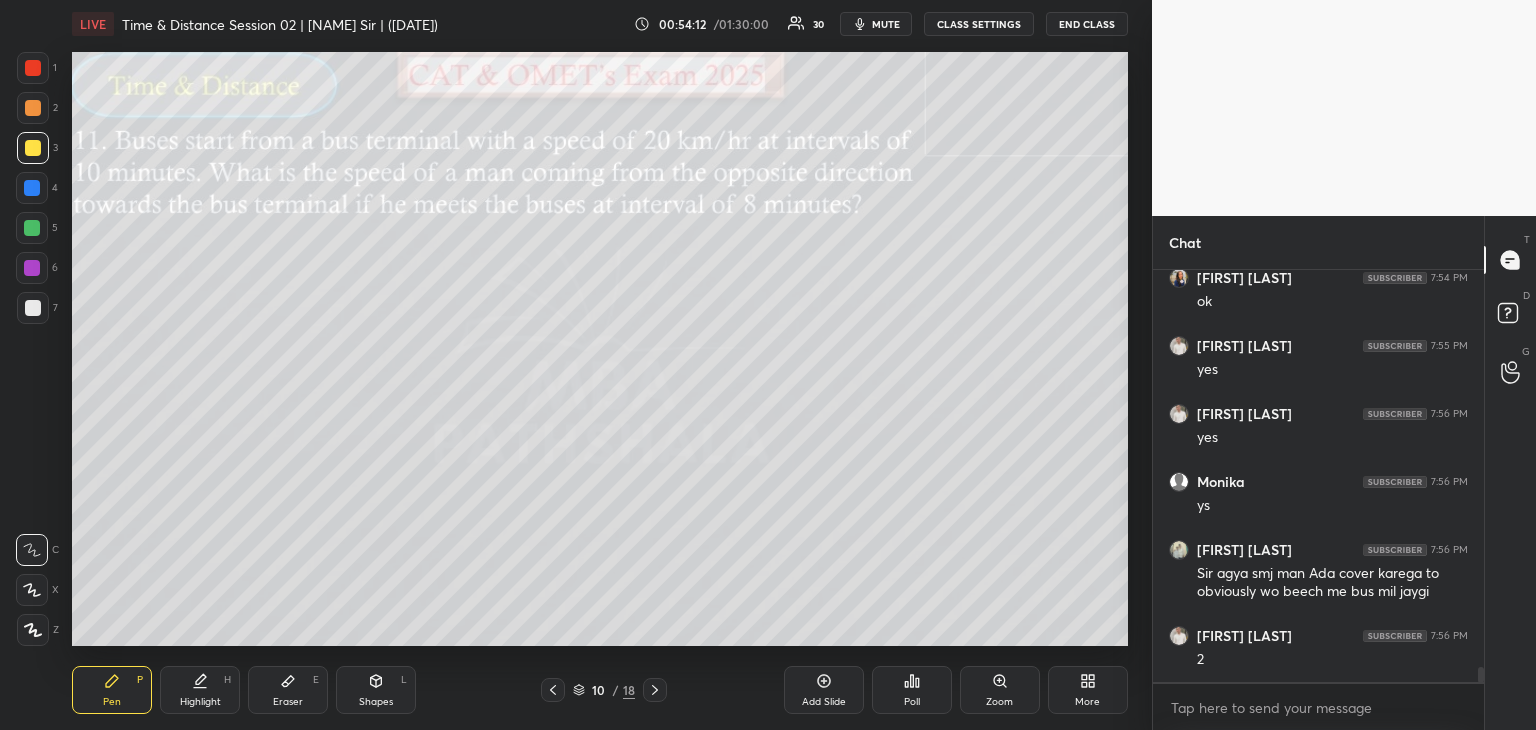 scroll, scrollTop: 10598, scrollLeft: 0, axis: vertical 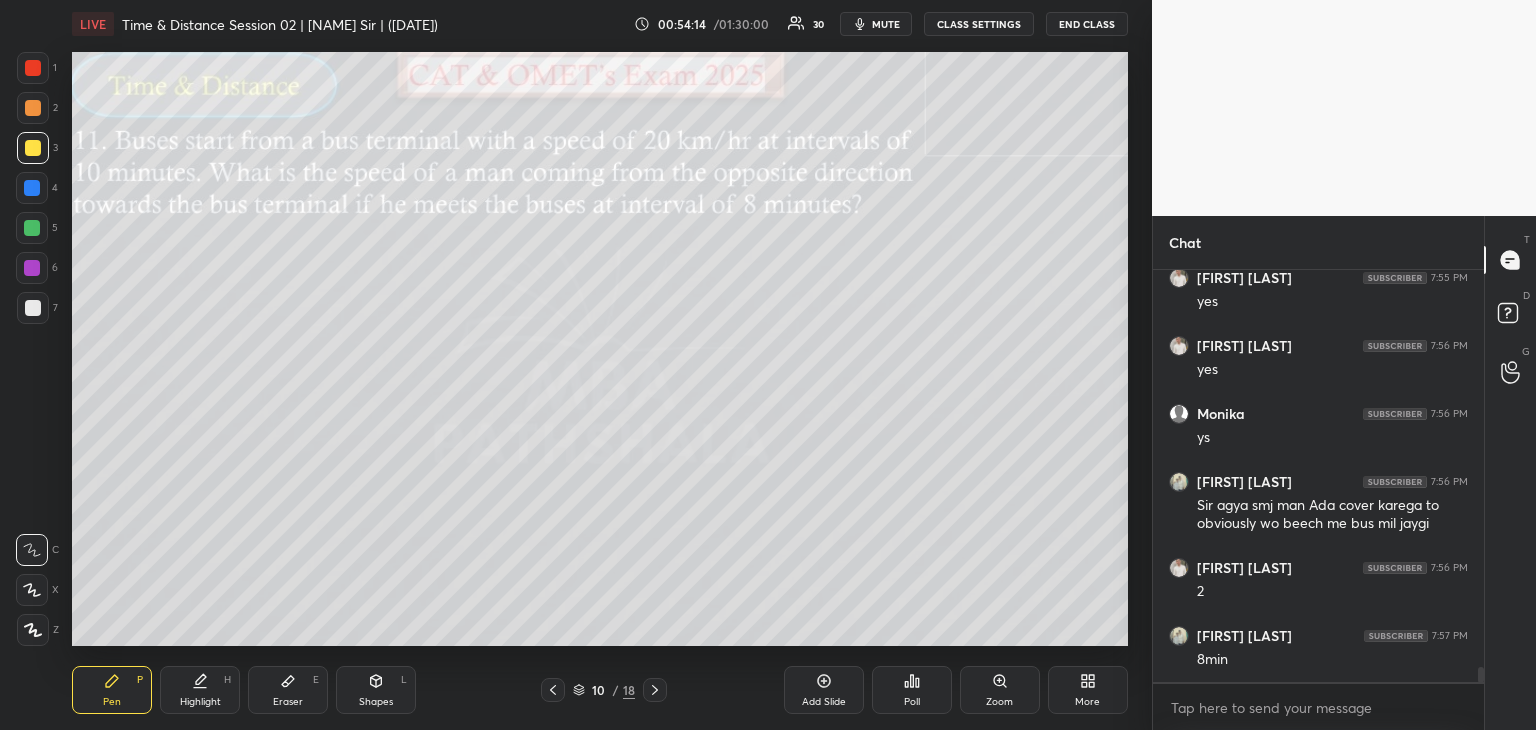 click 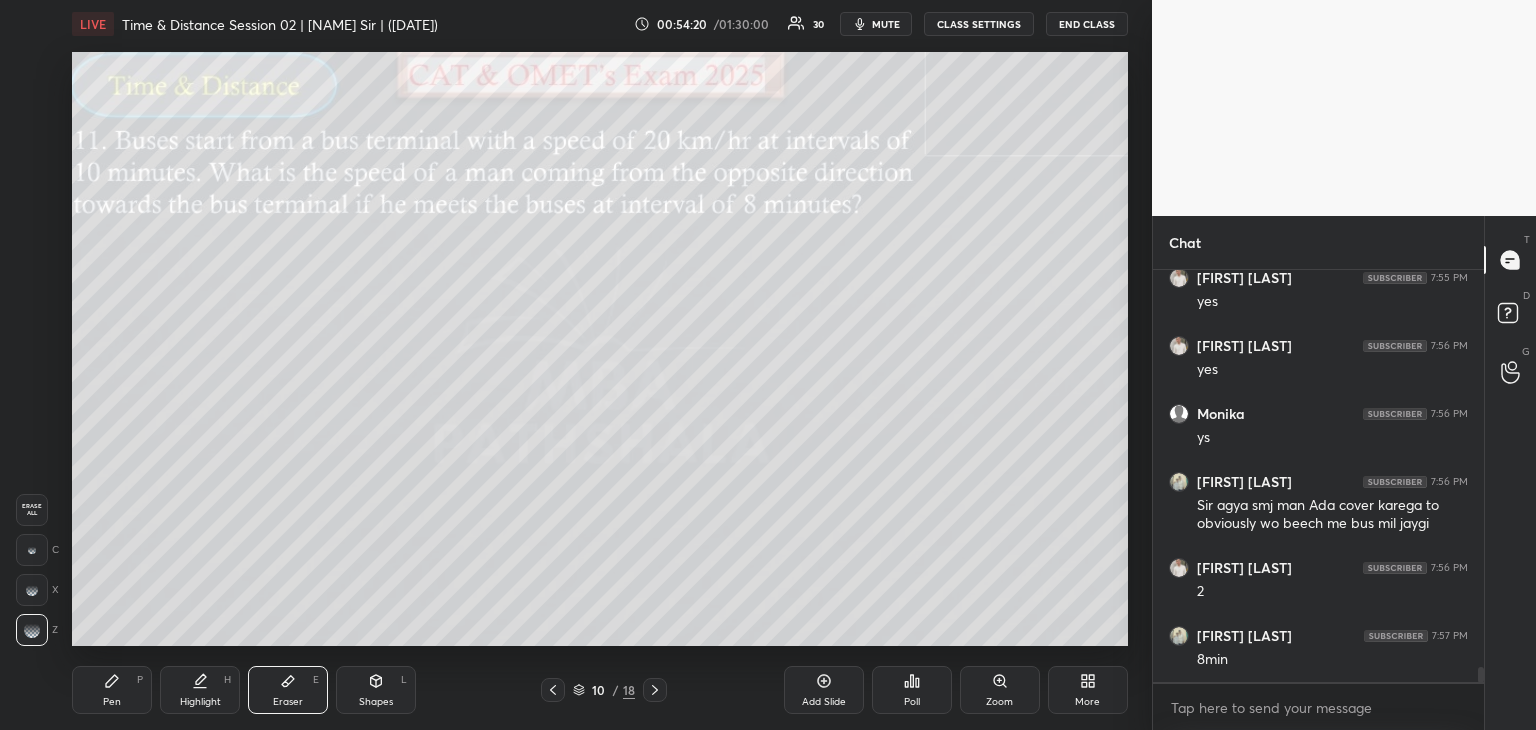 click on "Pen P" at bounding box center (112, 690) 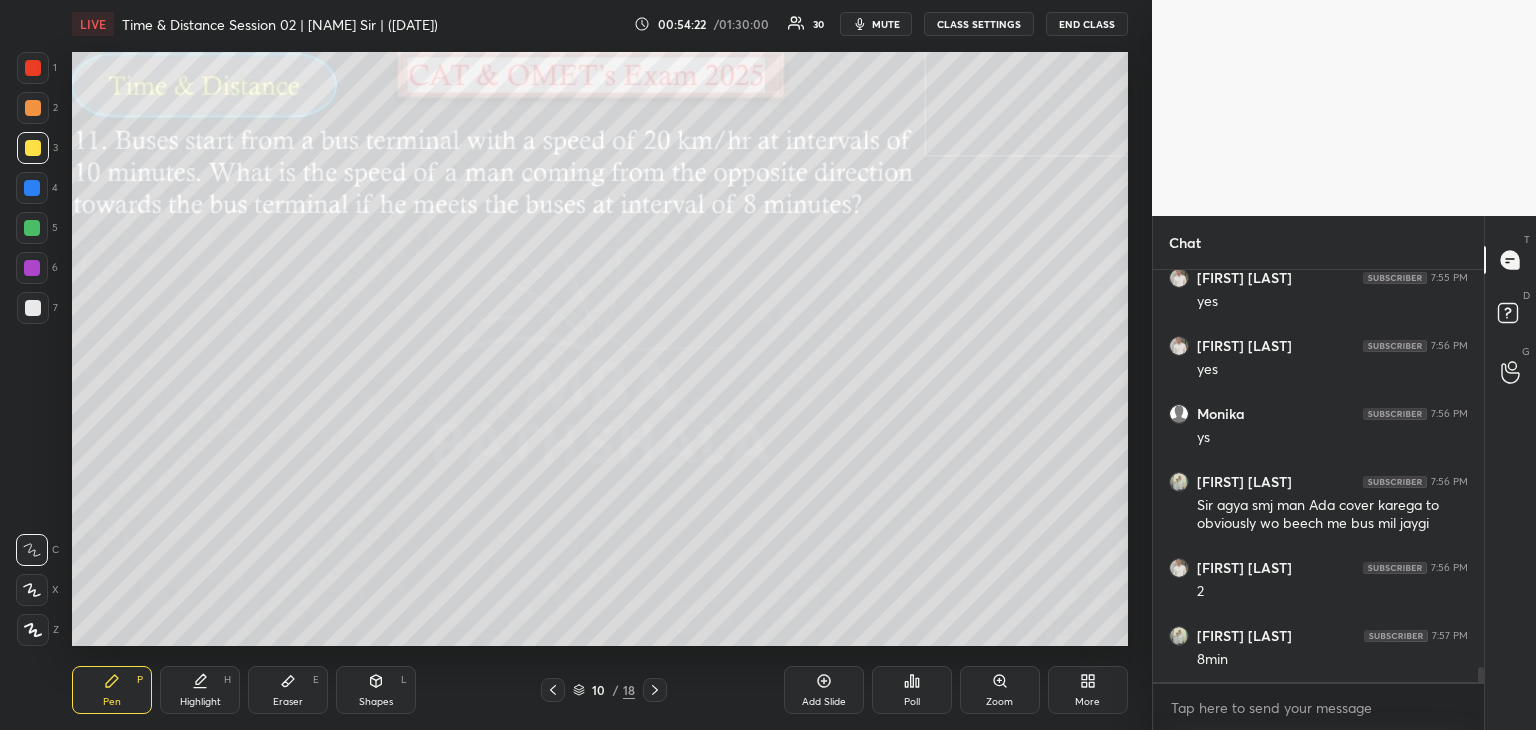 click at bounding box center (32, 188) 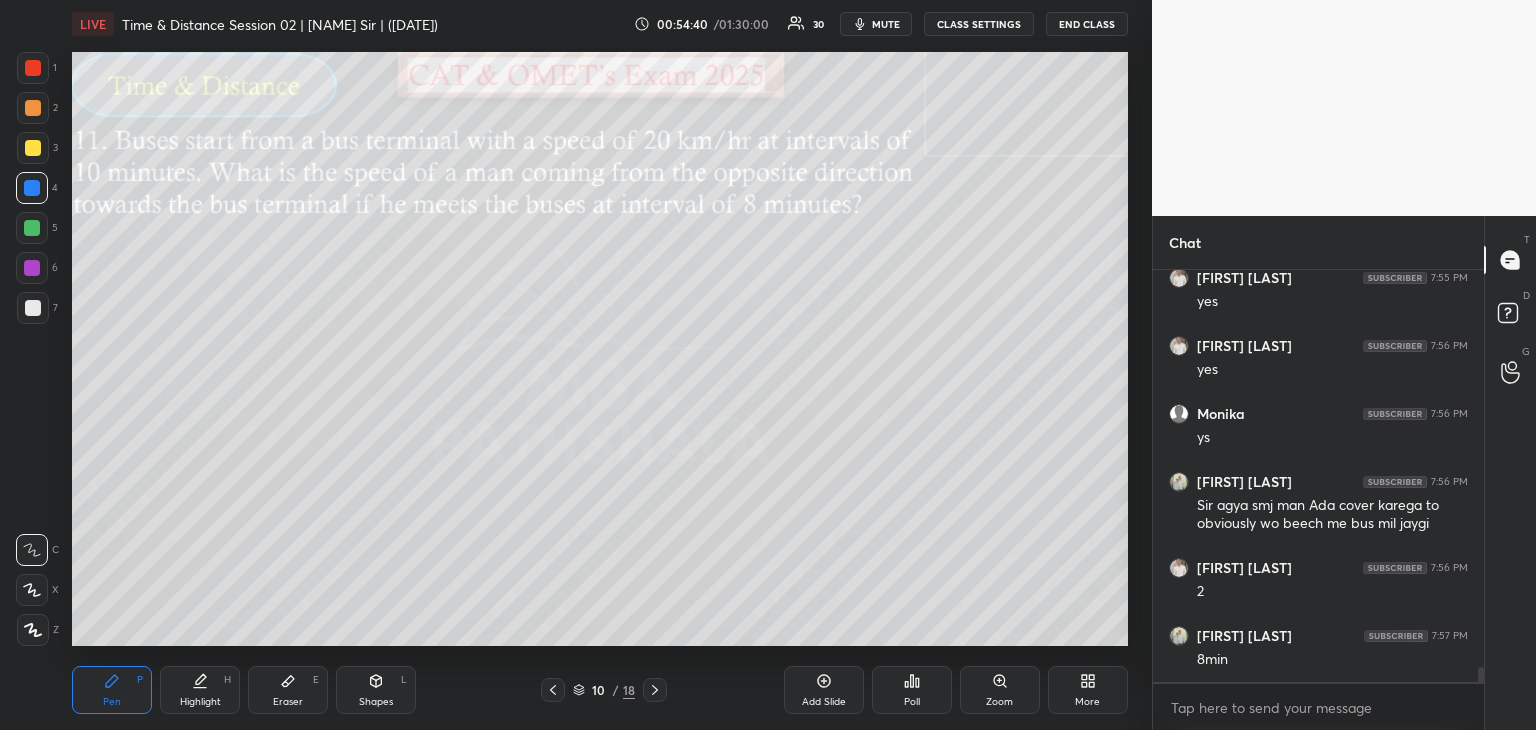 click at bounding box center [32, 228] 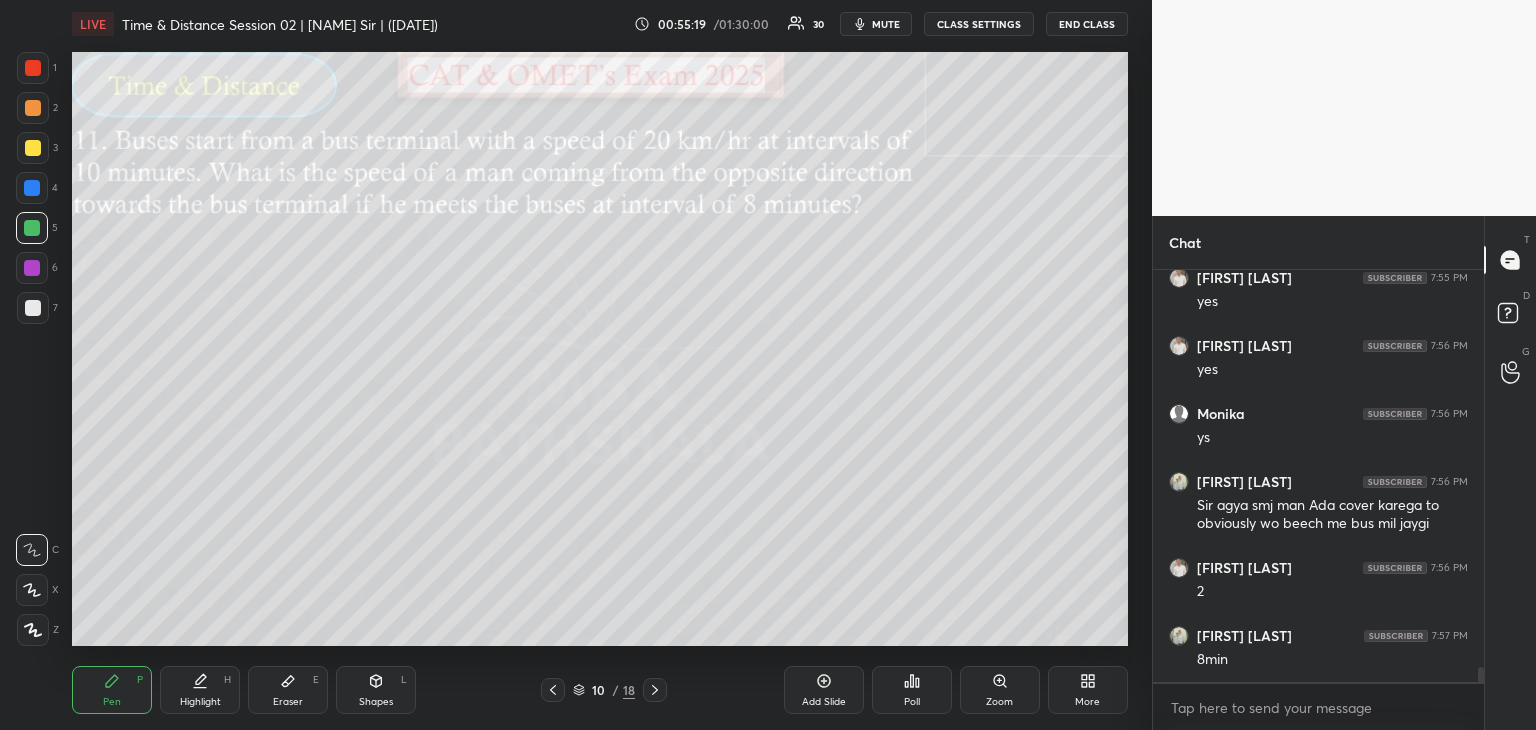 click at bounding box center [33, 308] 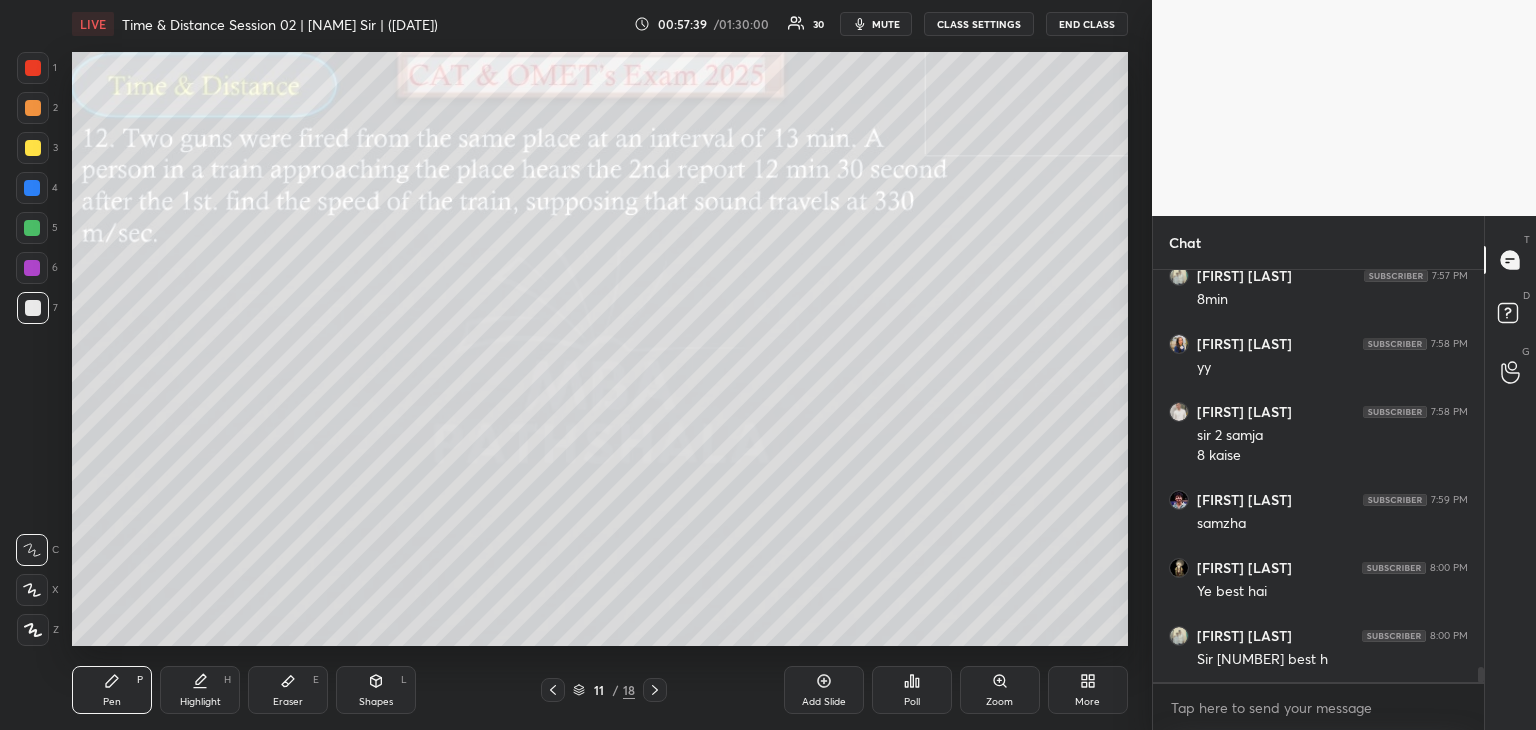scroll, scrollTop: 11026, scrollLeft: 0, axis: vertical 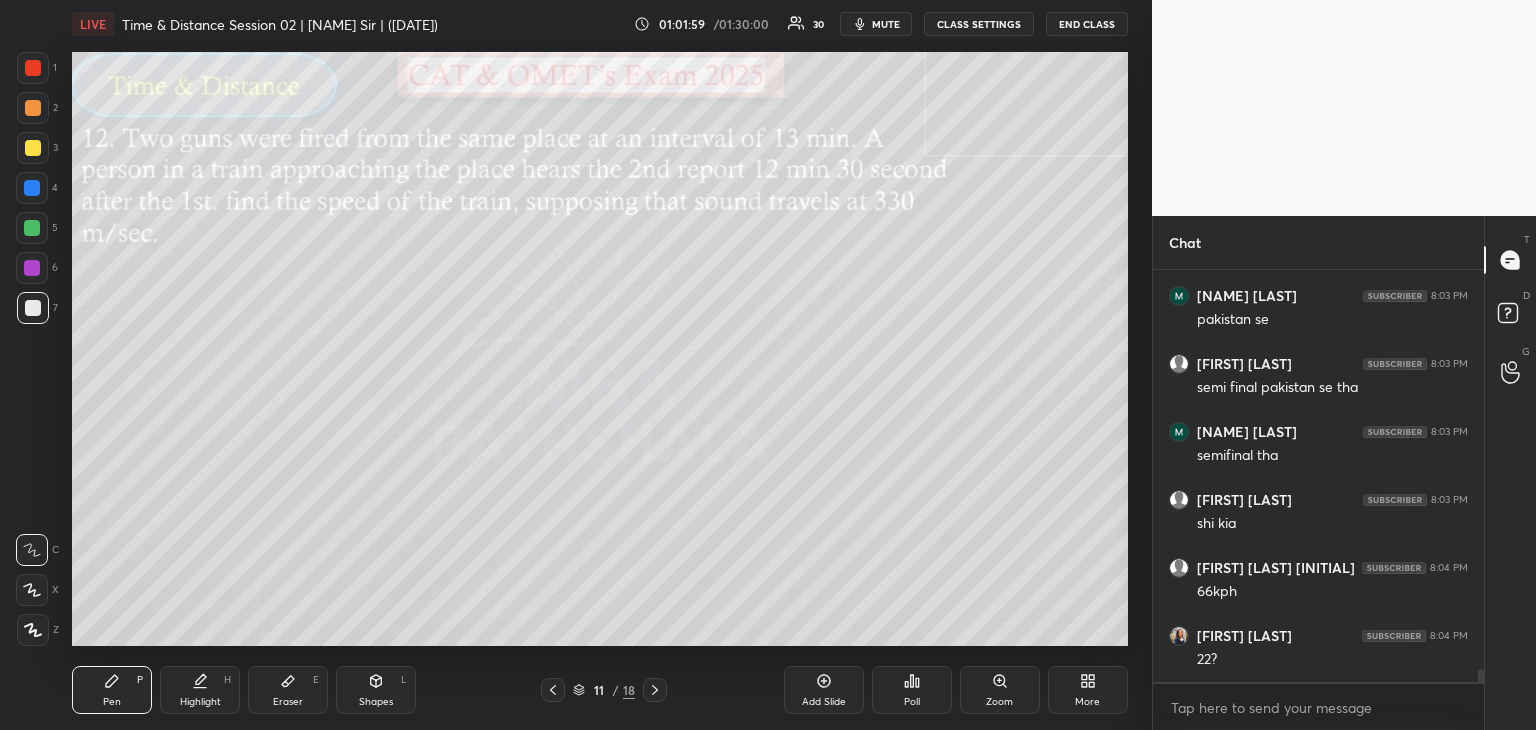 click at bounding box center (33, 108) 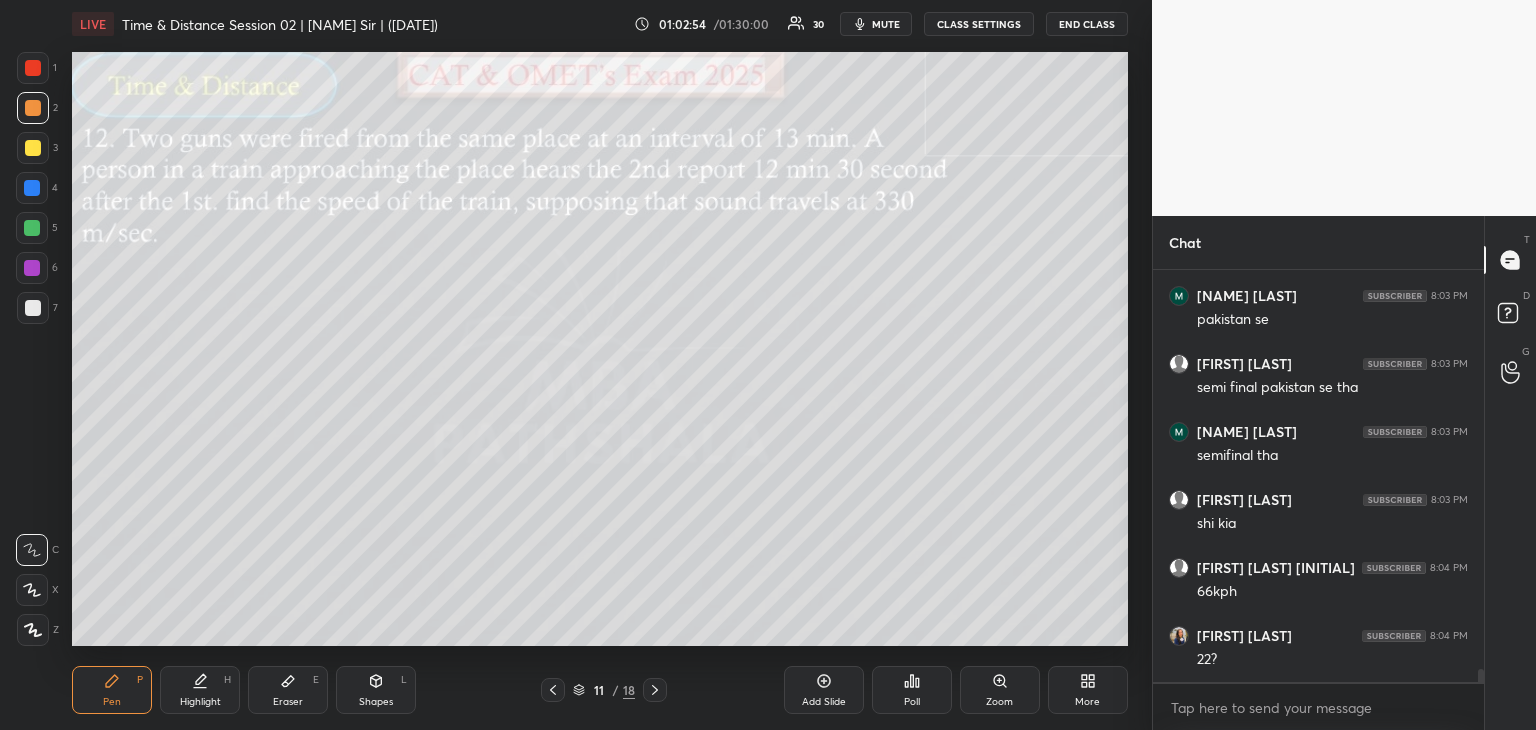 click at bounding box center (32, 228) 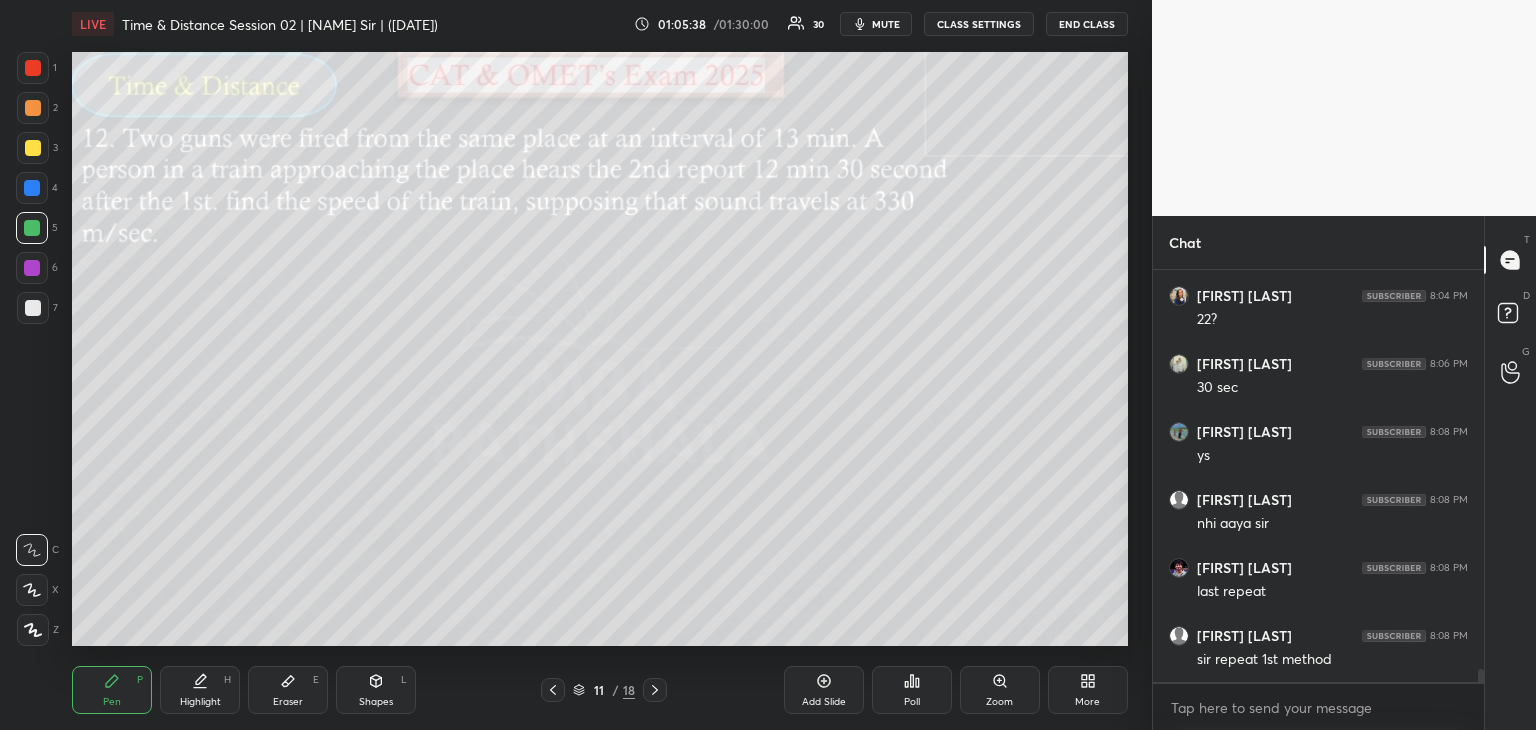 scroll, scrollTop: 12782, scrollLeft: 0, axis: vertical 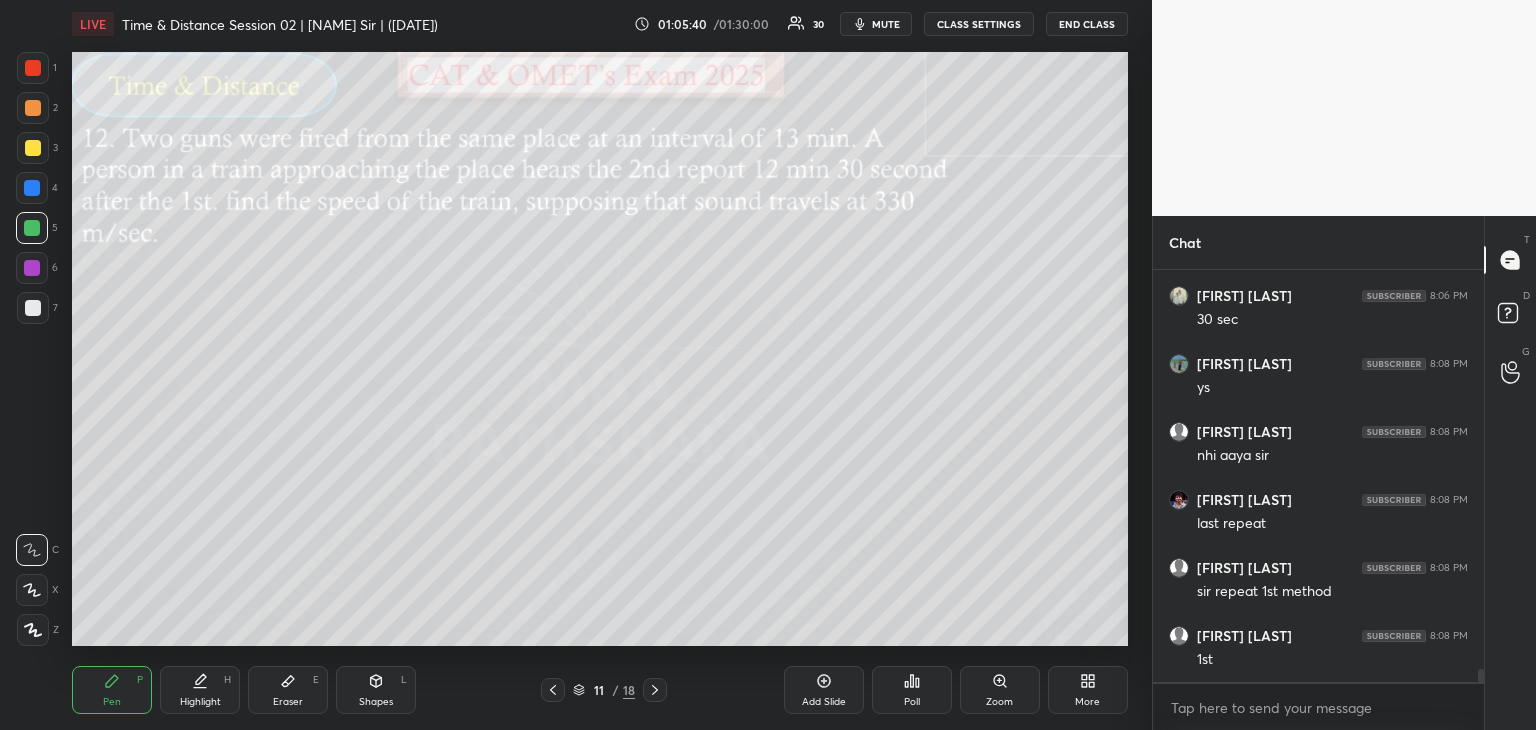 click on "Eraser E" at bounding box center (288, 690) 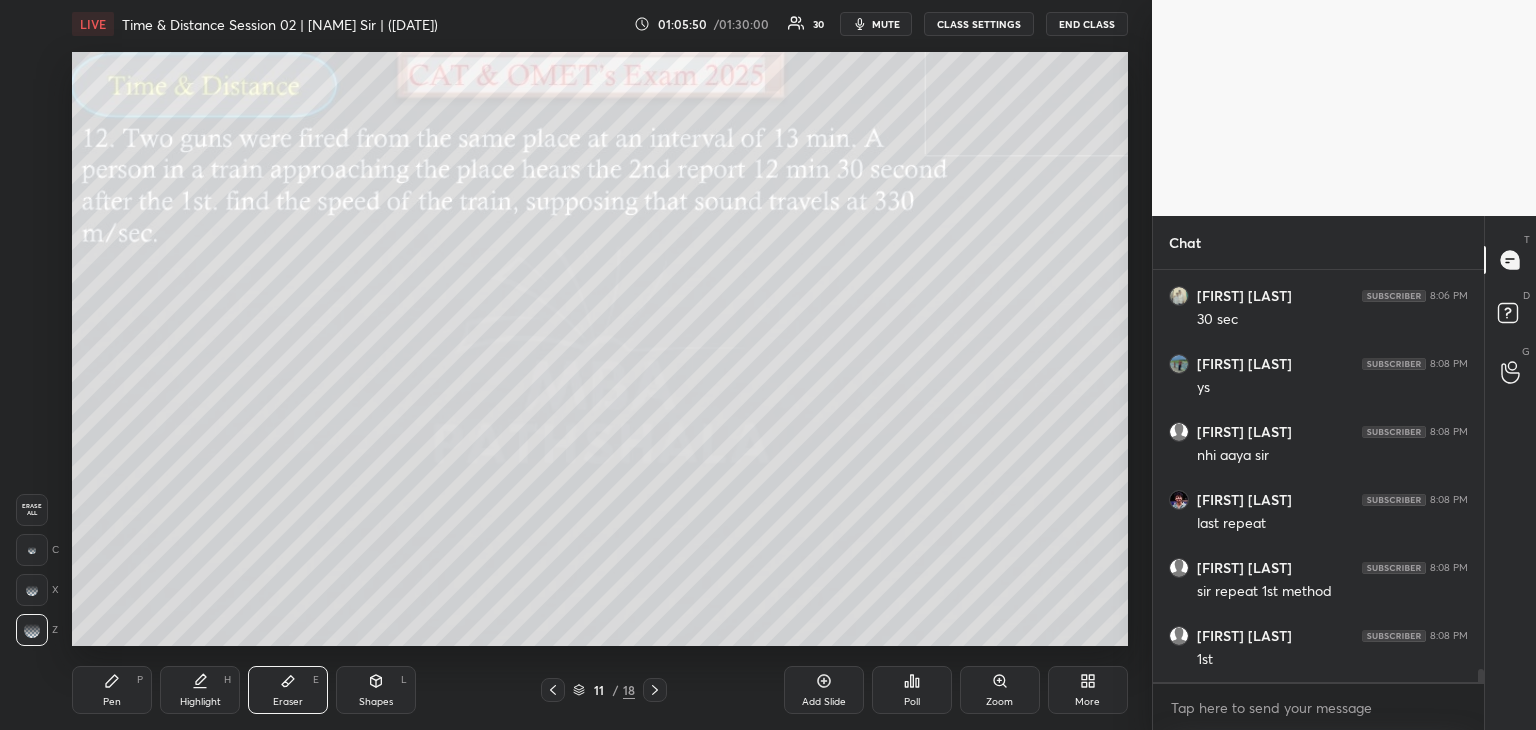 click 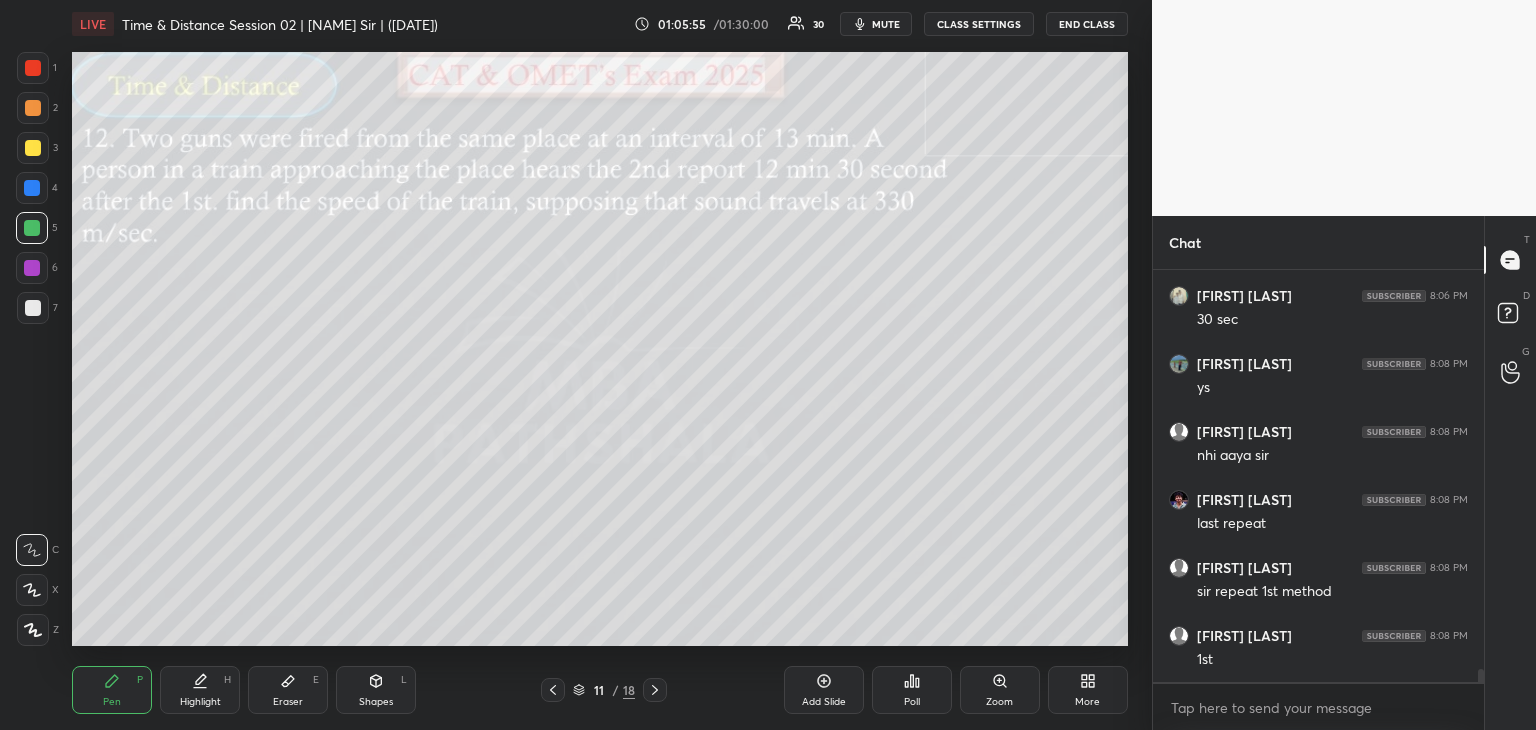 click at bounding box center (33, 148) 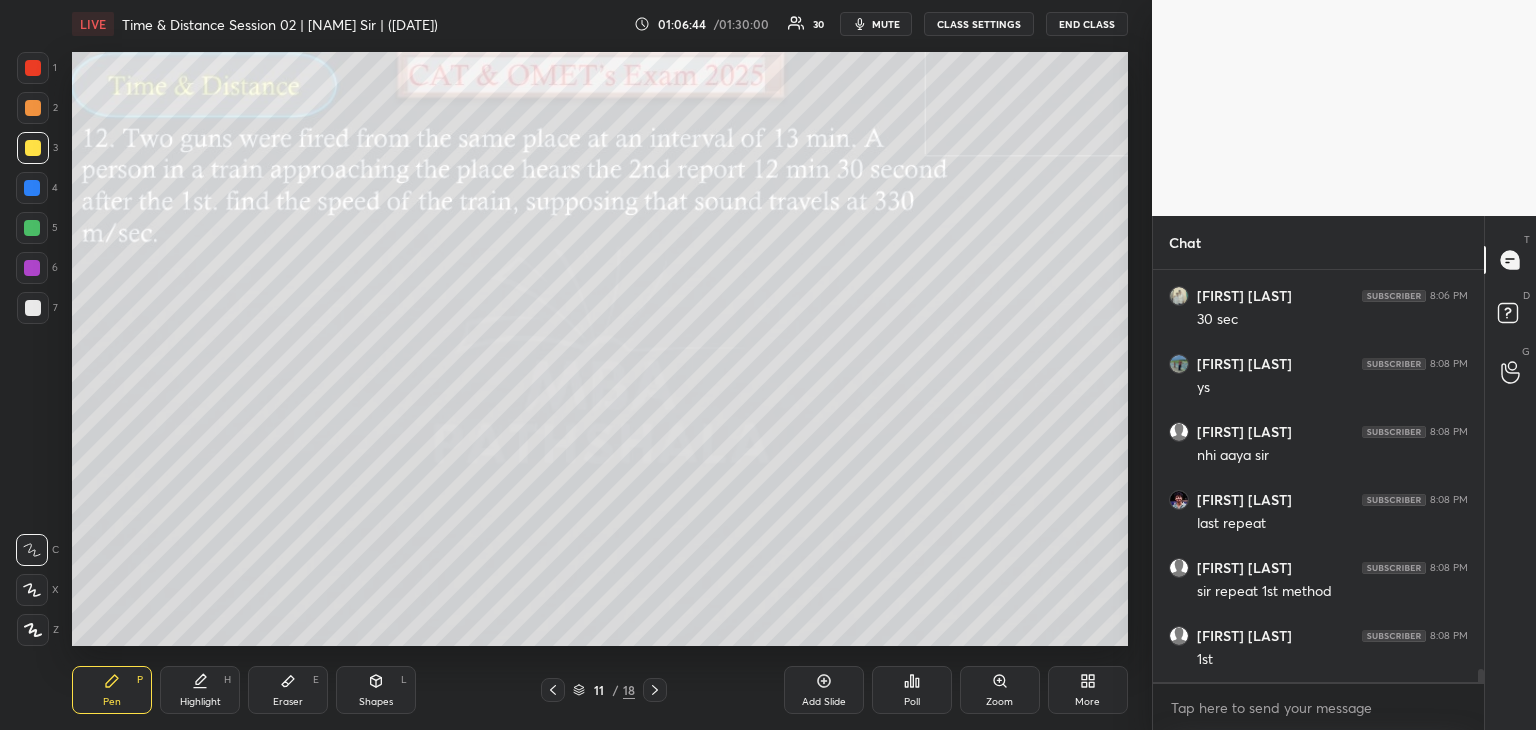 click at bounding box center (33, 108) 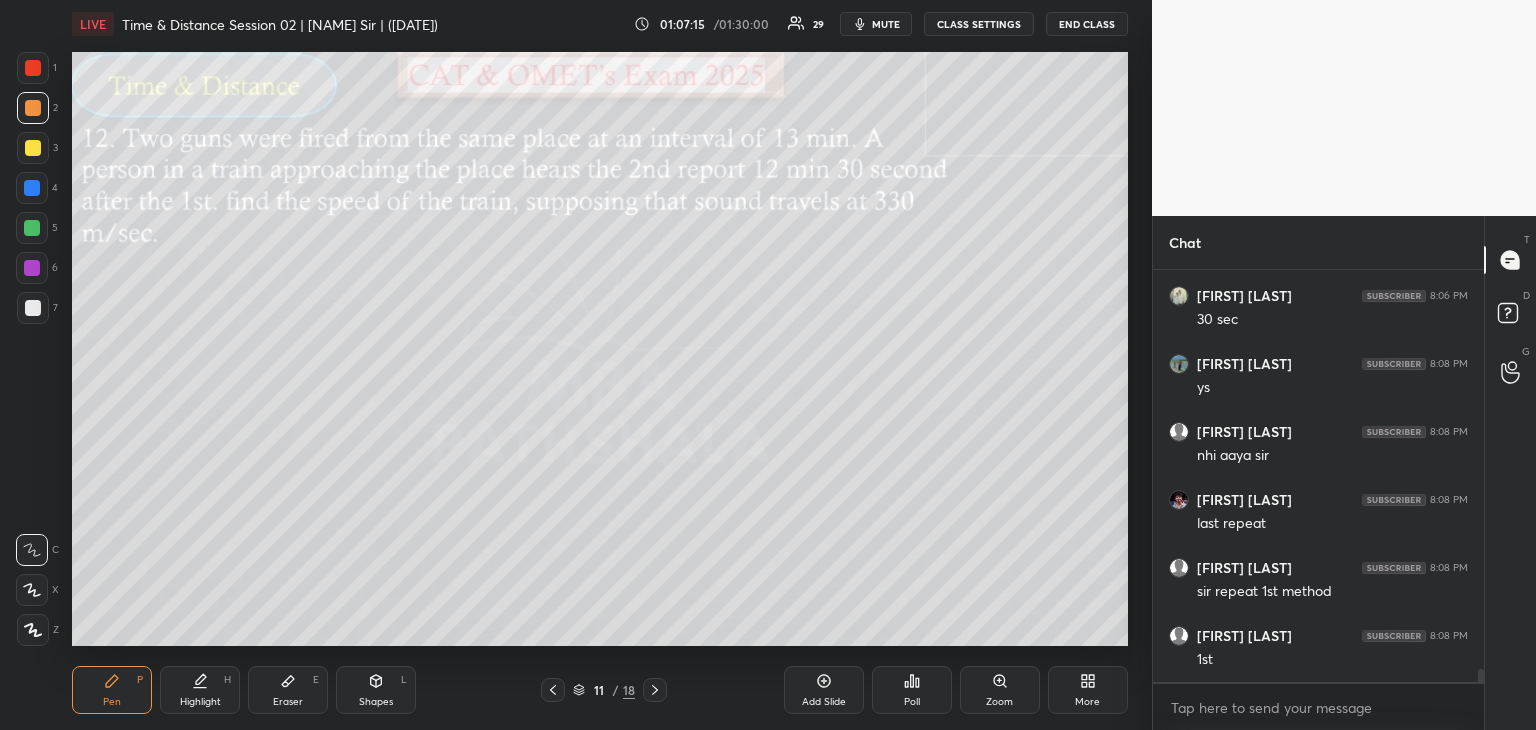 click at bounding box center [32, 268] 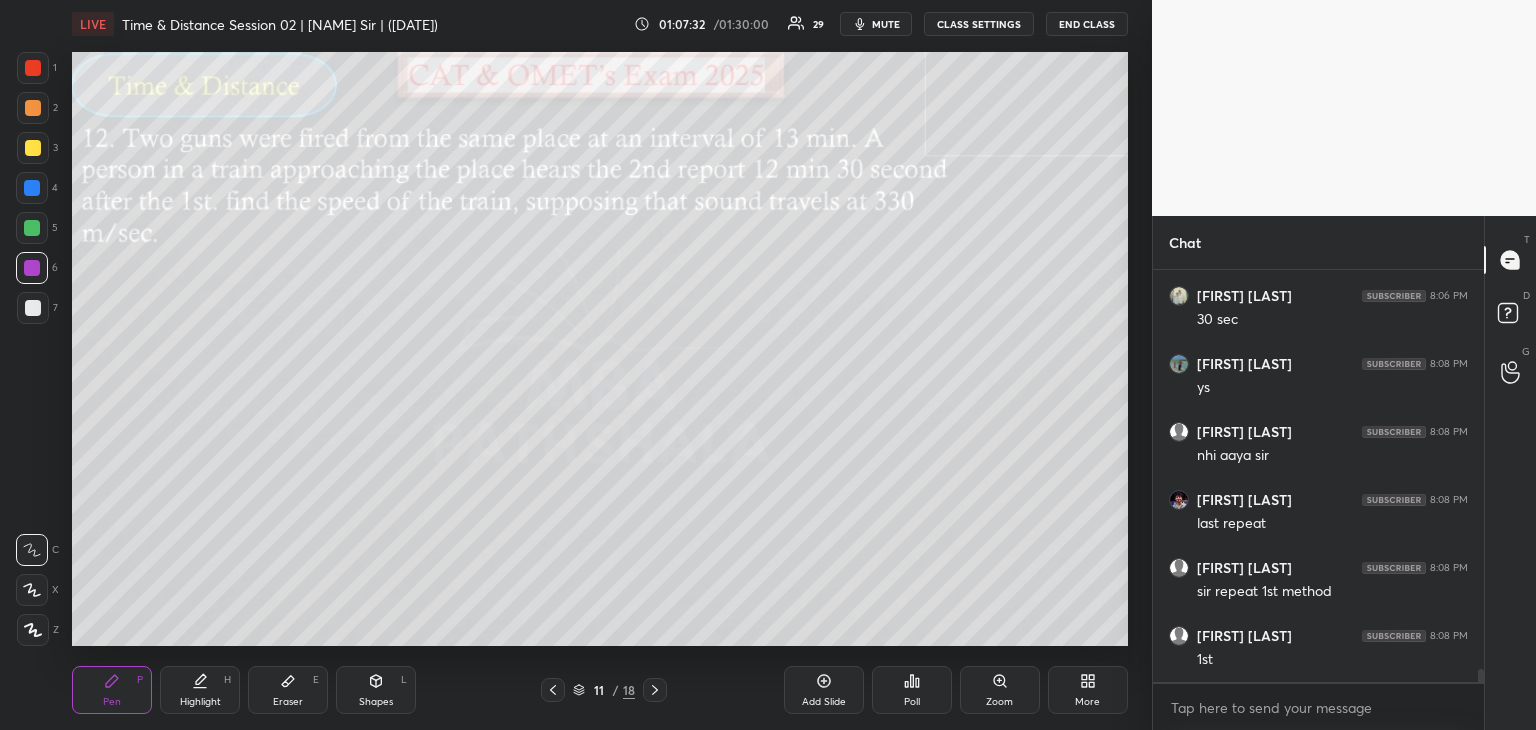 scroll, scrollTop: 12850, scrollLeft: 0, axis: vertical 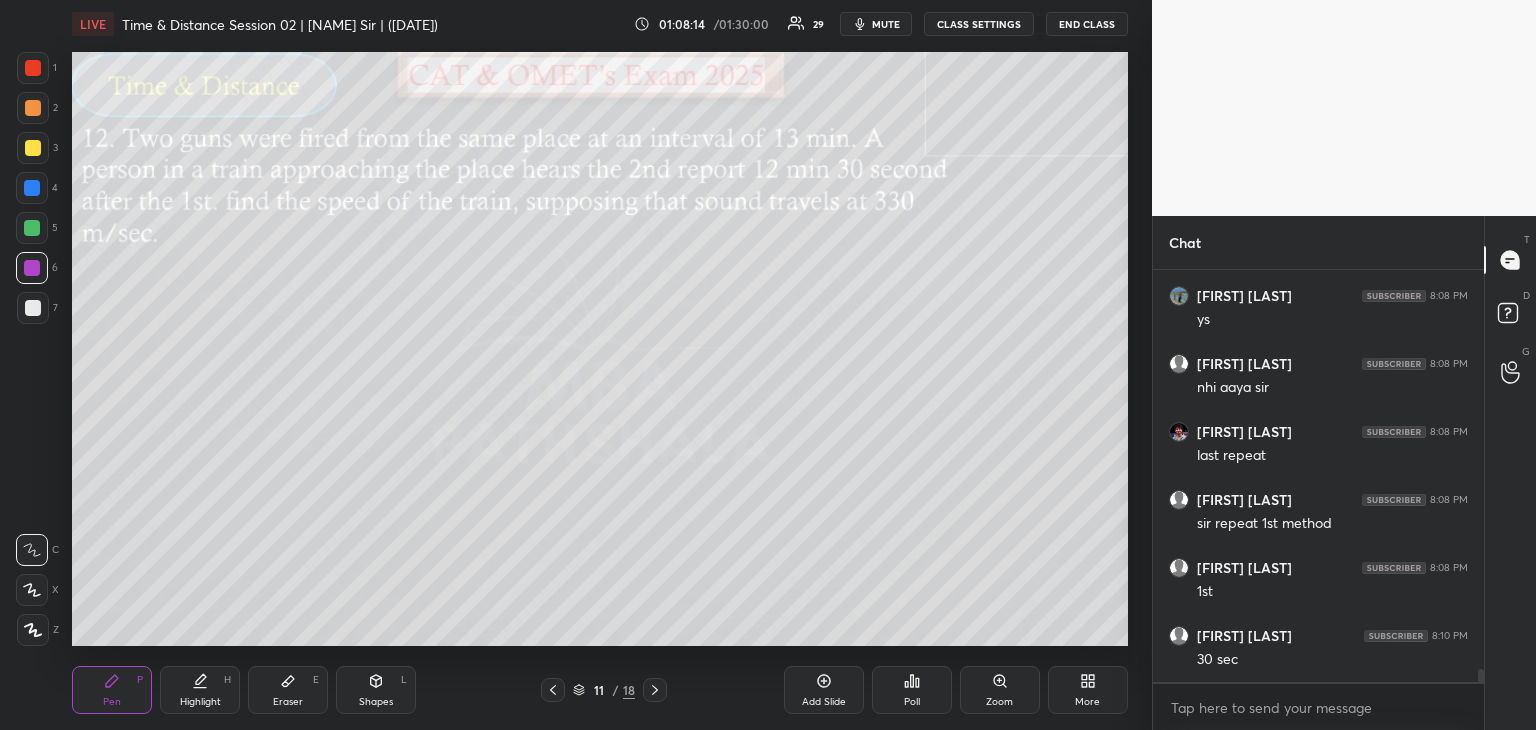click at bounding box center (33, 108) 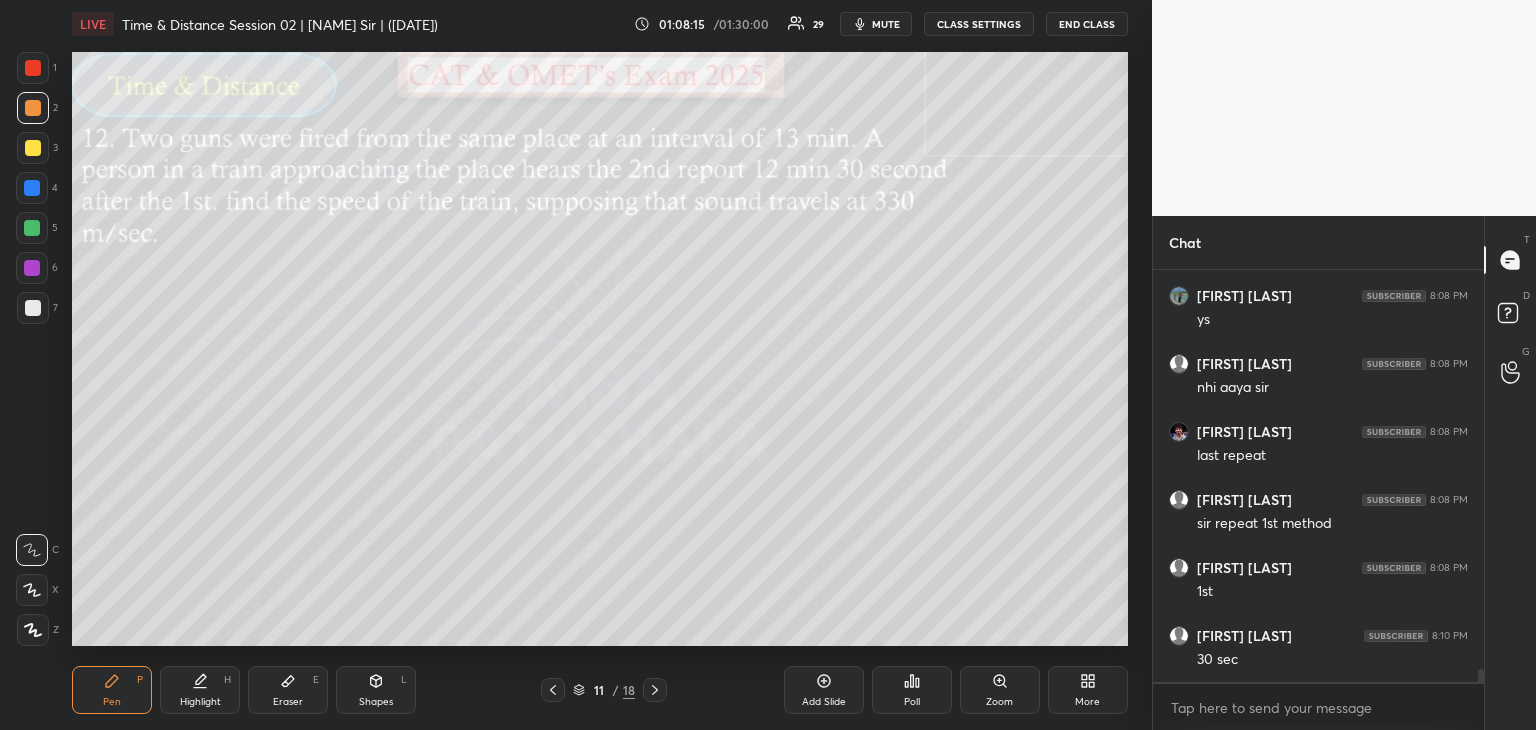 click on "Add Slide" at bounding box center [824, 690] 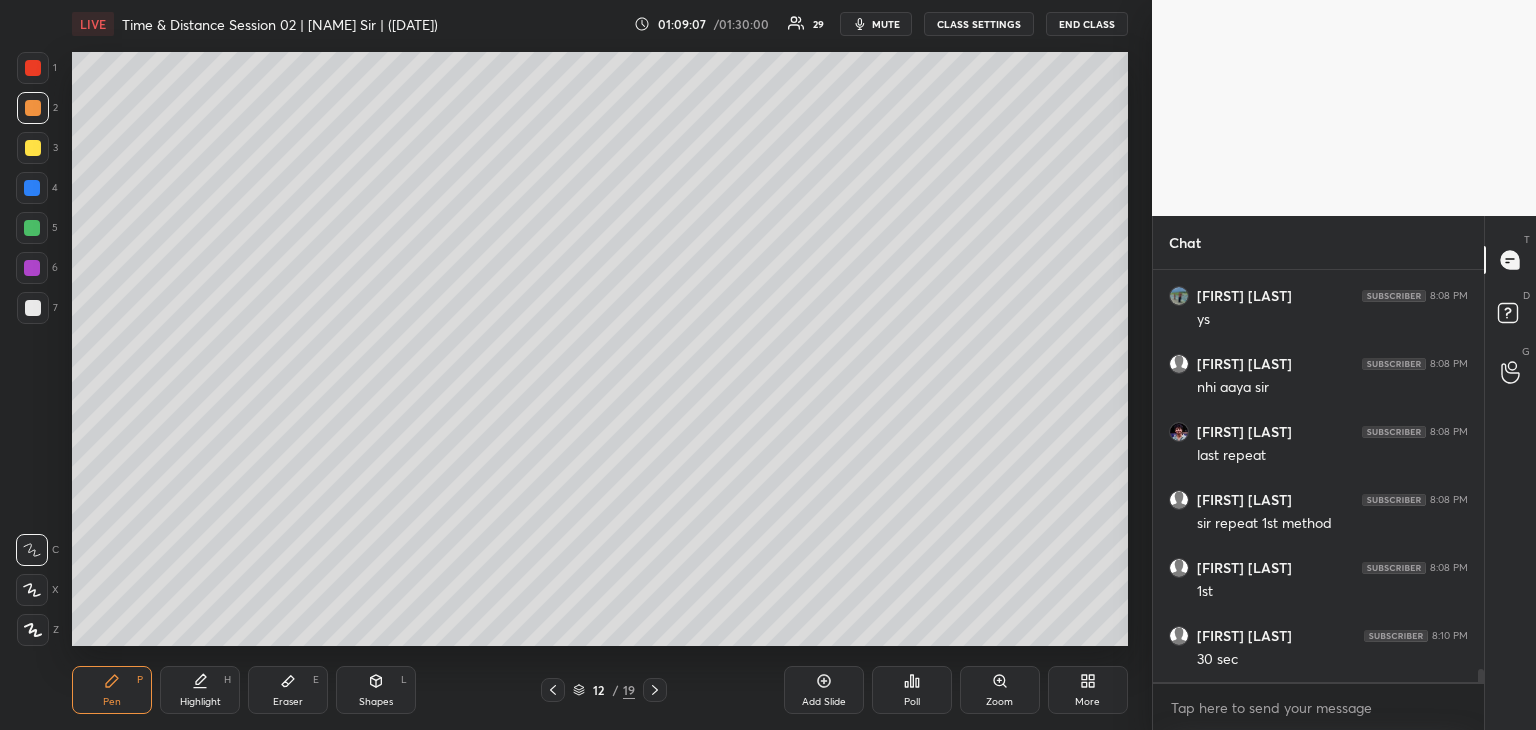 scroll, scrollTop: 12918, scrollLeft: 0, axis: vertical 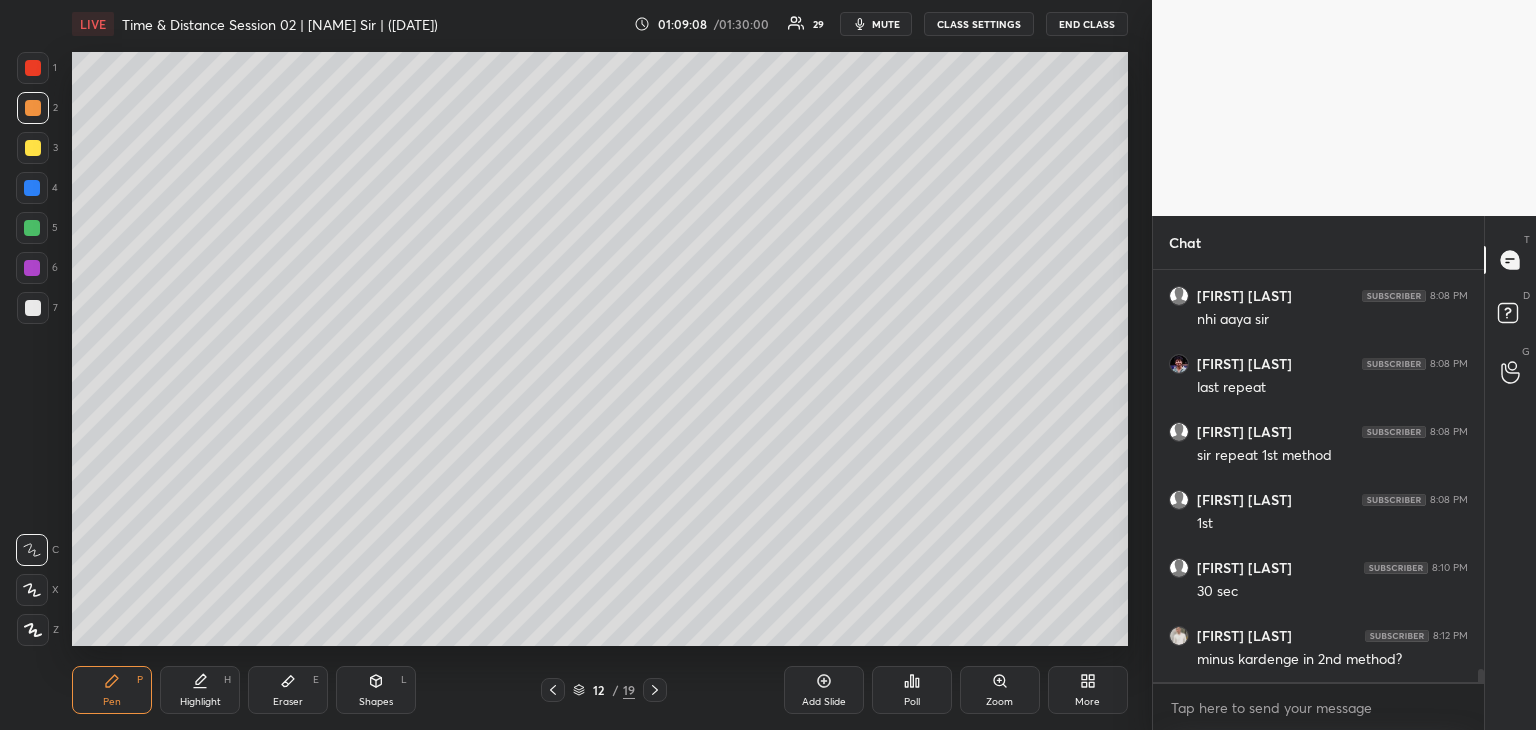 click at bounding box center [32, 228] 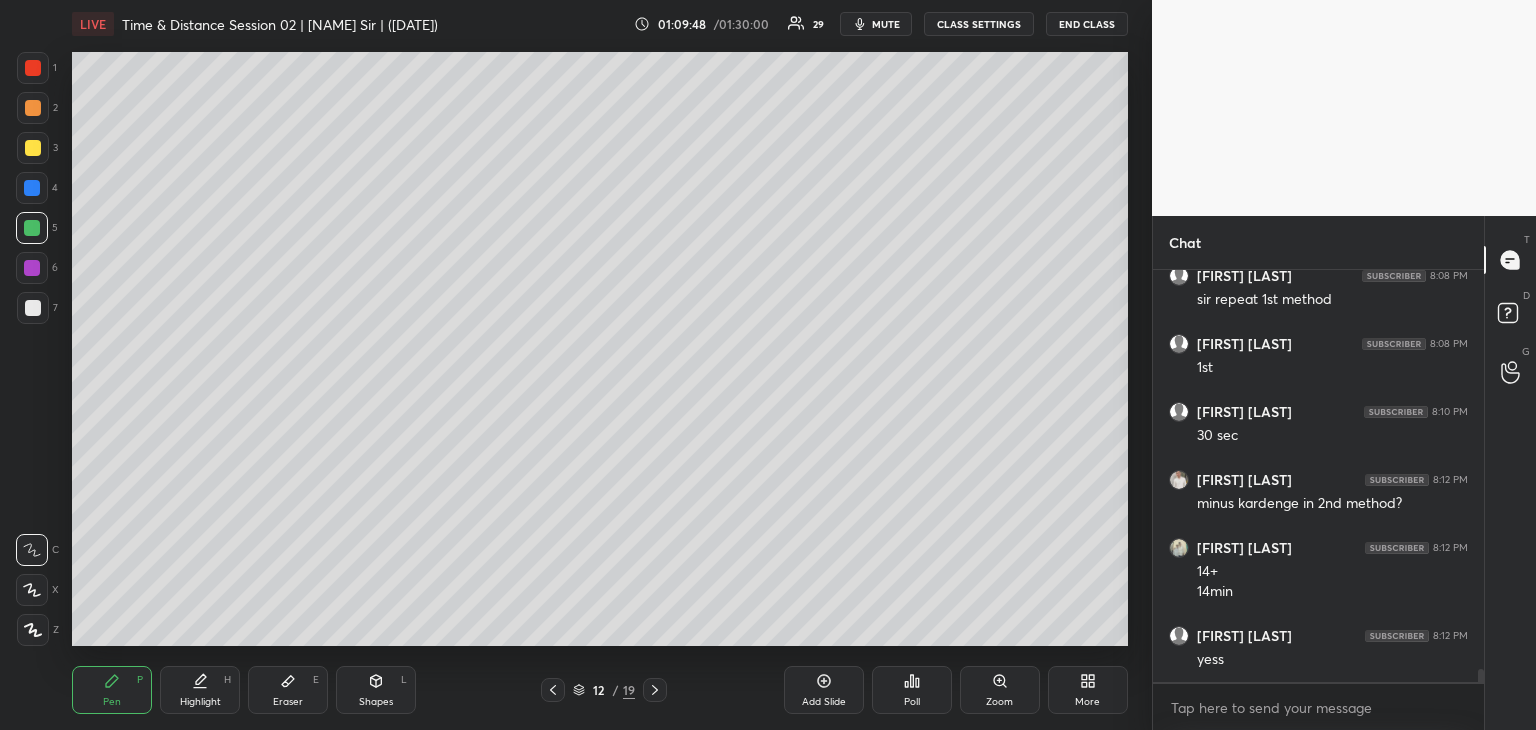 scroll, scrollTop: 13142, scrollLeft: 0, axis: vertical 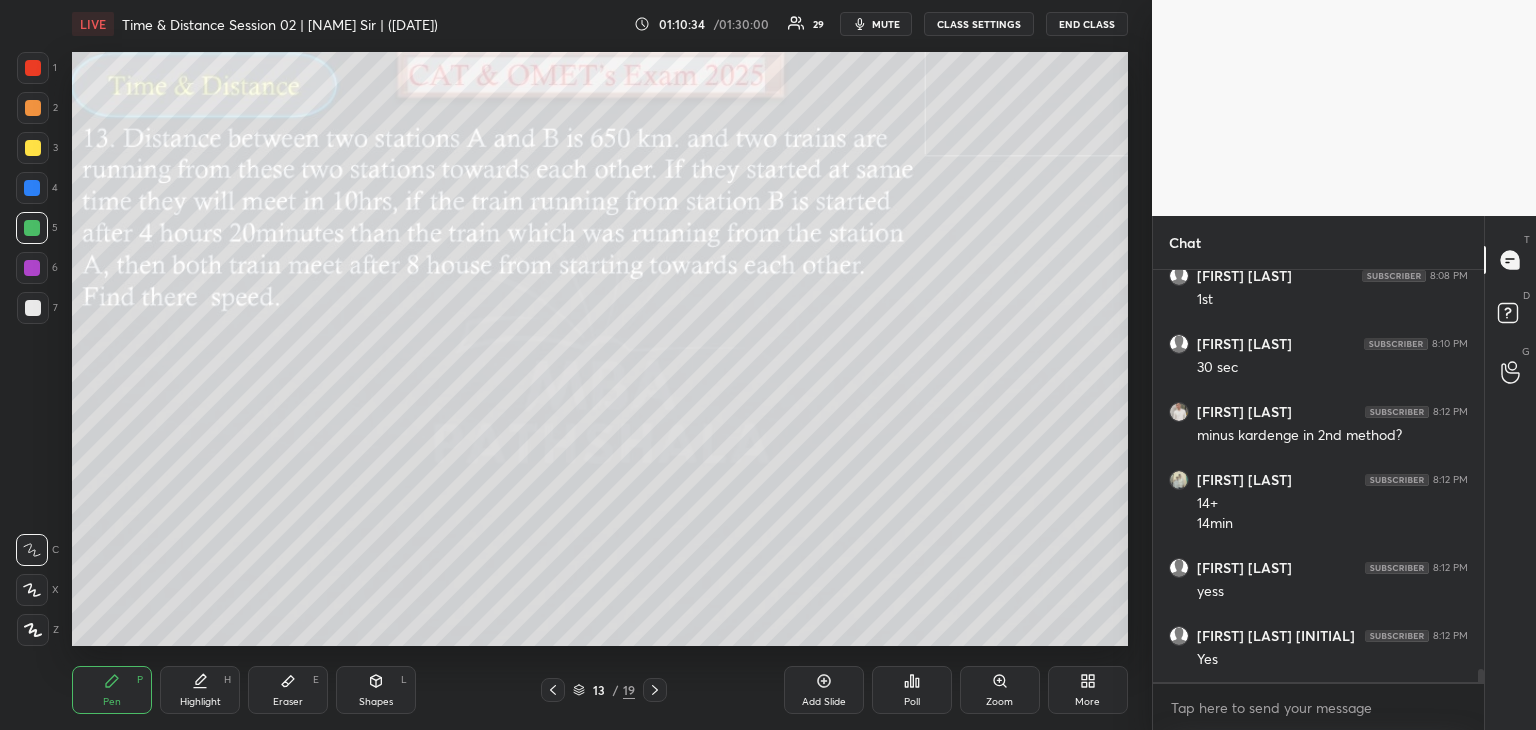 click at bounding box center (33, 308) 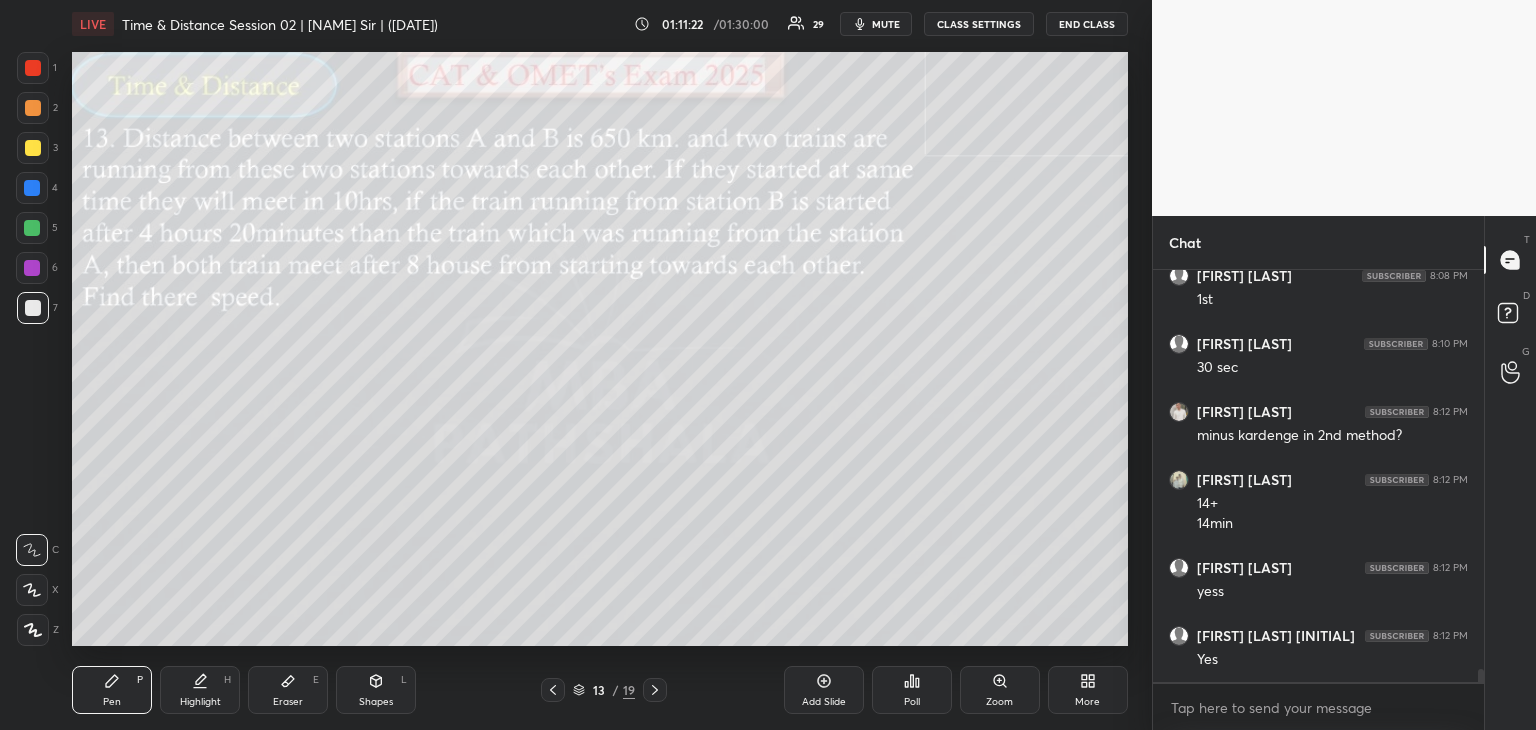 click at bounding box center [33, 108] 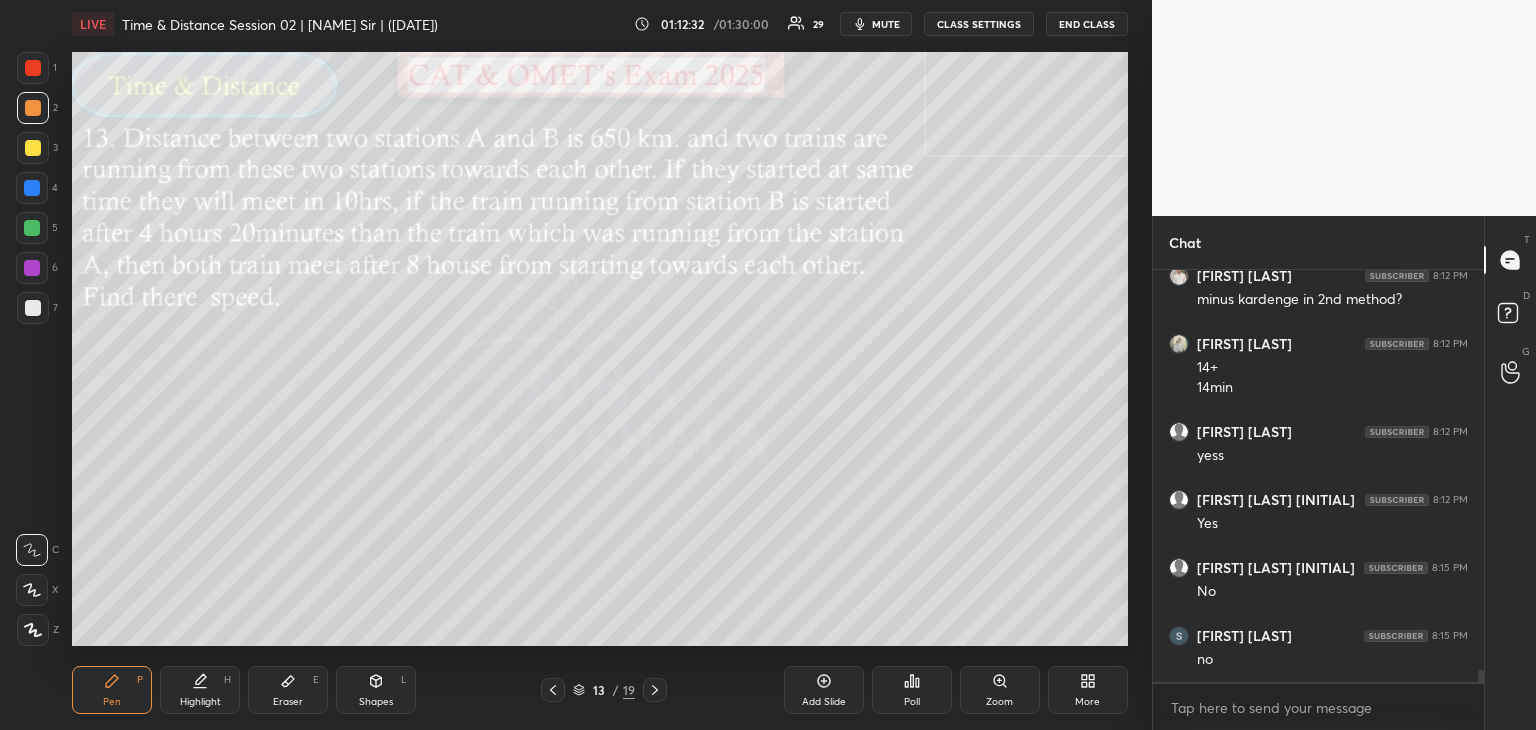 scroll, scrollTop: 13346, scrollLeft: 0, axis: vertical 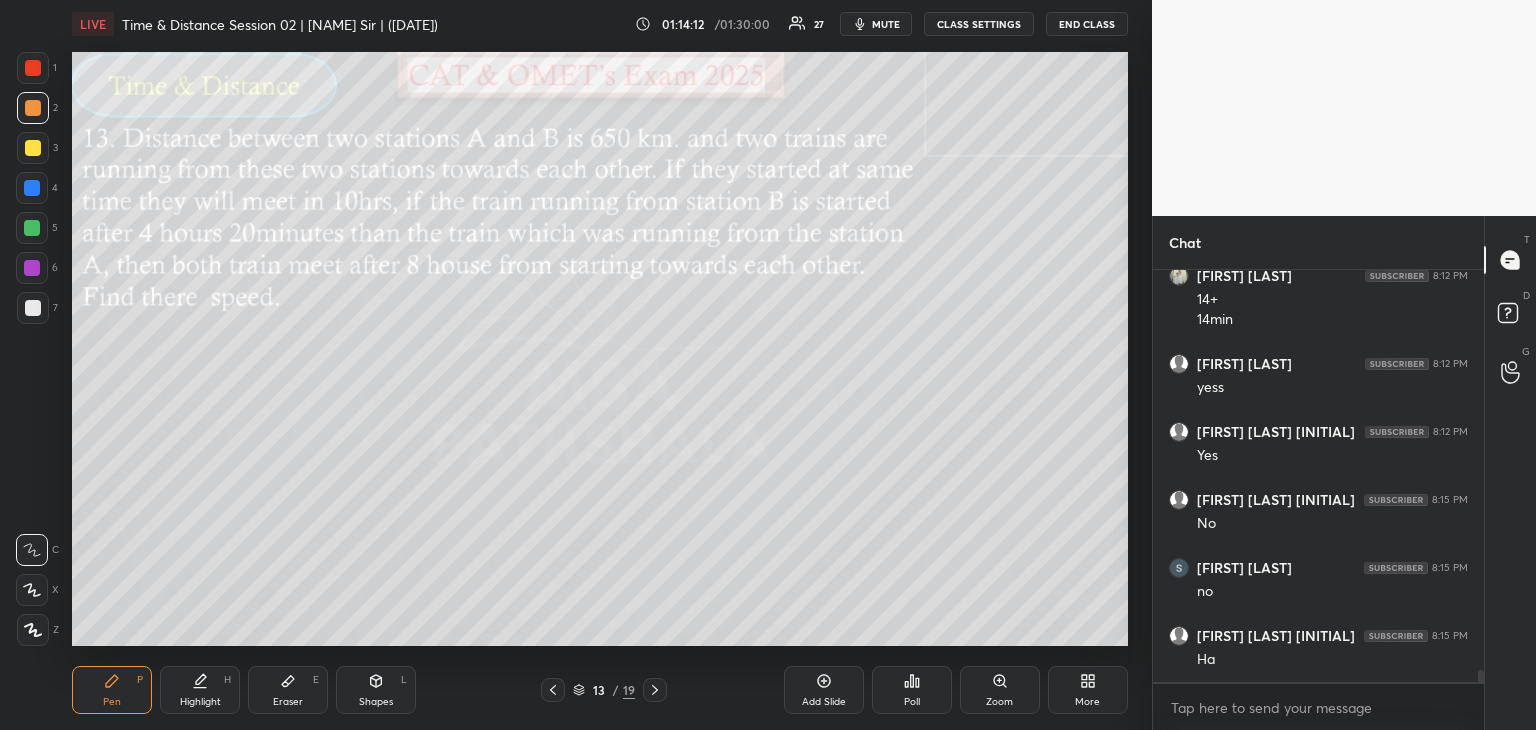 click on "Setting up your live class Poll for   secs No correct answer Start poll" at bounding box center (600, 349) 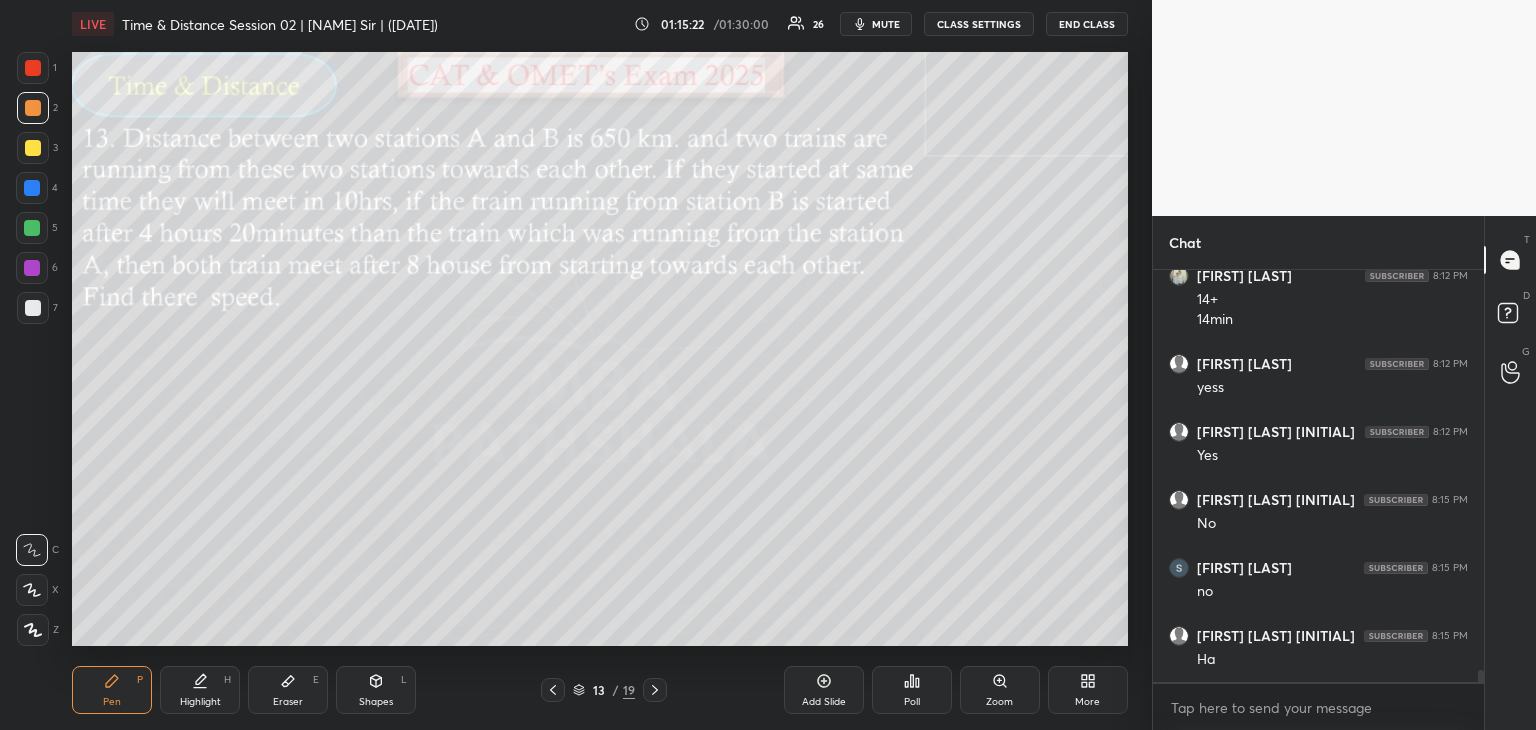 scroll, scrollTop: 13414, scrollLeft: 0, axis: vertical 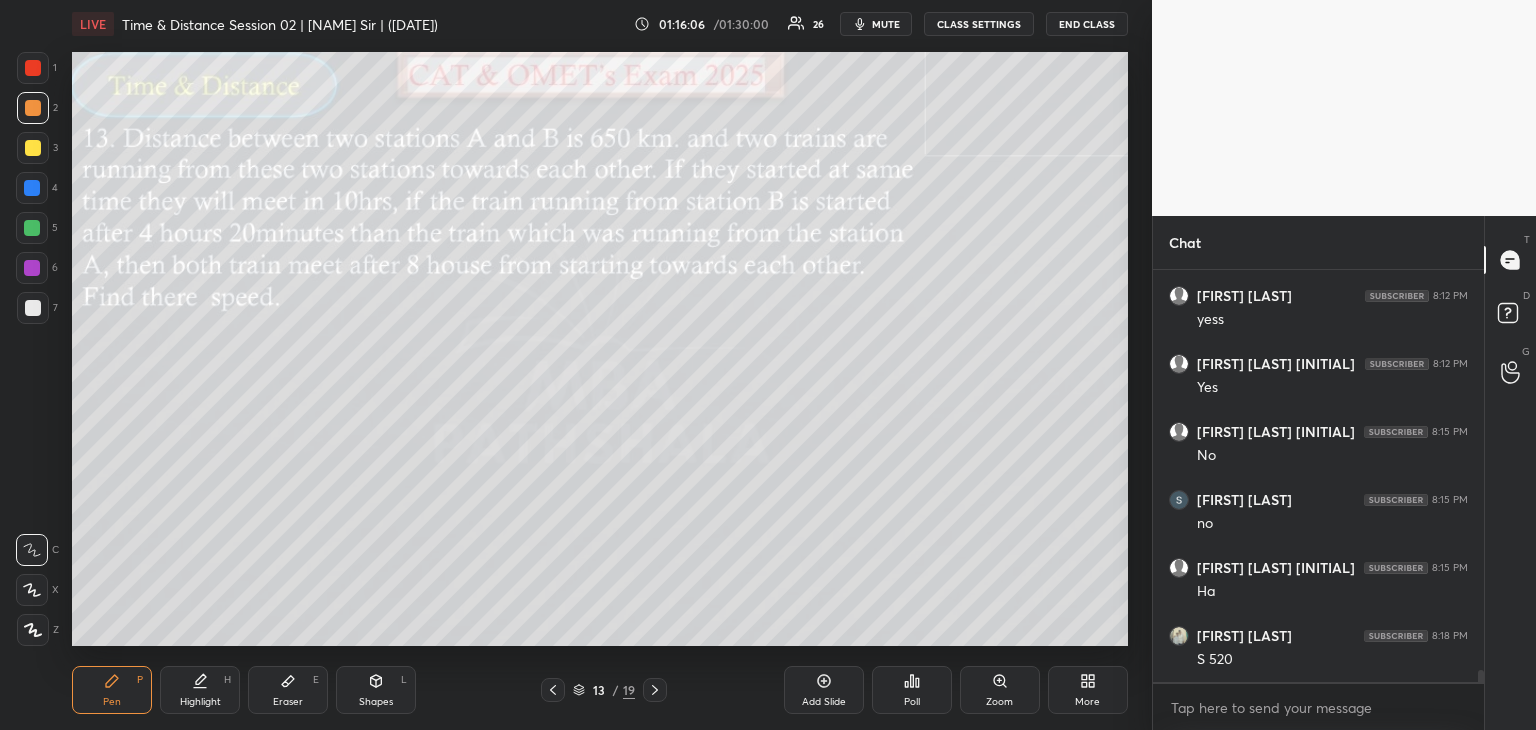 click at bounding box center [32, 228] 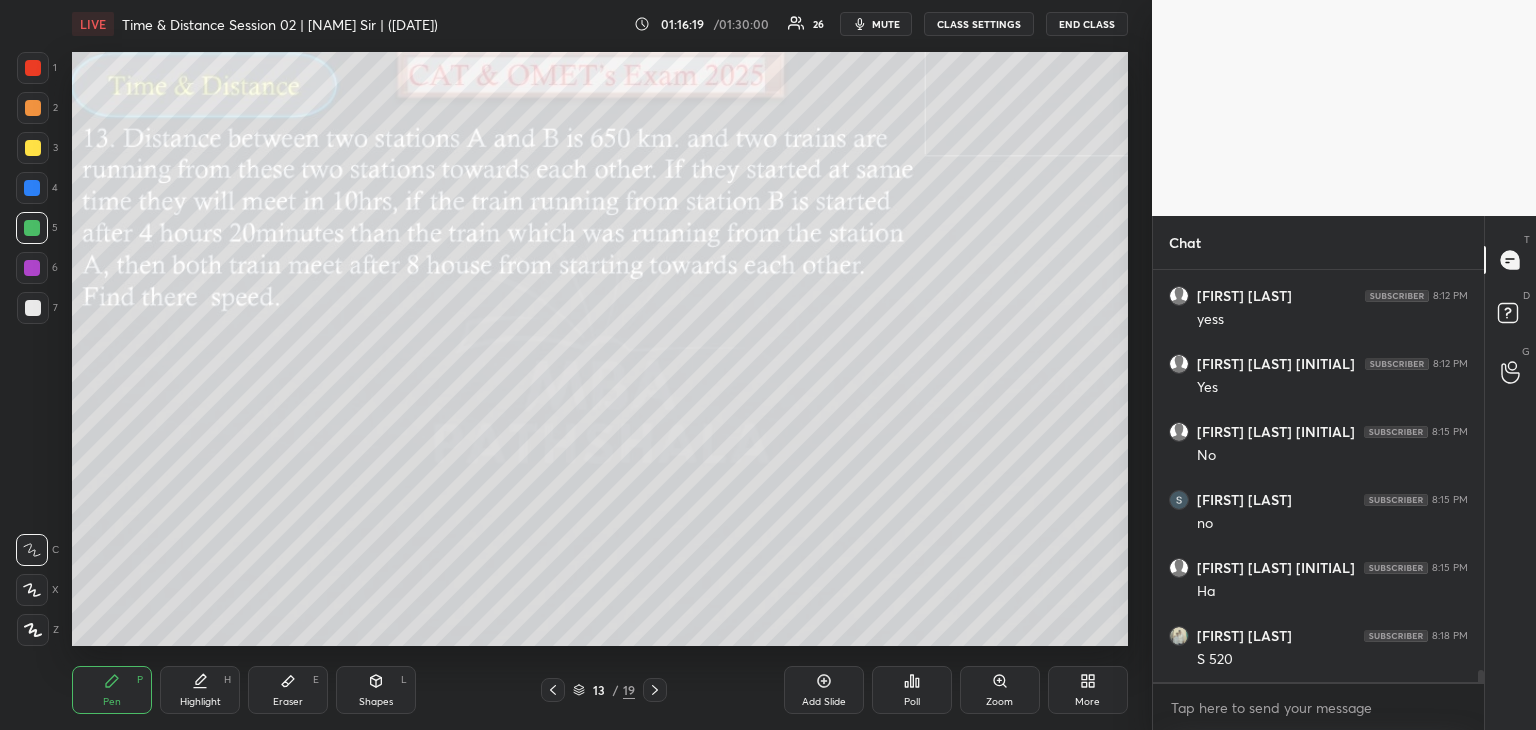 scroll, scrollTop: 13482, scrollLeft: 0, axis: vertical 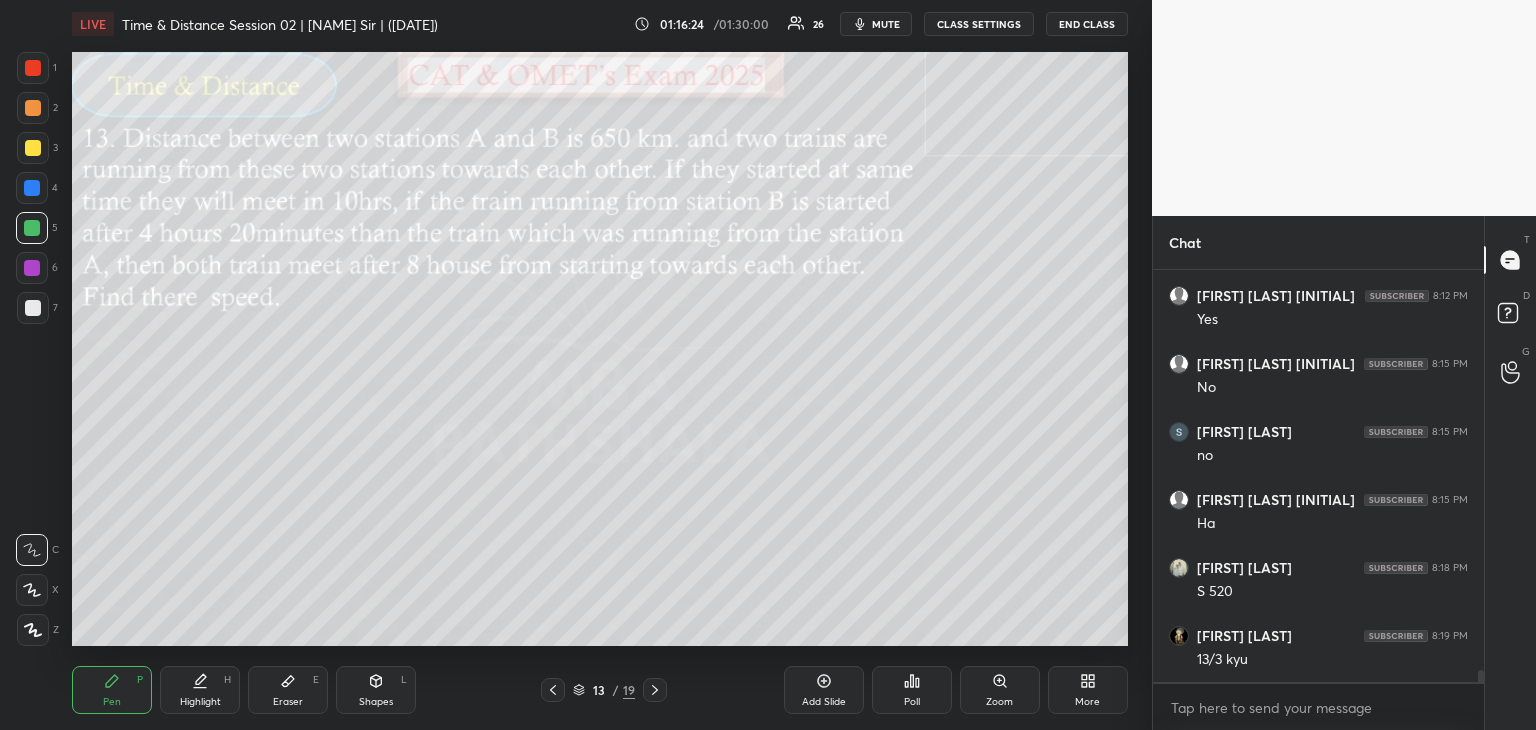 click on "Eraser E" at bounding box center (288, 690) 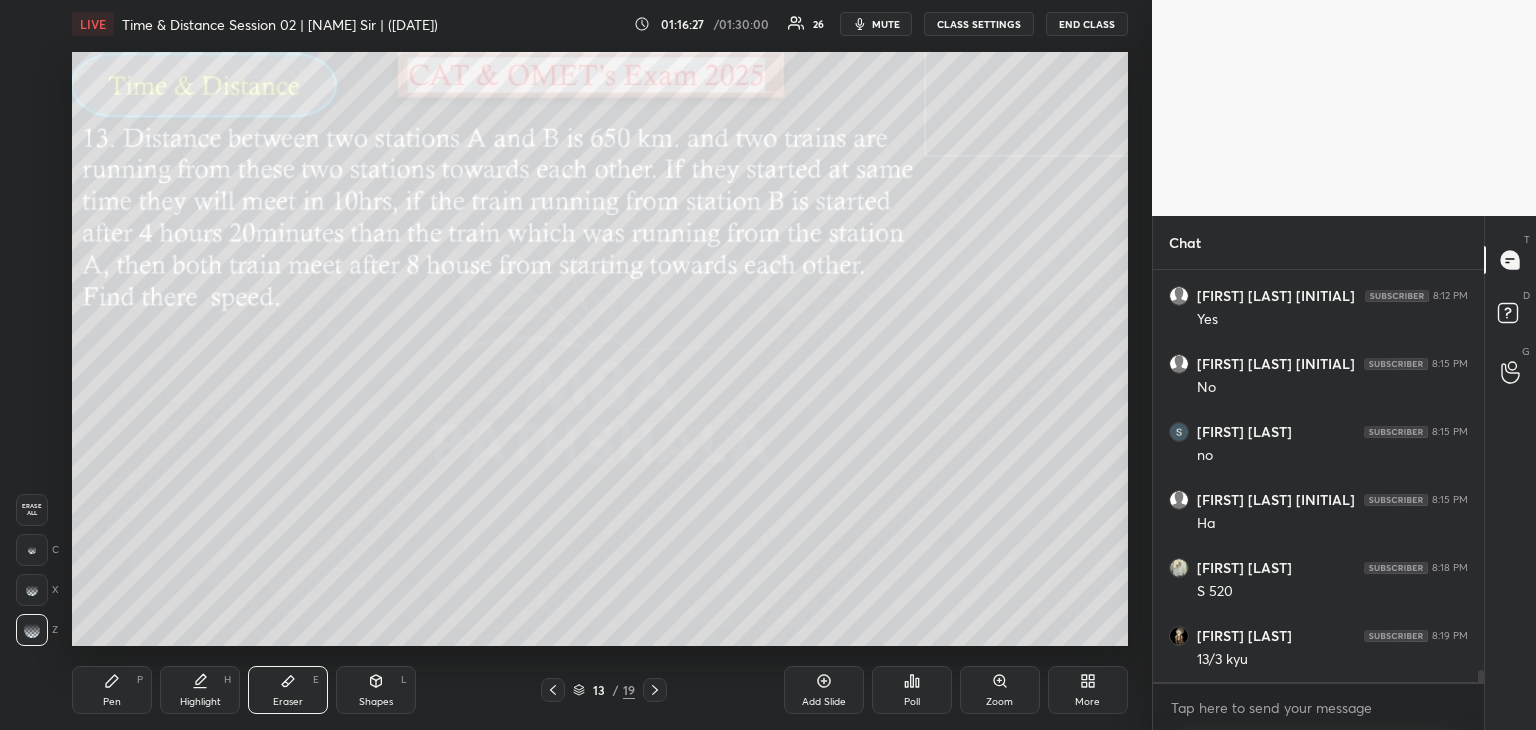 click 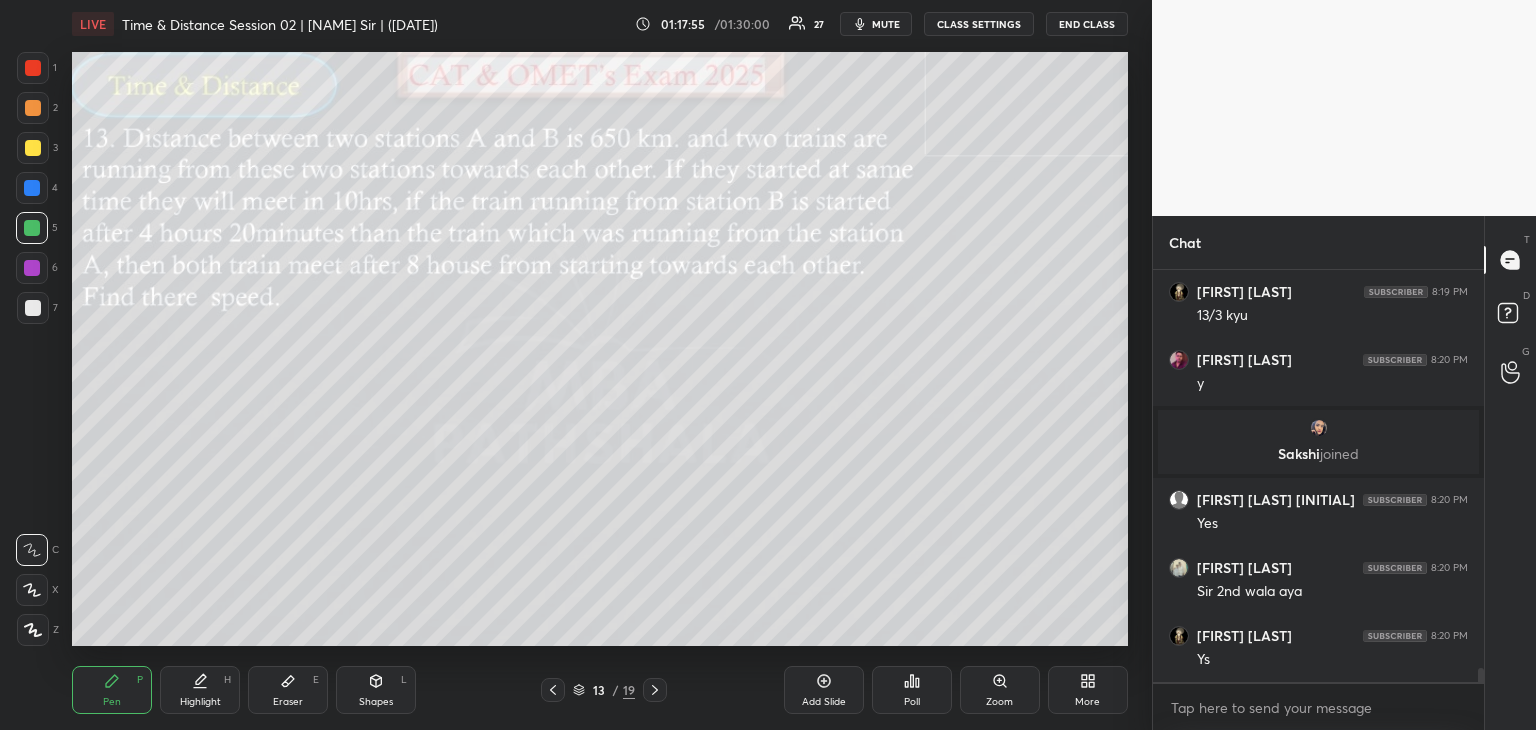 scroll, scrollTop: 11708, scrollLeft: 0, axis: vertical 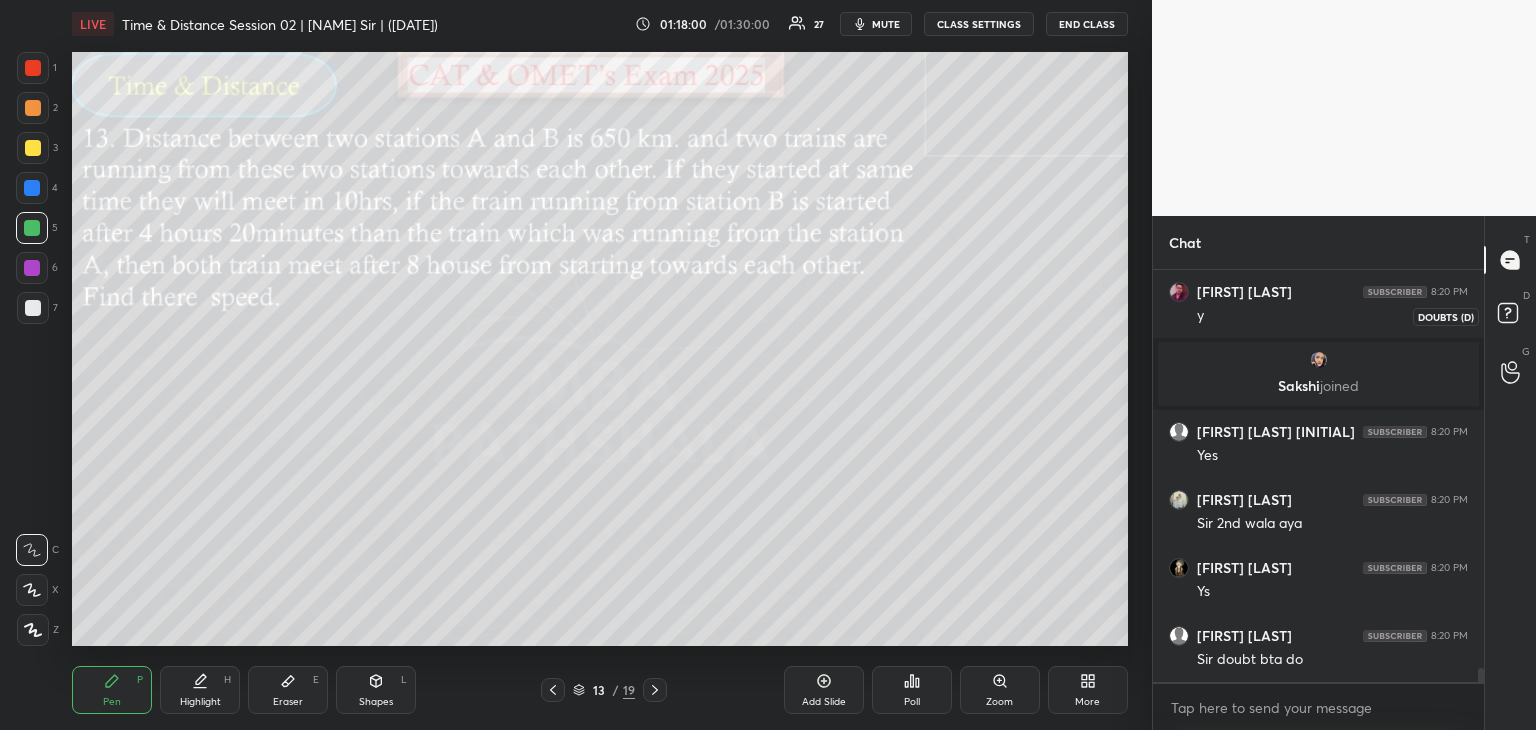 click 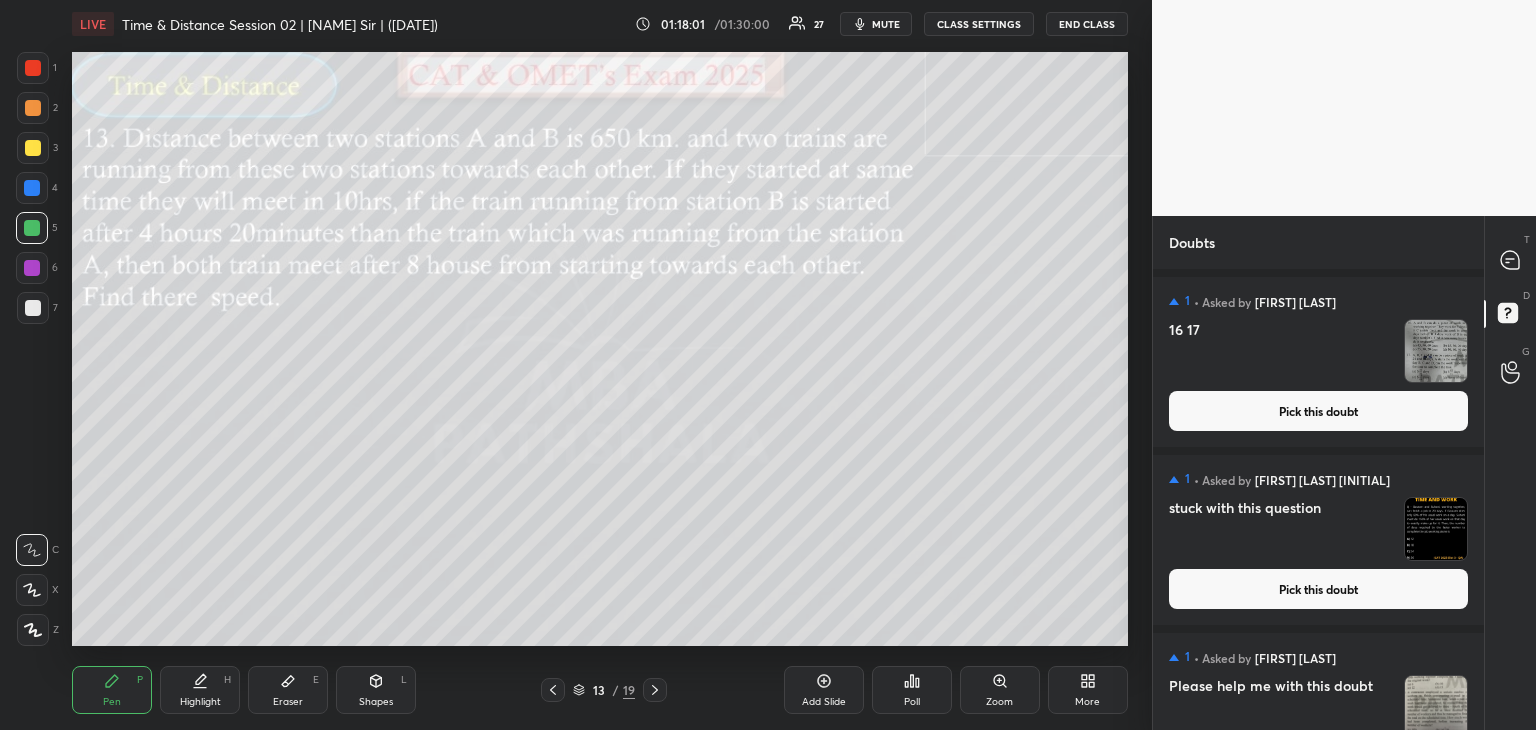 click on "Pick this doubt" at bounding box center (1318, 589) 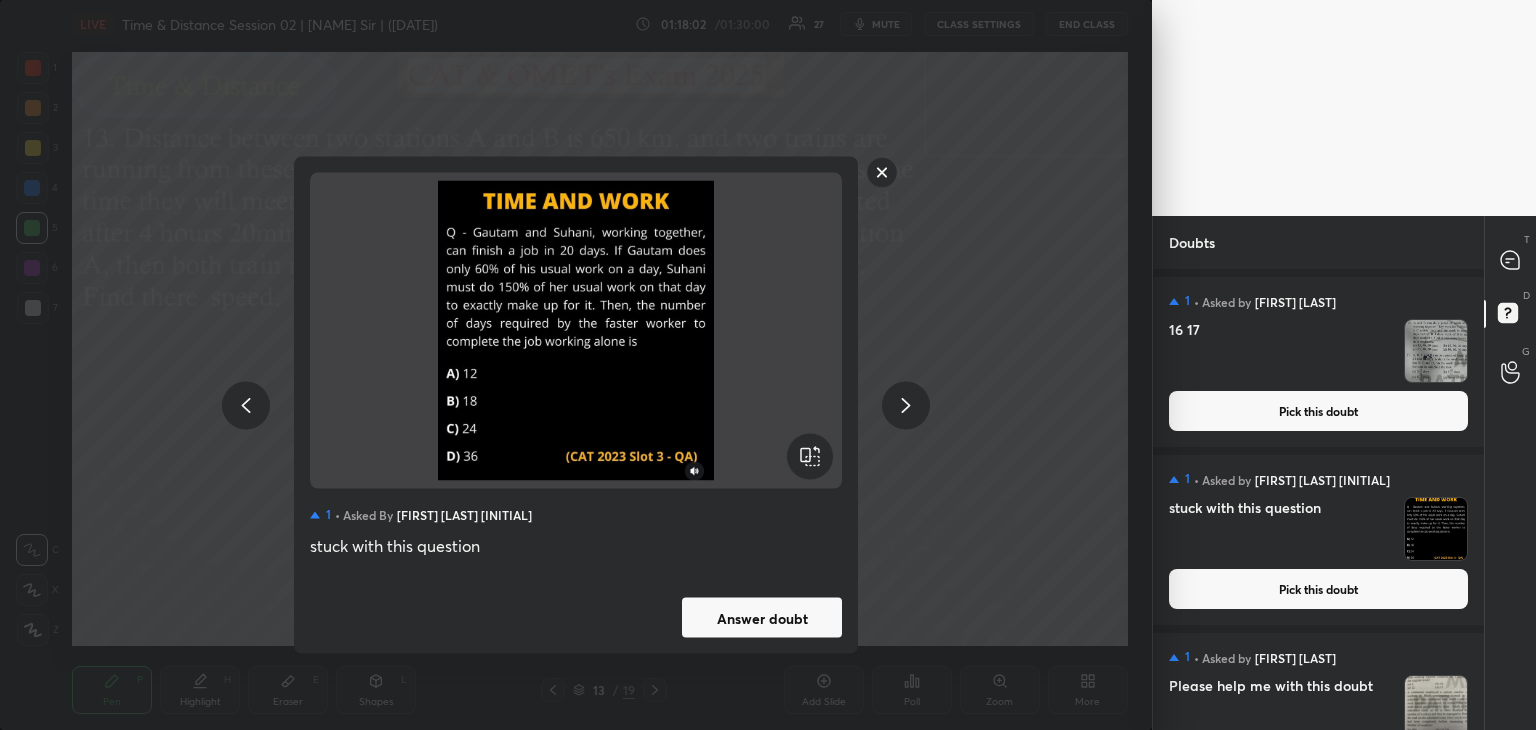 click on "Answer doubt" at bounding box center [762, 618] 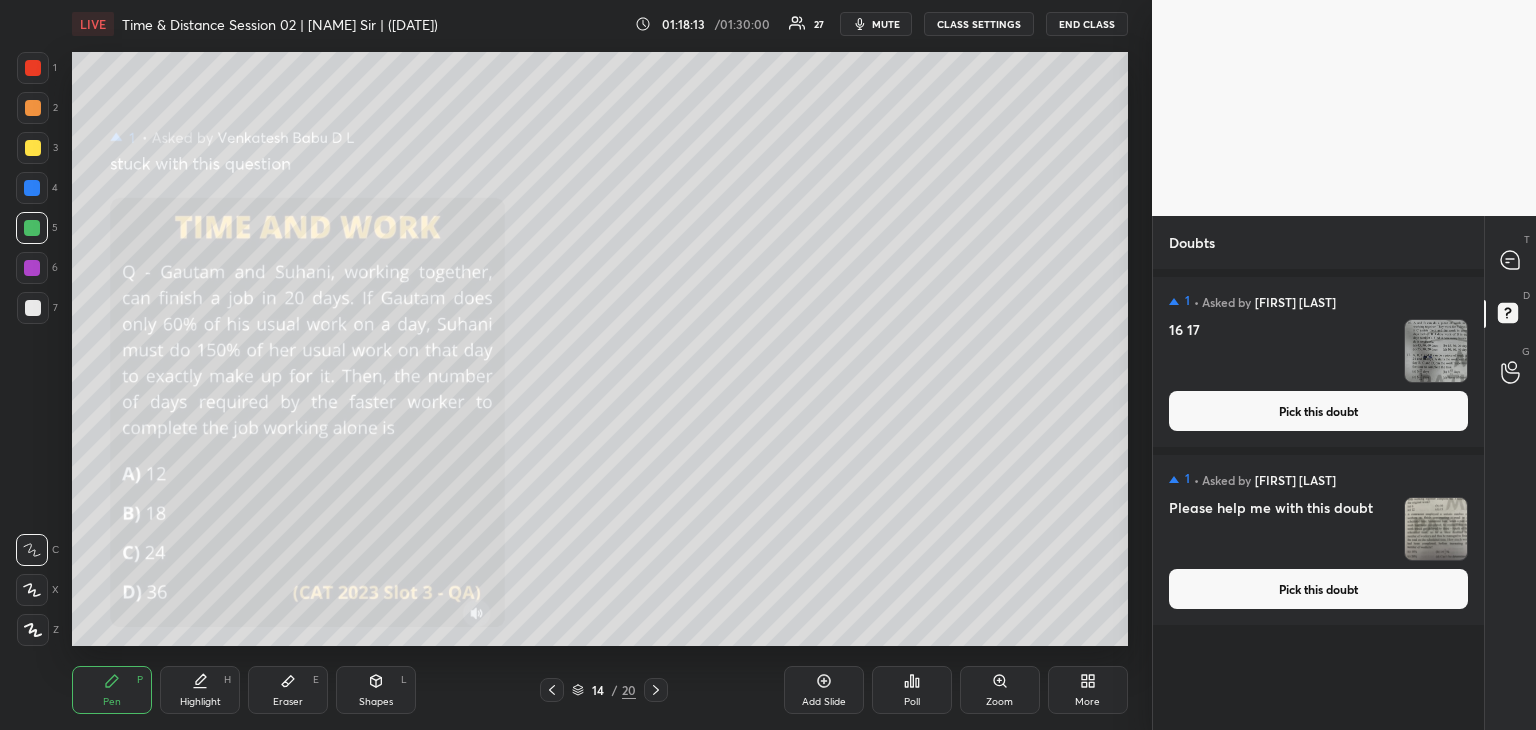 click at bounding box center (33, 108) 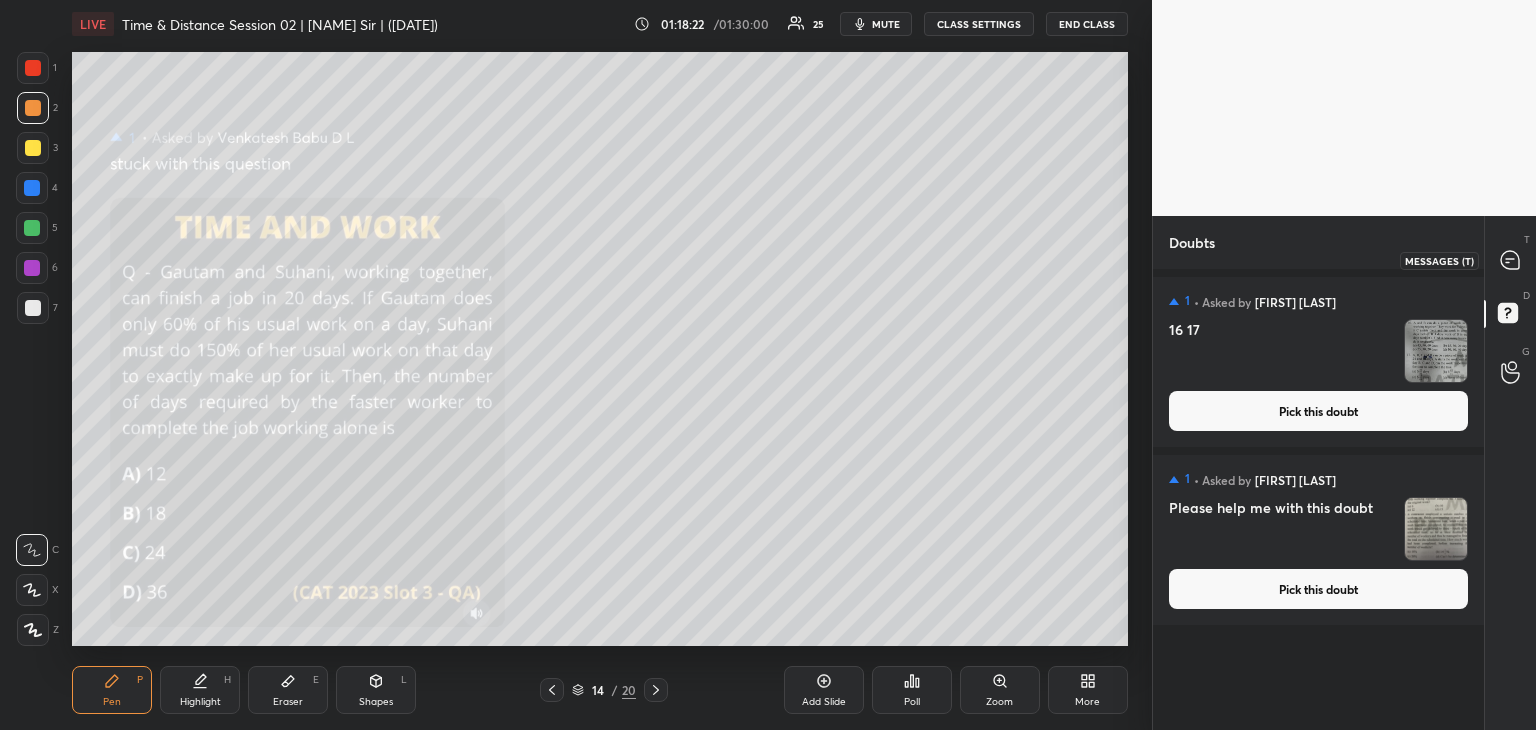 click 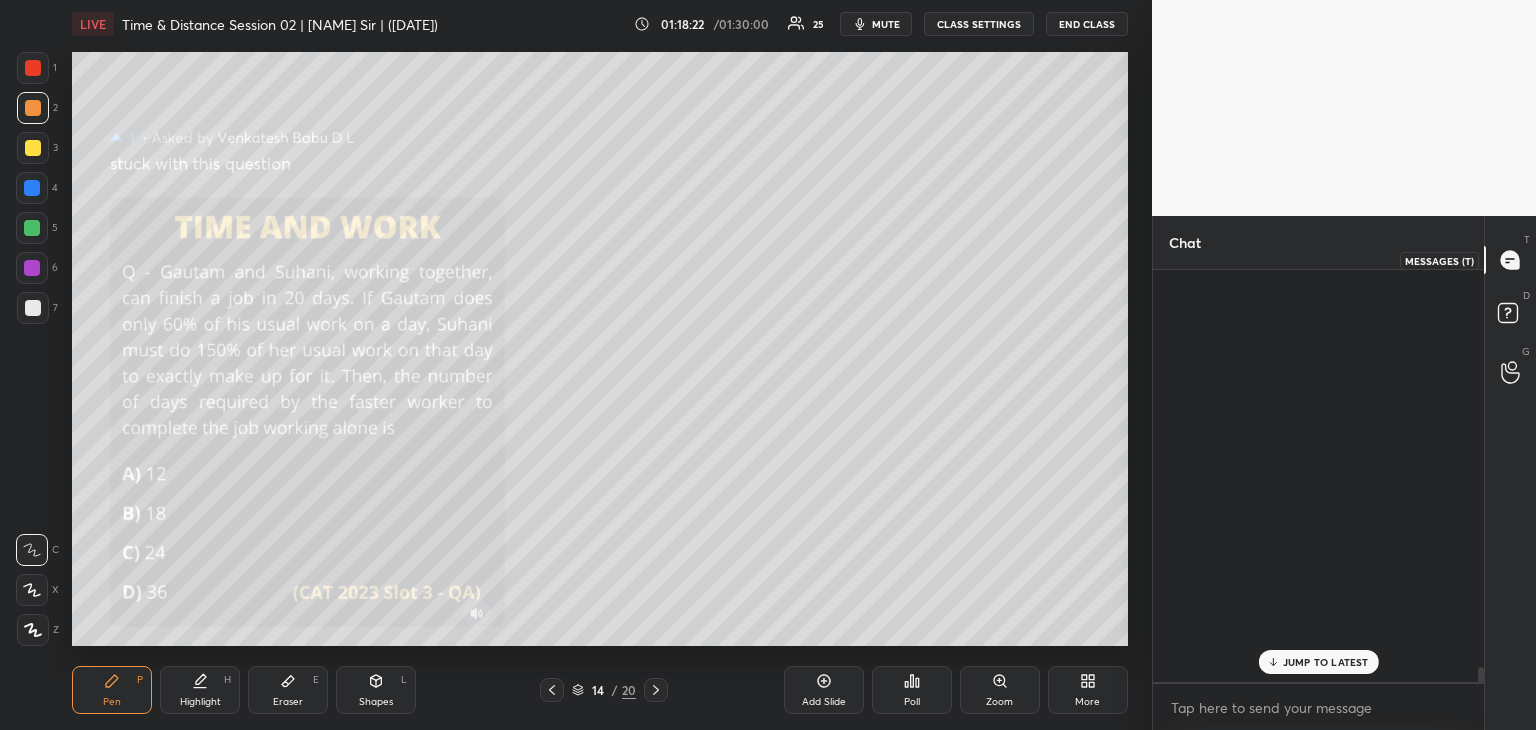 scroll, scrollTop: 12070, scrollLeft: 0, axis: vertical 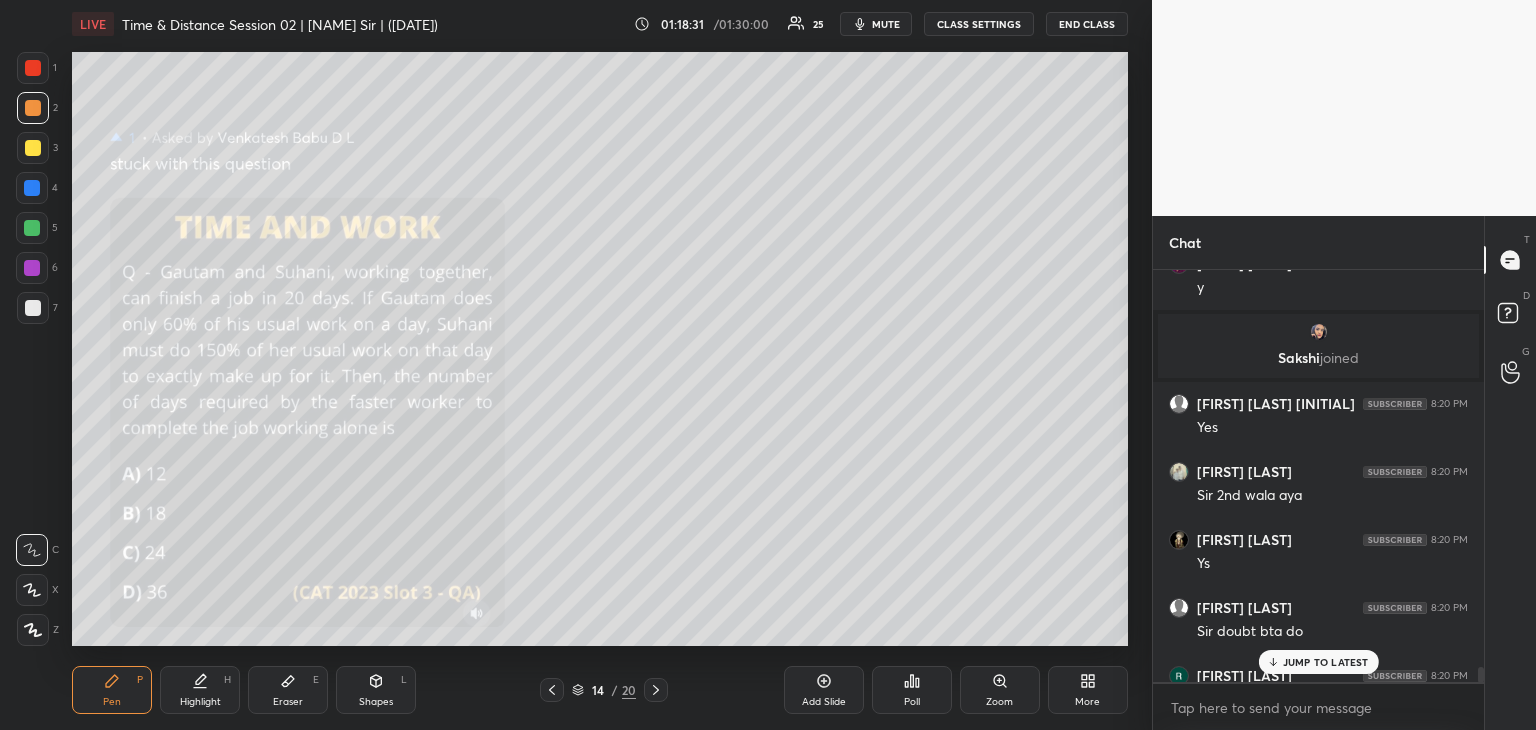 click on "JUMP TO LATEST" at bounding box center [1326, 662] 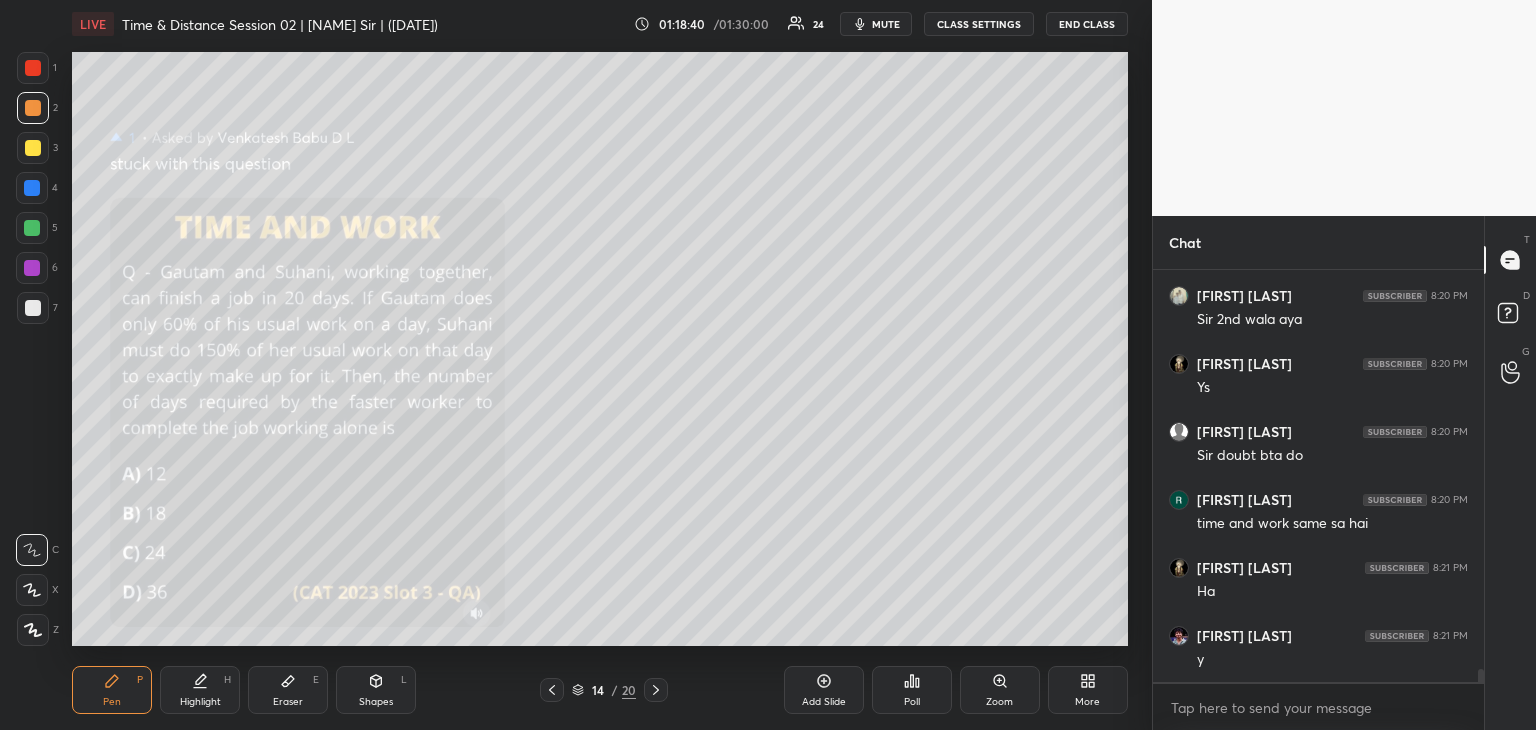 scroll, scrollTop: 12314, scrollLeft: 0, axis: vertical 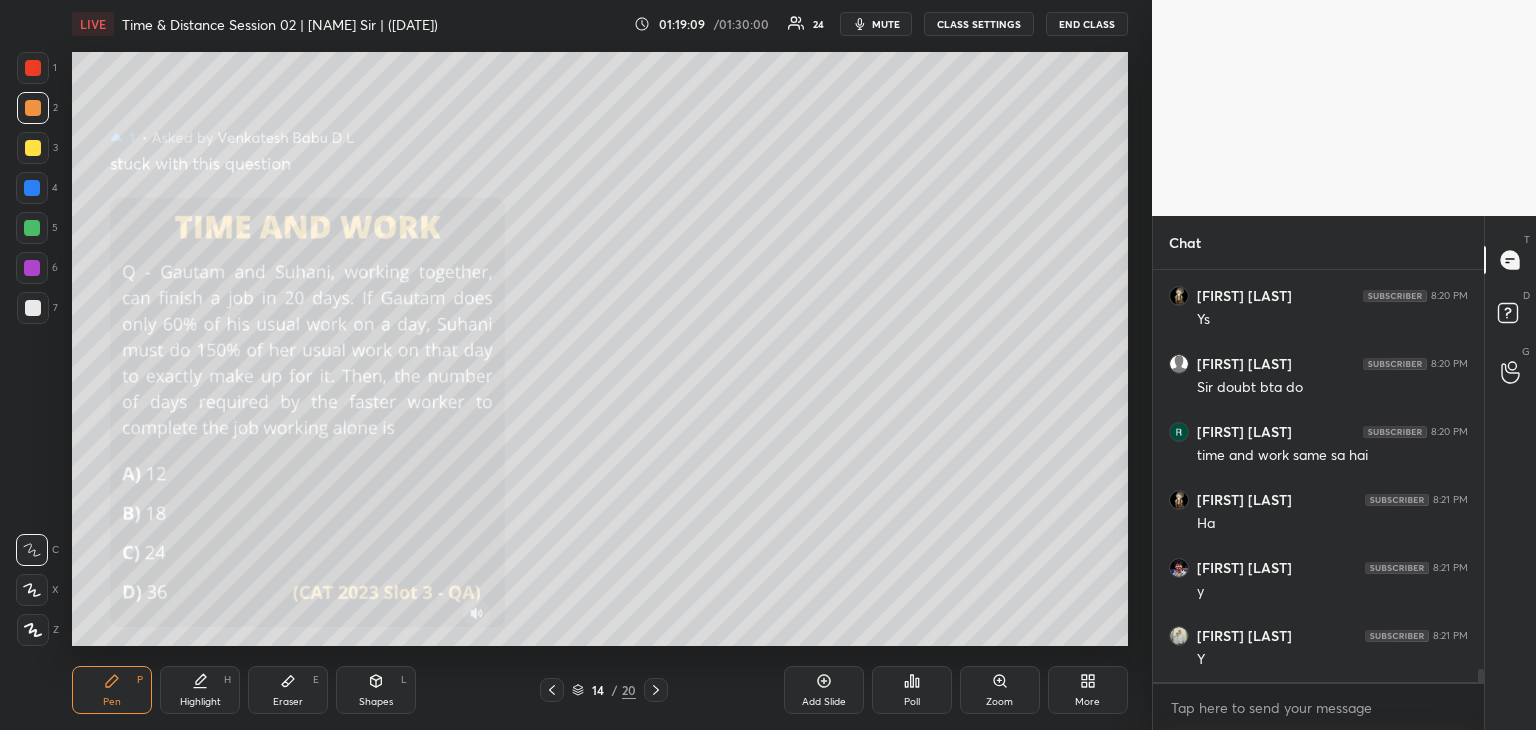 click 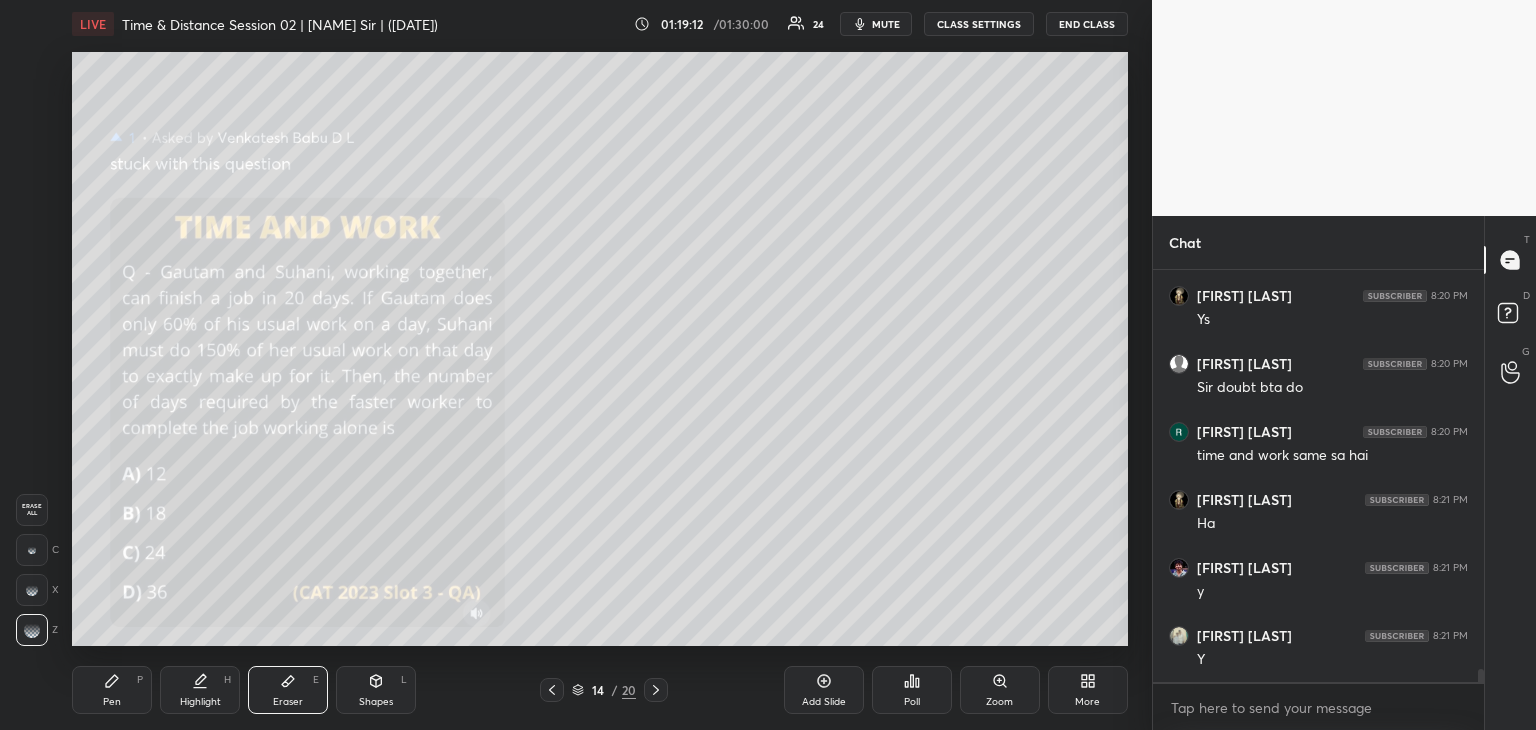 click 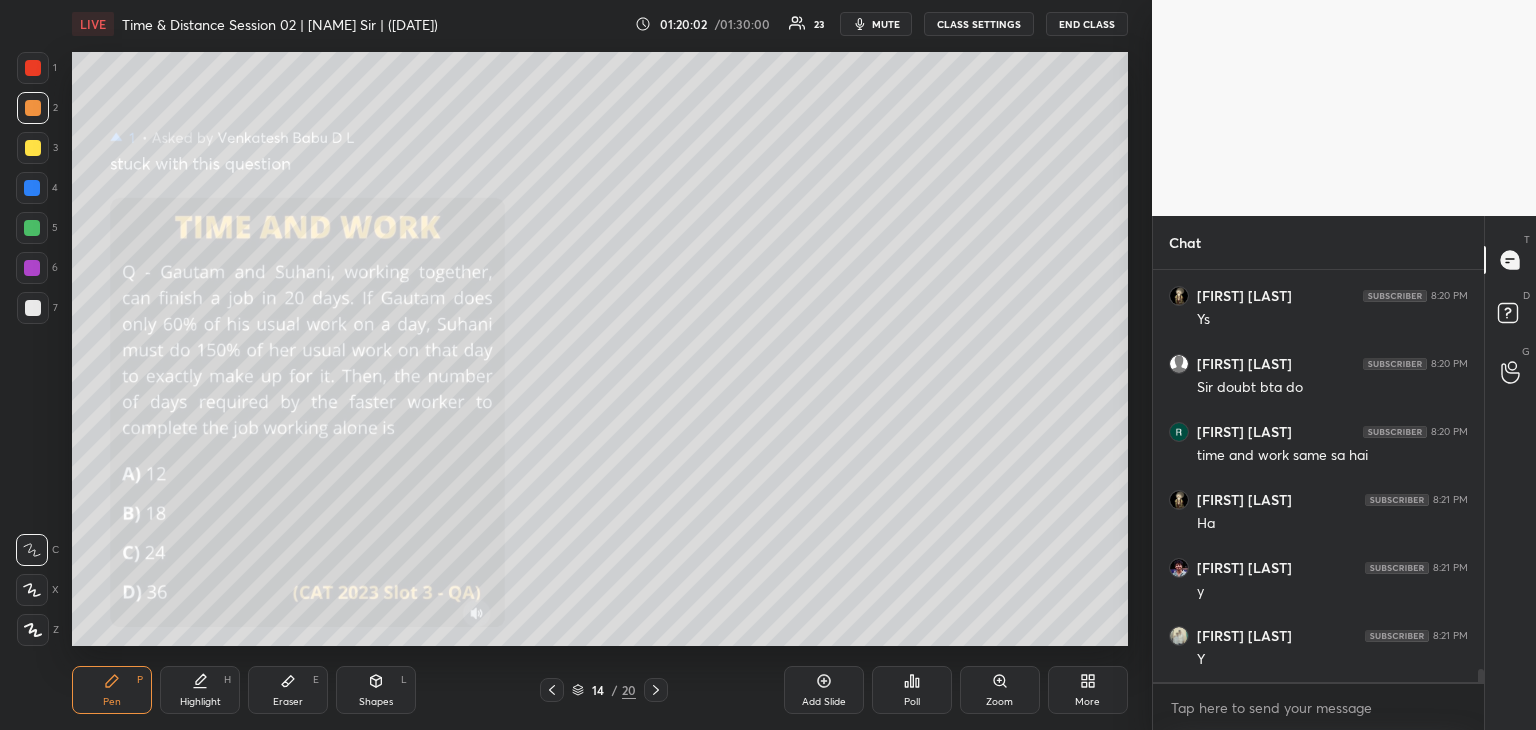 scroll, scrollTop: 12382, scrollLeft: 0, axis: vertical 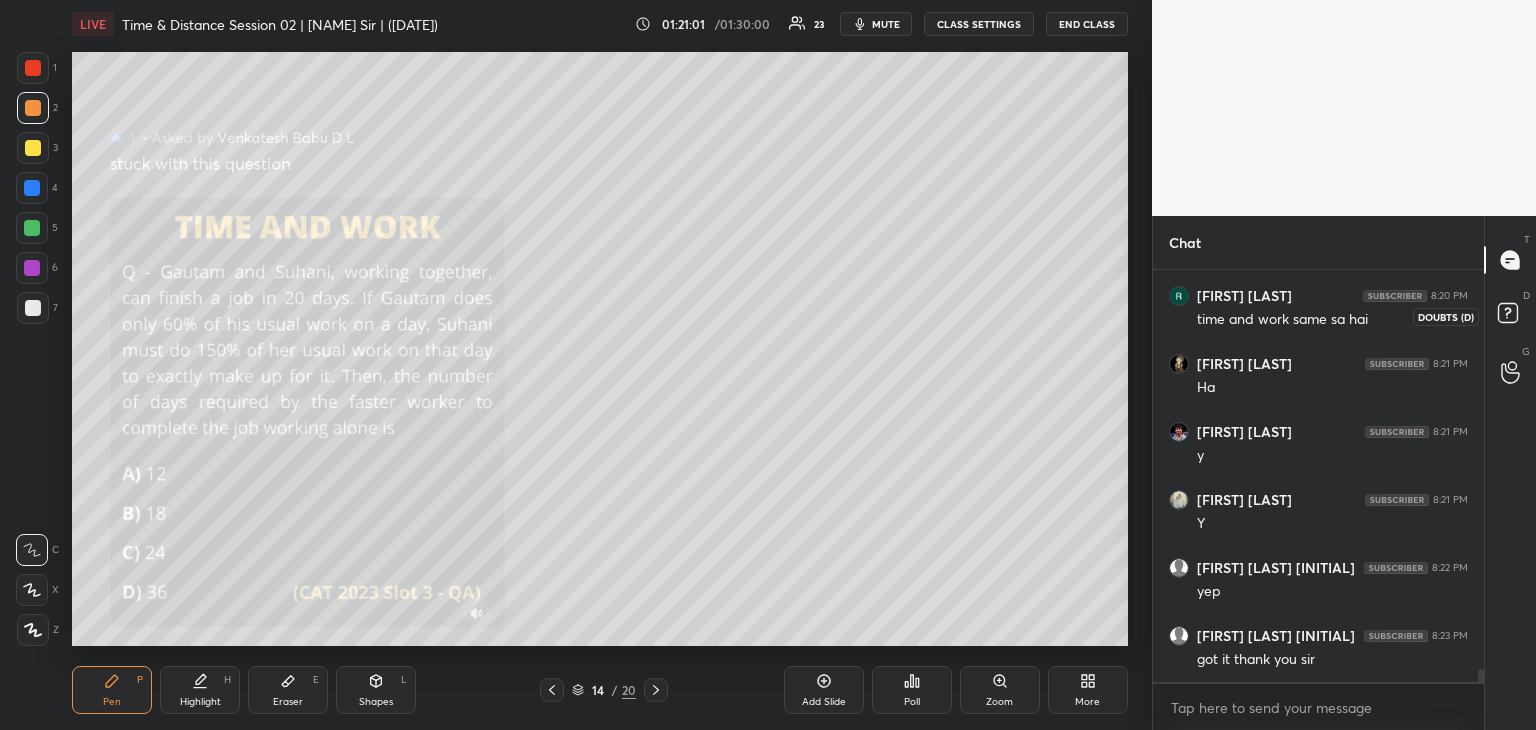 click 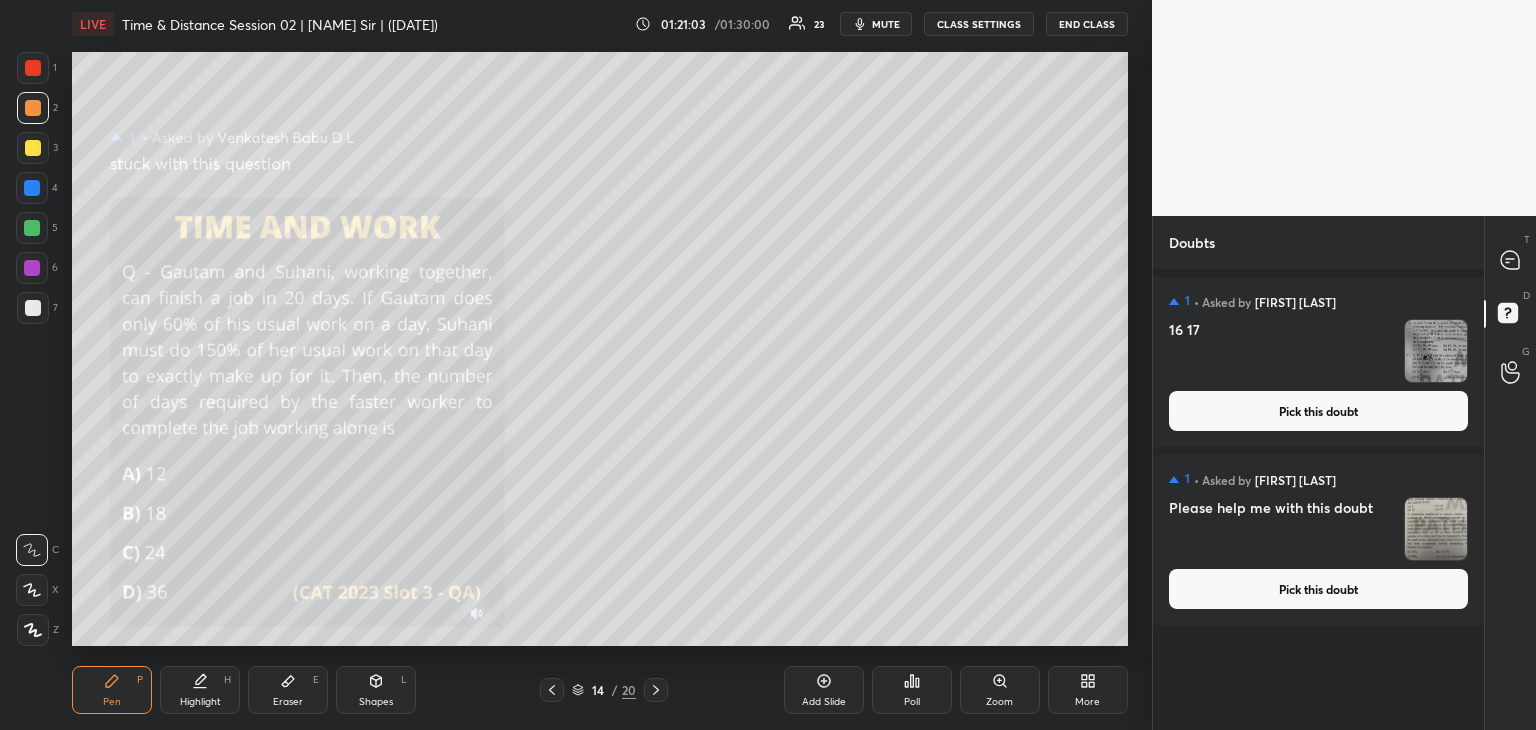 click on "Pick this doubt" at bounding box center [1318, 589] 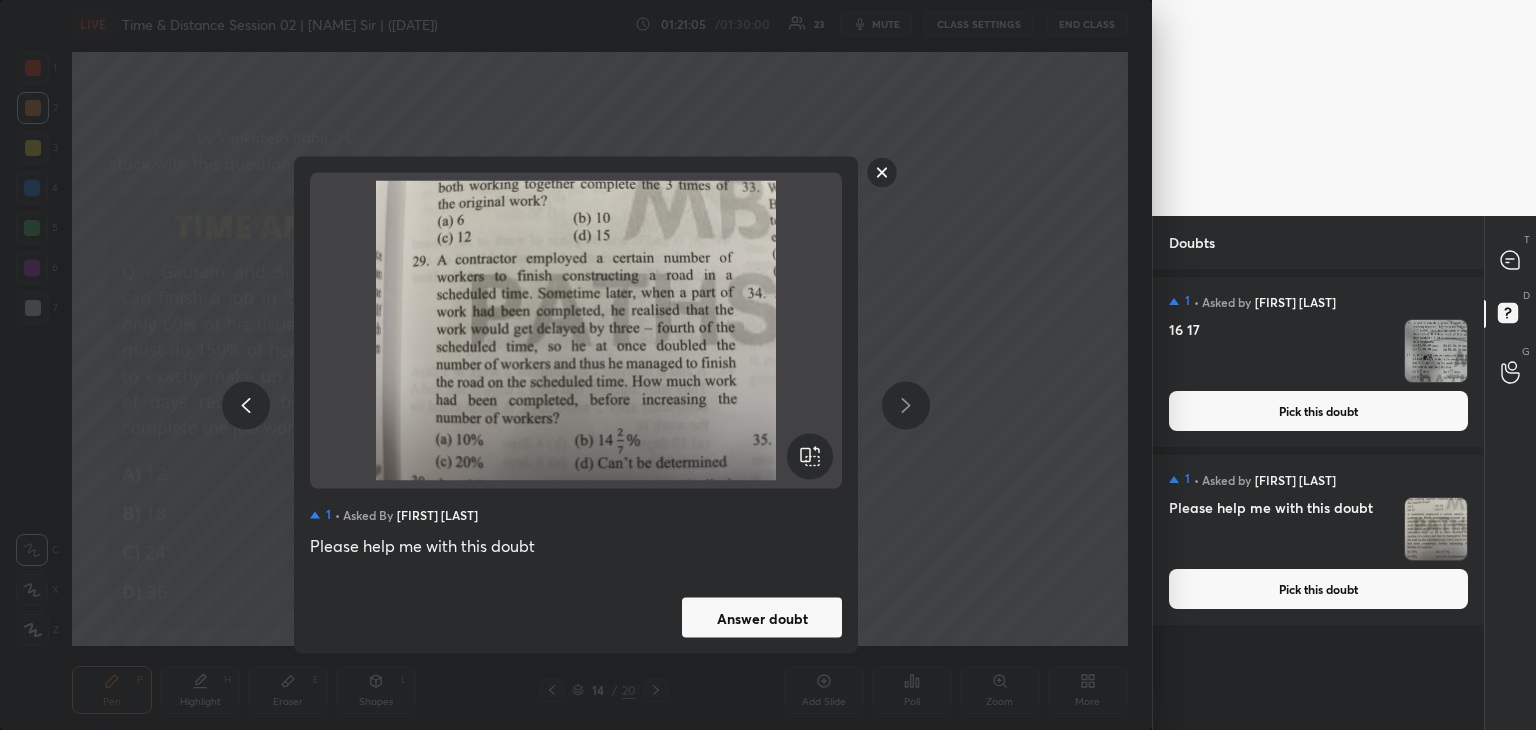 click on "Answer doubt" at bounding box center [762, 618] 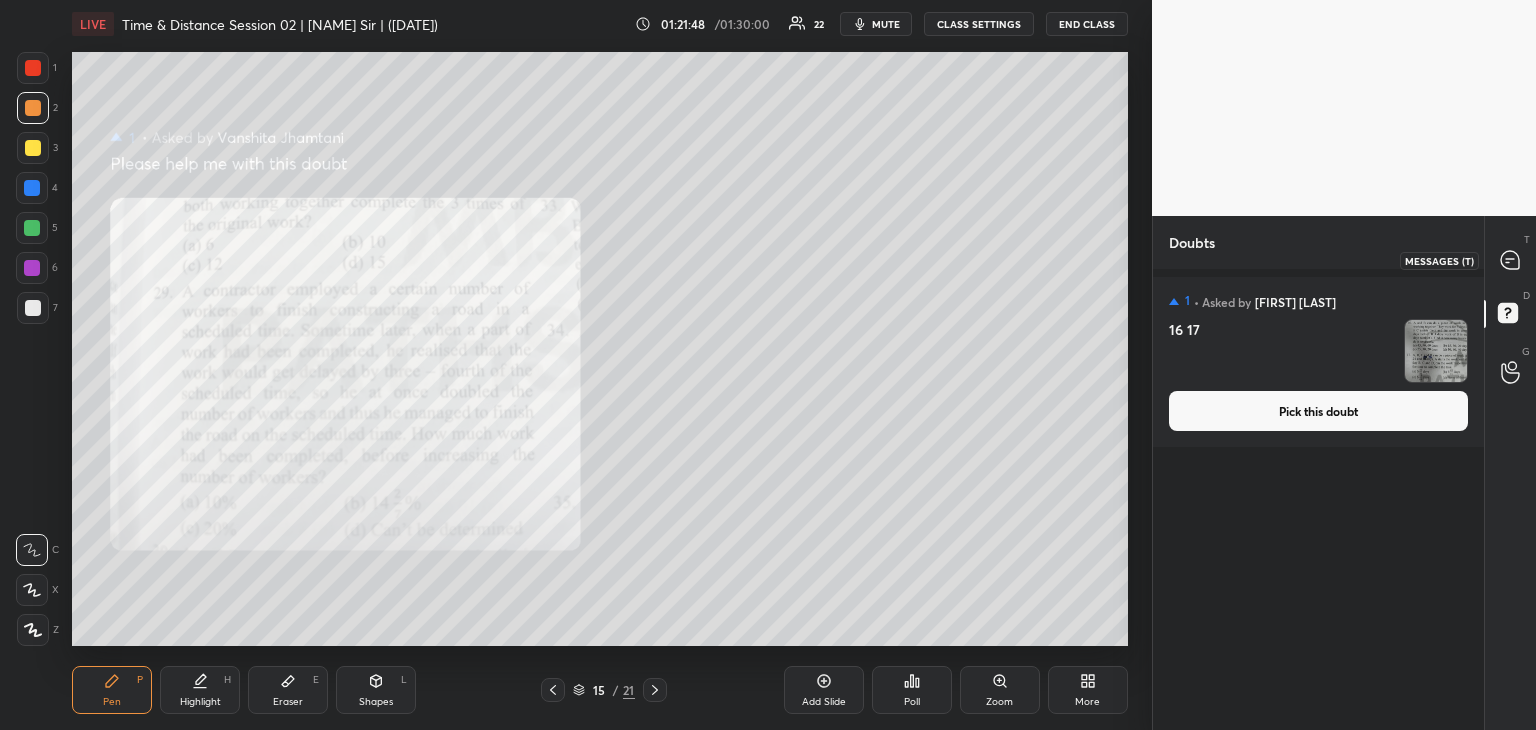click 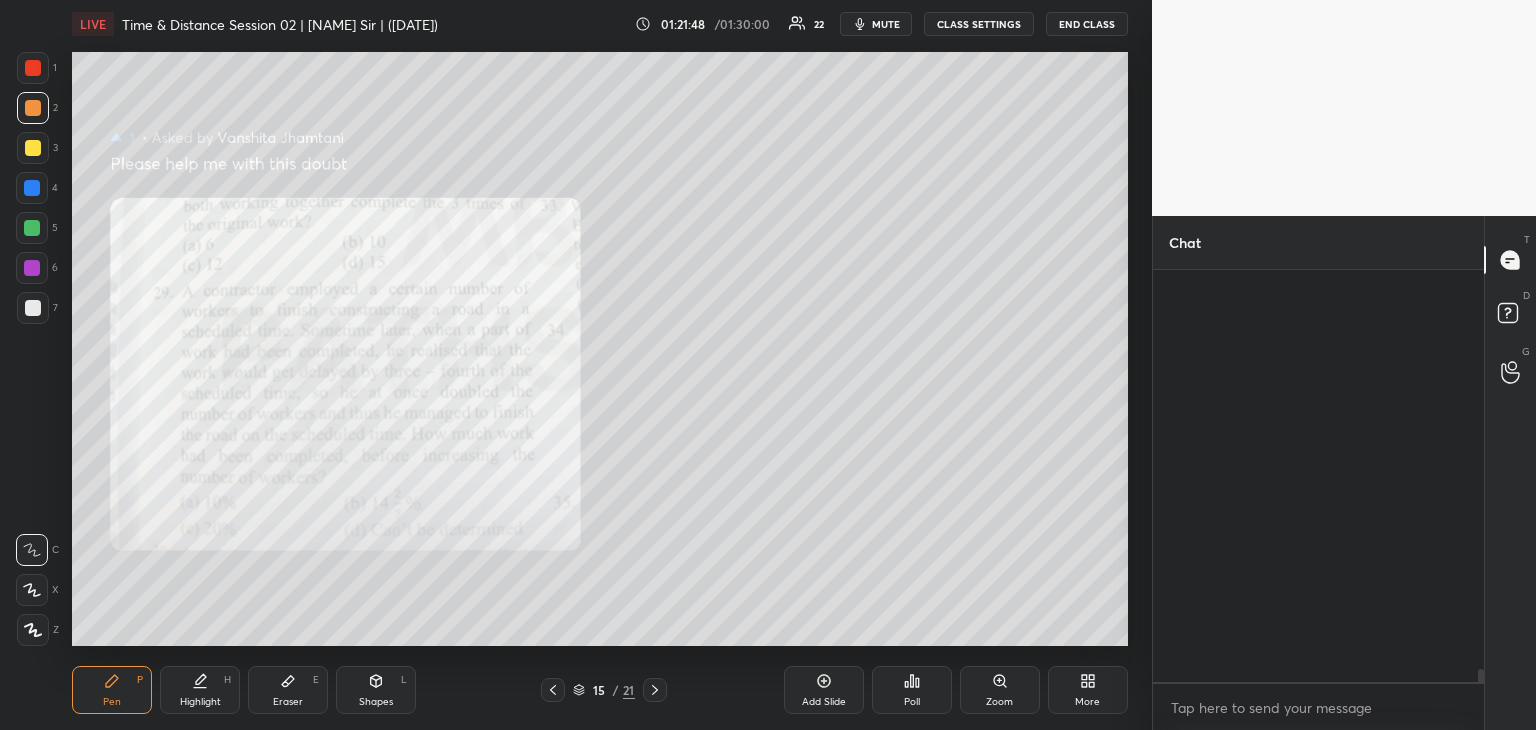 scroll, scrollTop: 12342, scrollLeft: 0, axis: vertical 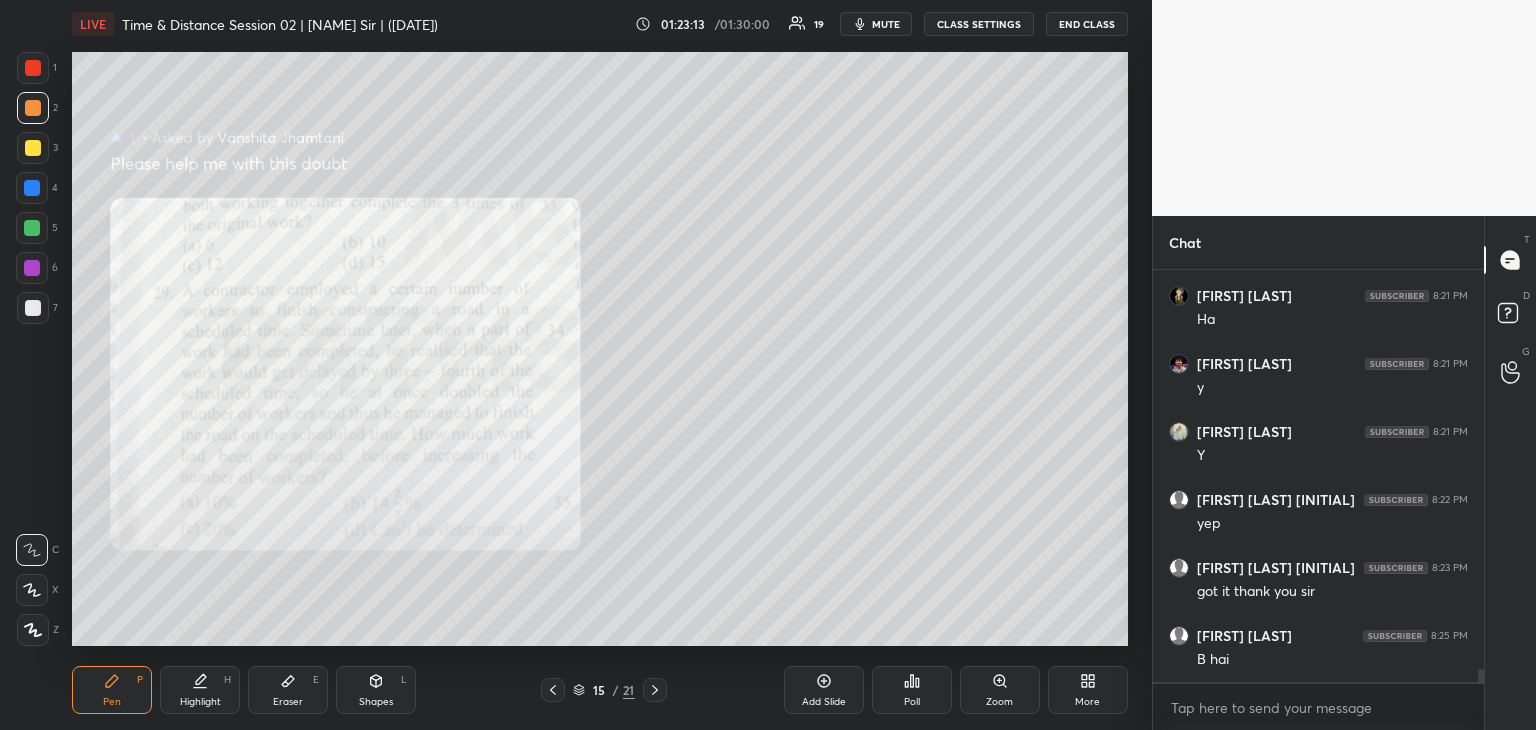 click 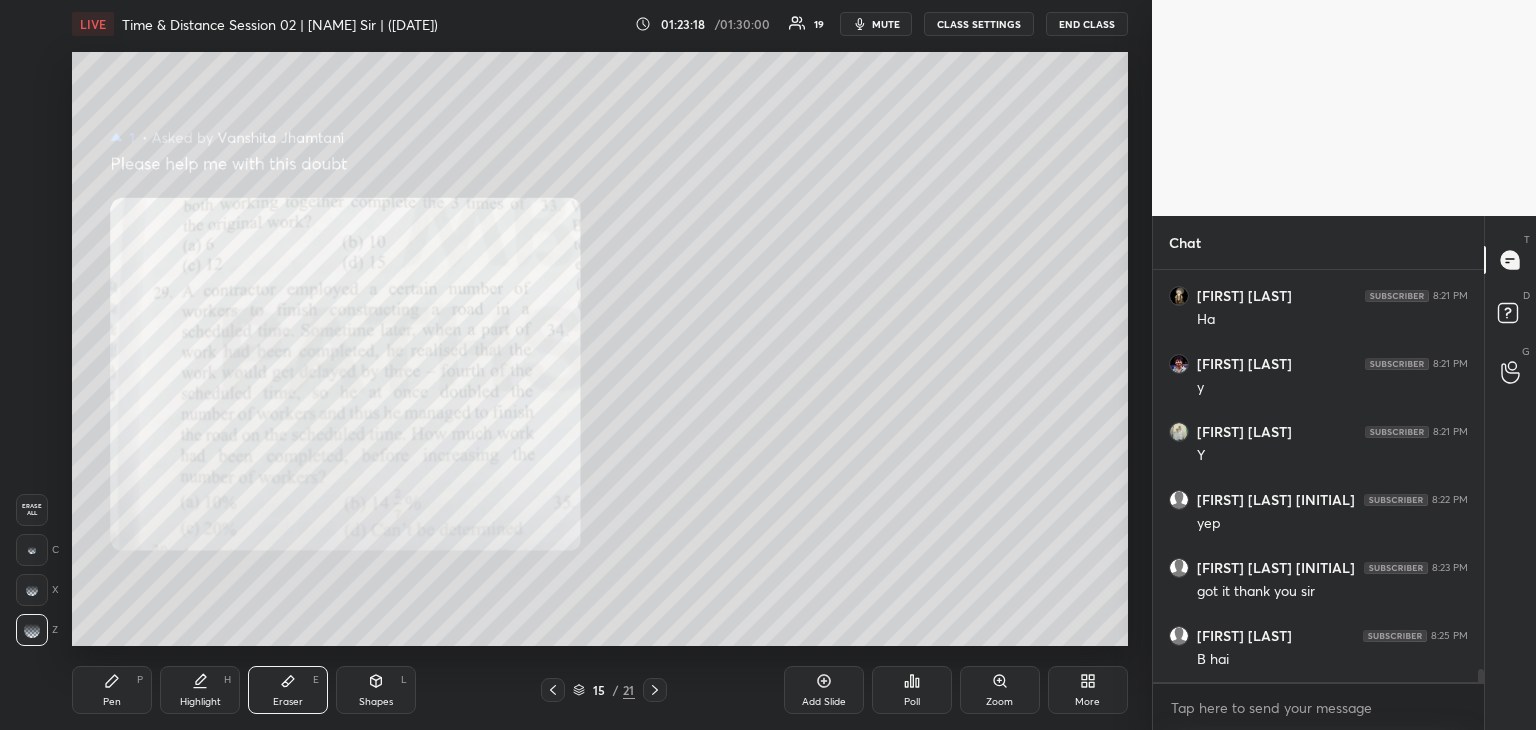 click 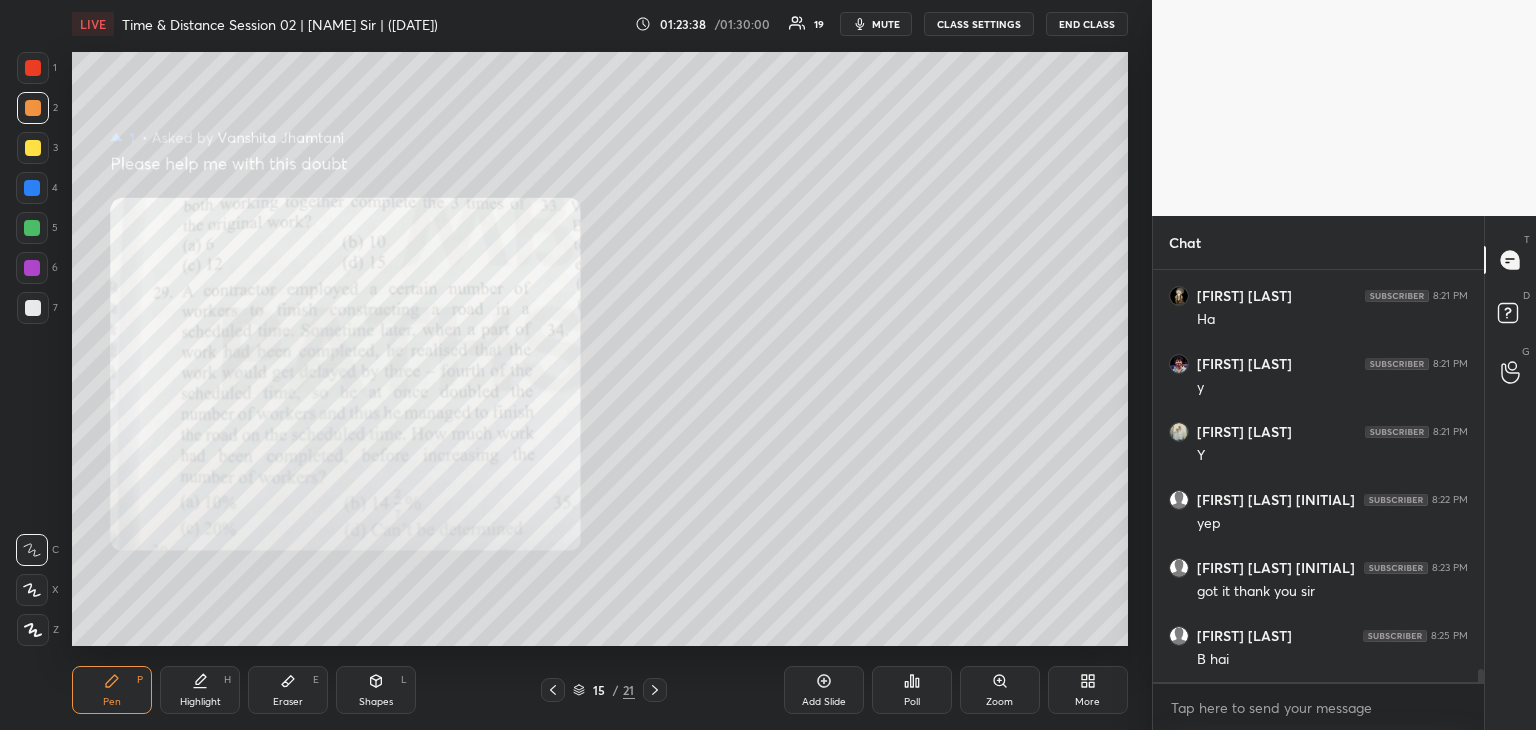 scroll, scrollTop: 12478, scrollLeft: 0, axis: vertical 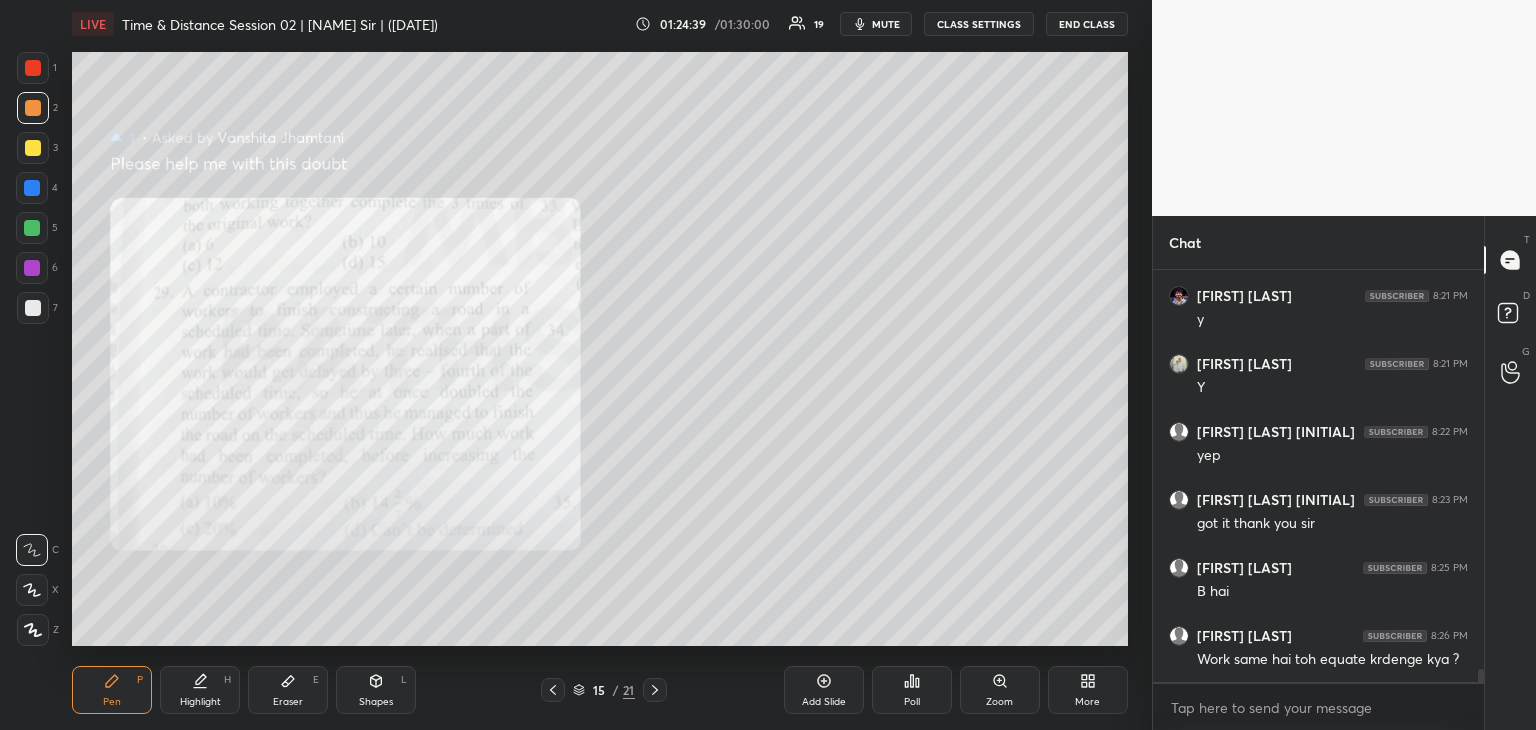 click 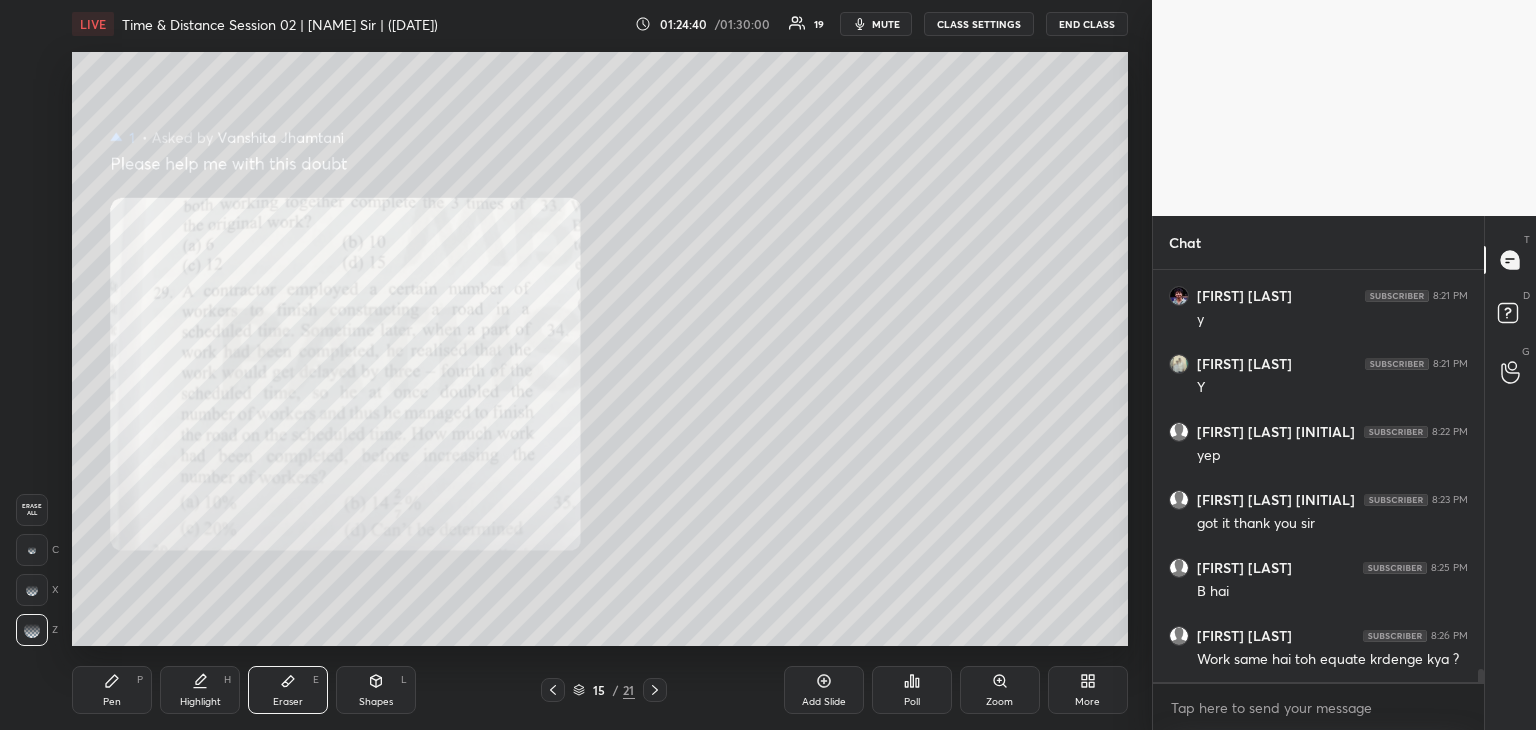 scroll, scrollTop: 12546, scrollLeft: 0, axis: vertical 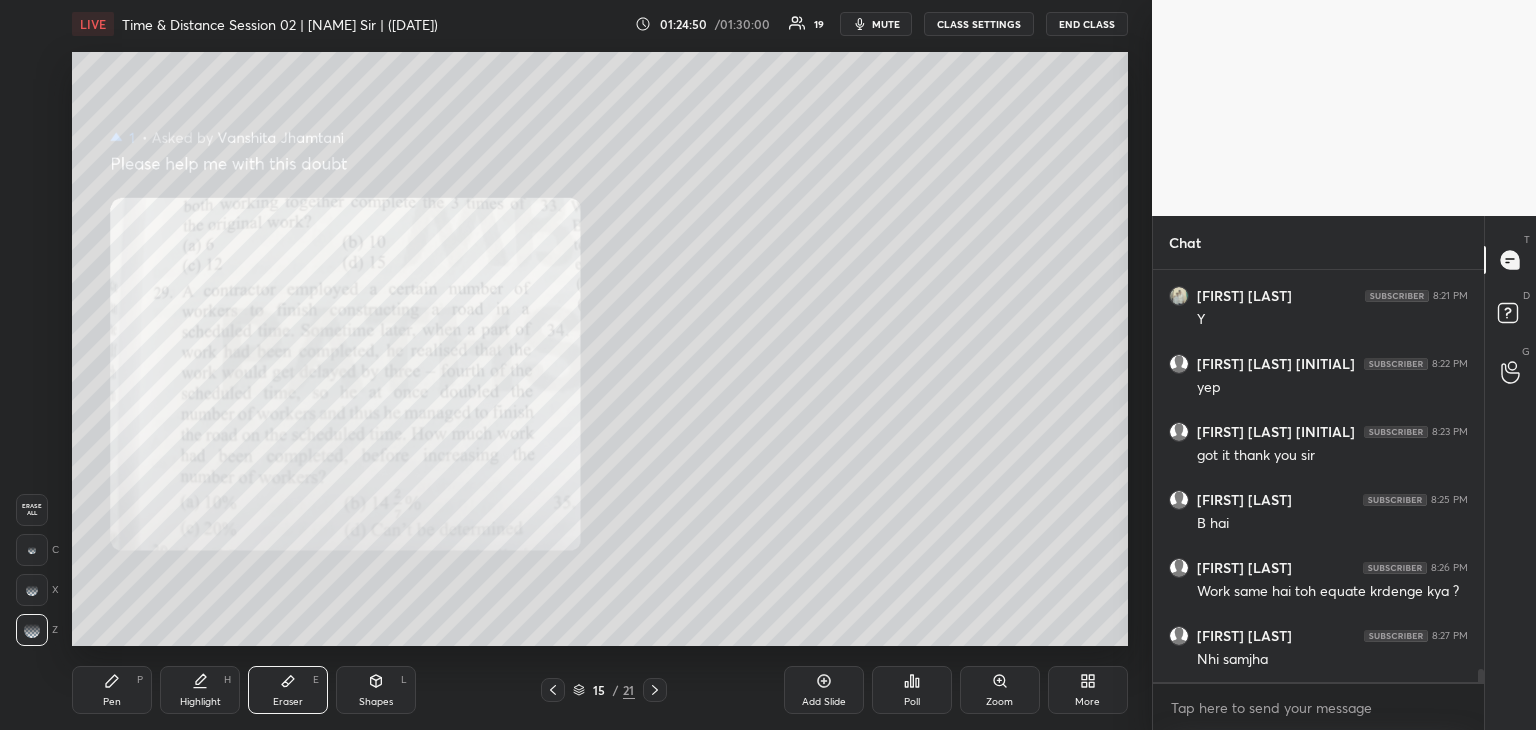 click on "Pen P" at bounding box center [112, 690] 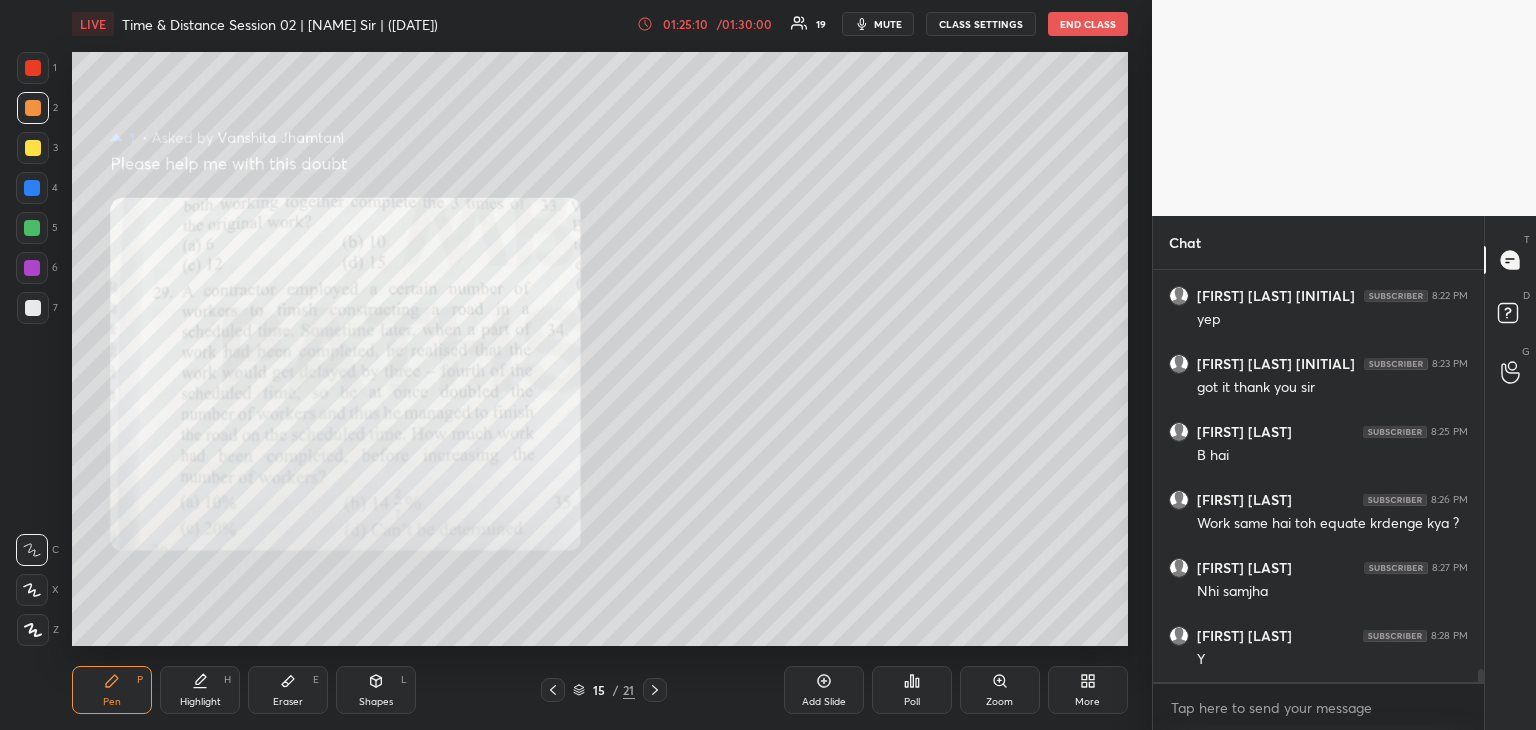 scroll, scrollTop: 12682, scrollLeft: 0, axis: vertical 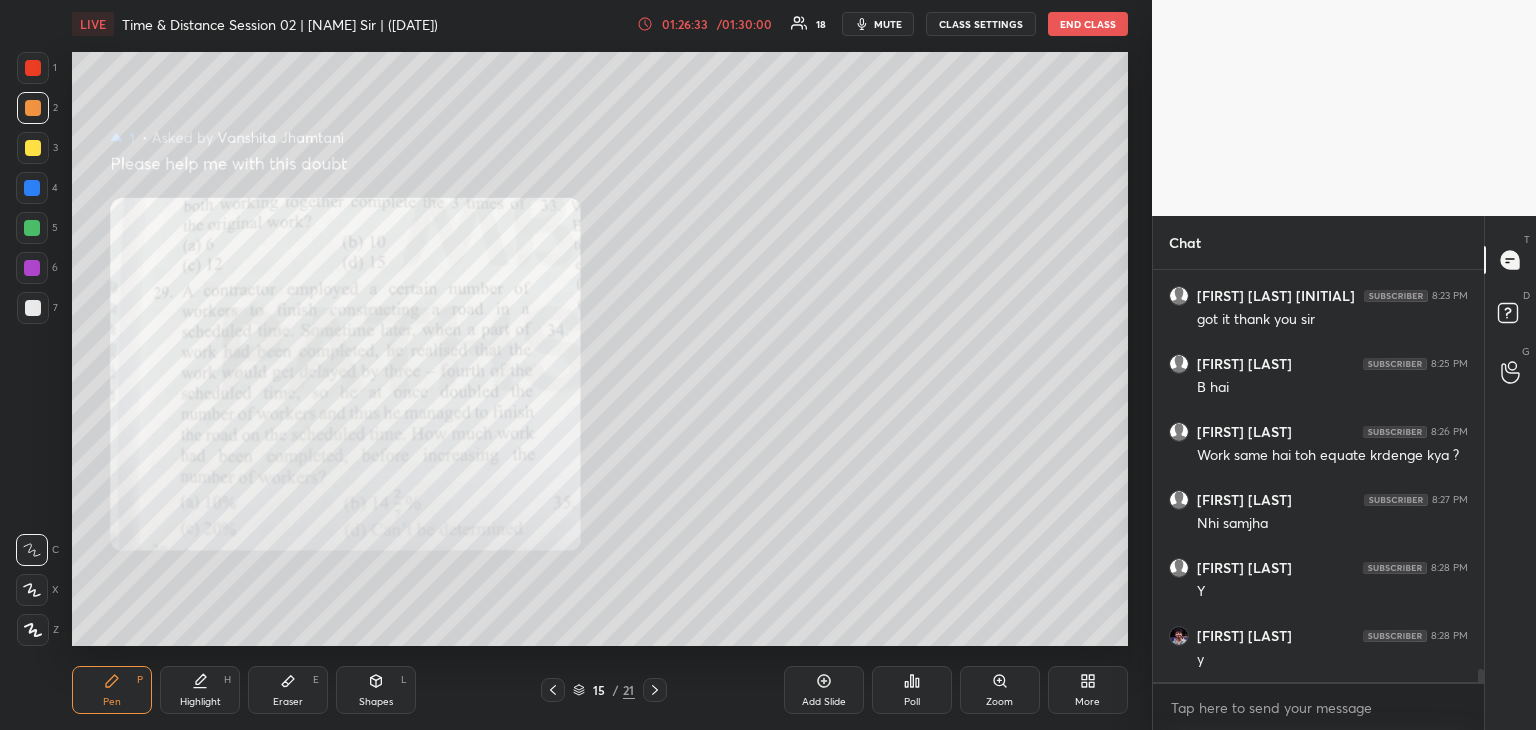 click 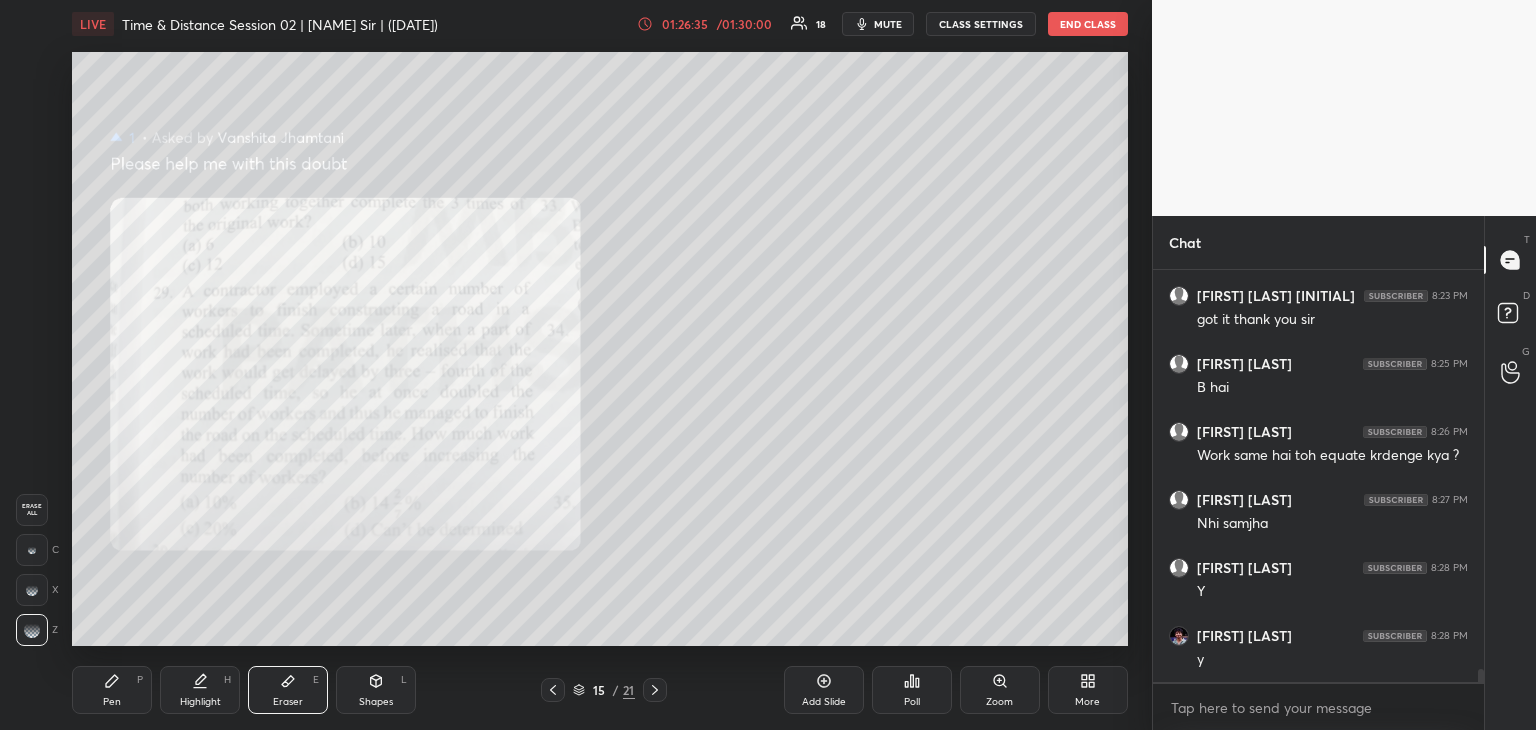 click 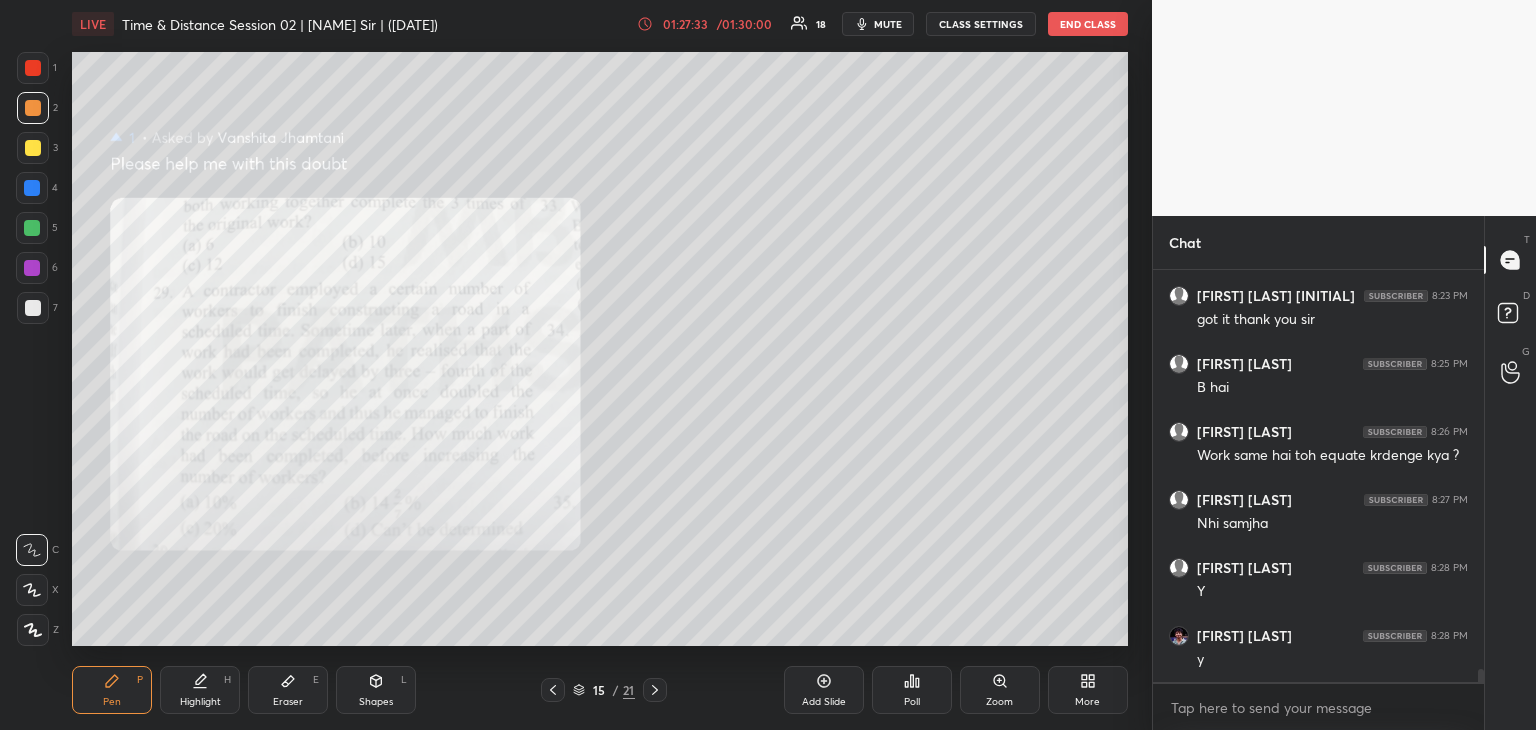 click 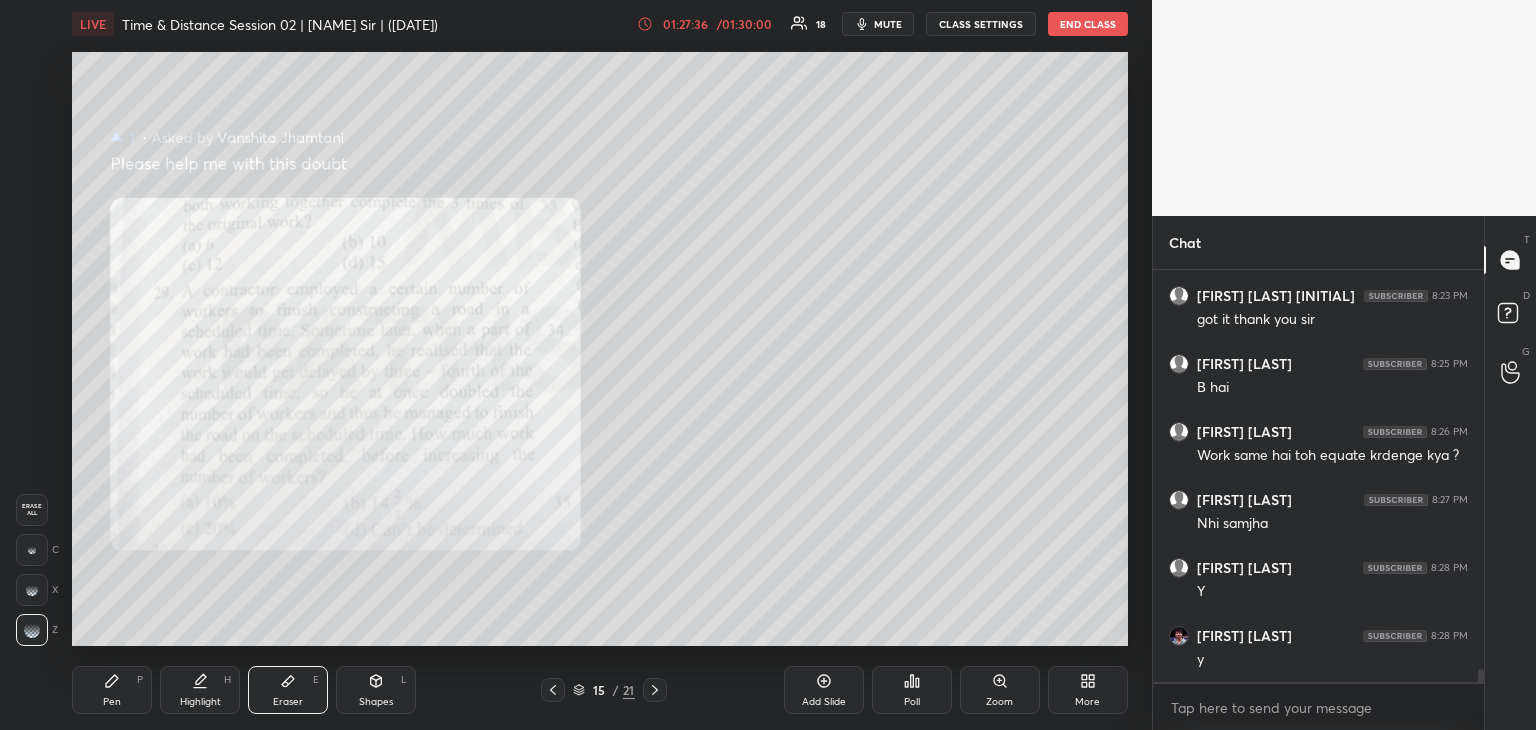 scroll, scrollTop: 12750, scrollLeft: 0, axis: vertical 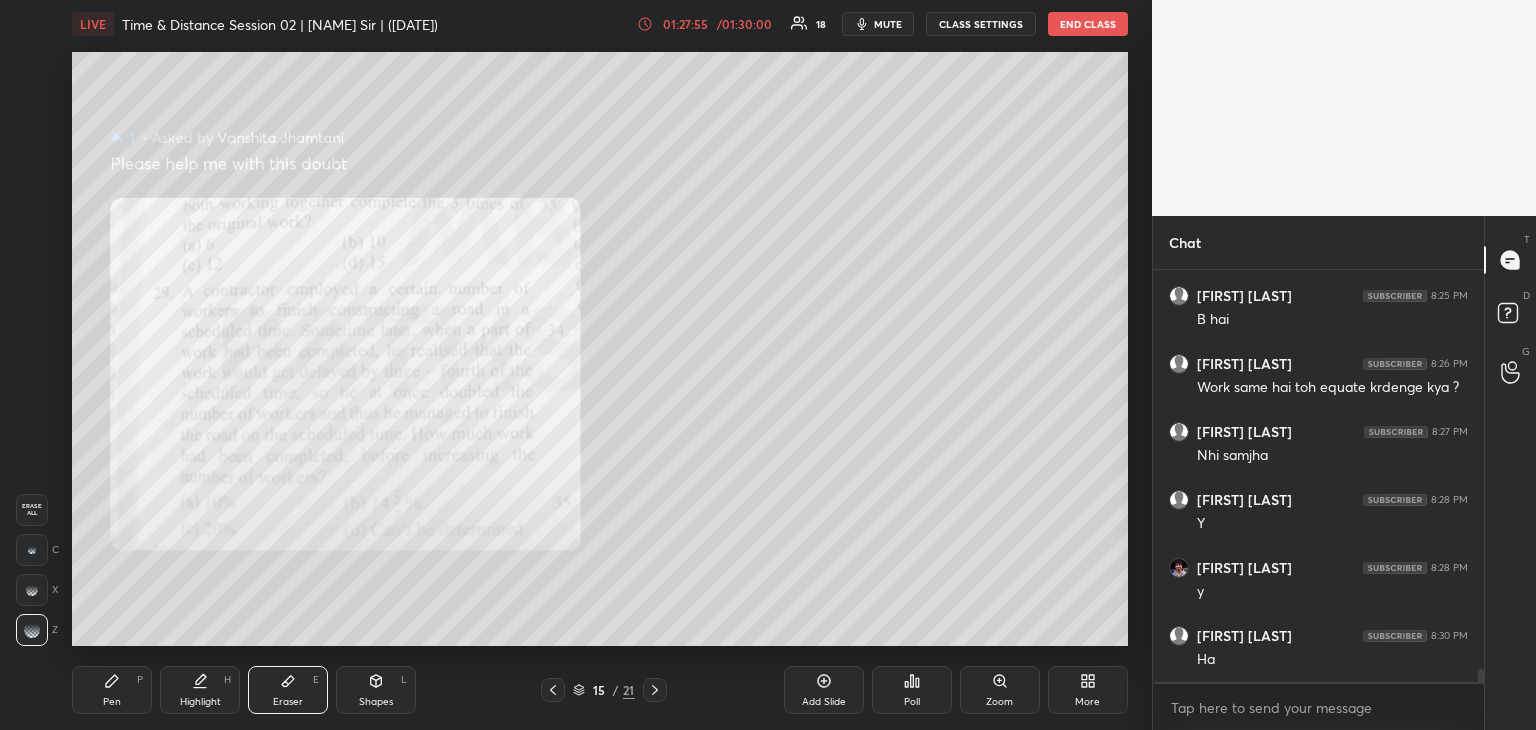 click 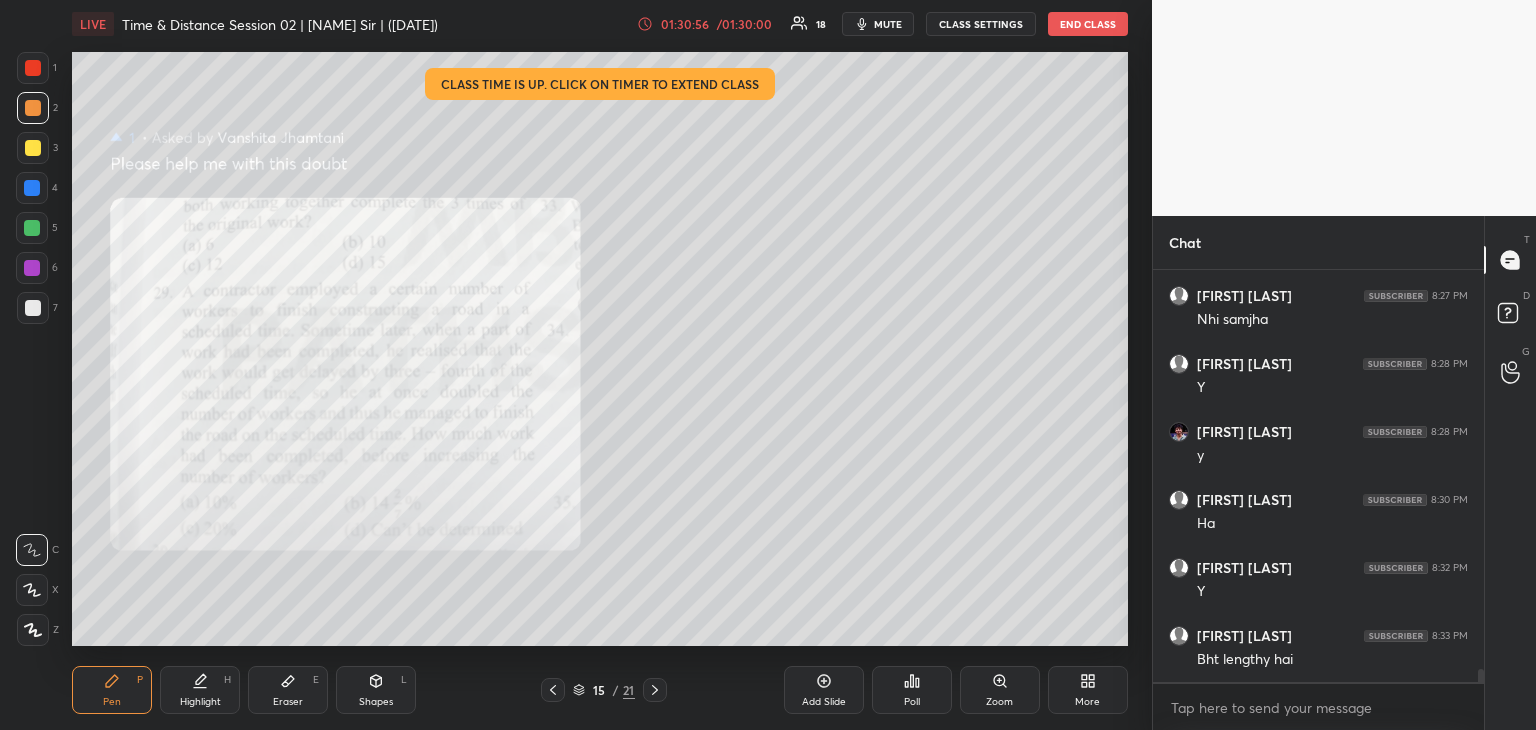 scroll, scrollTop: 12906, scrollLeft: 0, axis: vertical 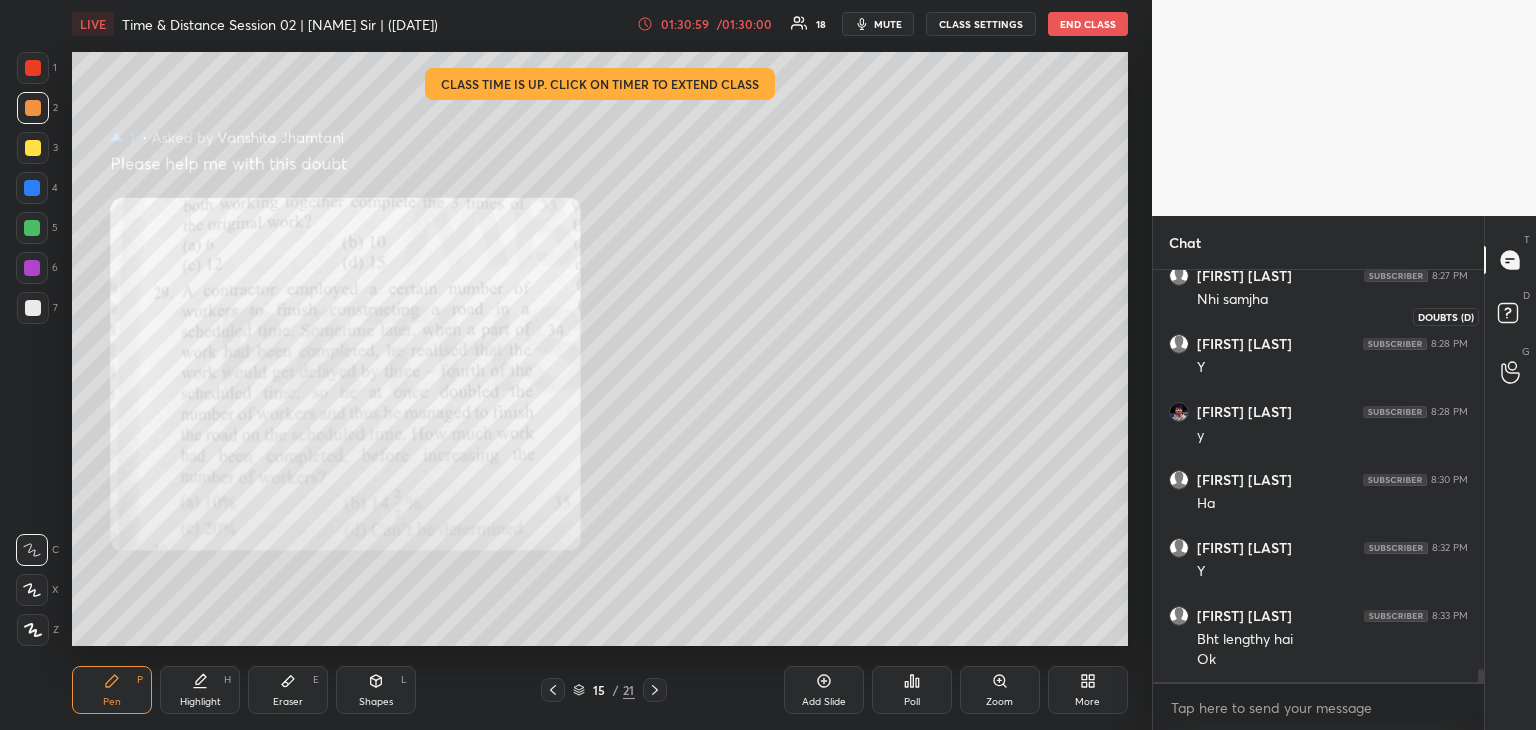 click 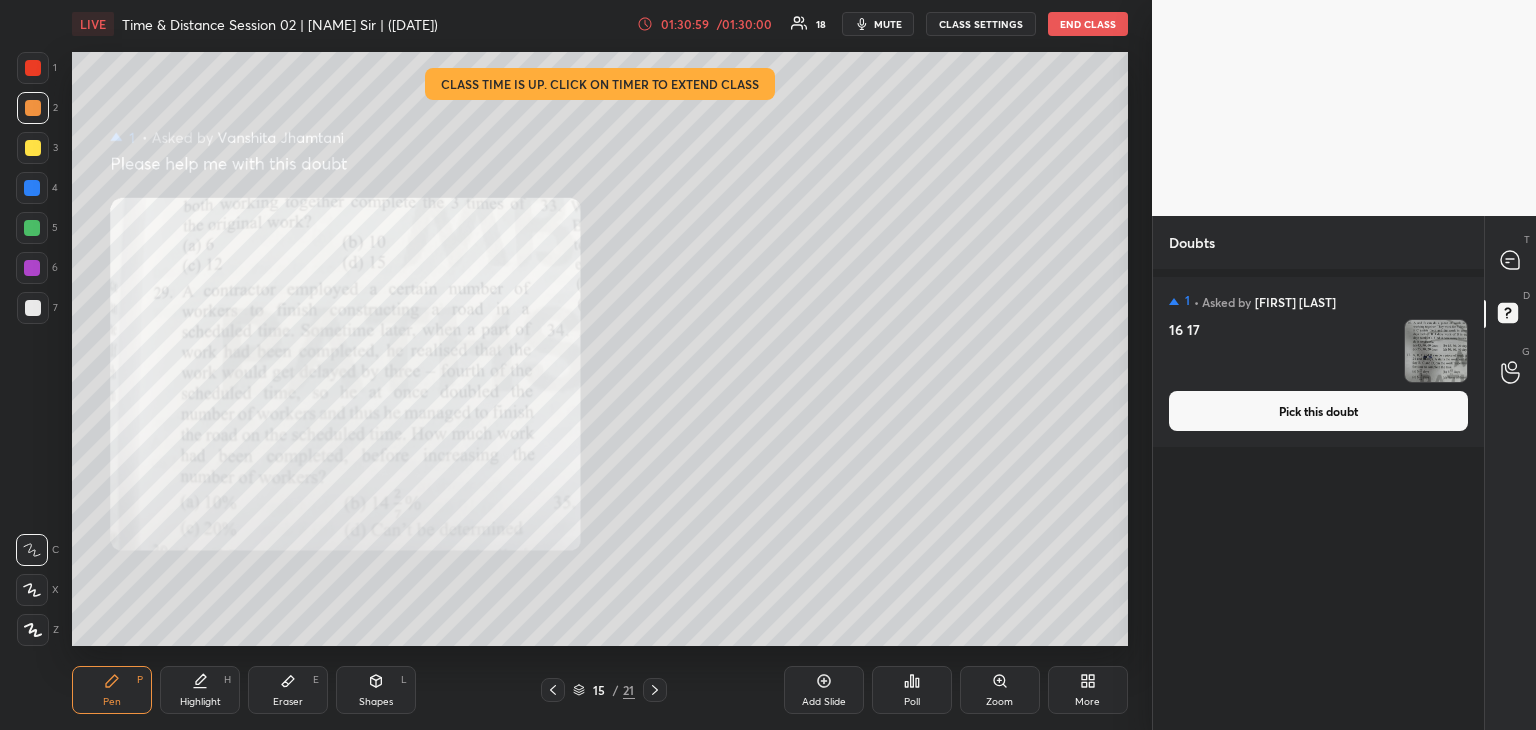 click on "Pick this doubt" at bounding box center [1318, 411] 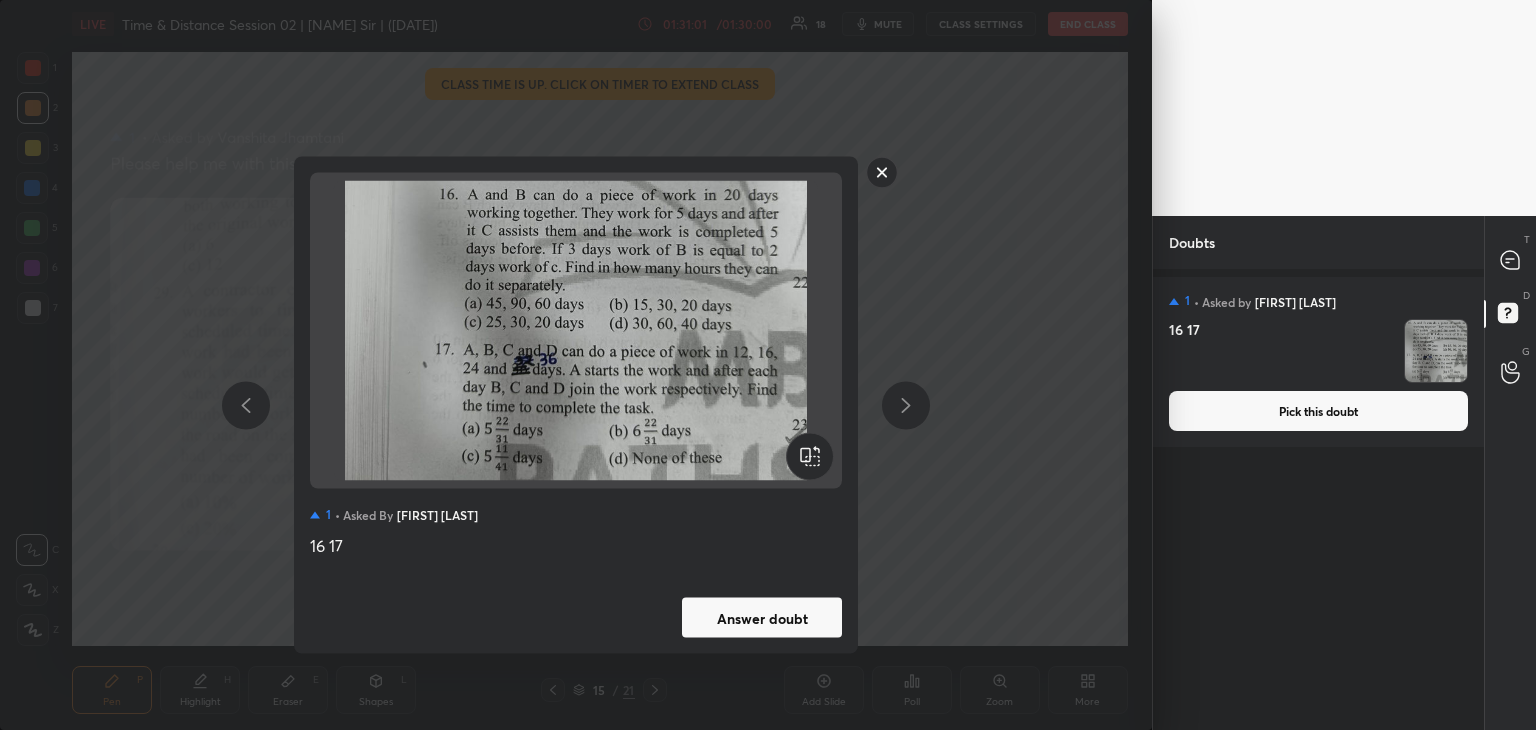 click on "Answer doubt" at bounding box center [762, 618] 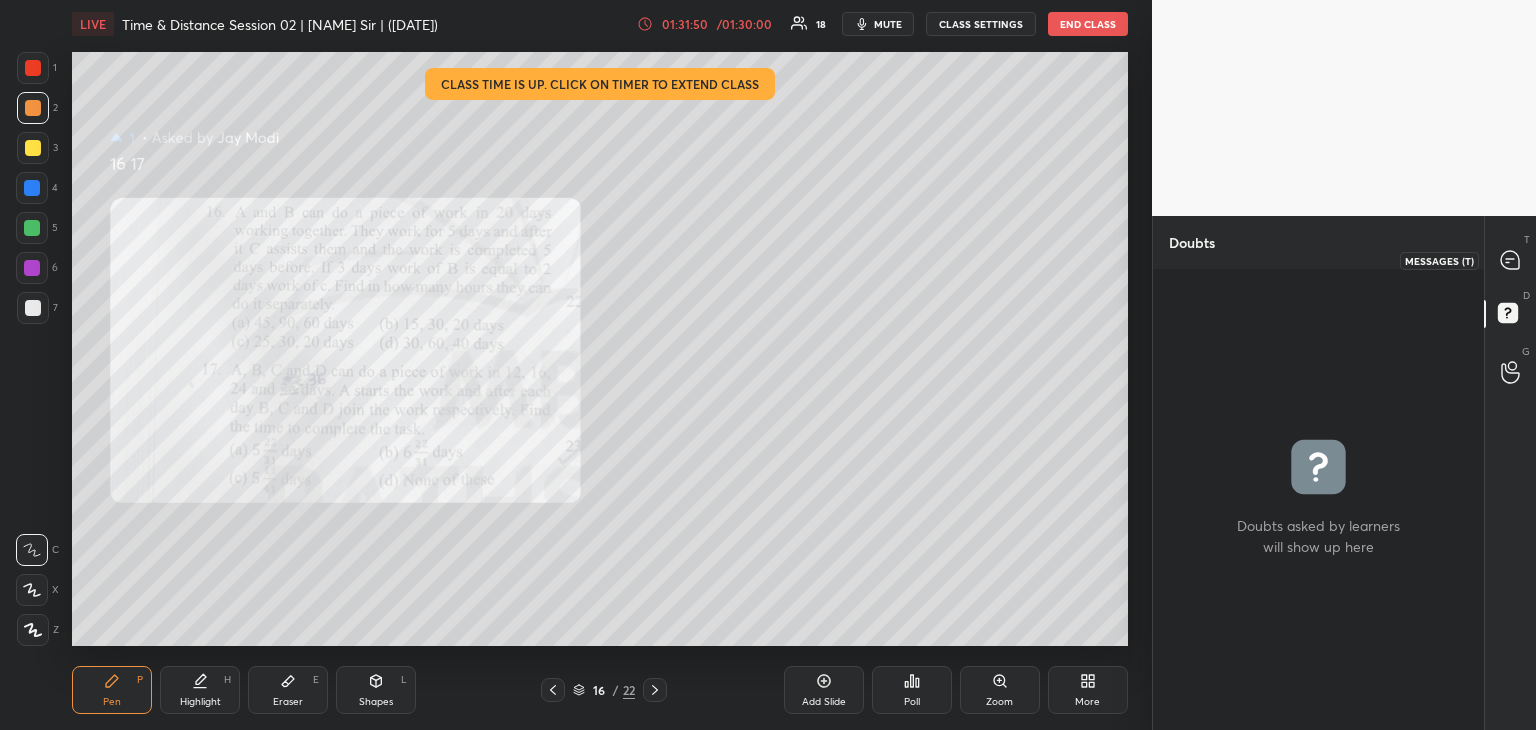 click 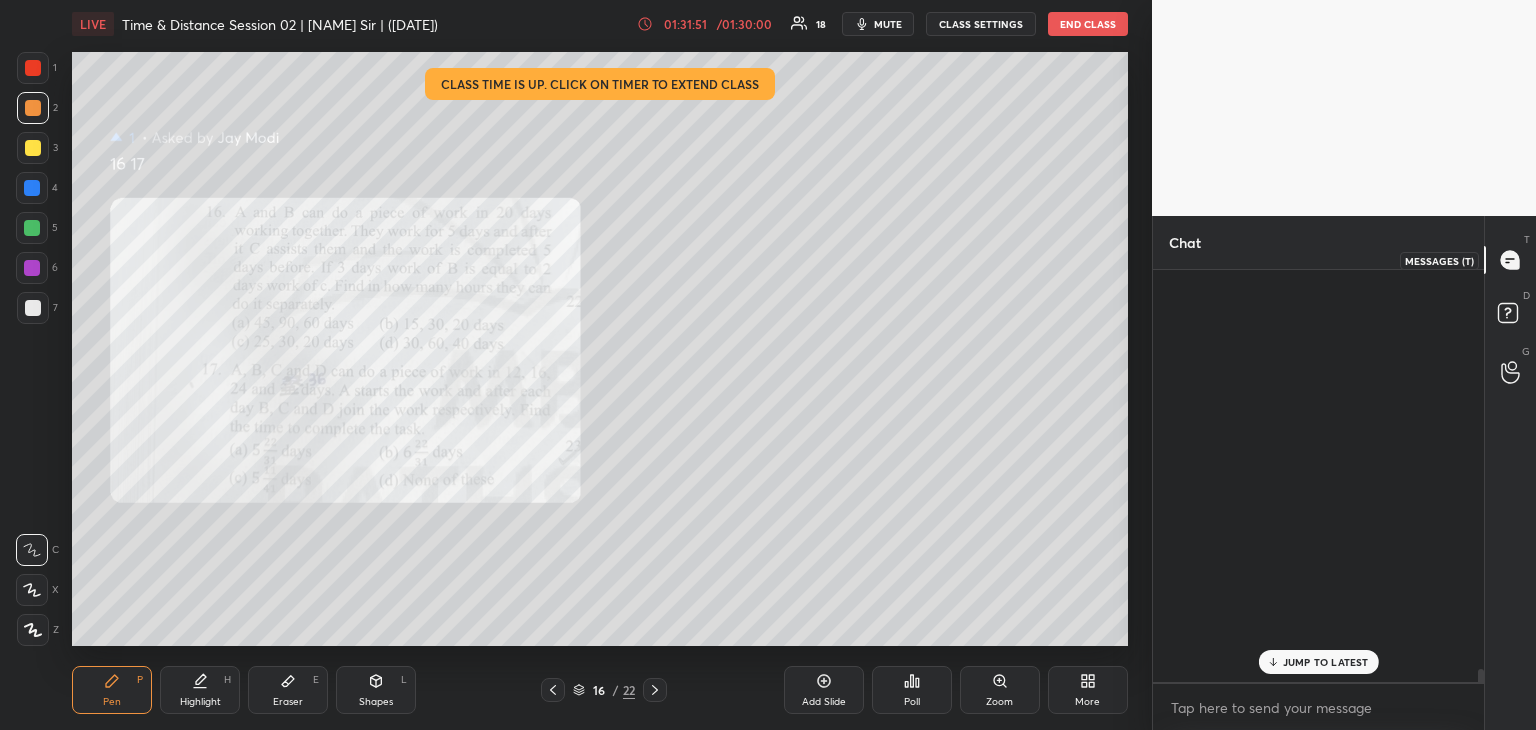 scroll, scrollTop: 12906, scrollLeft: 0, axis: vertical 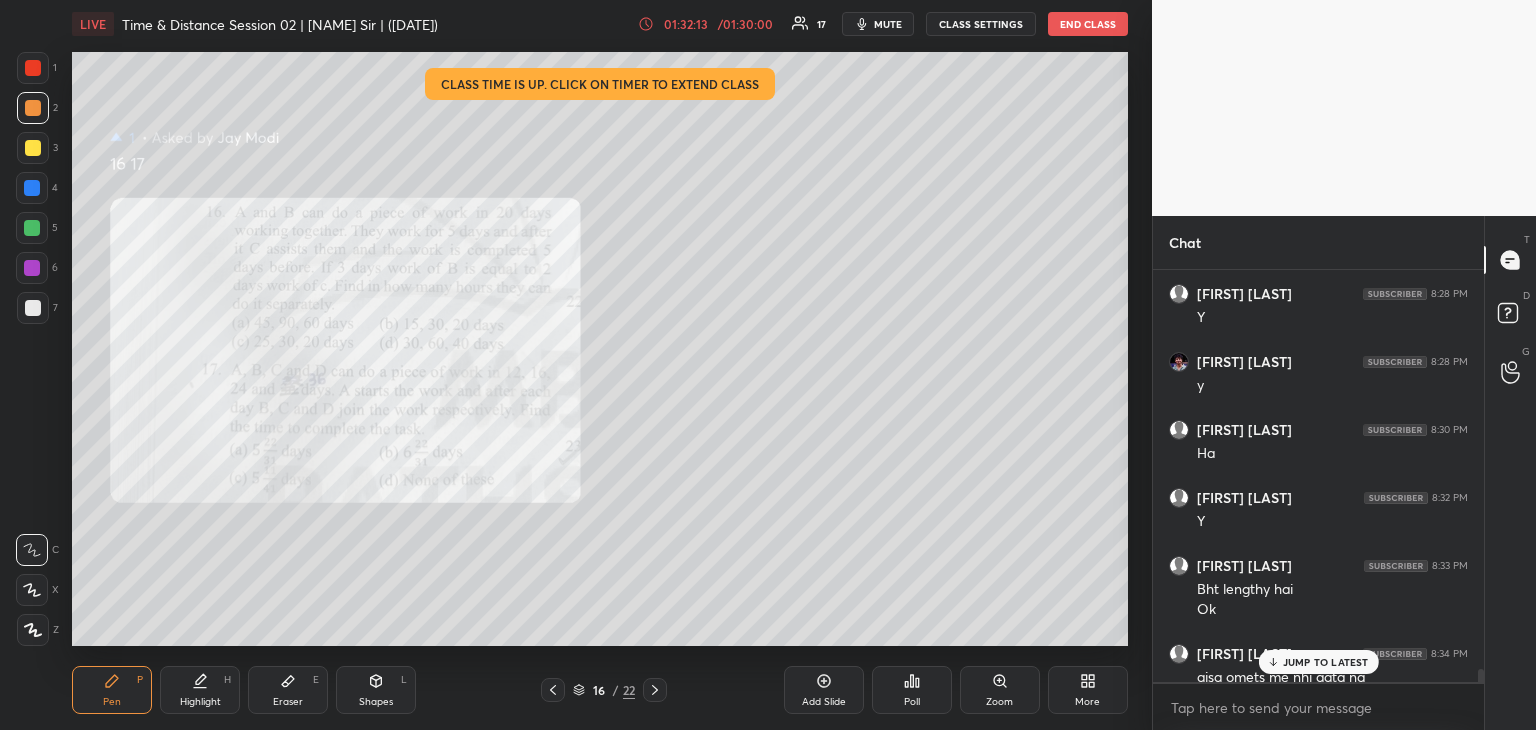 click on "Eraser E" at bounding box center [288, 690] 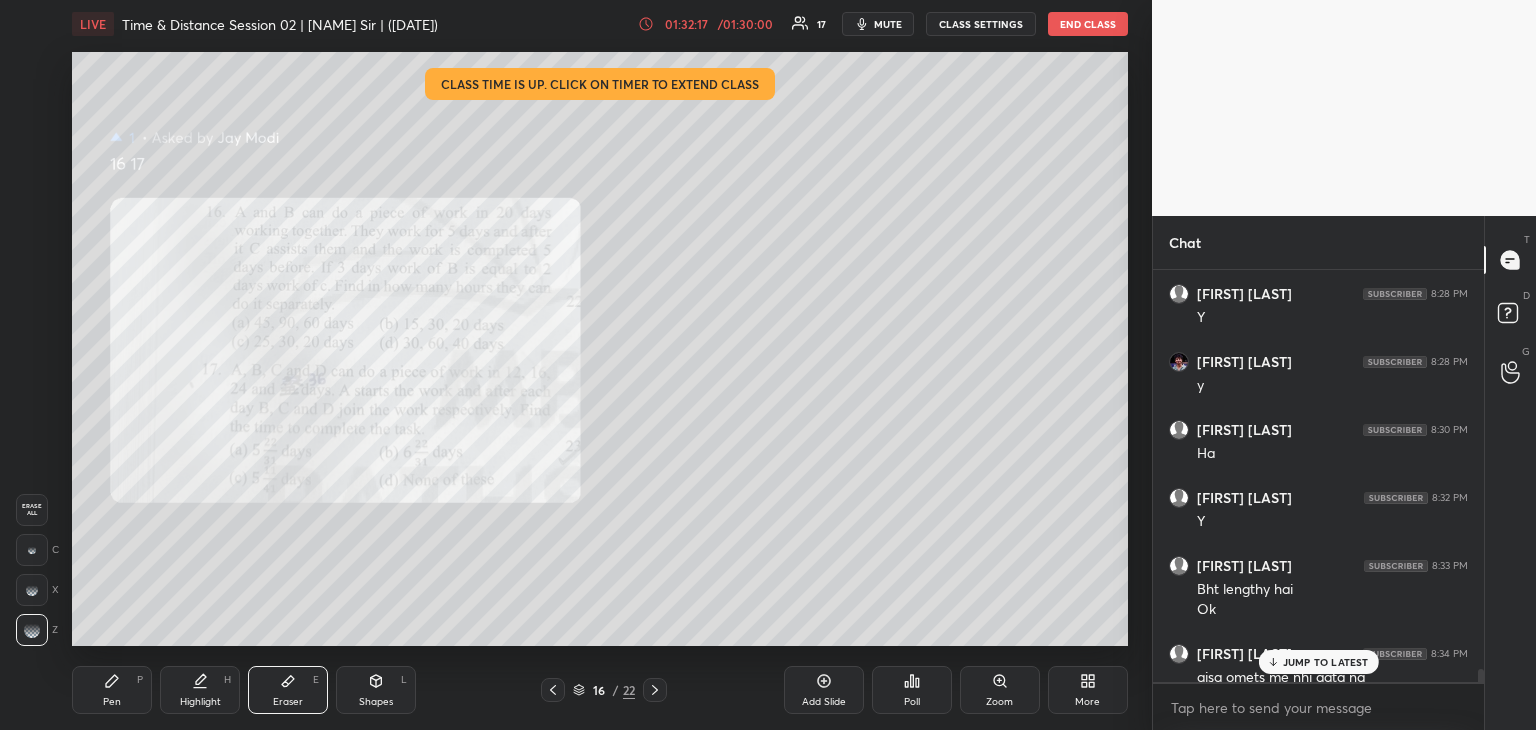 click 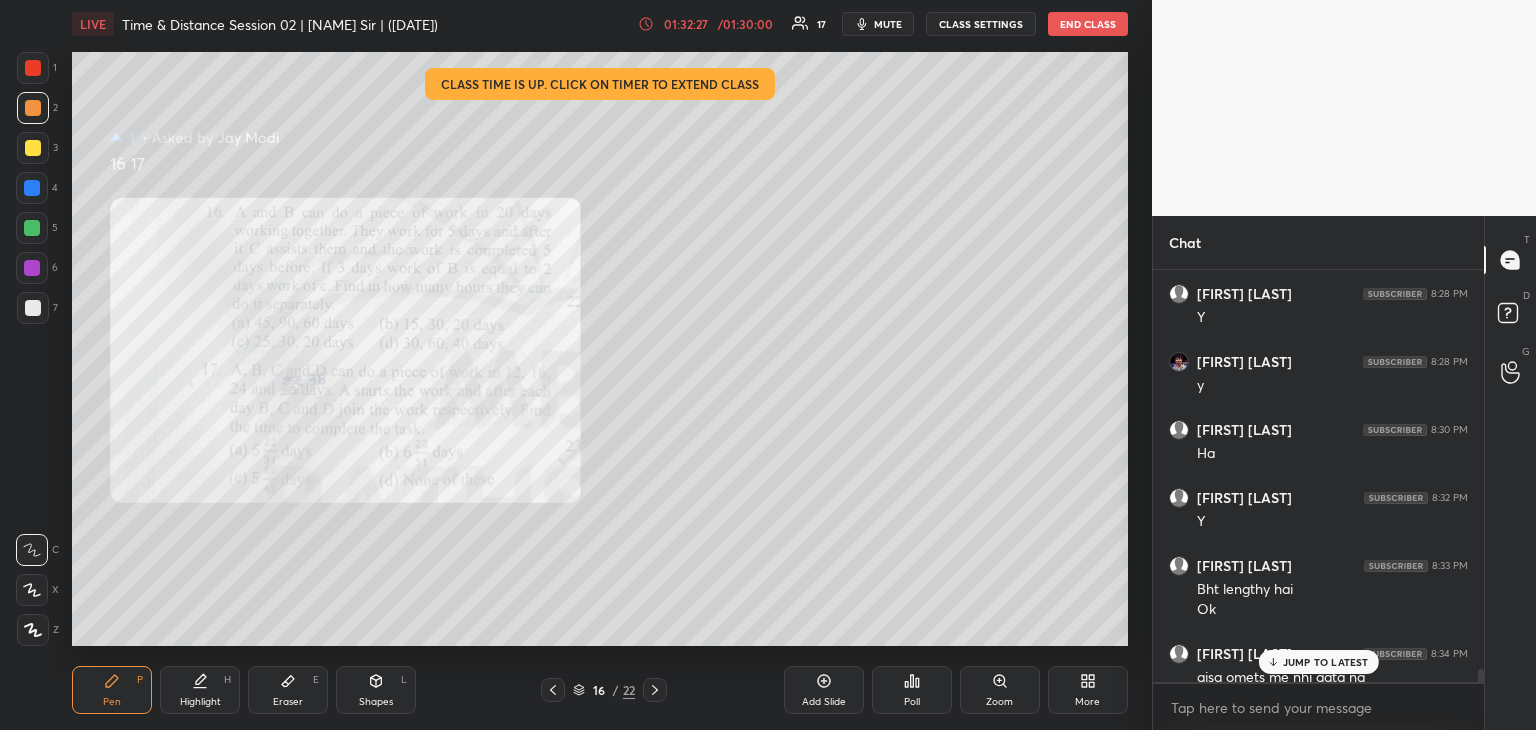 click on "JUMP TO LATEST" at bounding box center [1326, 662] 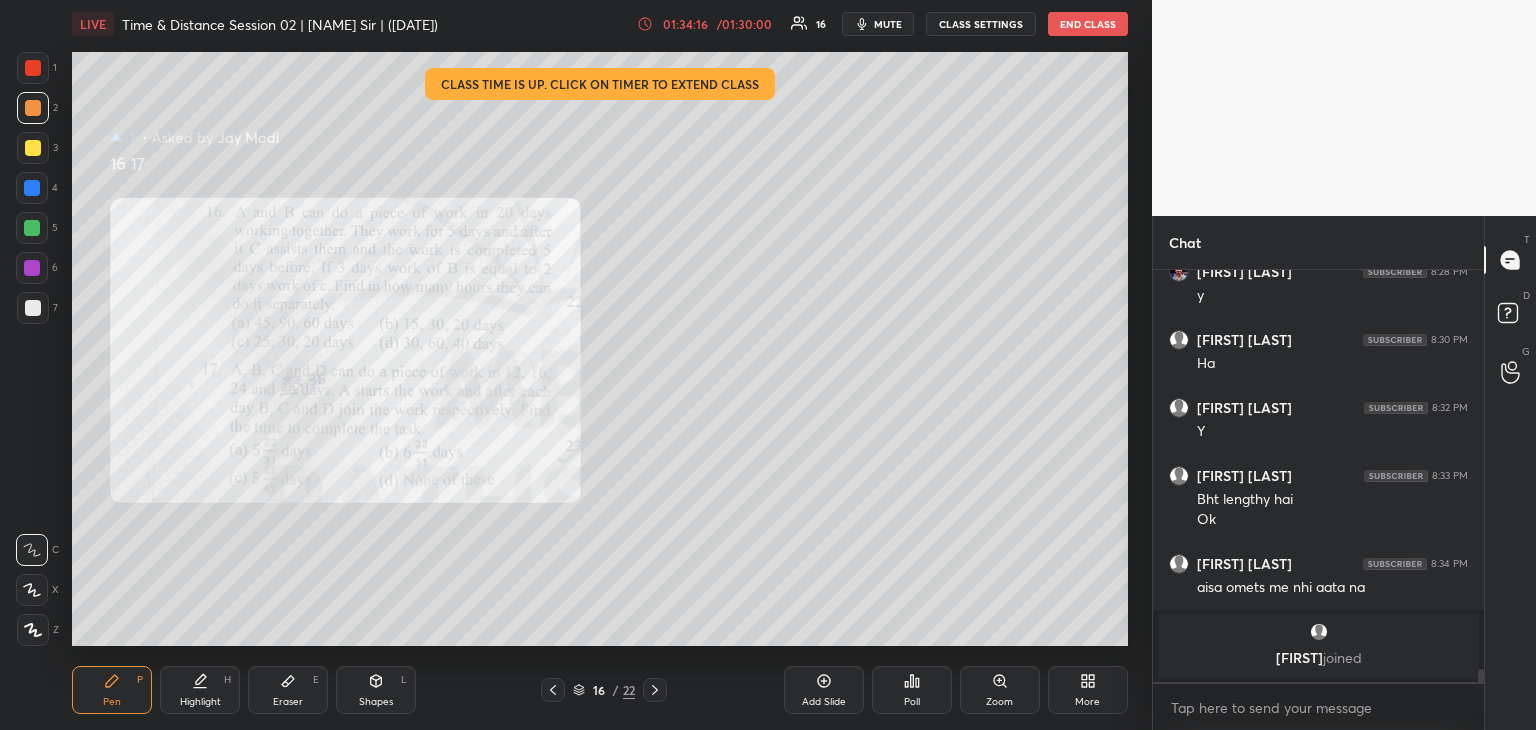 scroll, scrollTop: 12354, scrollLeft: 0, axis: vertical 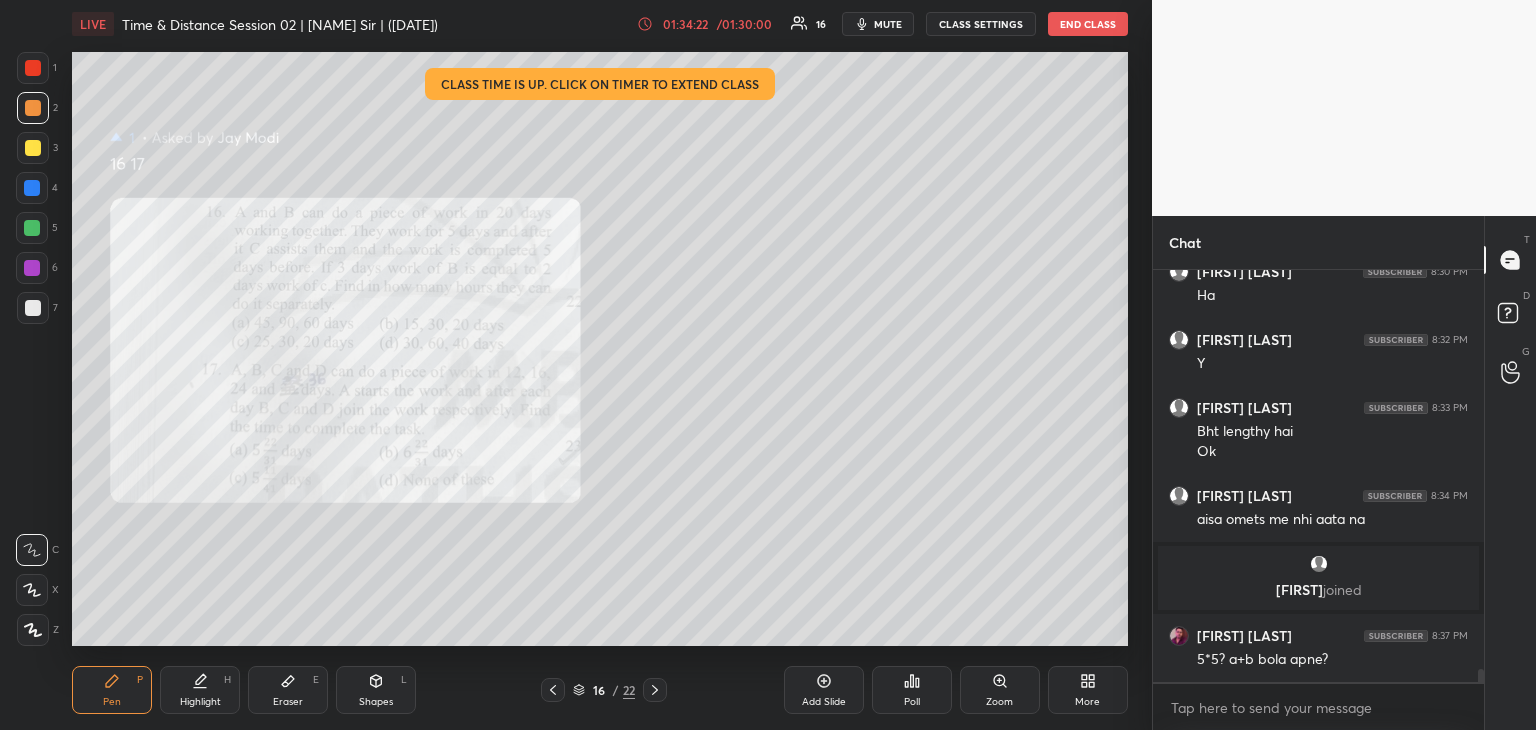 click 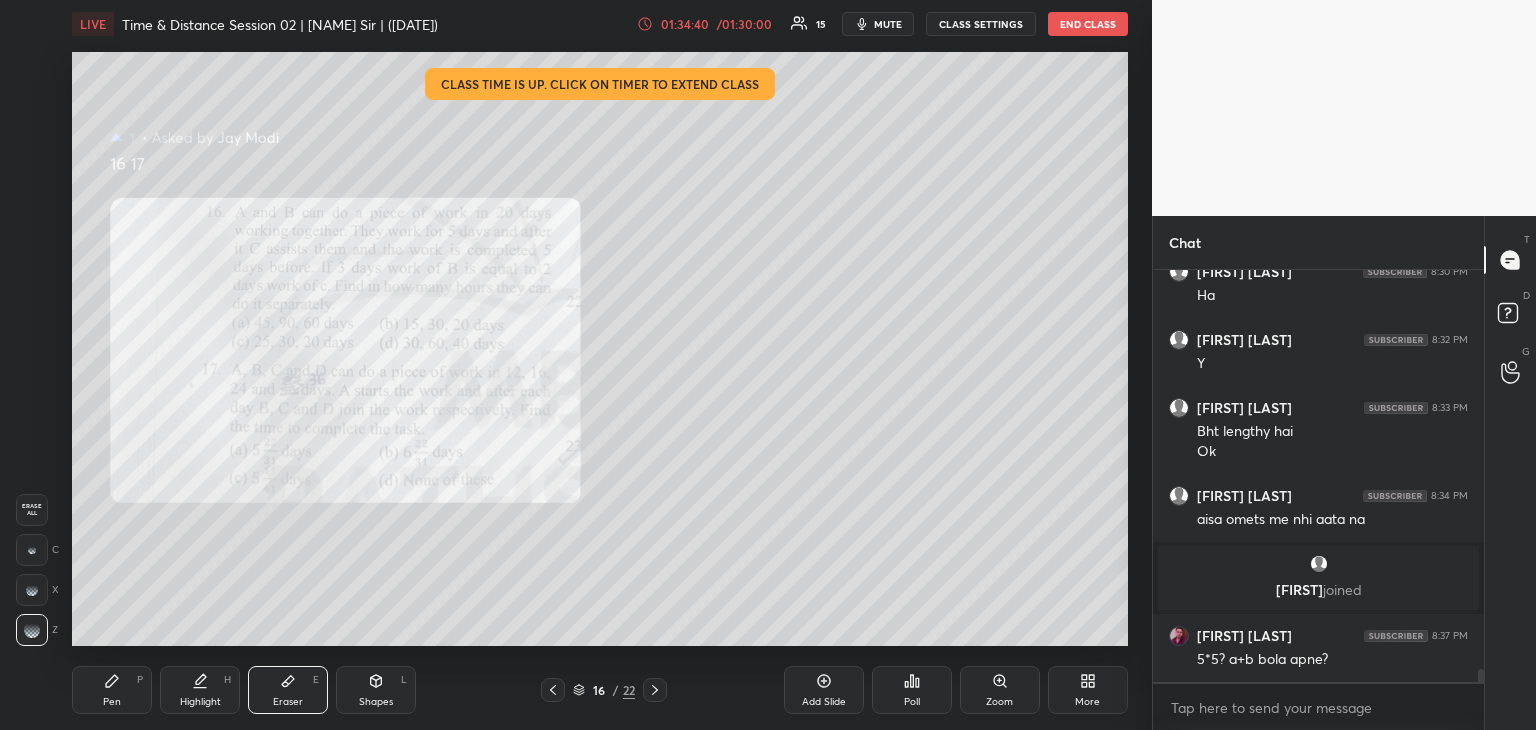 click on "Pen P" at bounding box center [112, 690] 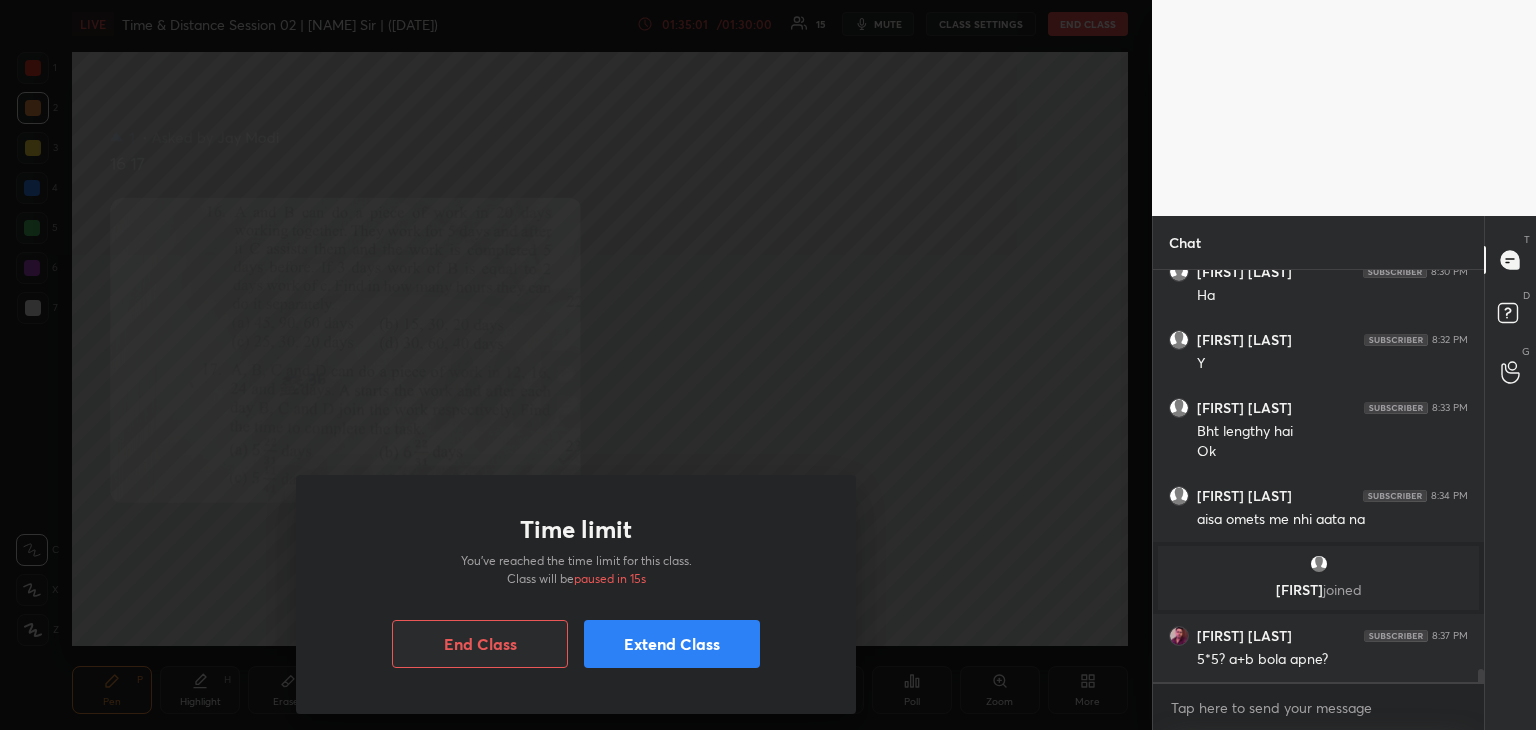 click on "Time limit You’ve reached the time limit for this class. Class will be   paused in 15s End Class Extend Class" at bounding box center (576, 365) 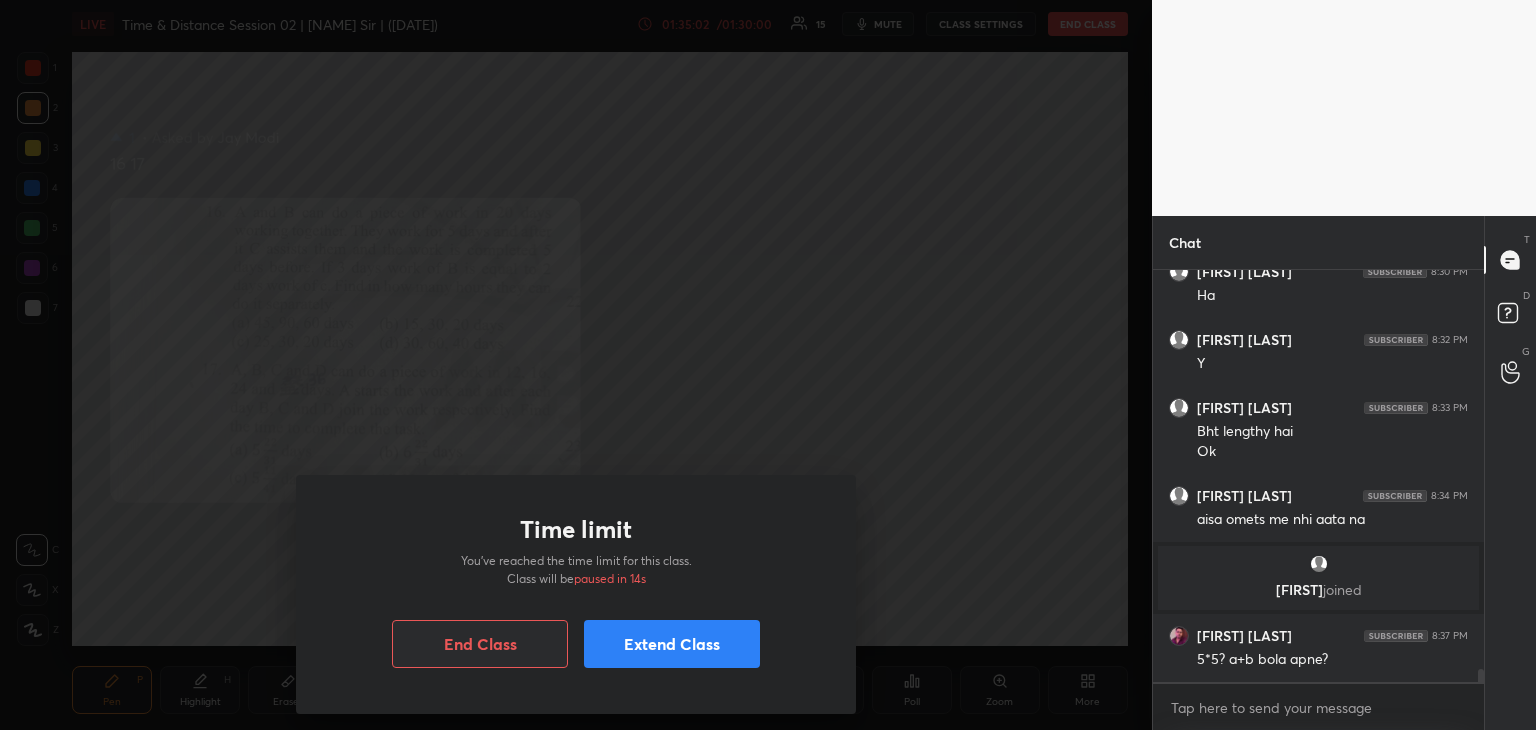 click on "Extend Class" at bounding box center (672, 644) 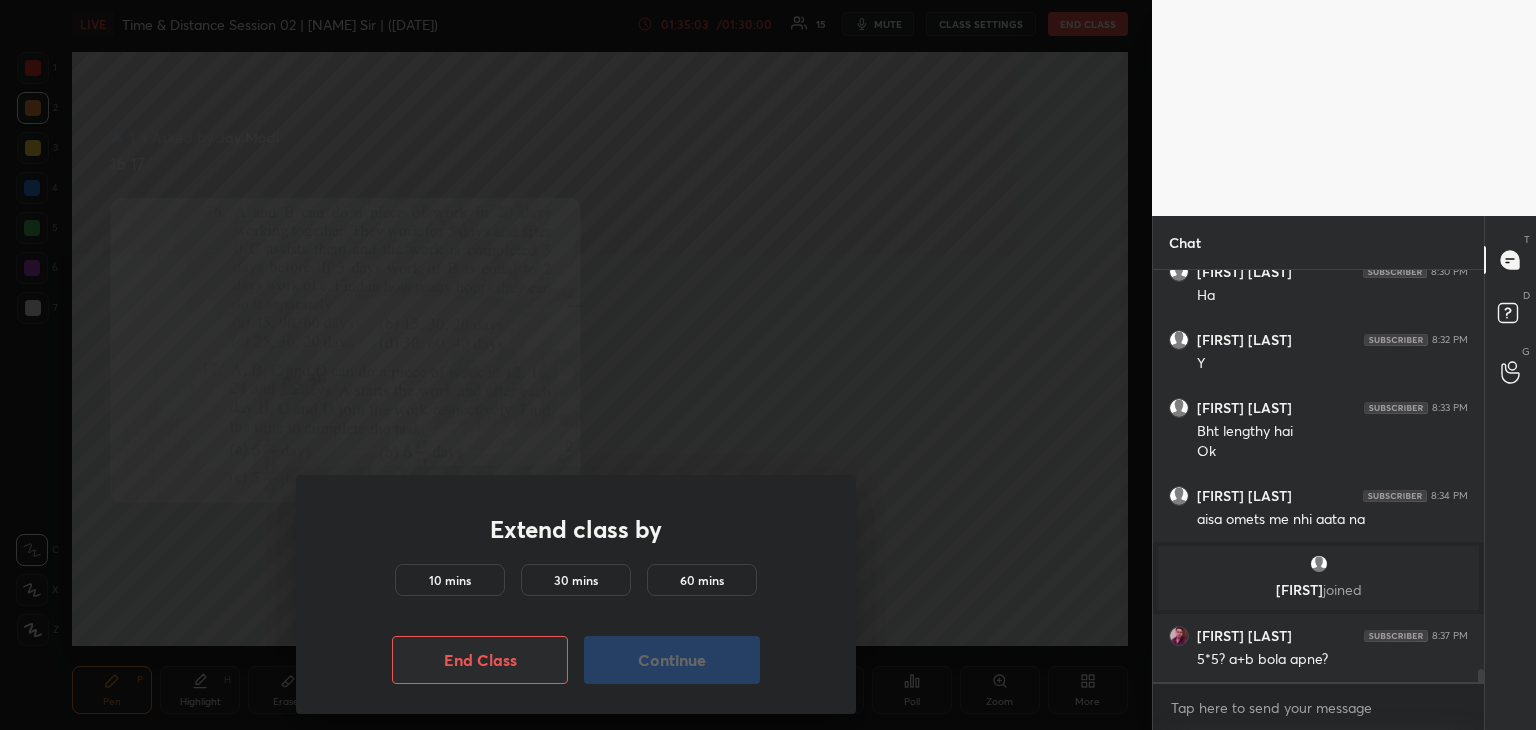 click on "10 mins" at bounding box center [450, 580] 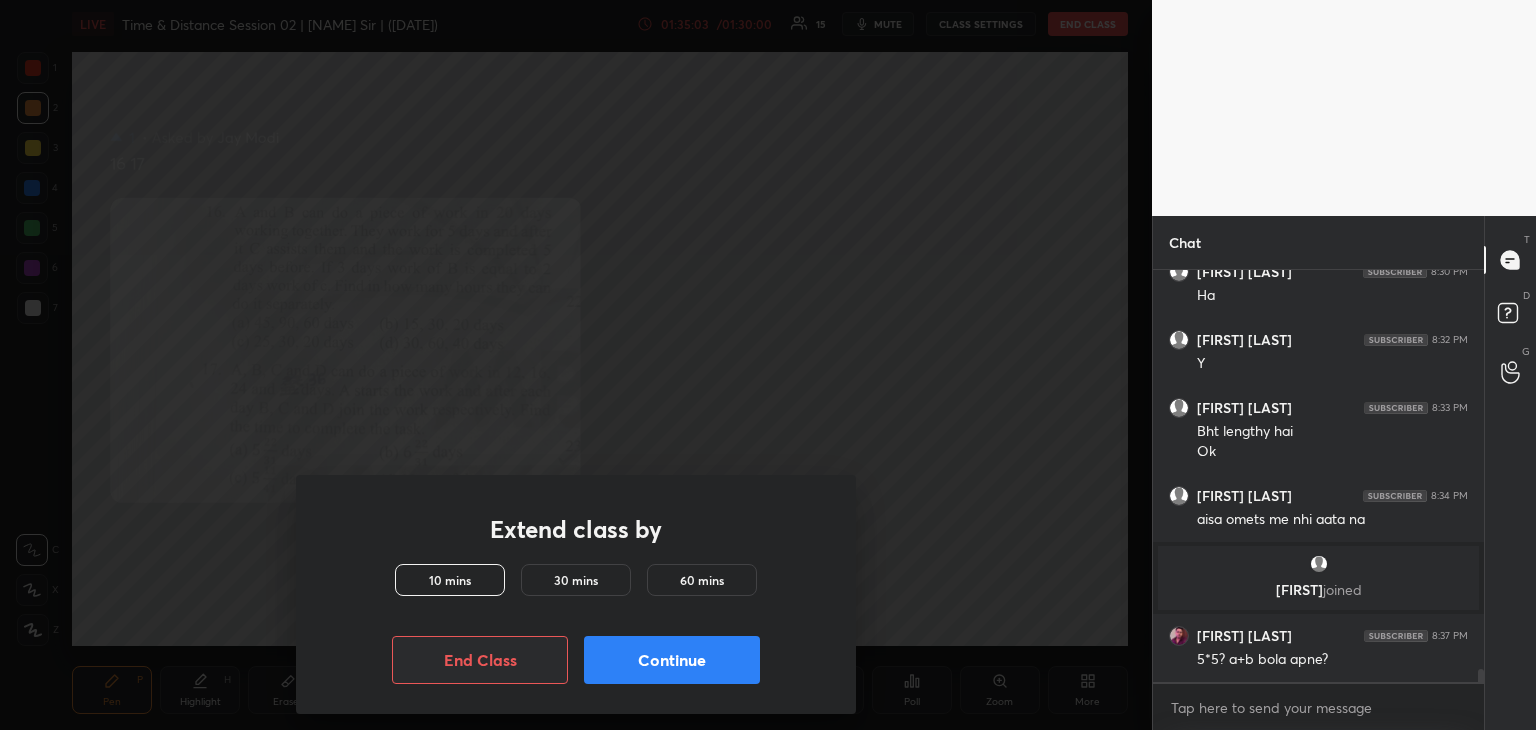 click on "Continue" at bounding box center (672, 660) 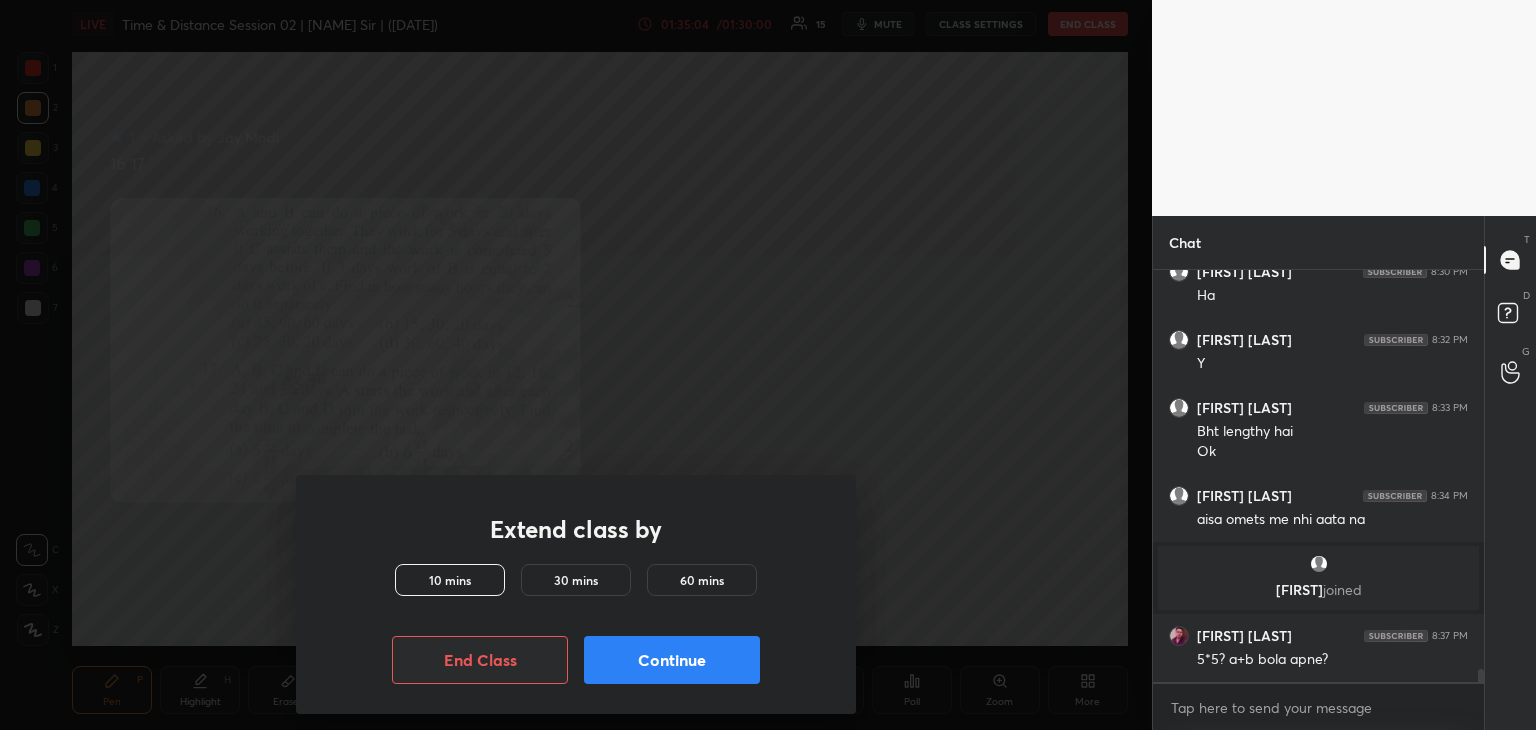 click on "Continue" at bounding box center [672, 660] 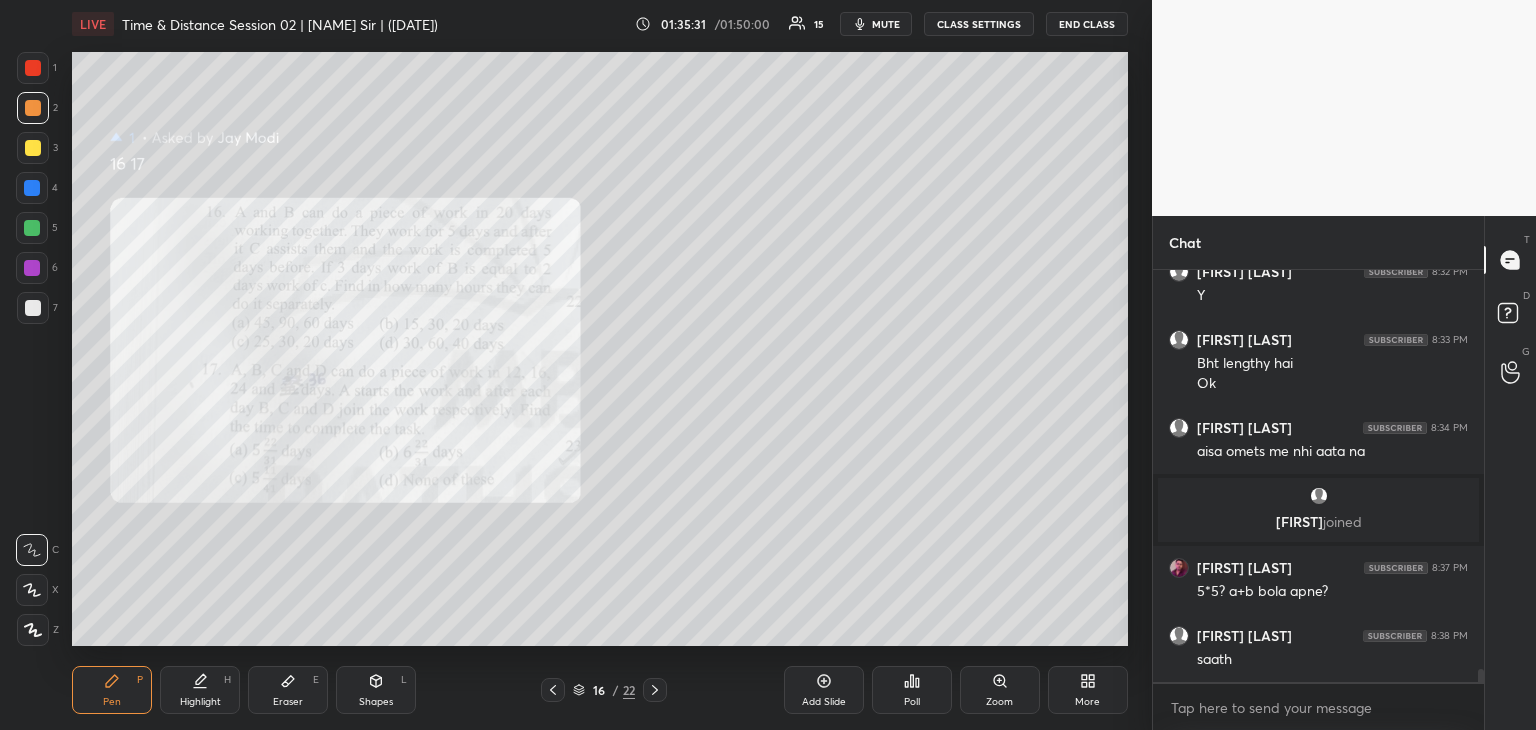 scroll, scrollTop: 12490, scrollLeft: 0, axis: vertical 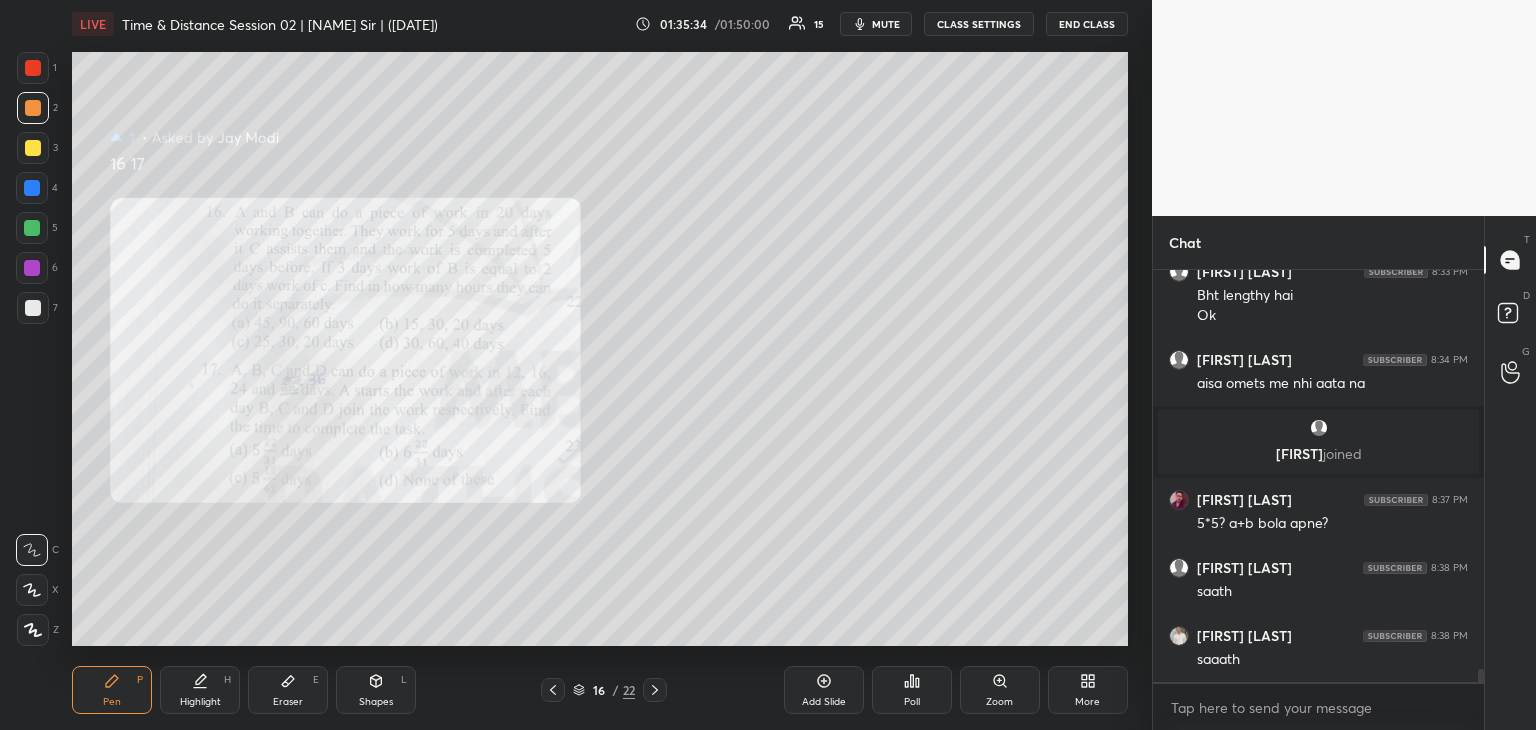 click on "Eraser E" at bounding box center [288, 690] 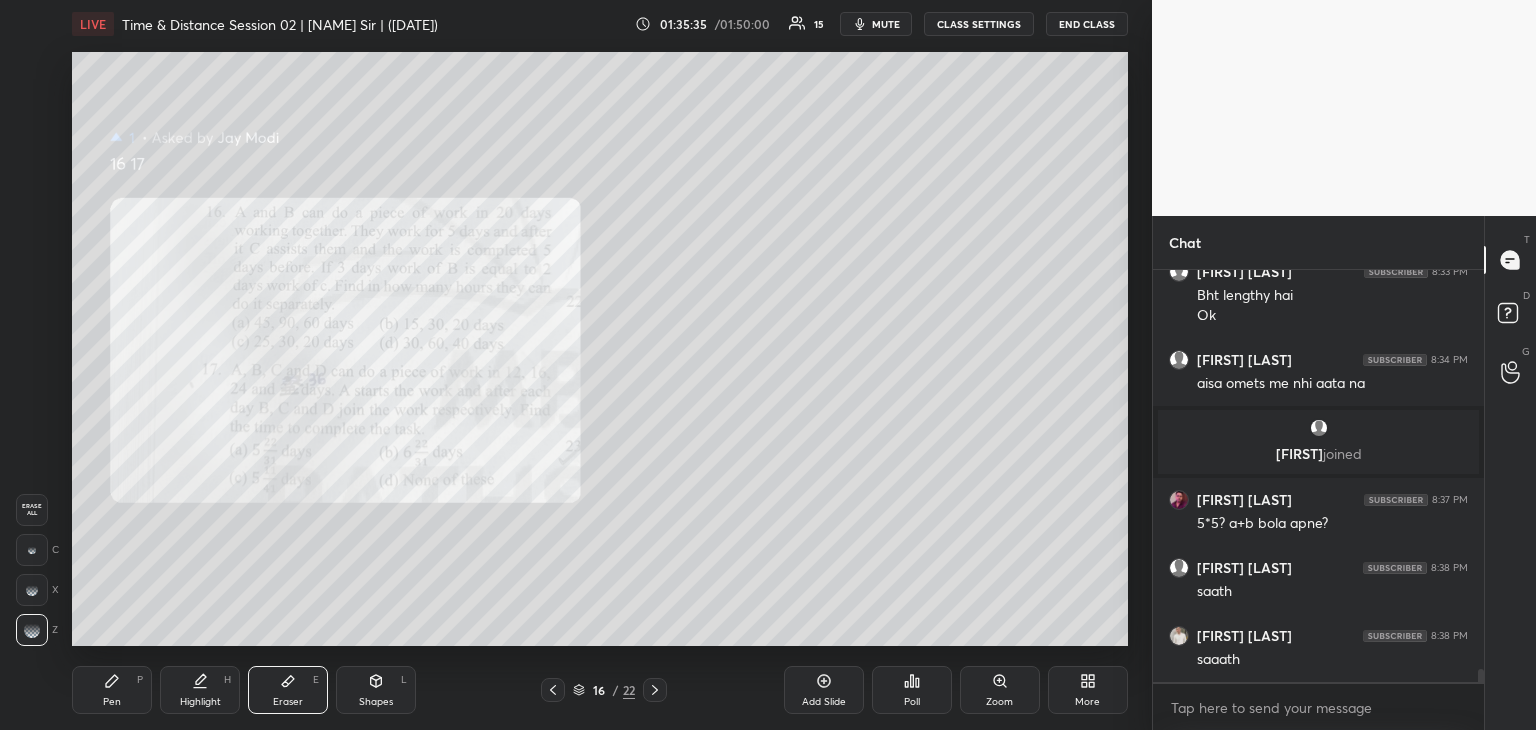 scroll, scrollTop: 12558, scrollLeft: 0, axis: vertical 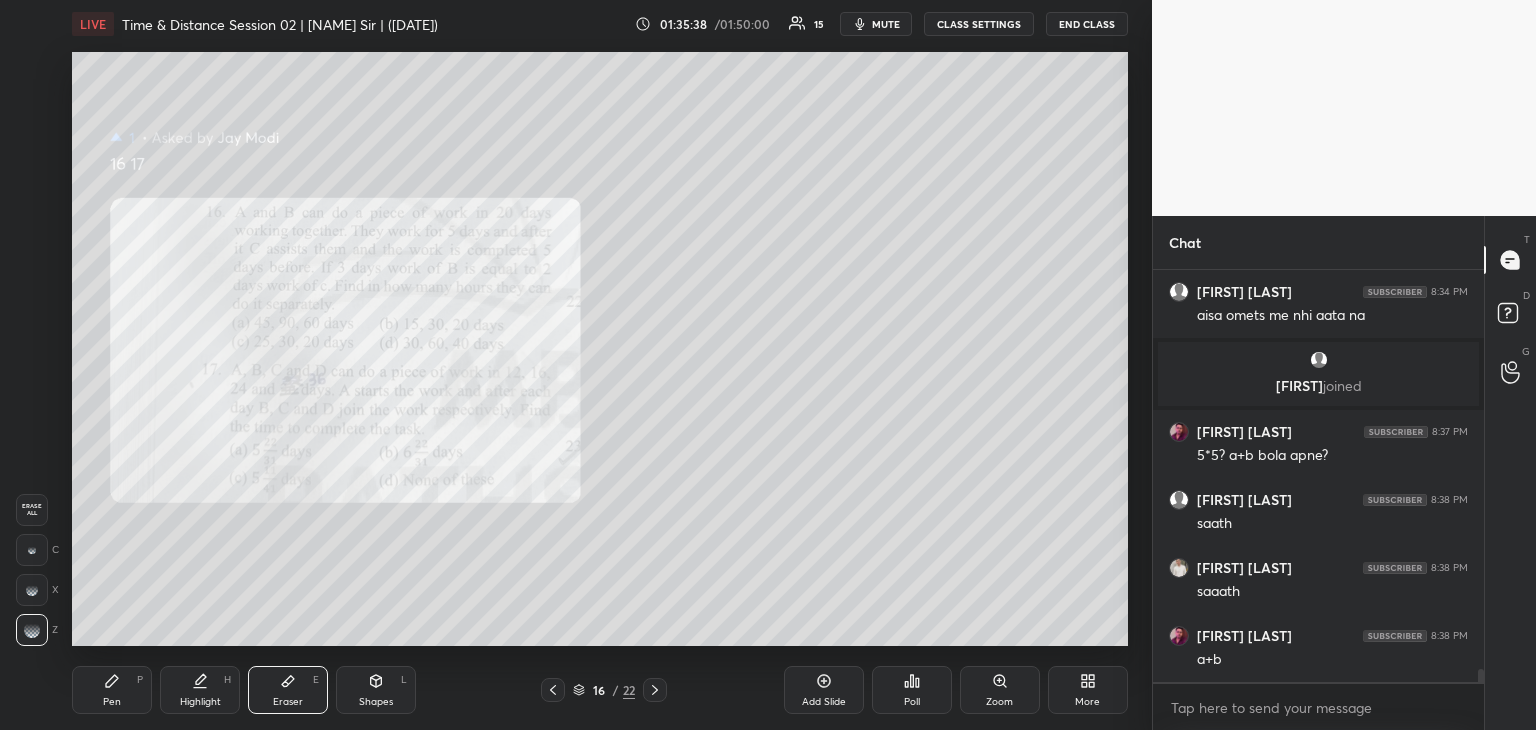 click on "Pen P" at bounding box center [112, 690] 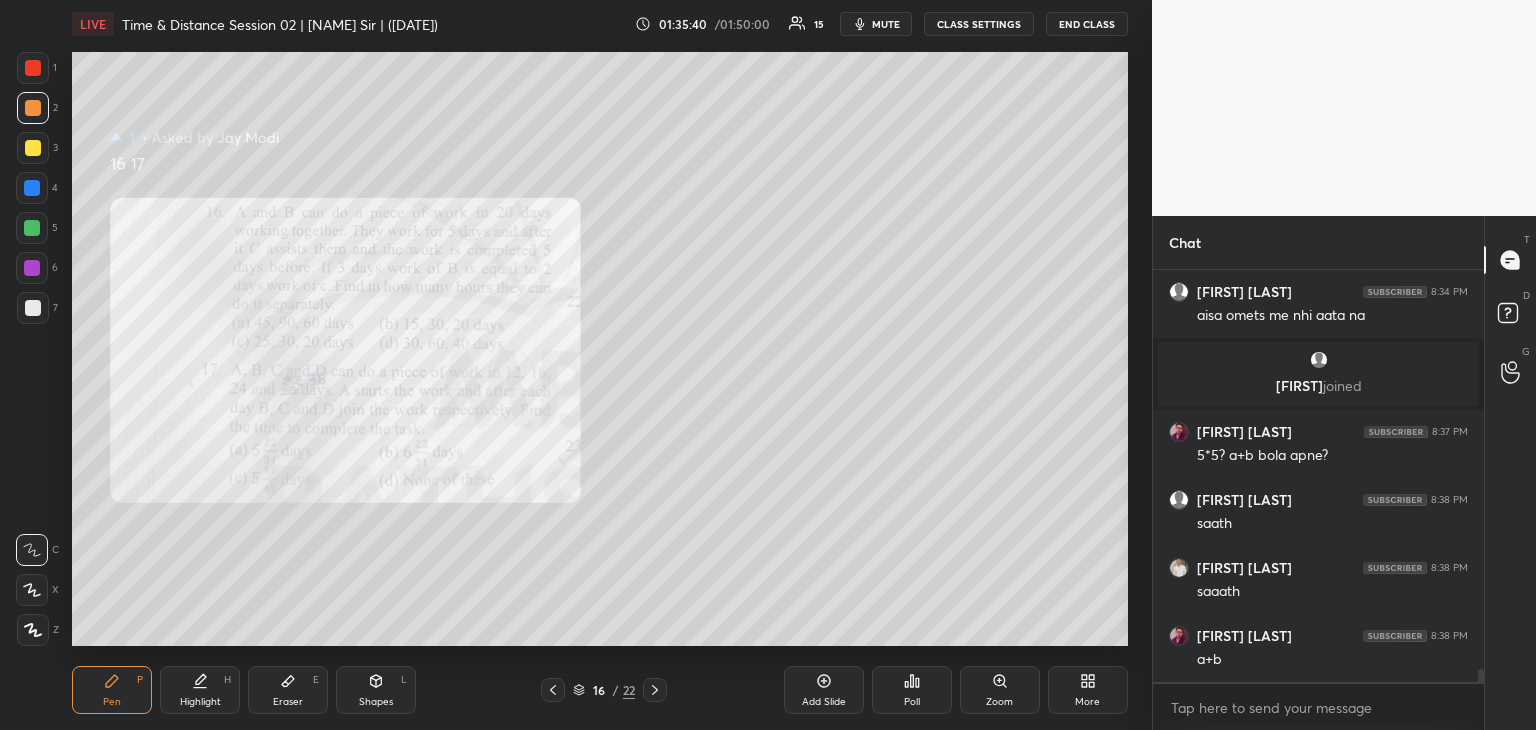 scroll, scrollTop: 12578, scrollLeft: 0, axis: vertical 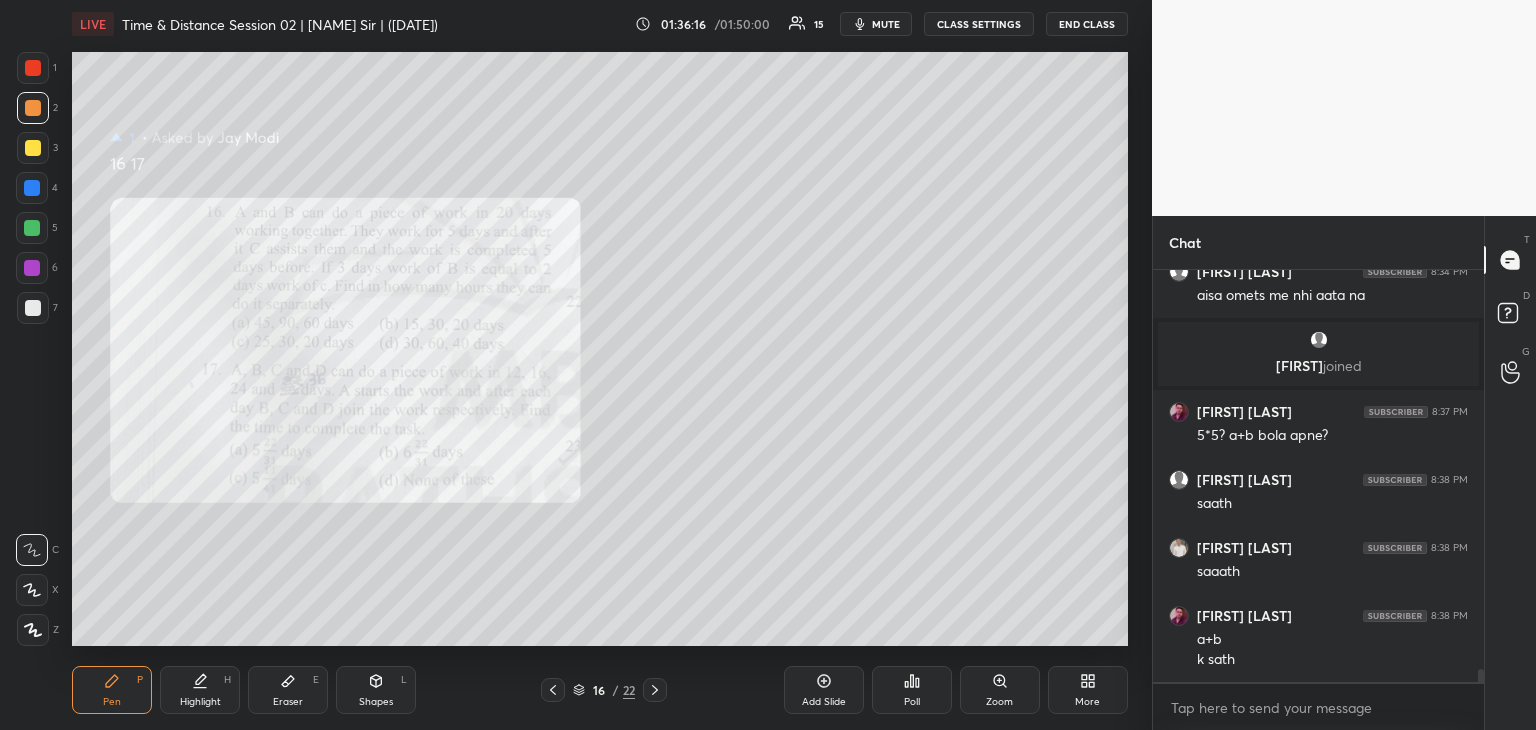 click 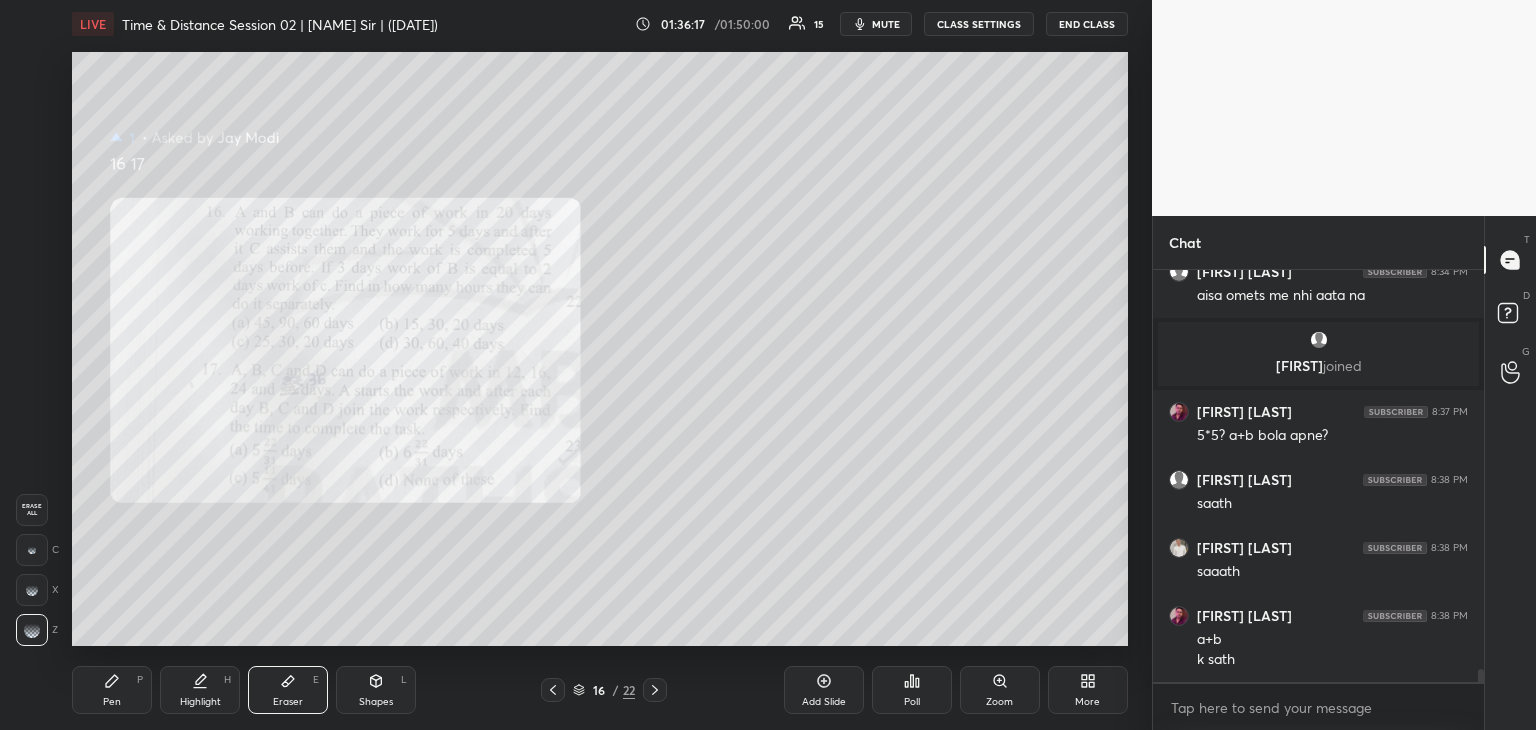 click on "Pen P" at bounding box center (112, 690) 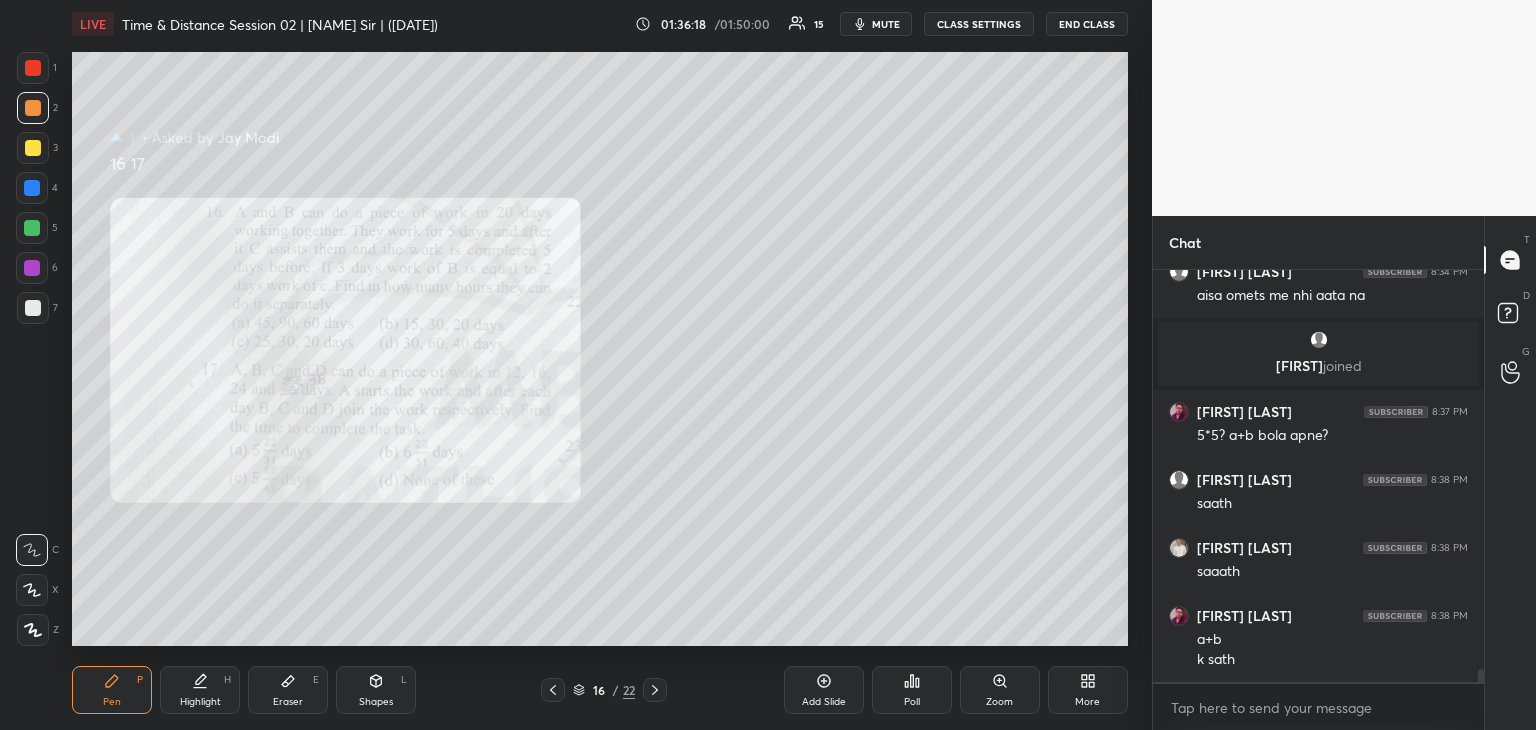 click at bounding box center (33, 308) 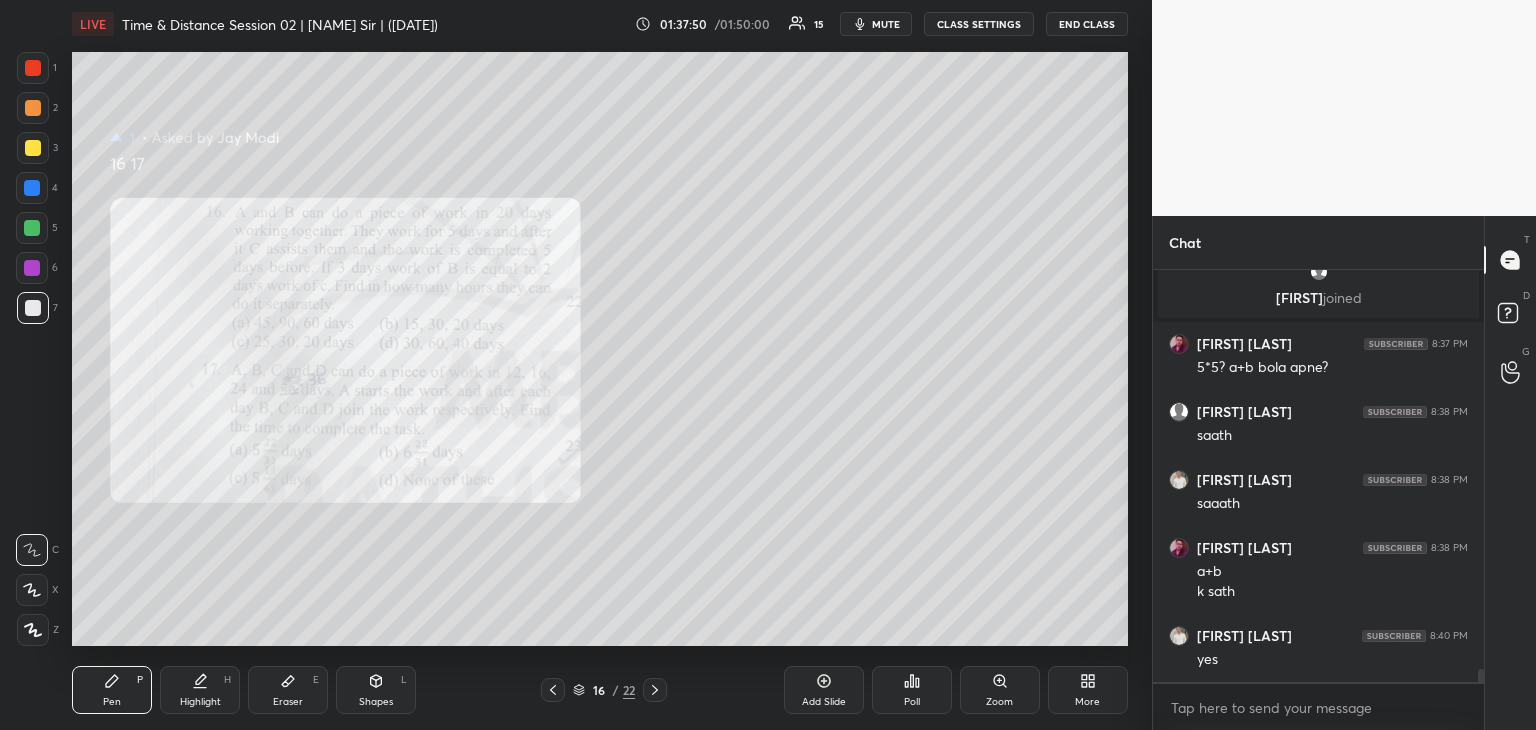 scroll, scrollTop: 12718, scrollLeft: 0, axis: vertical 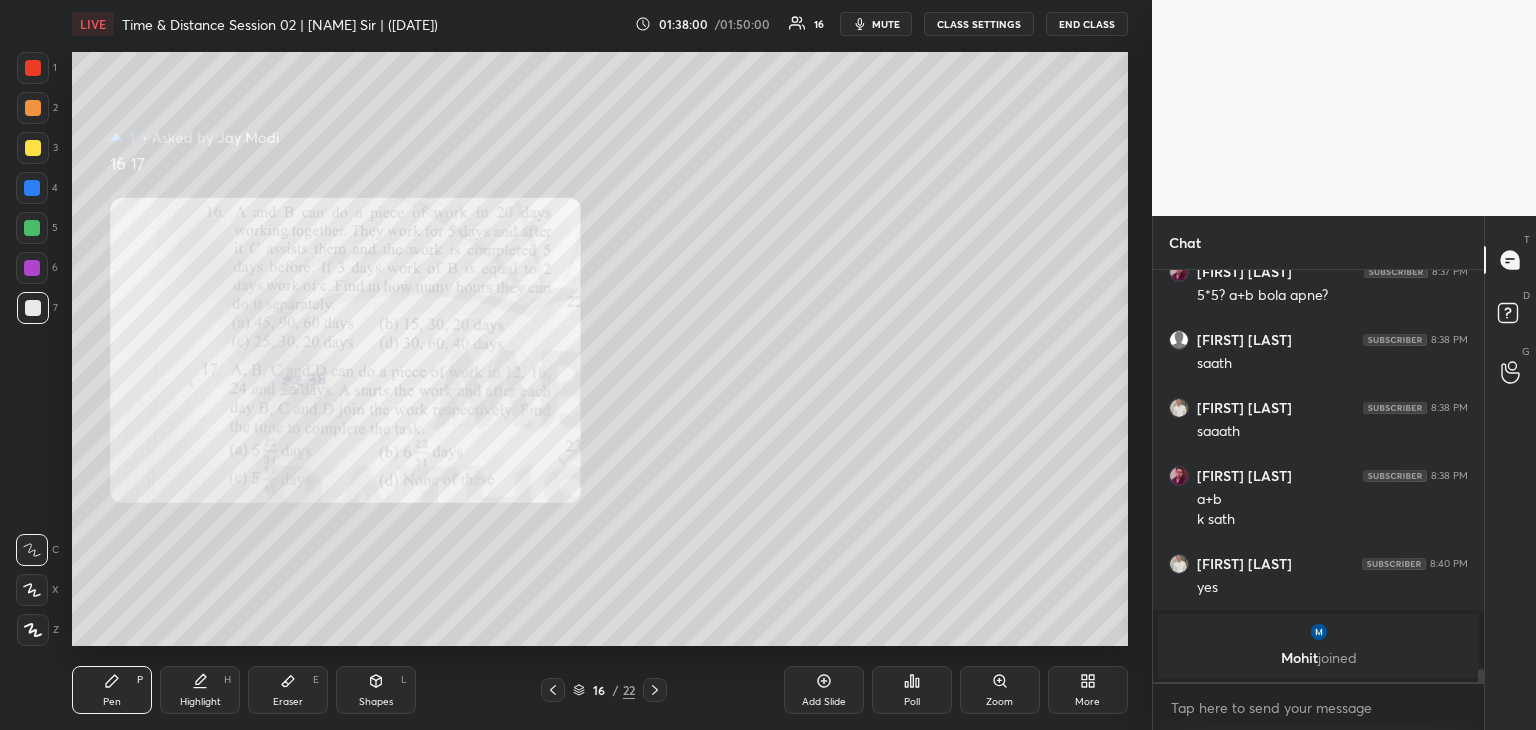 click on "Eraser E" at bounding box center (288, 690) 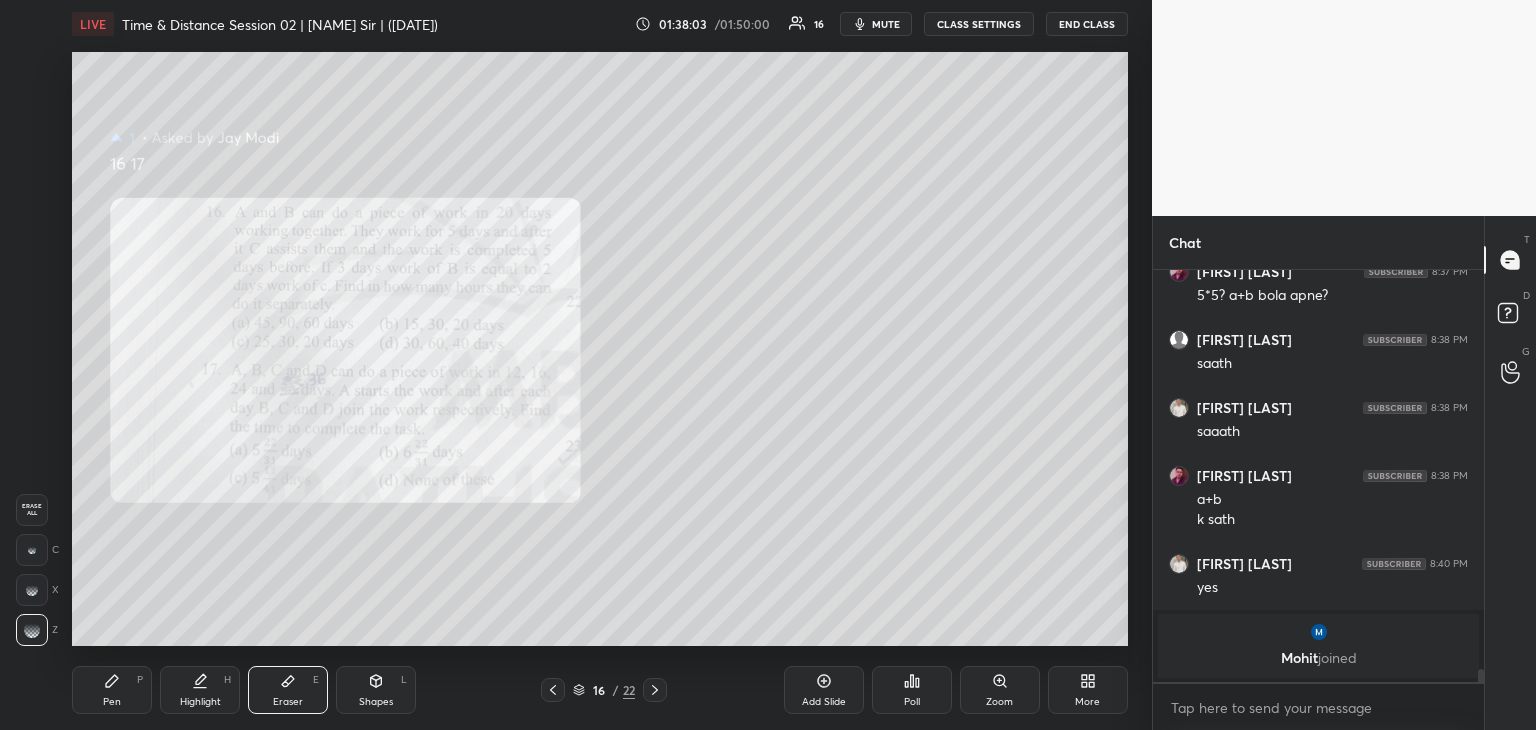 click on "Pen P" at bounding box center (112, 690) 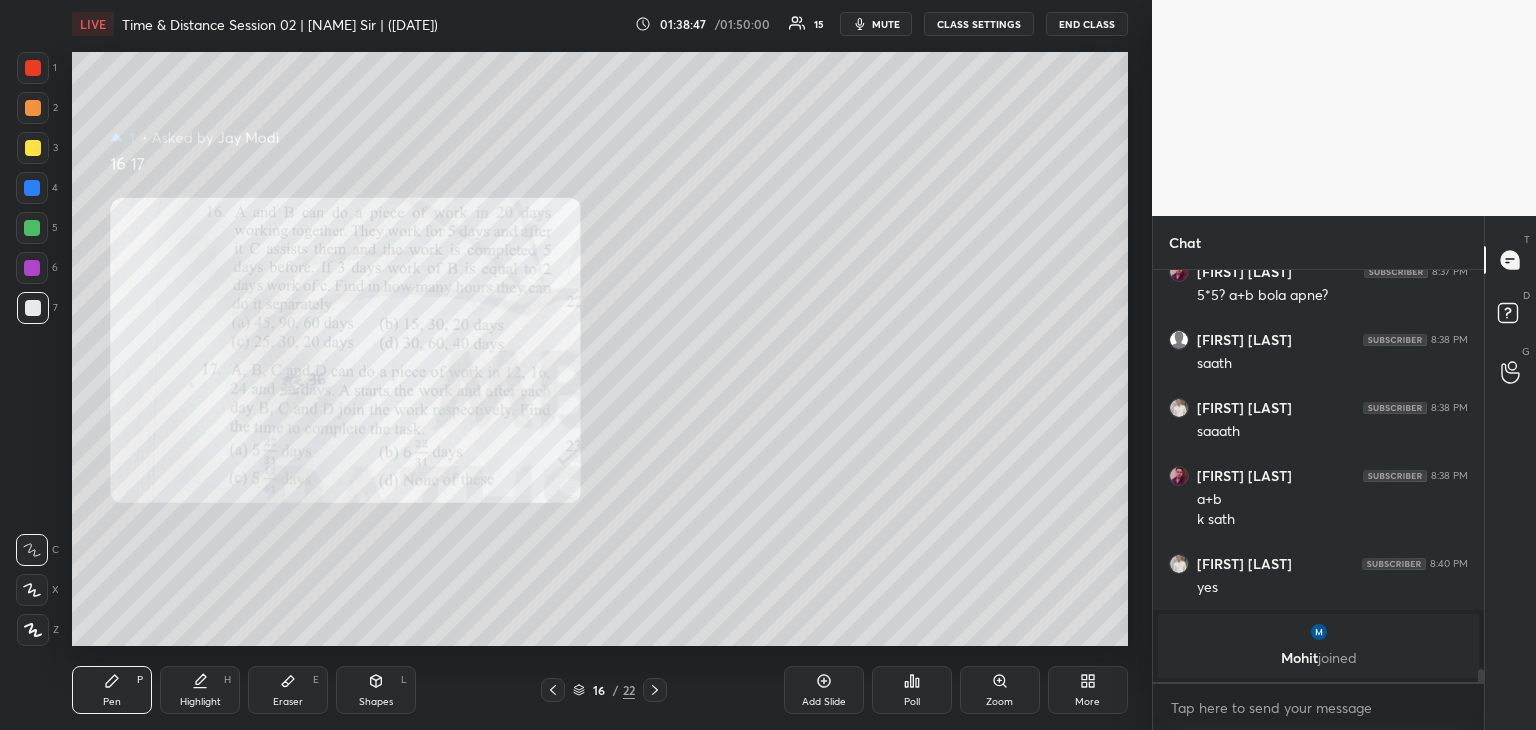 scroll, scrollTop: 12678, scrollLeft: 0, axis: vertical 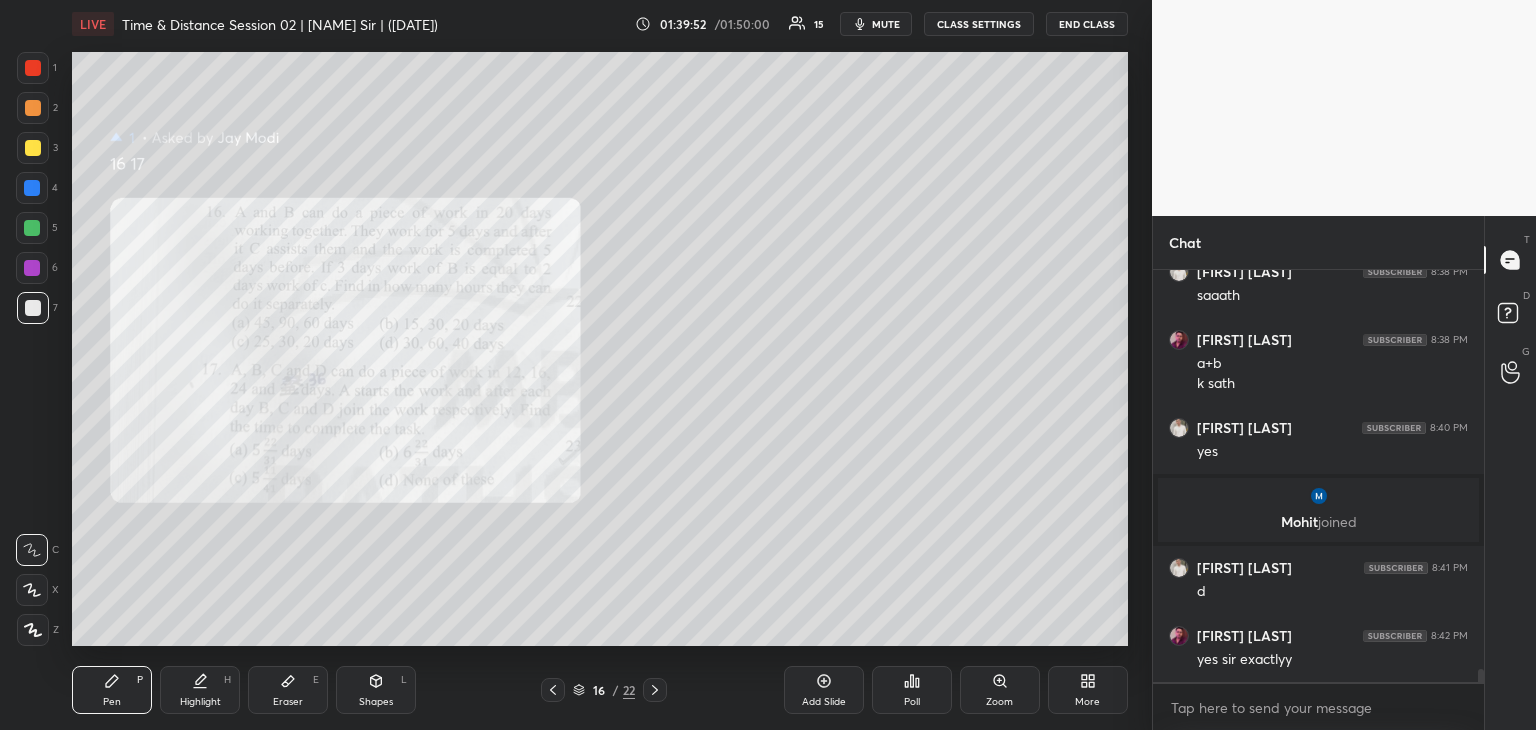 click 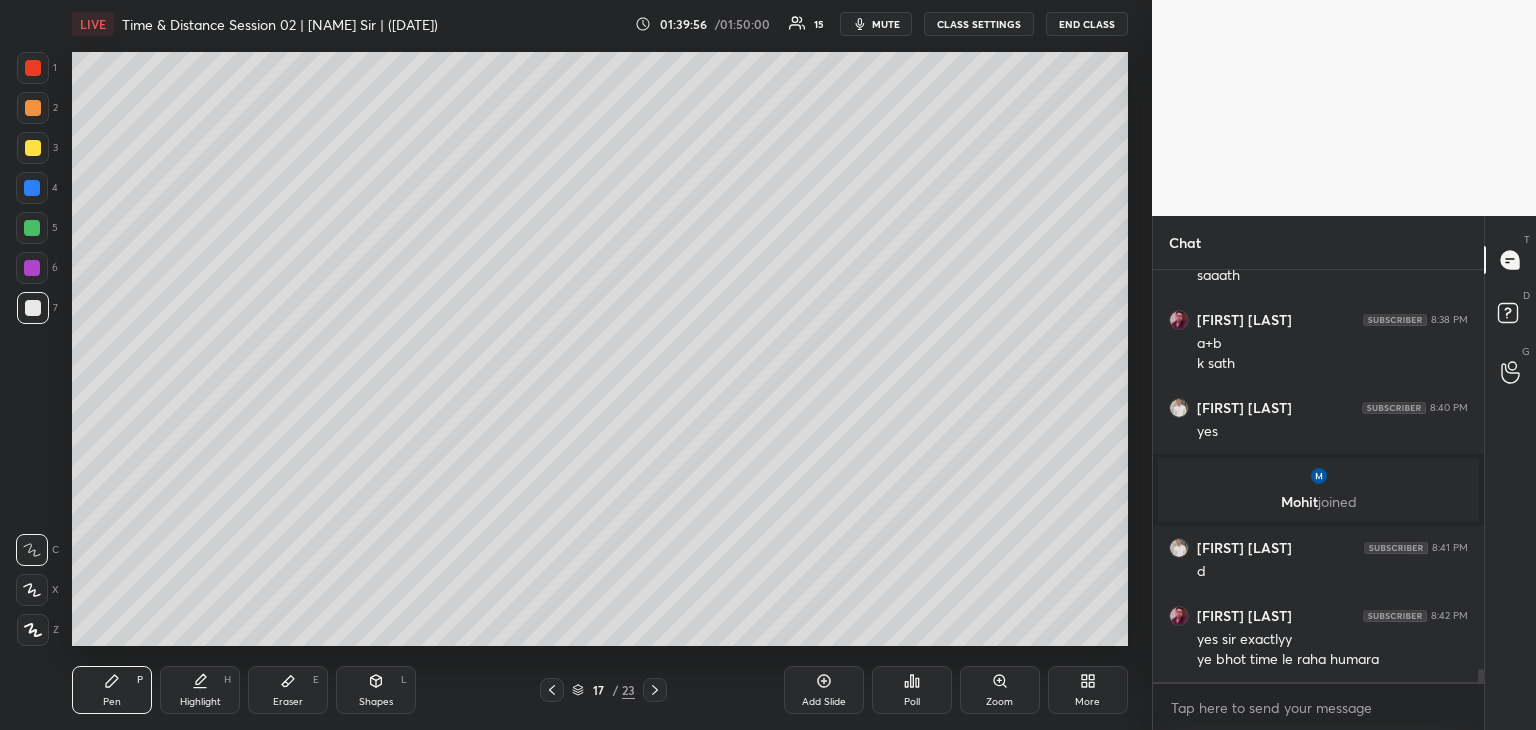 scroll, scrollTop: 12834, scrollLeft: 0, axis: vertical 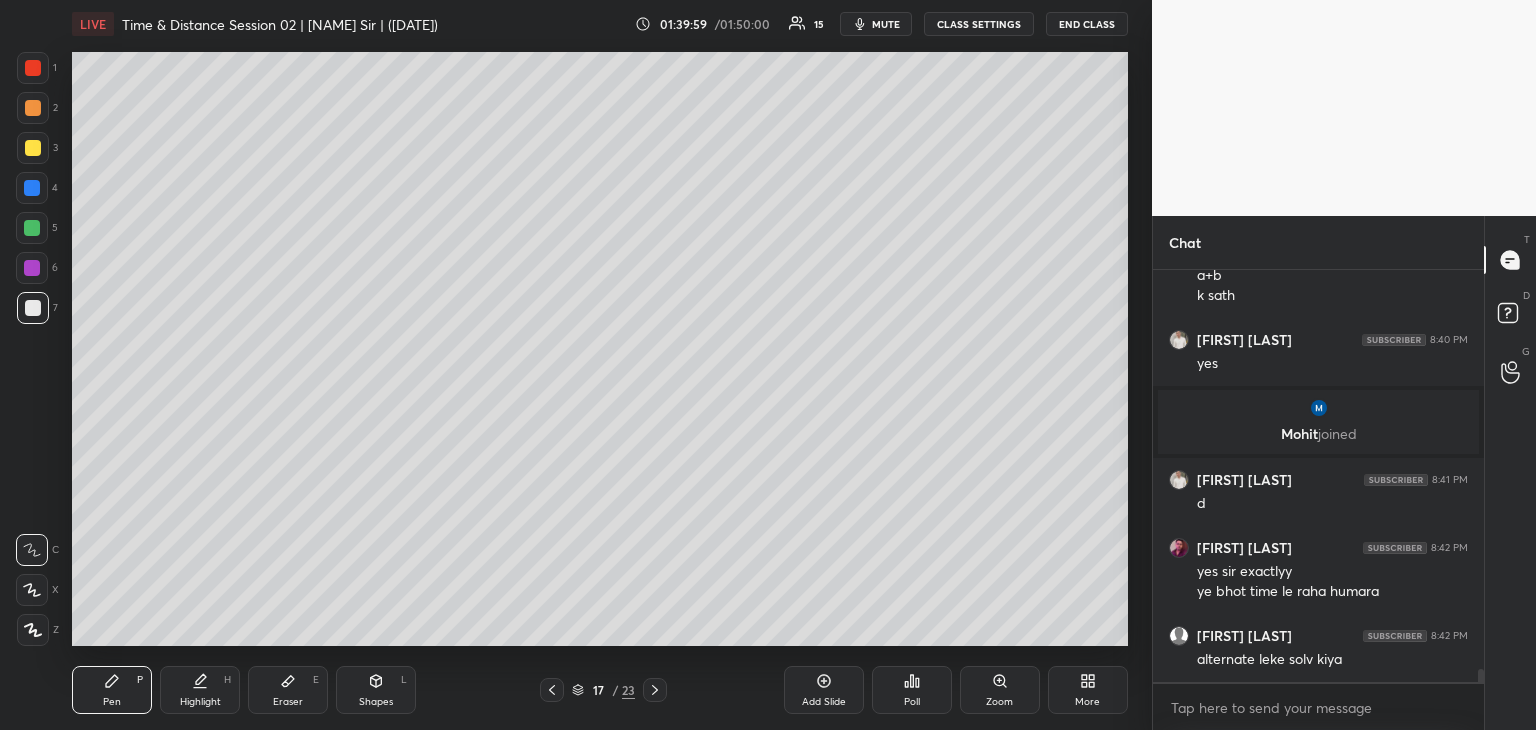 click 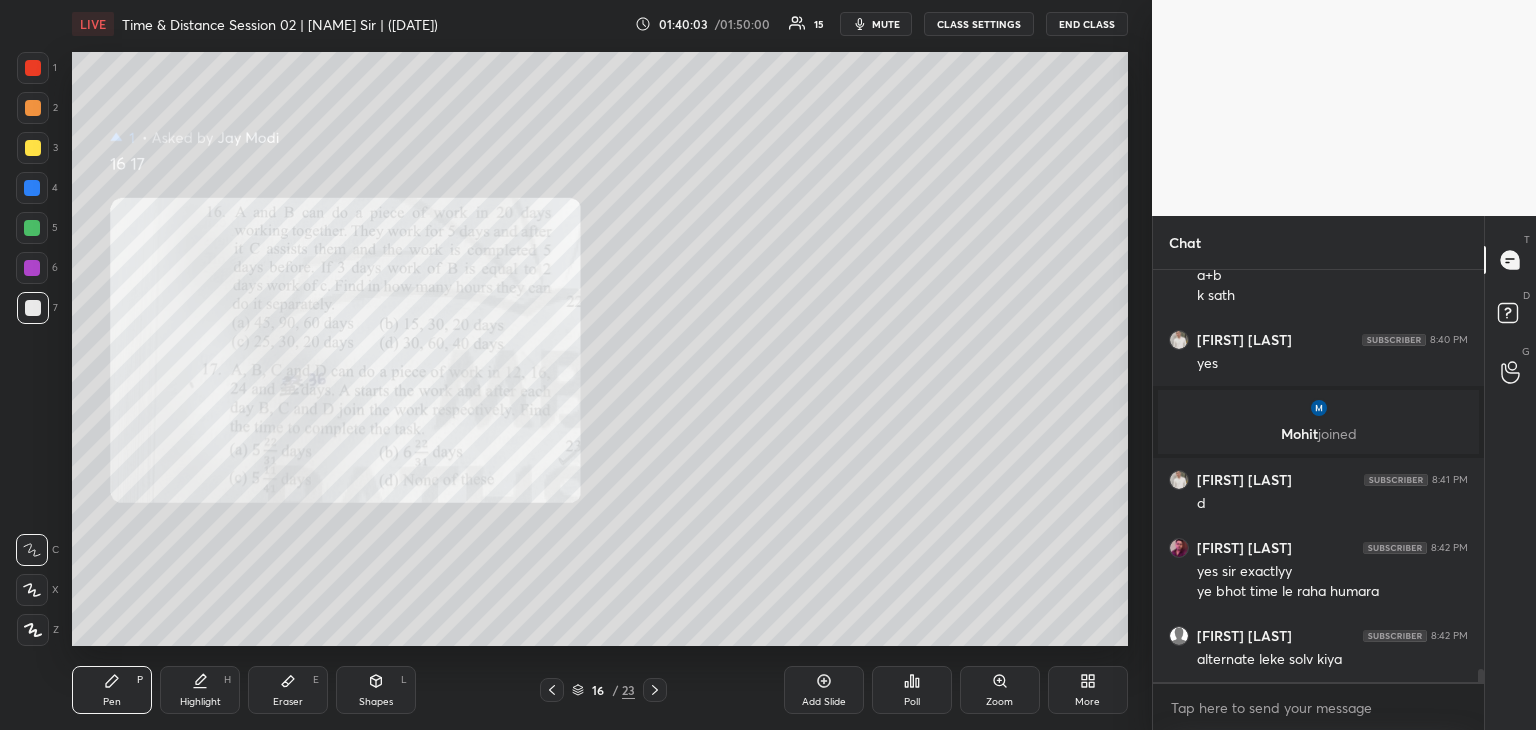 click at bounding box center [655, 690] 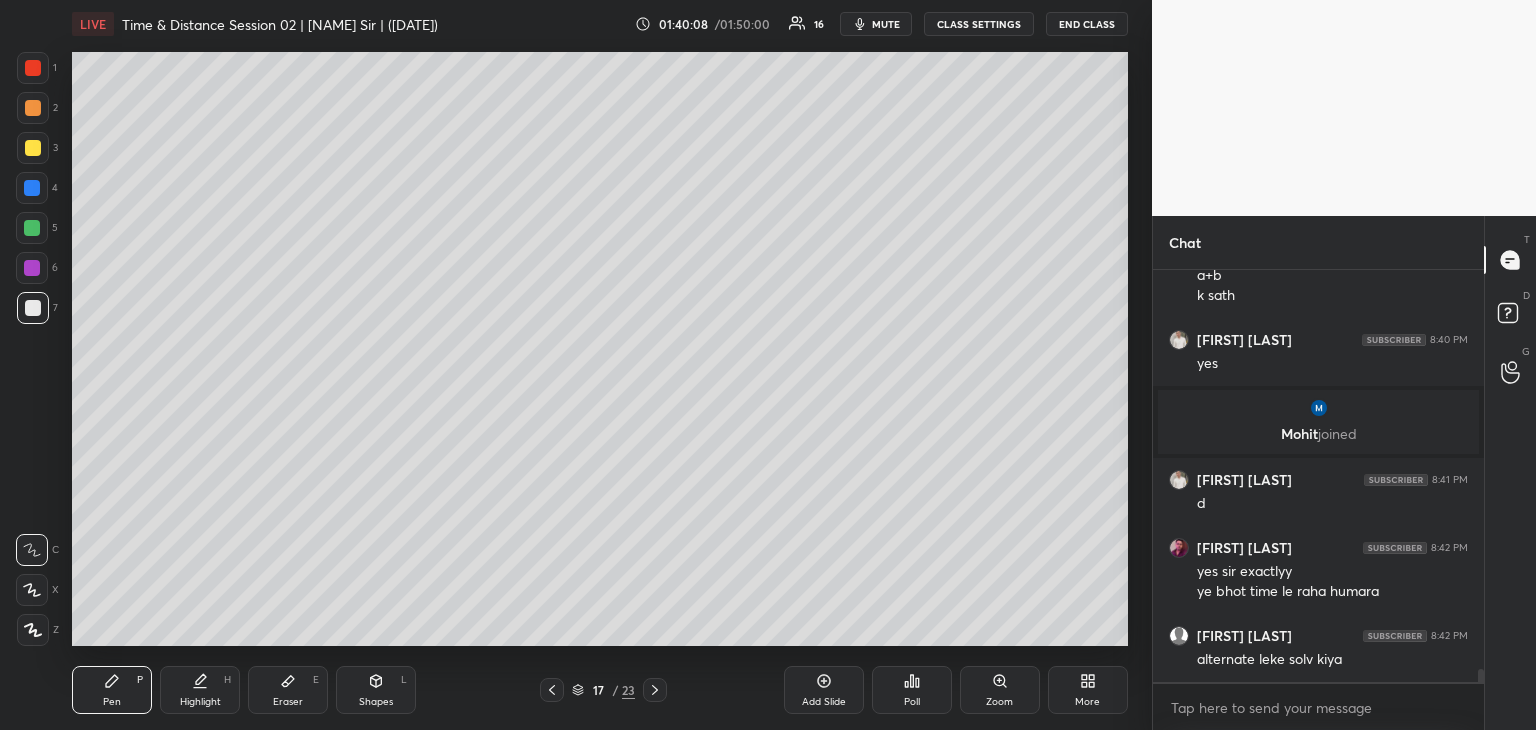 click 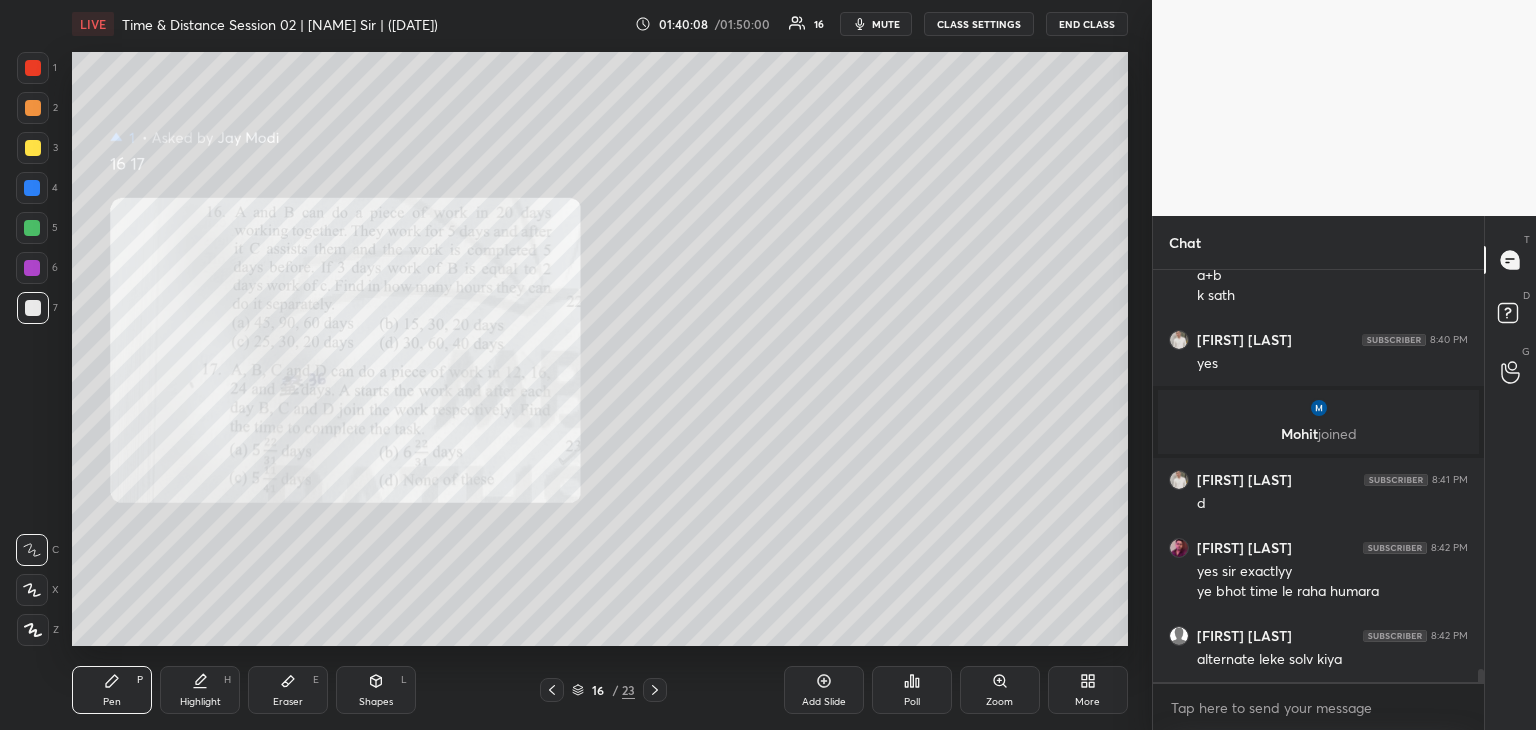 scroll, scrollTop: 12902, scrollLeft: 0, axis: vertical 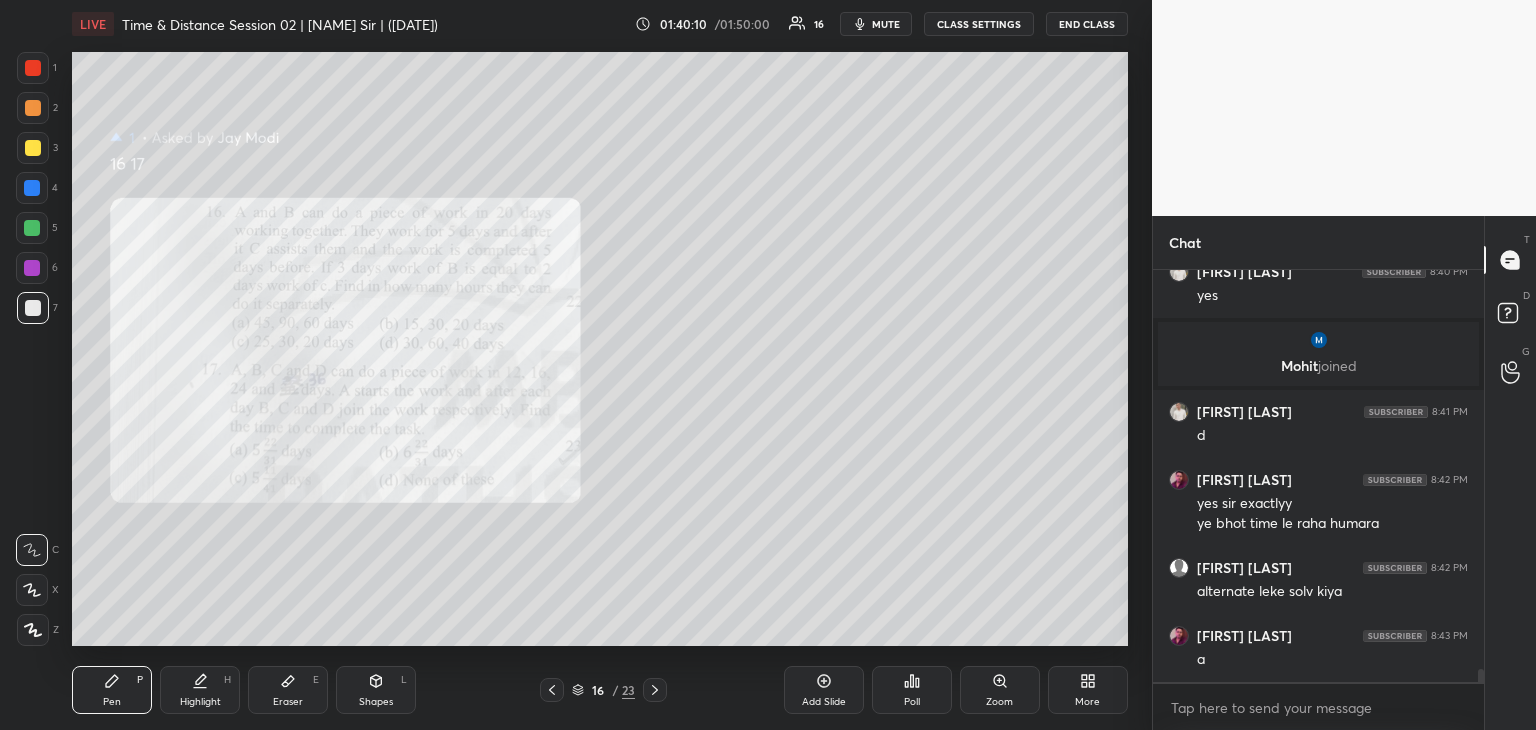 click 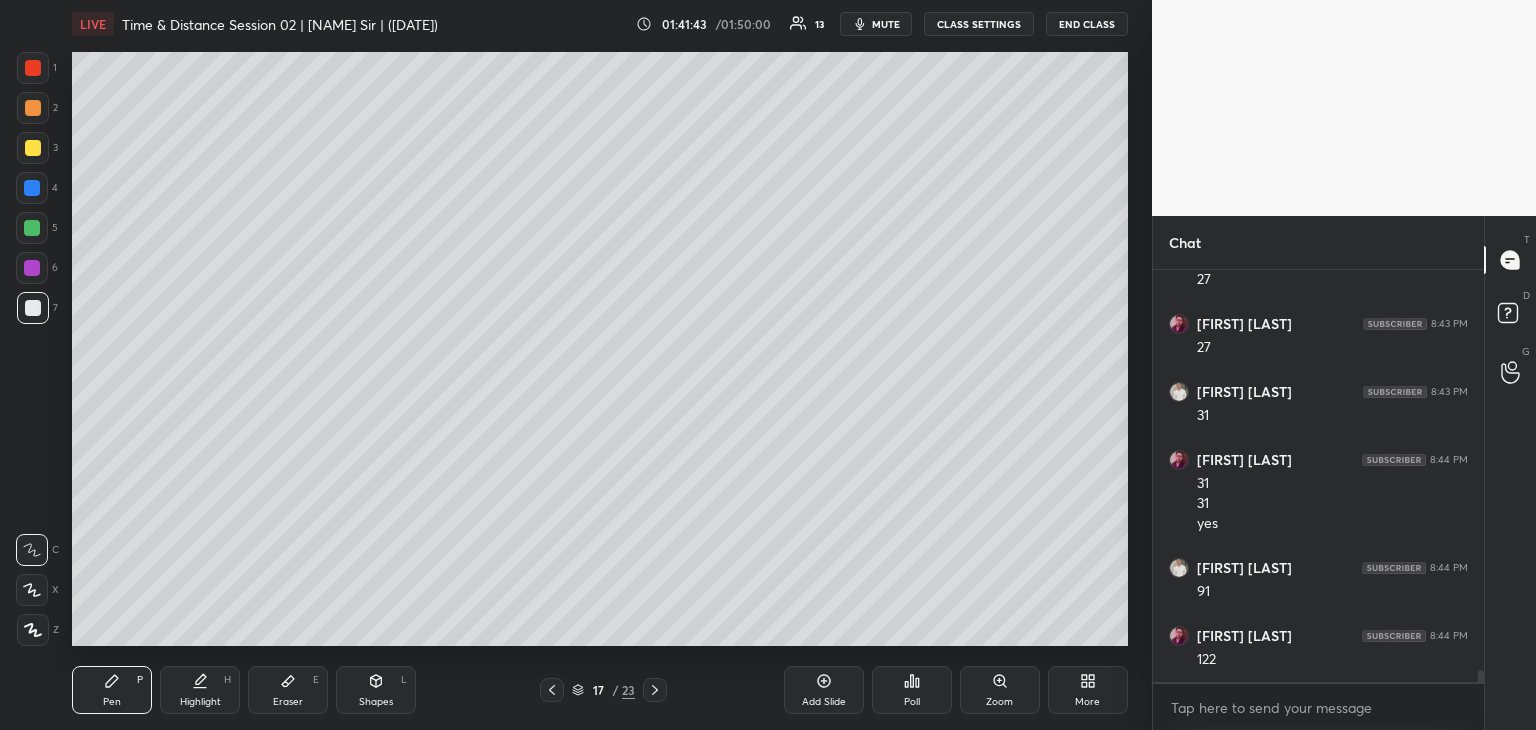 scroll, scrollTop: 13430, scrollLeft: 0, axis: vertical 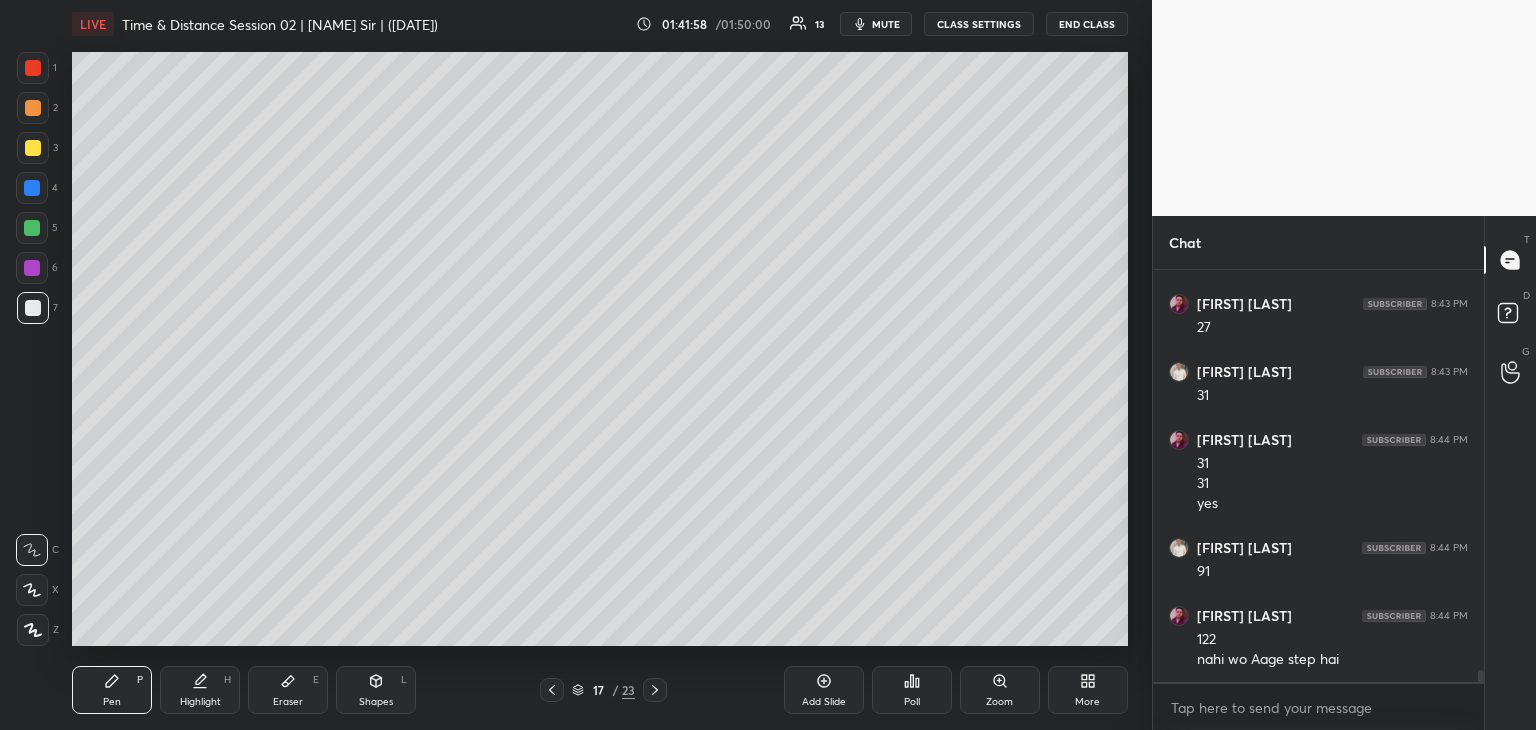 click 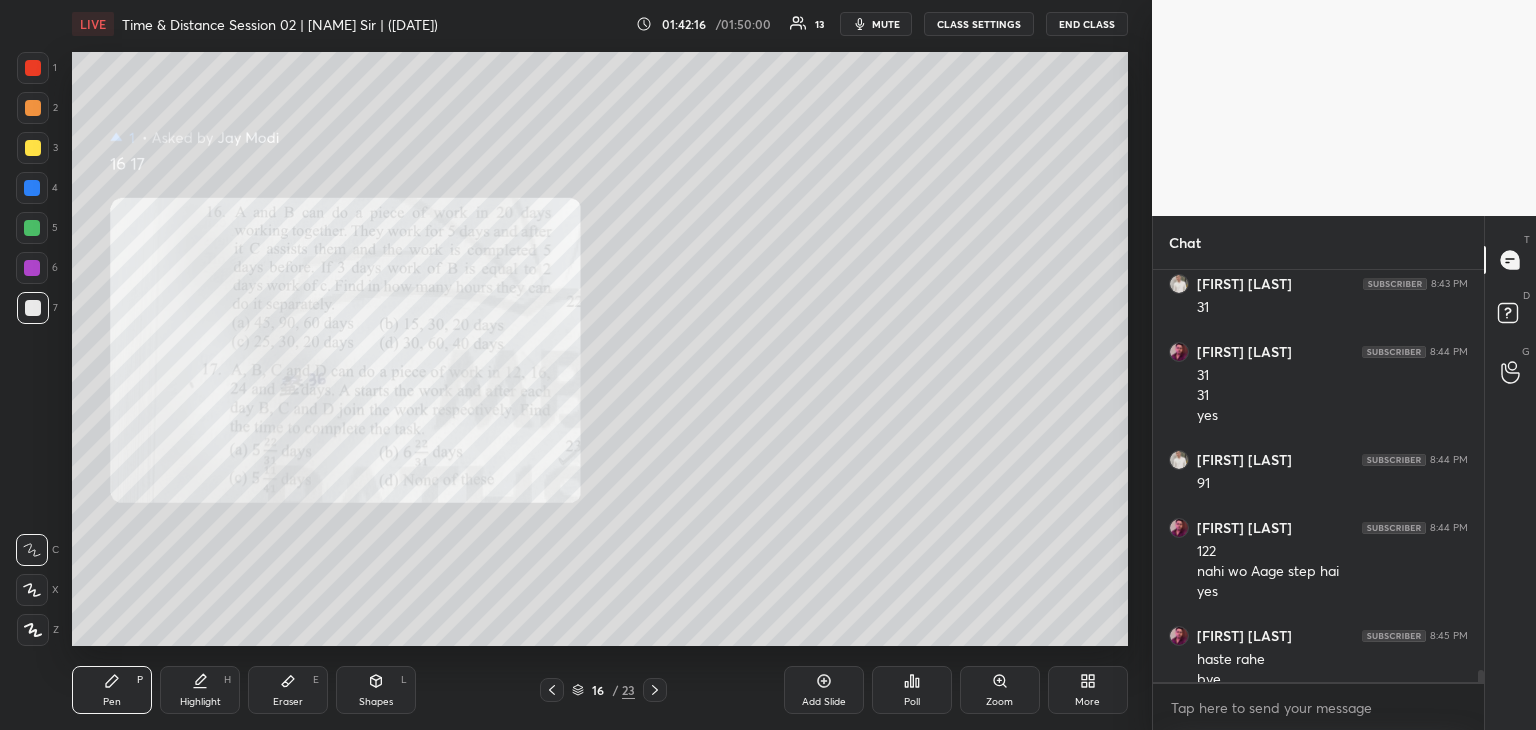 scroll, scrollTop: 13538, scrollLeft: 0, axis: vertical 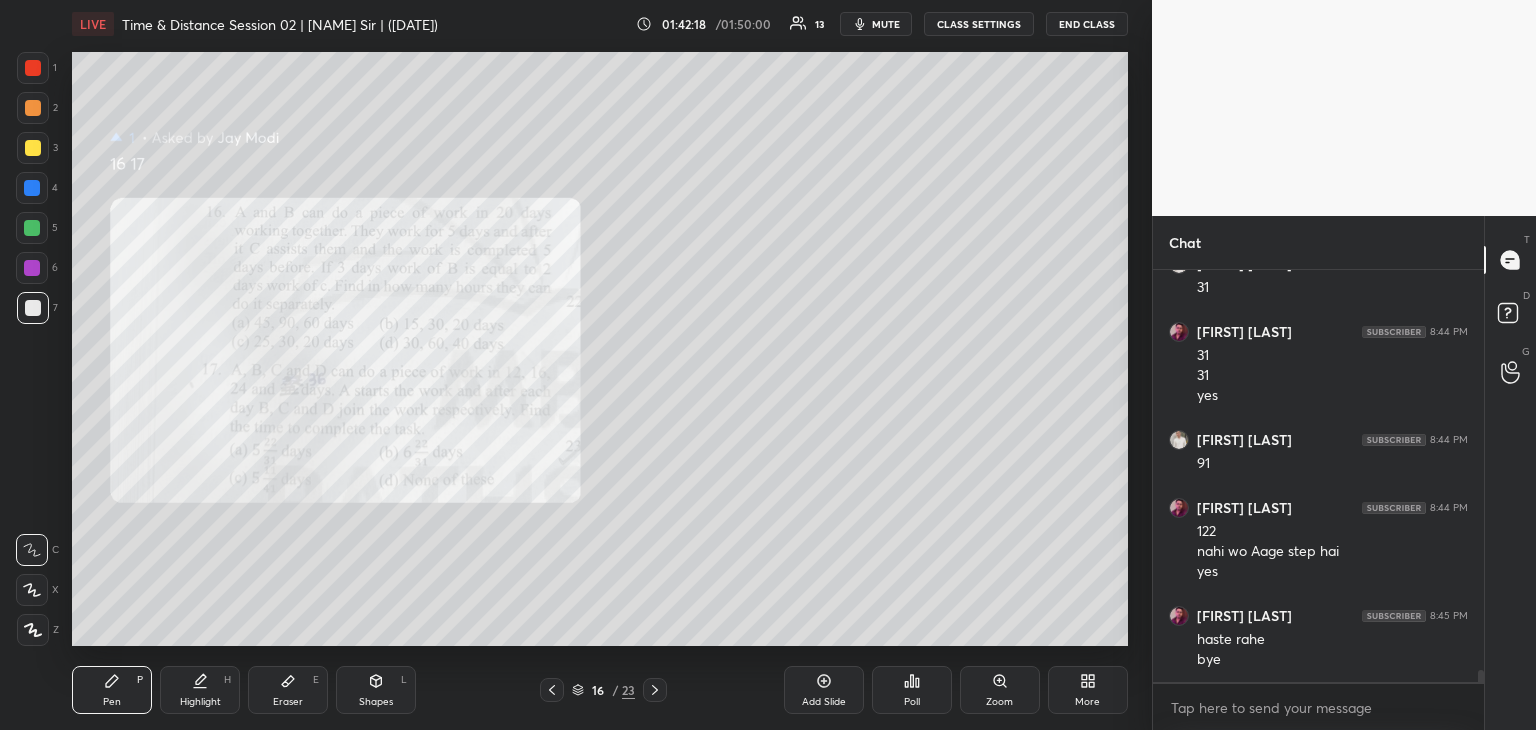 click on "END CLASS" at bounding box center [1087, 24] 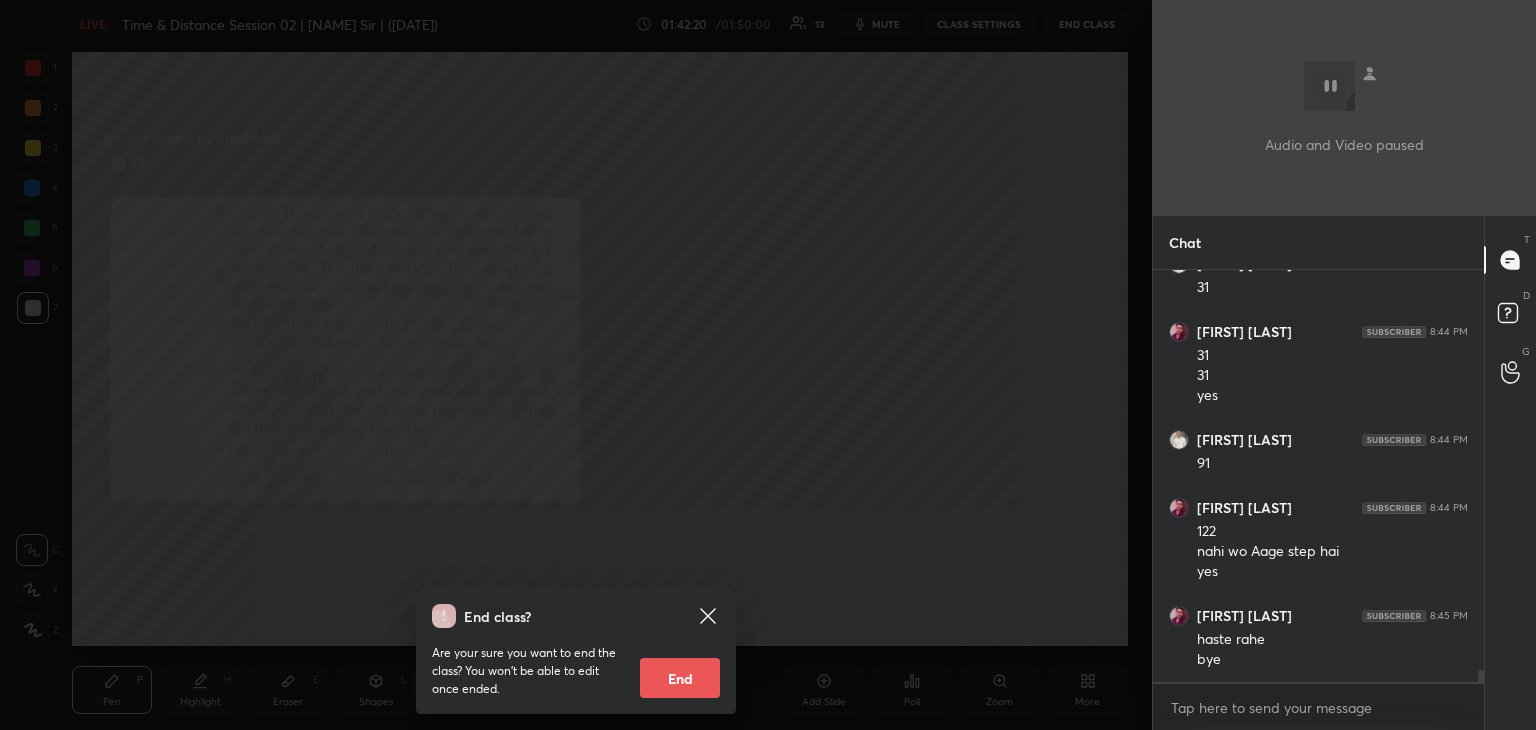 click on "End" at bounding box center [680, 678] 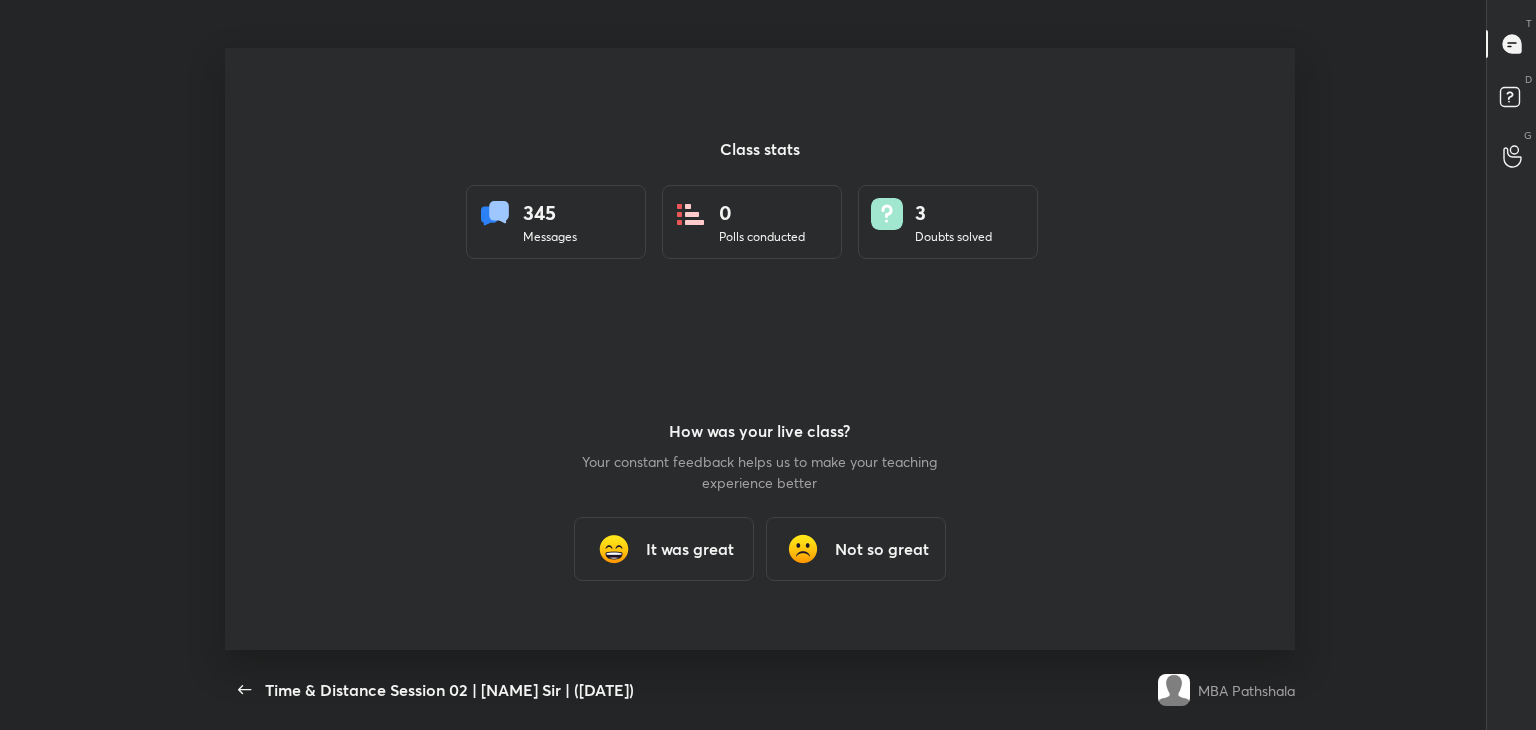 scroll, scrollTop: 99397, scrollLeft: 98716, axis: both 